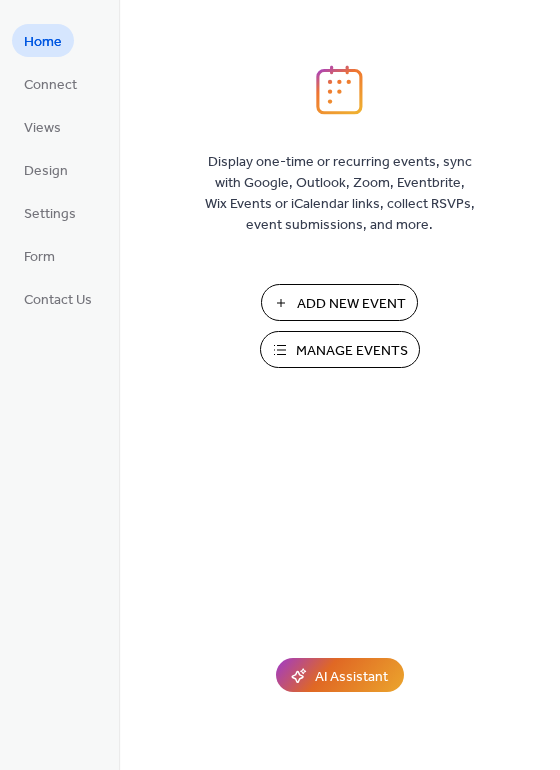 scroll, scrollTop: 0, scrollLeft: 0, axis: both 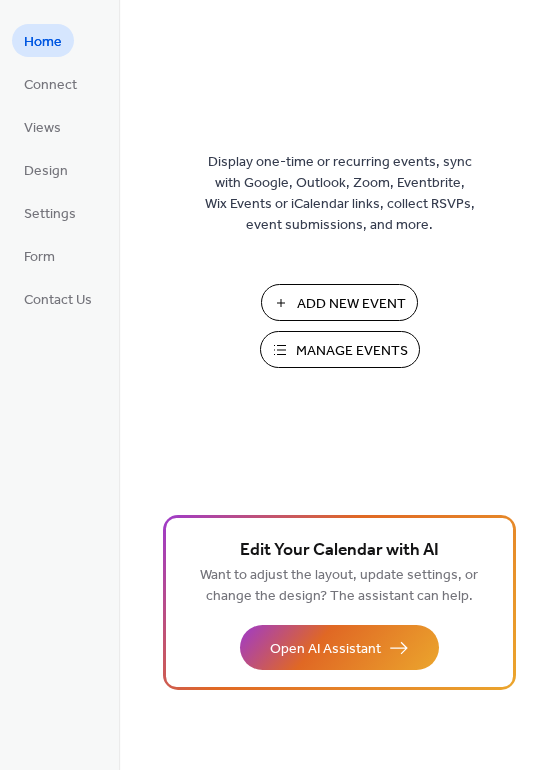 click on "Manage Events" at bounding box center (352, 351) 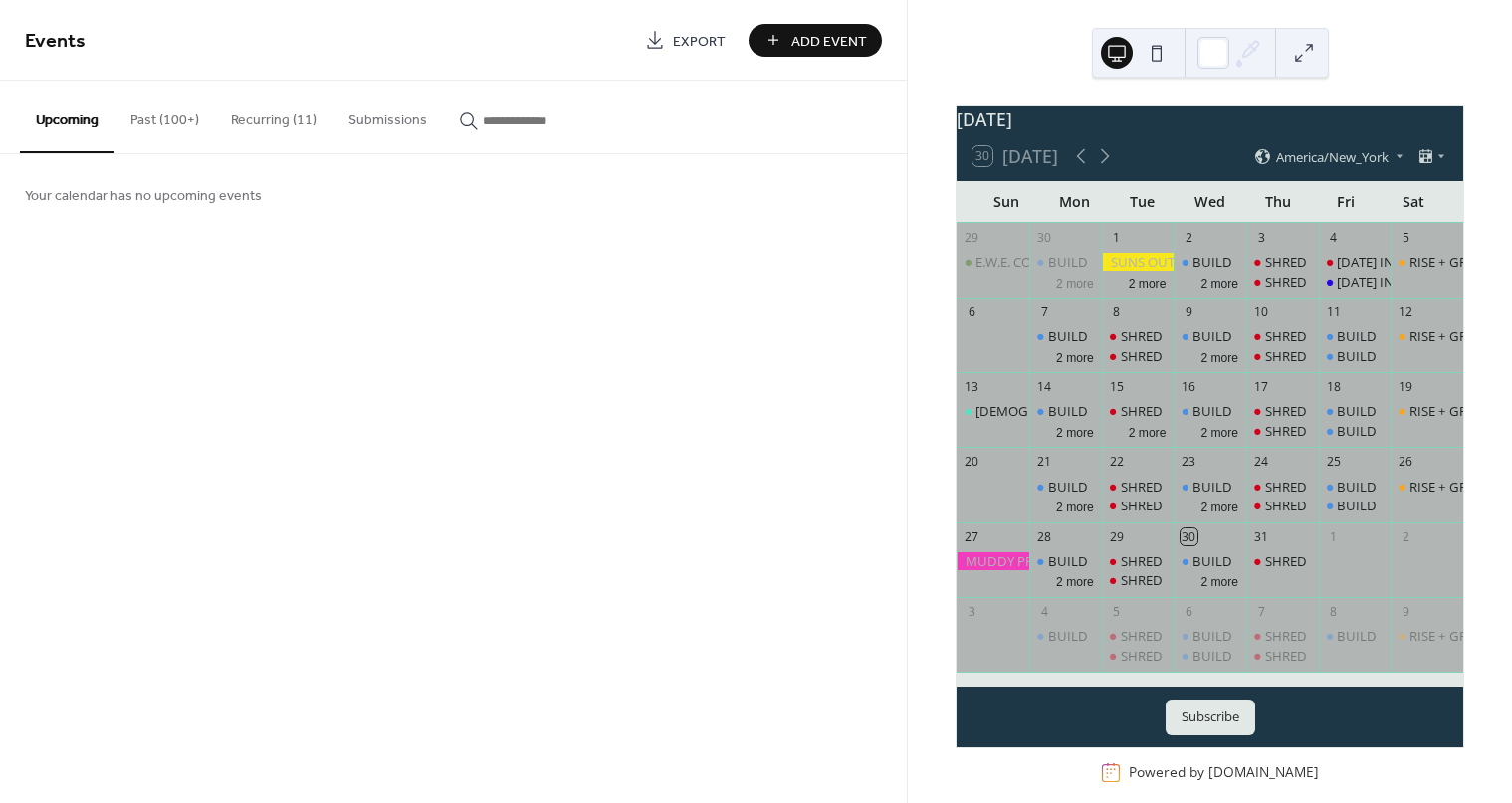 scroll, scrollTop: 0, scrollLeft: 0, axis: both 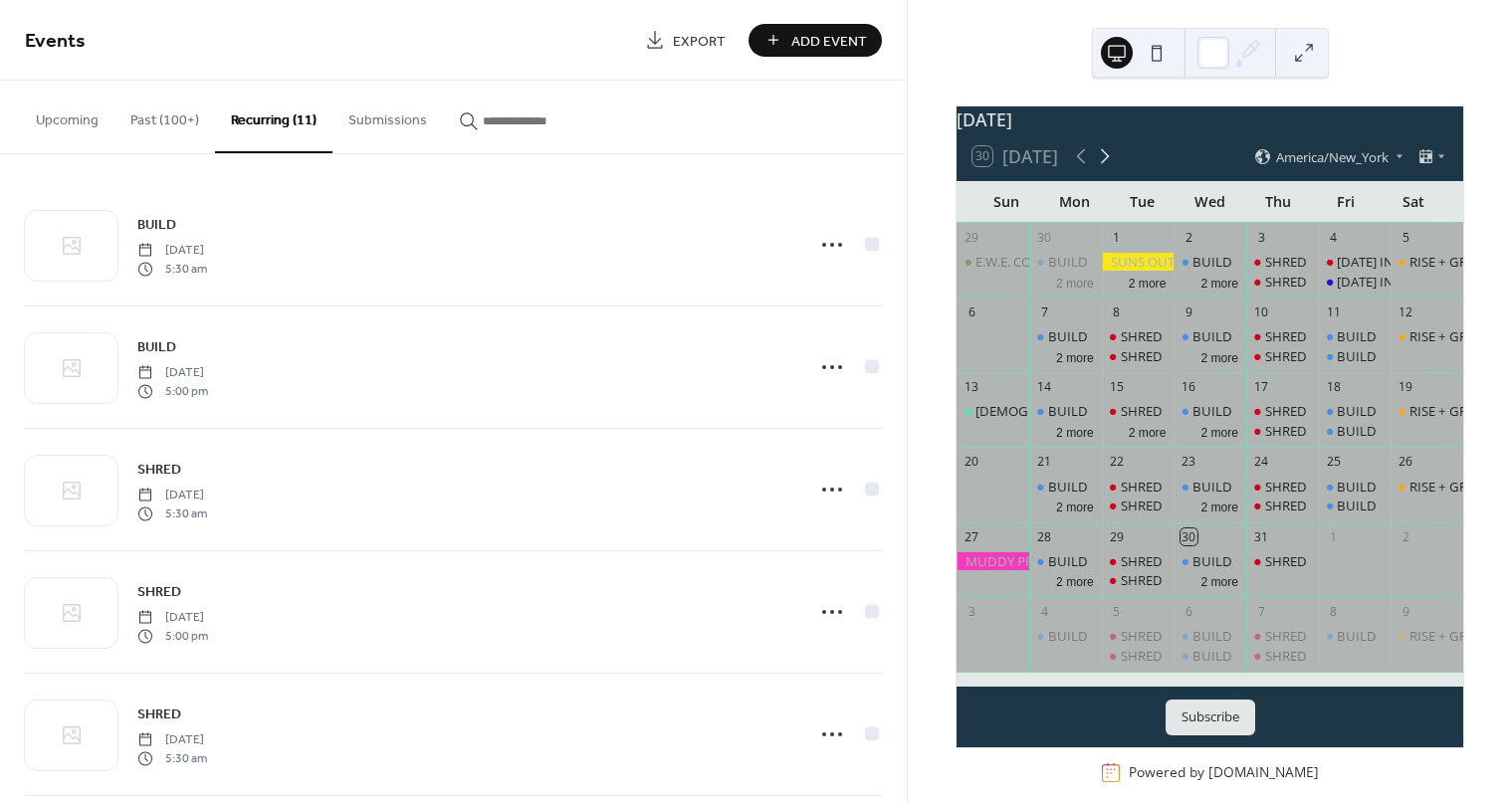click 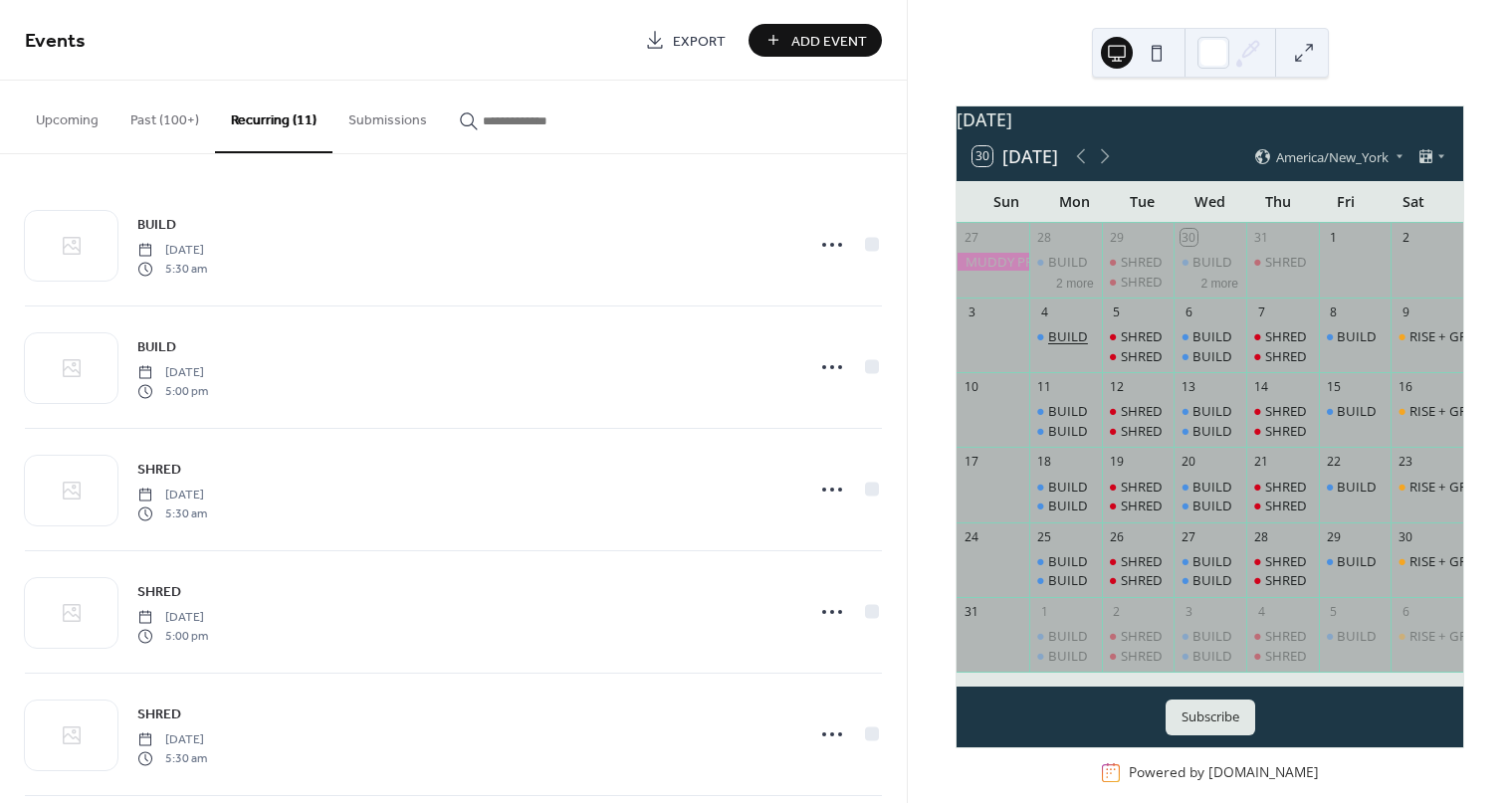 click on "BUILD" at bounding box center [1068, 336] 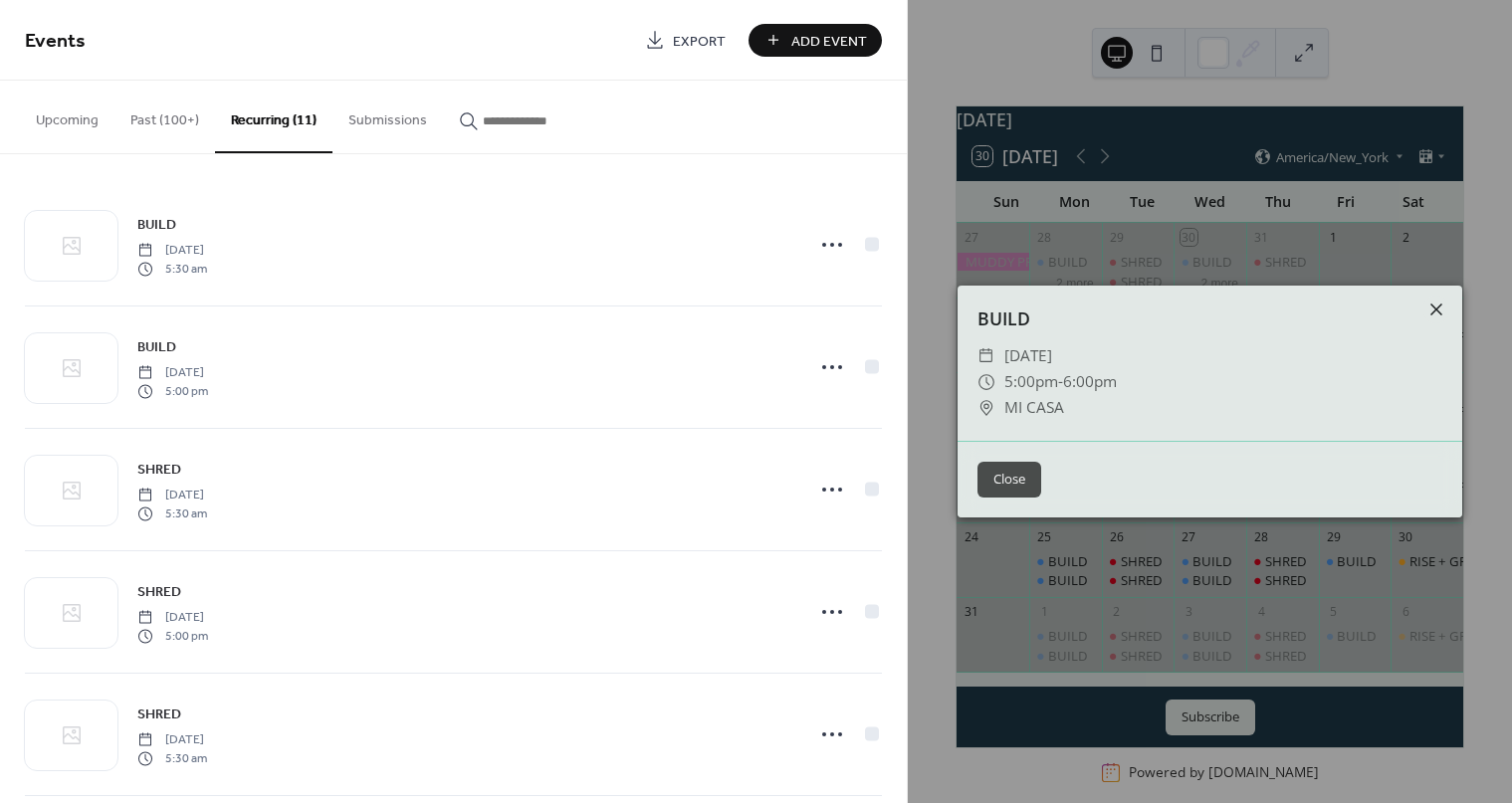 click 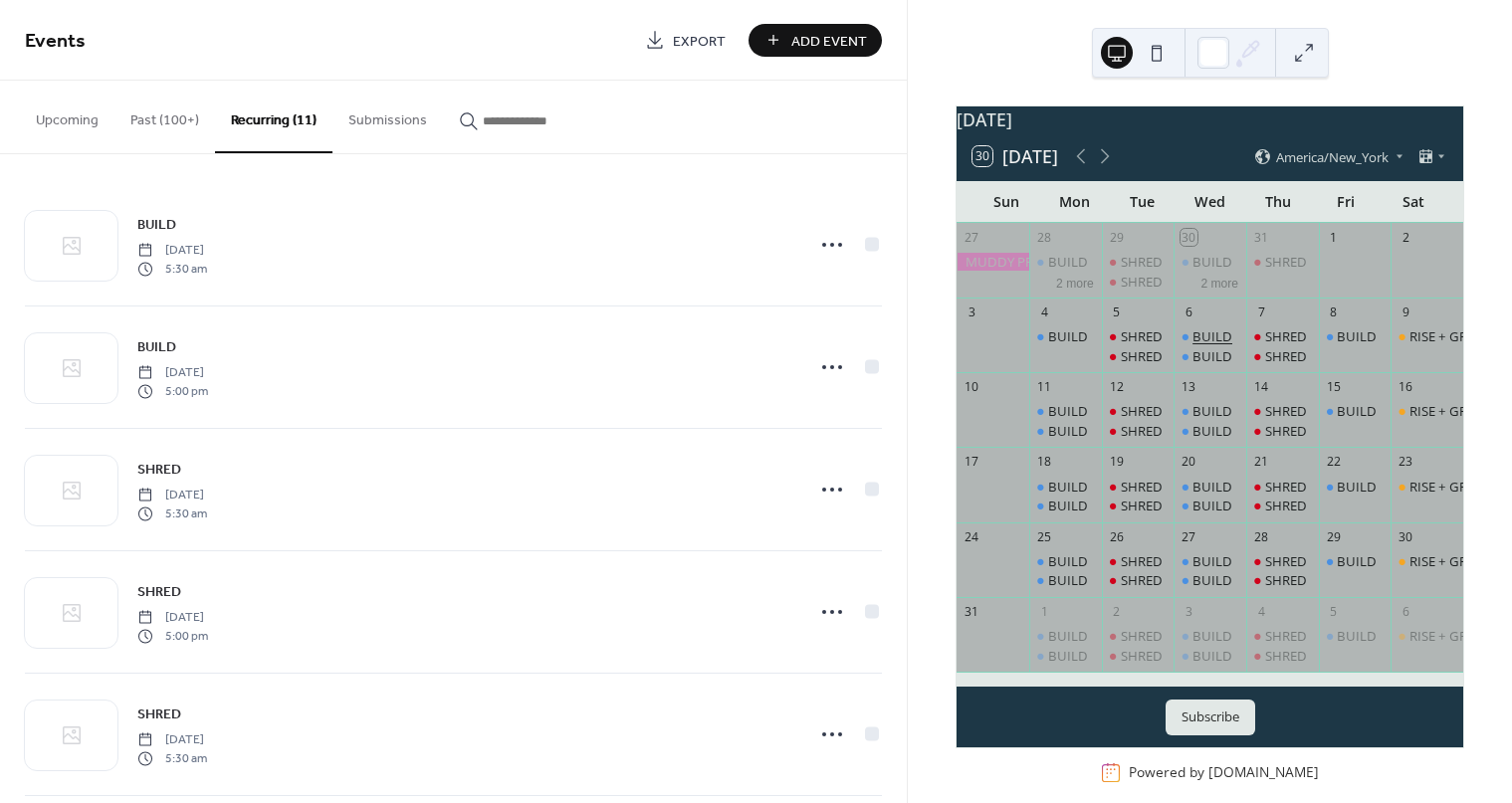 click on "BUILD" at bounding box center [1212, 336] 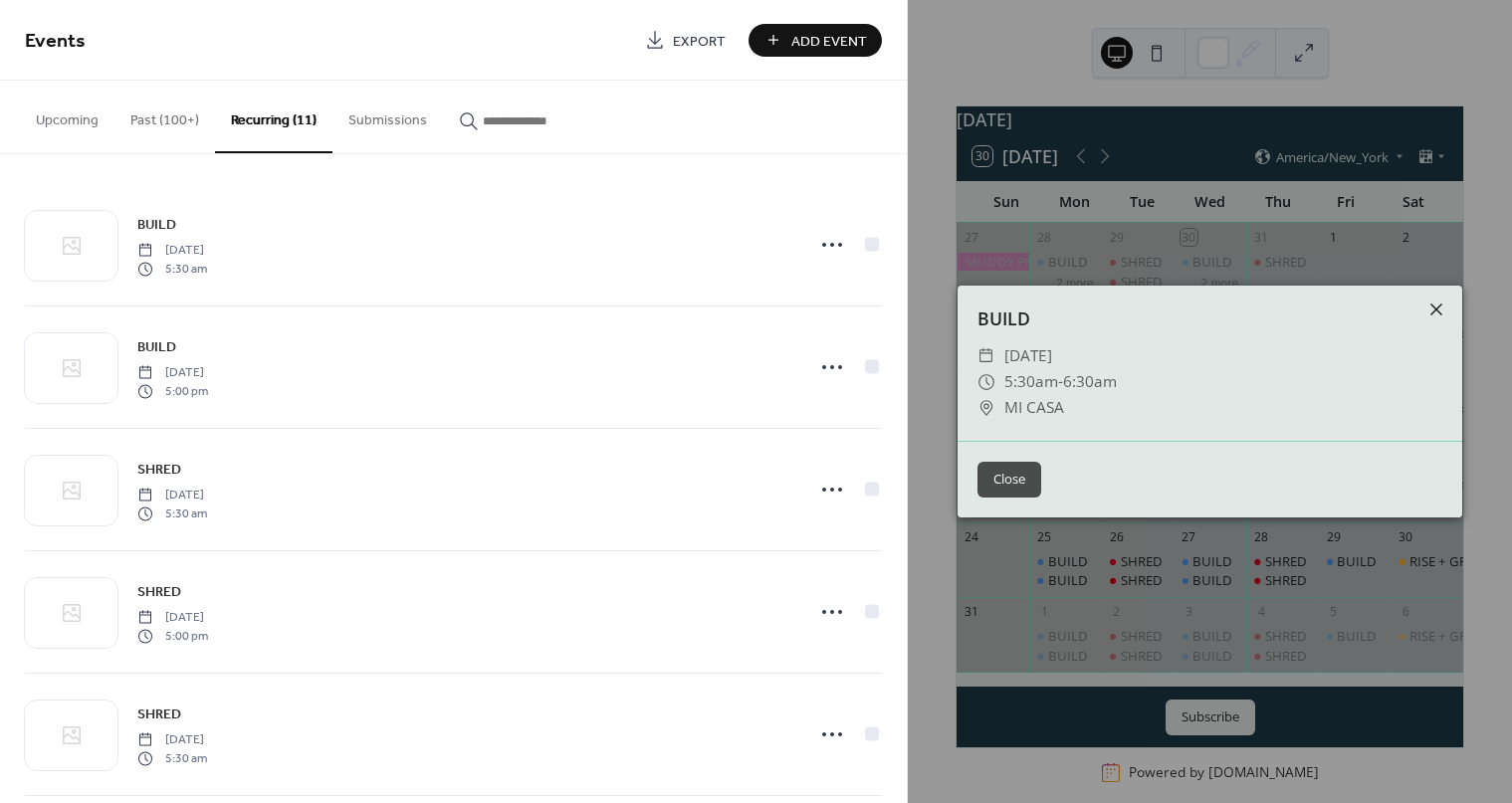 click at bounding box center (1436, 309) 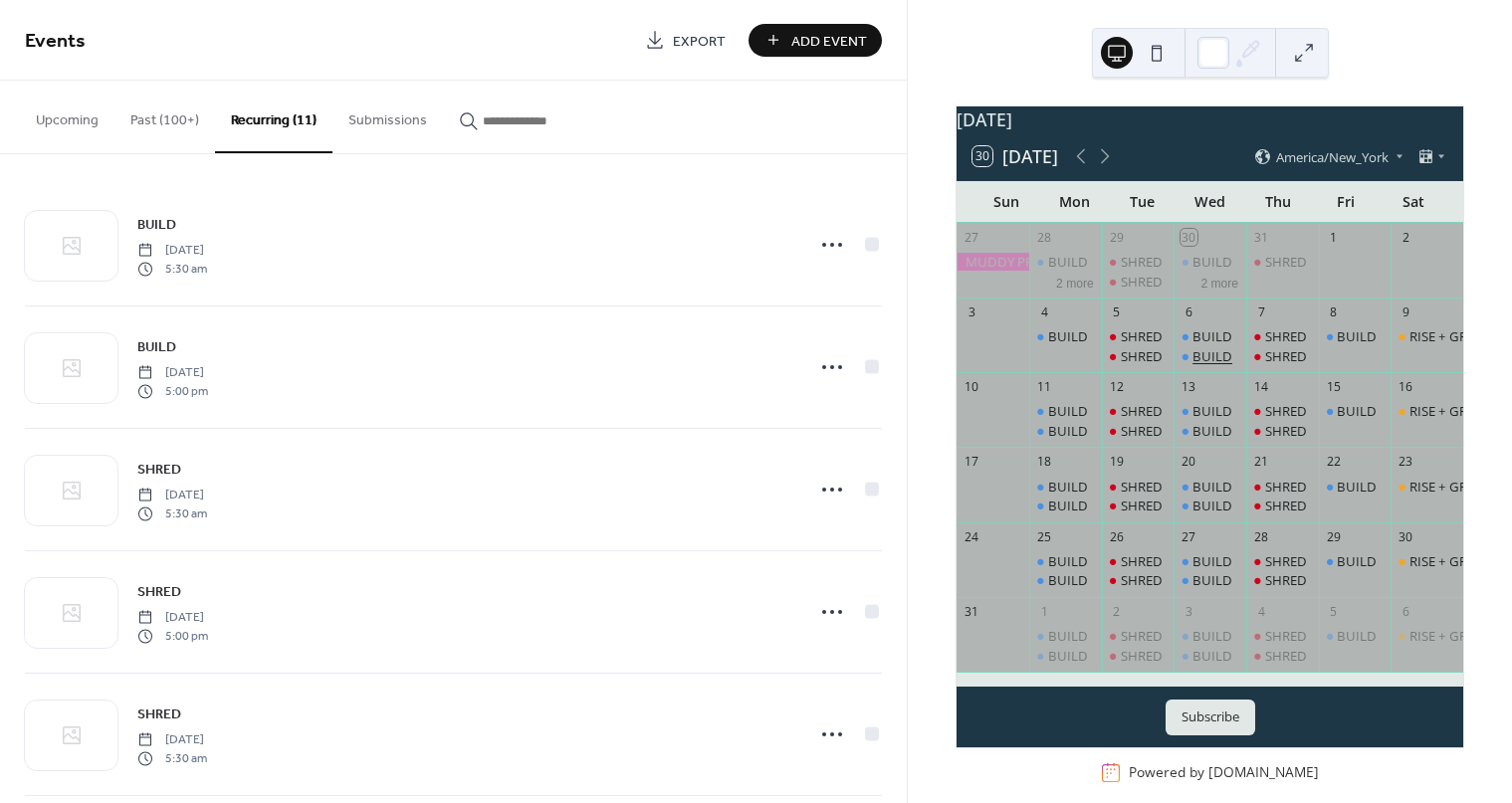 click on "BUILD" at bounding box center (1212, 356) 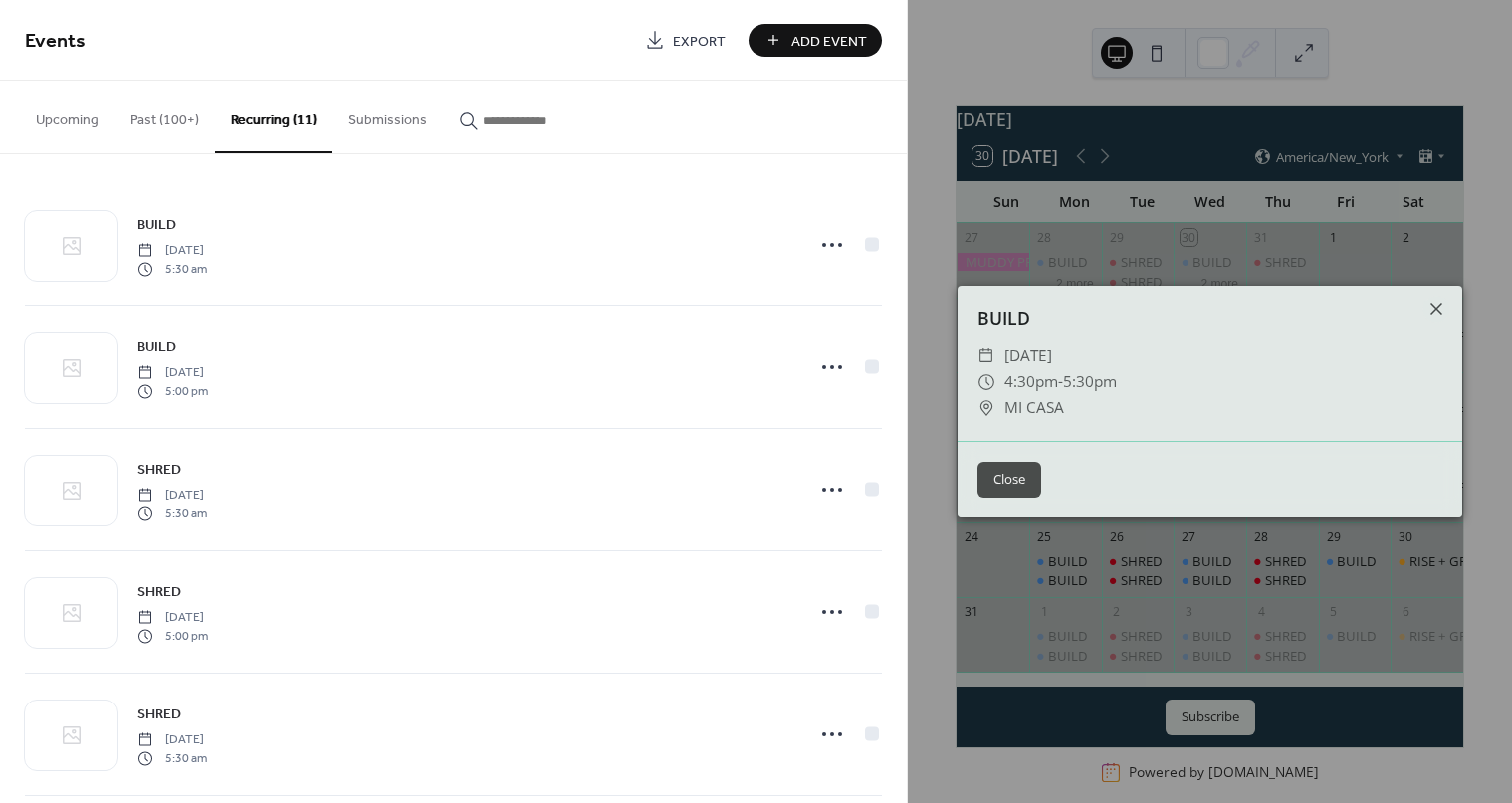 click on "Close" at bounding box center (1009, 480) 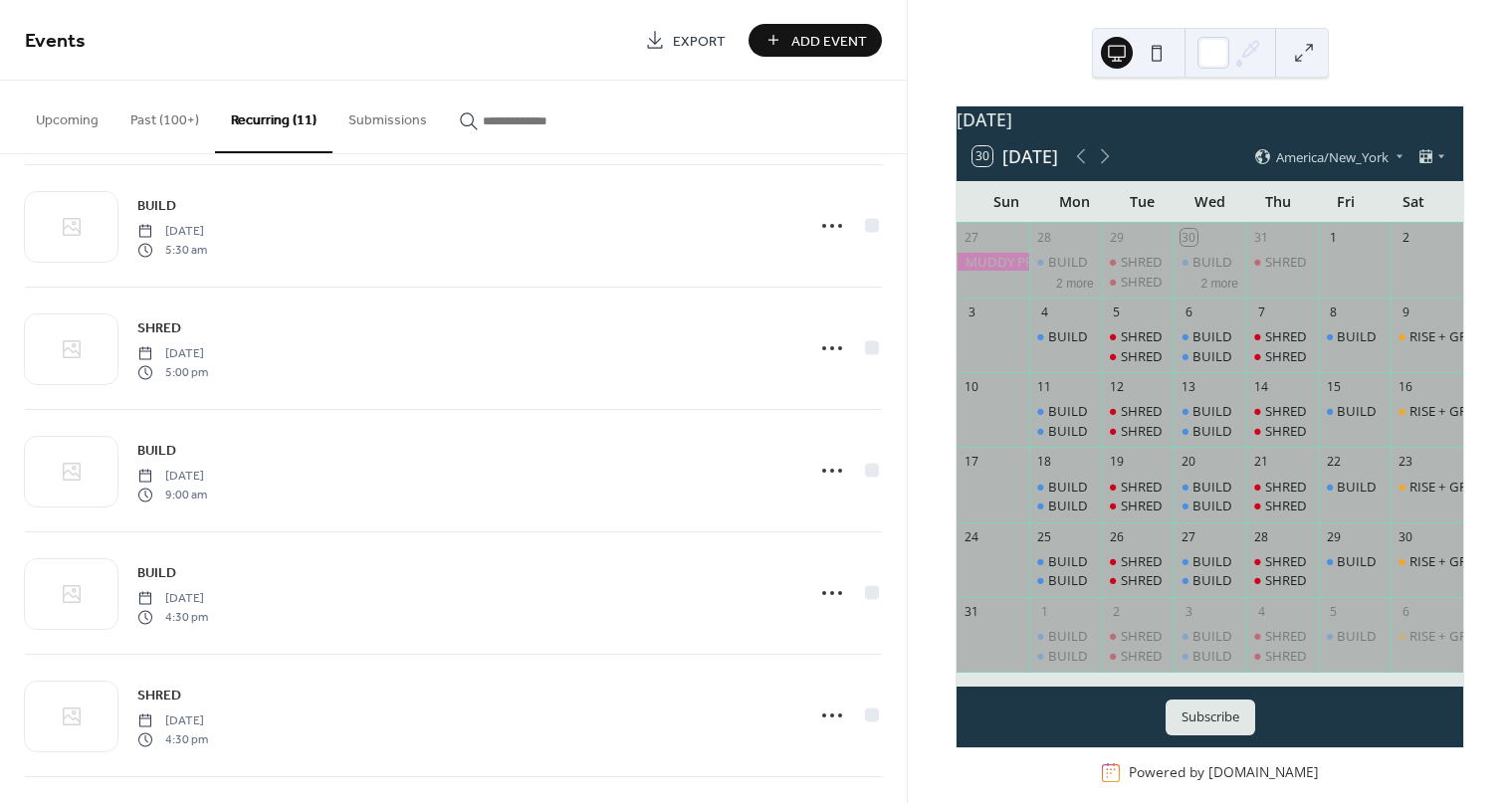 scroll, scrollTop: 626, scrollLeft: 0, axis: vertical 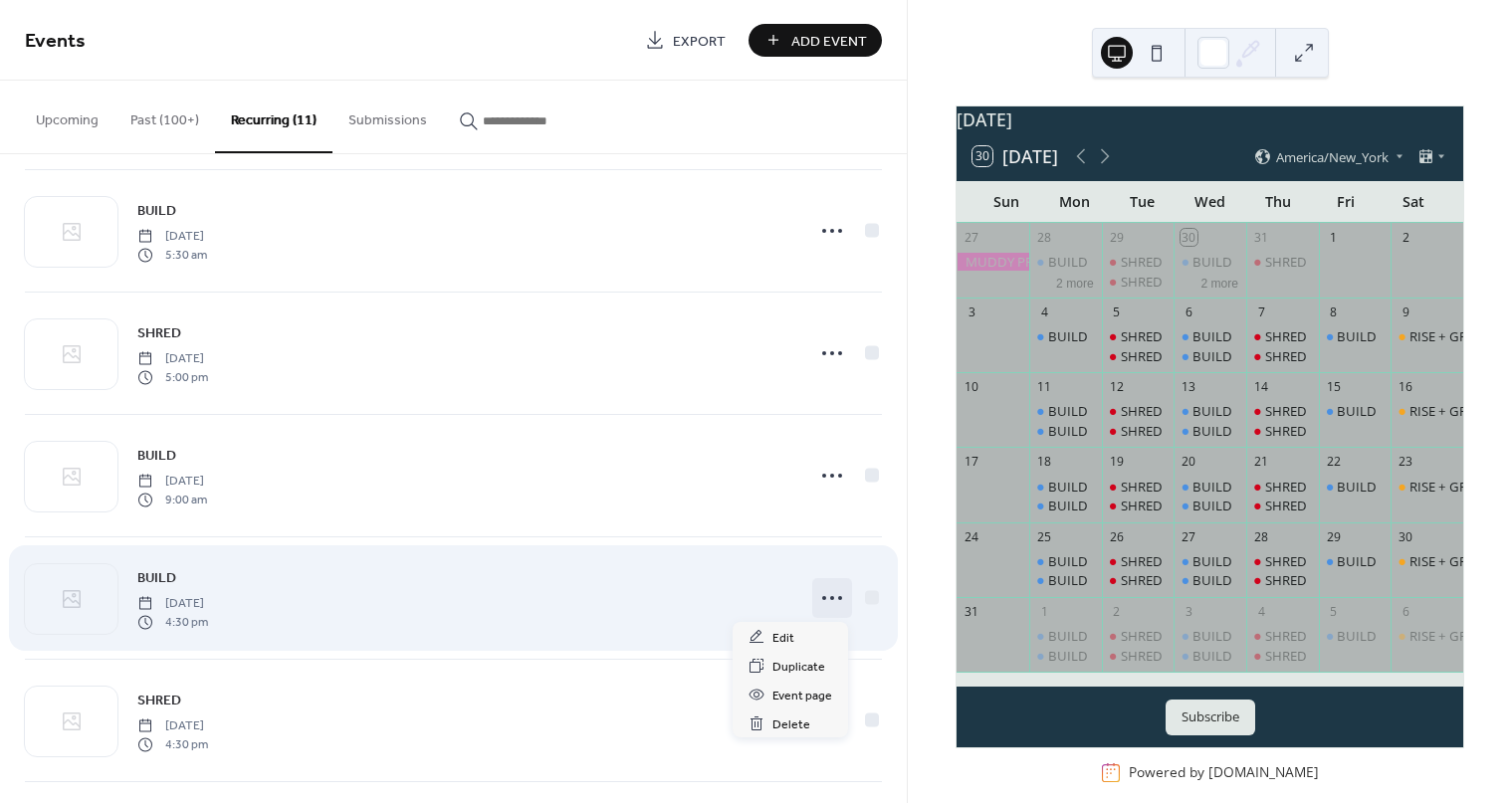 click 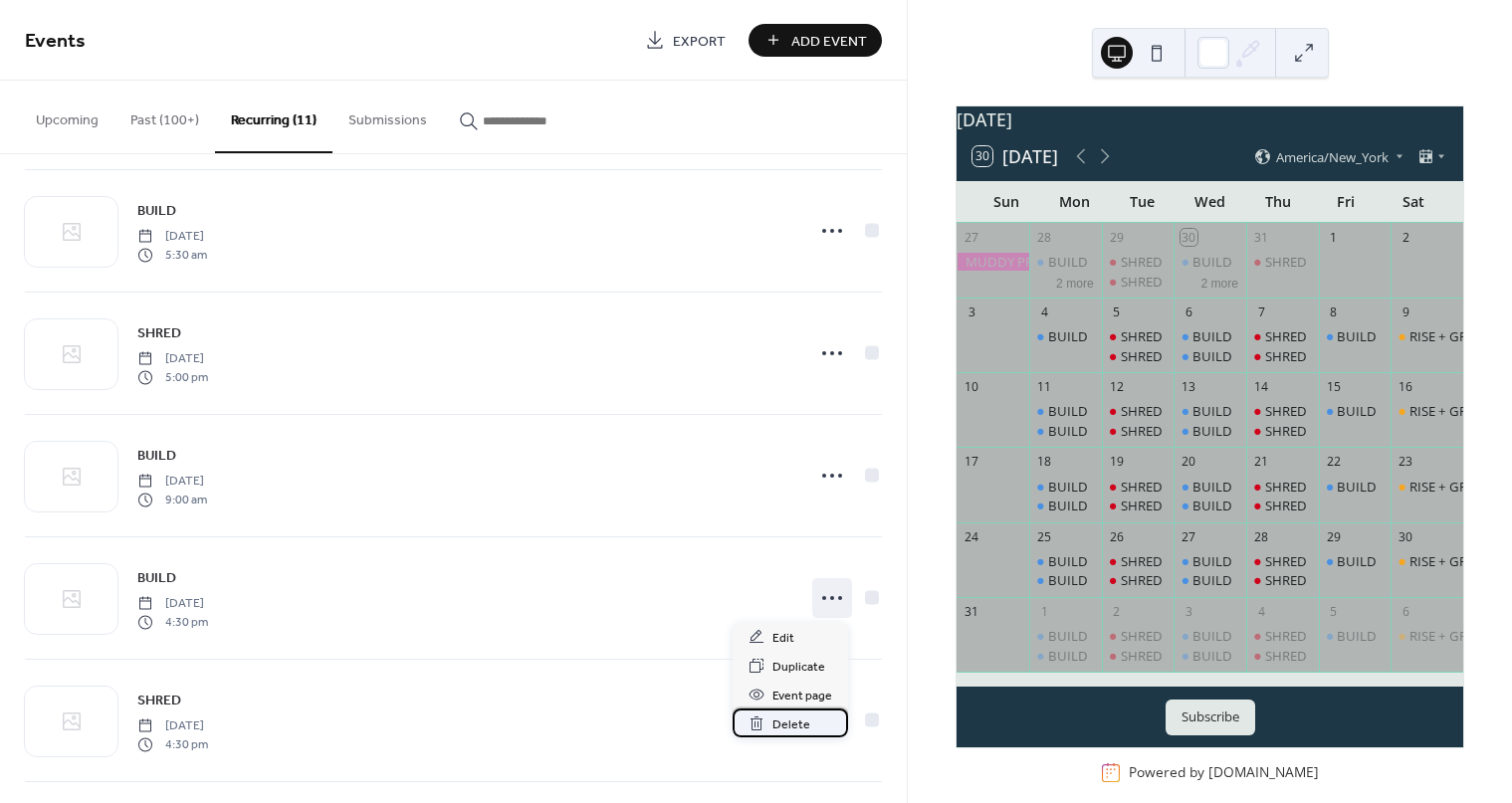 click on "Delete" at bounding box center (791, 724) 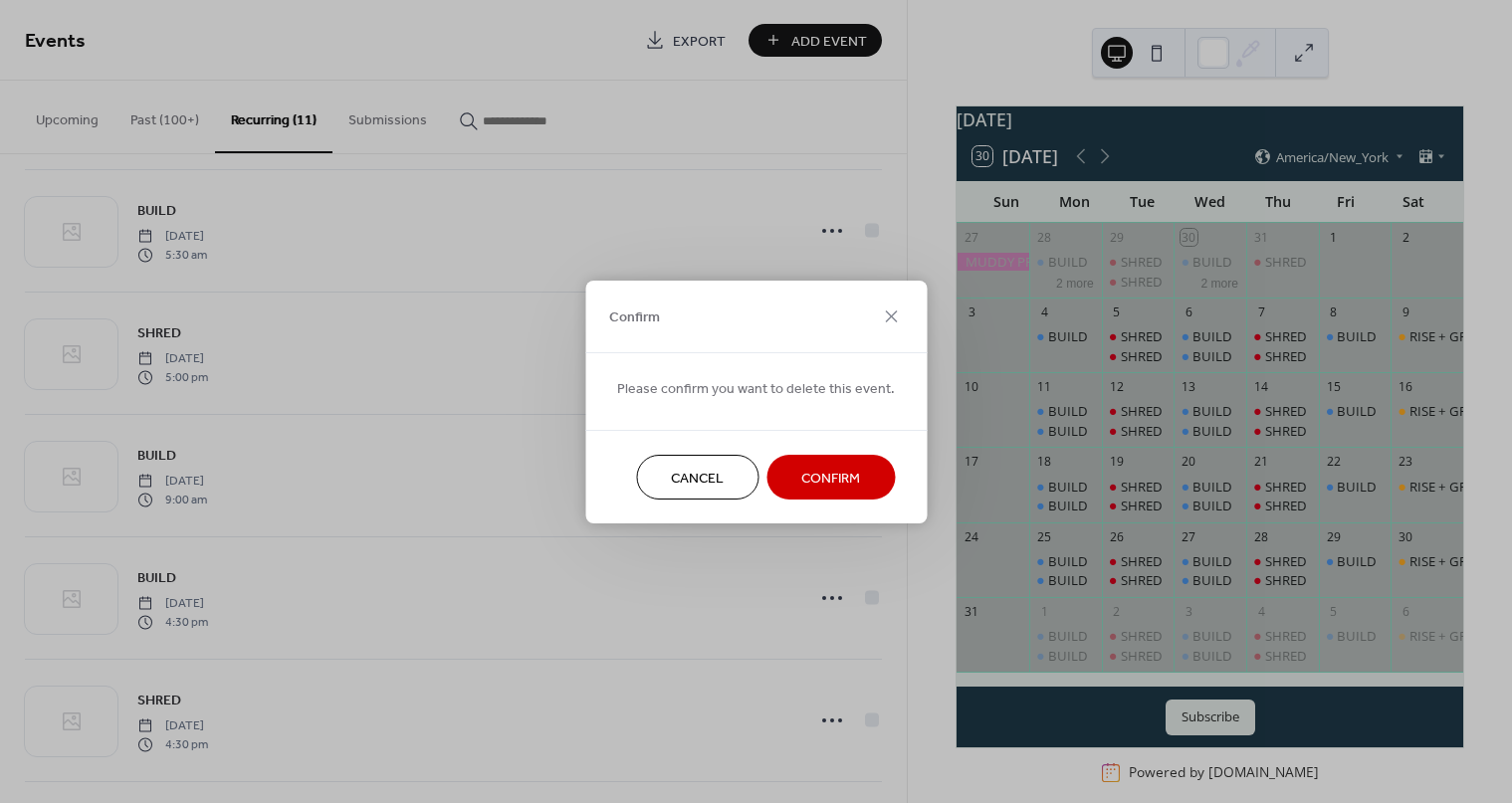 click on "Cancel" at bounding box center (697, 478) 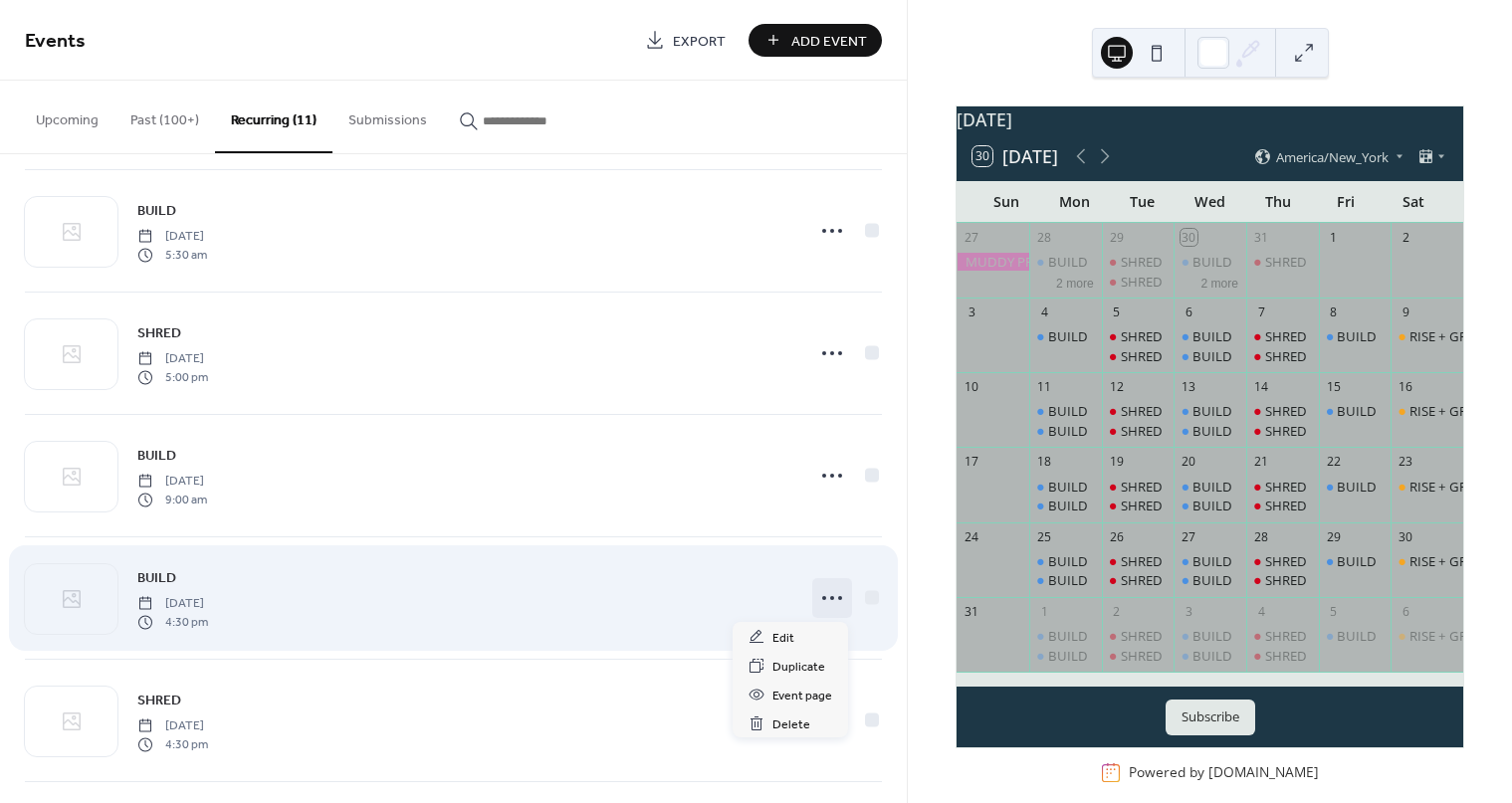 click 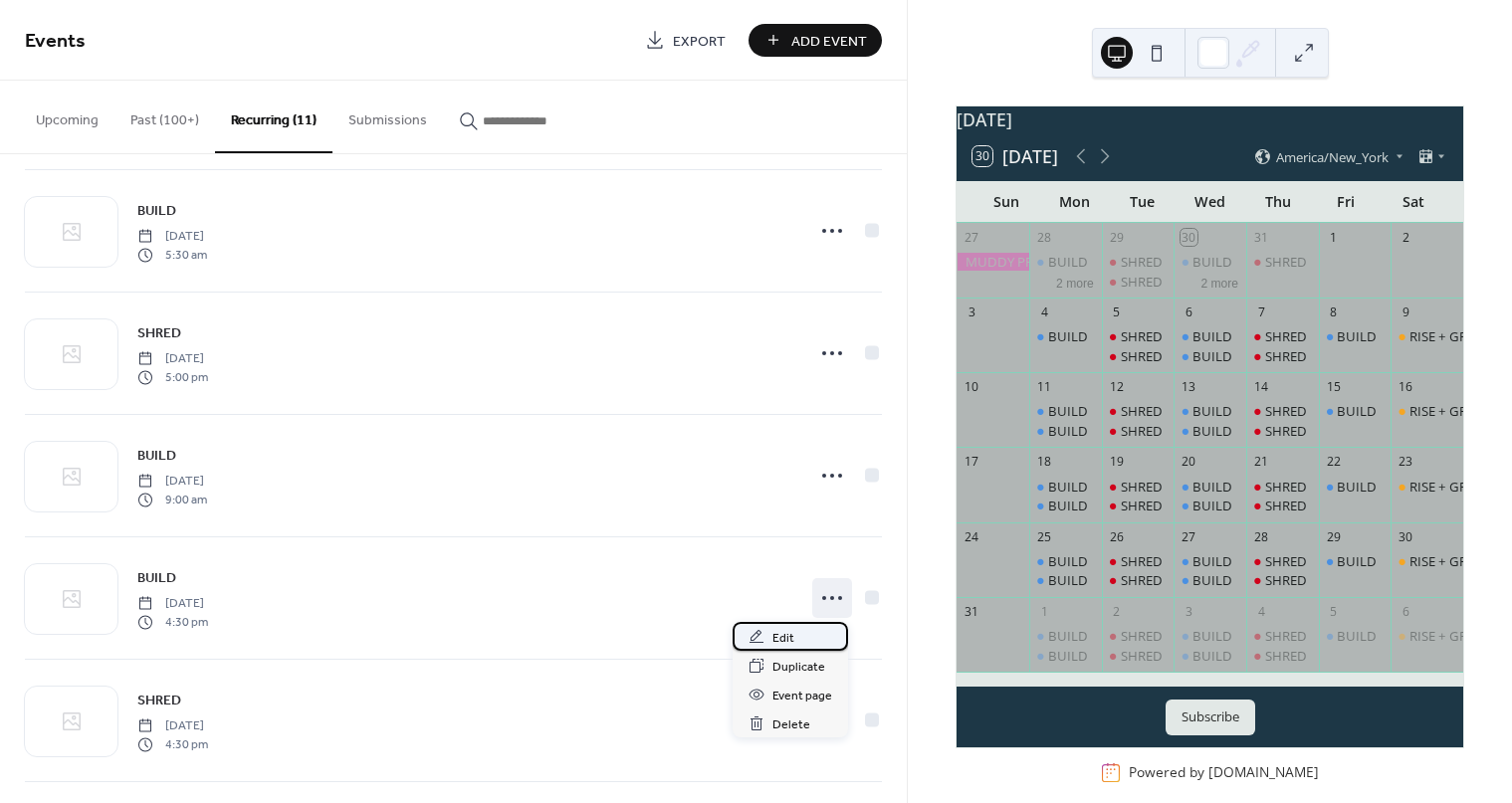 click on "Edit" at bounding box center [783, 638] 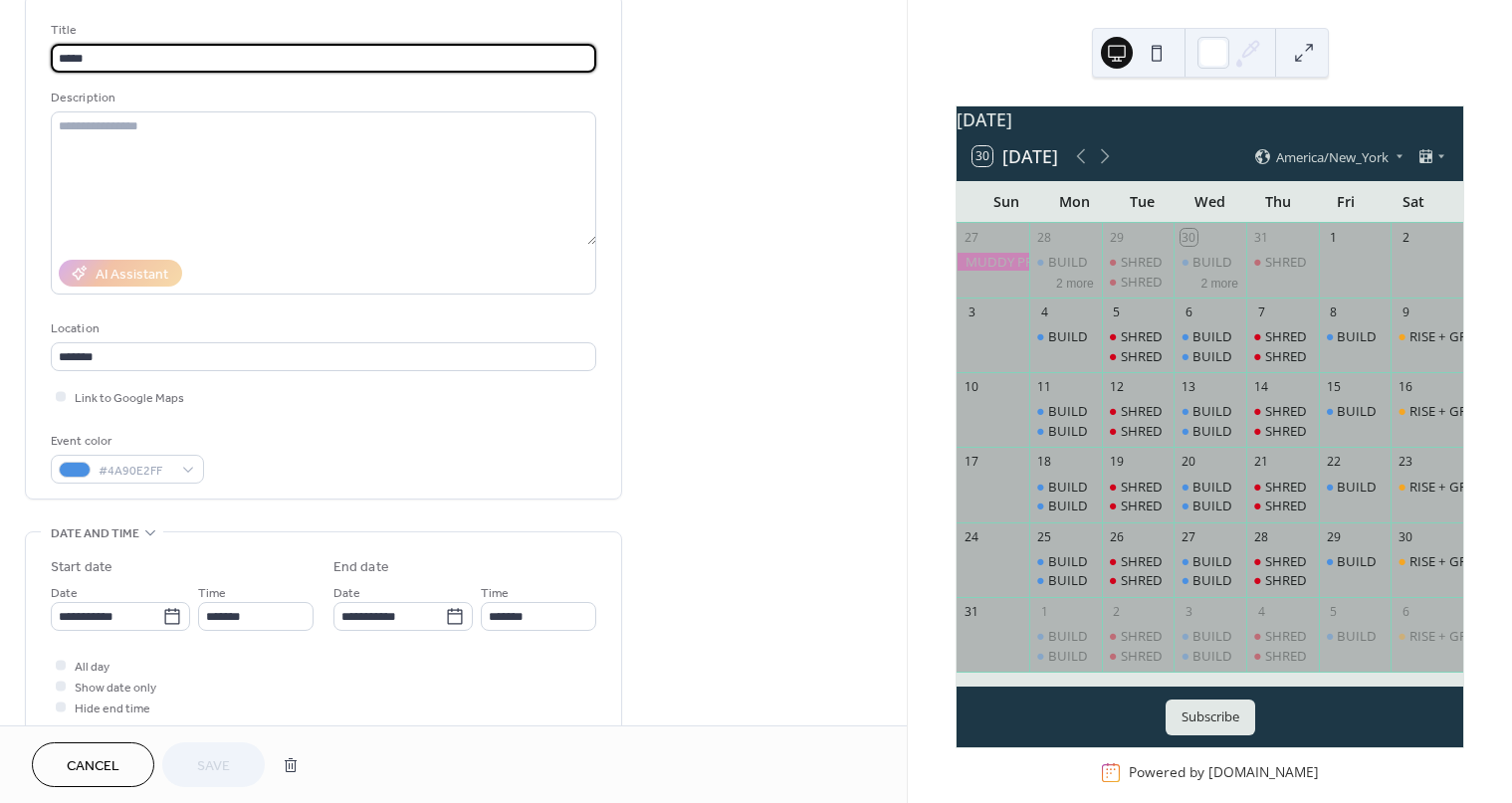 scroll, scrollTop: 141, scrollLeft: 0, axis: vertical 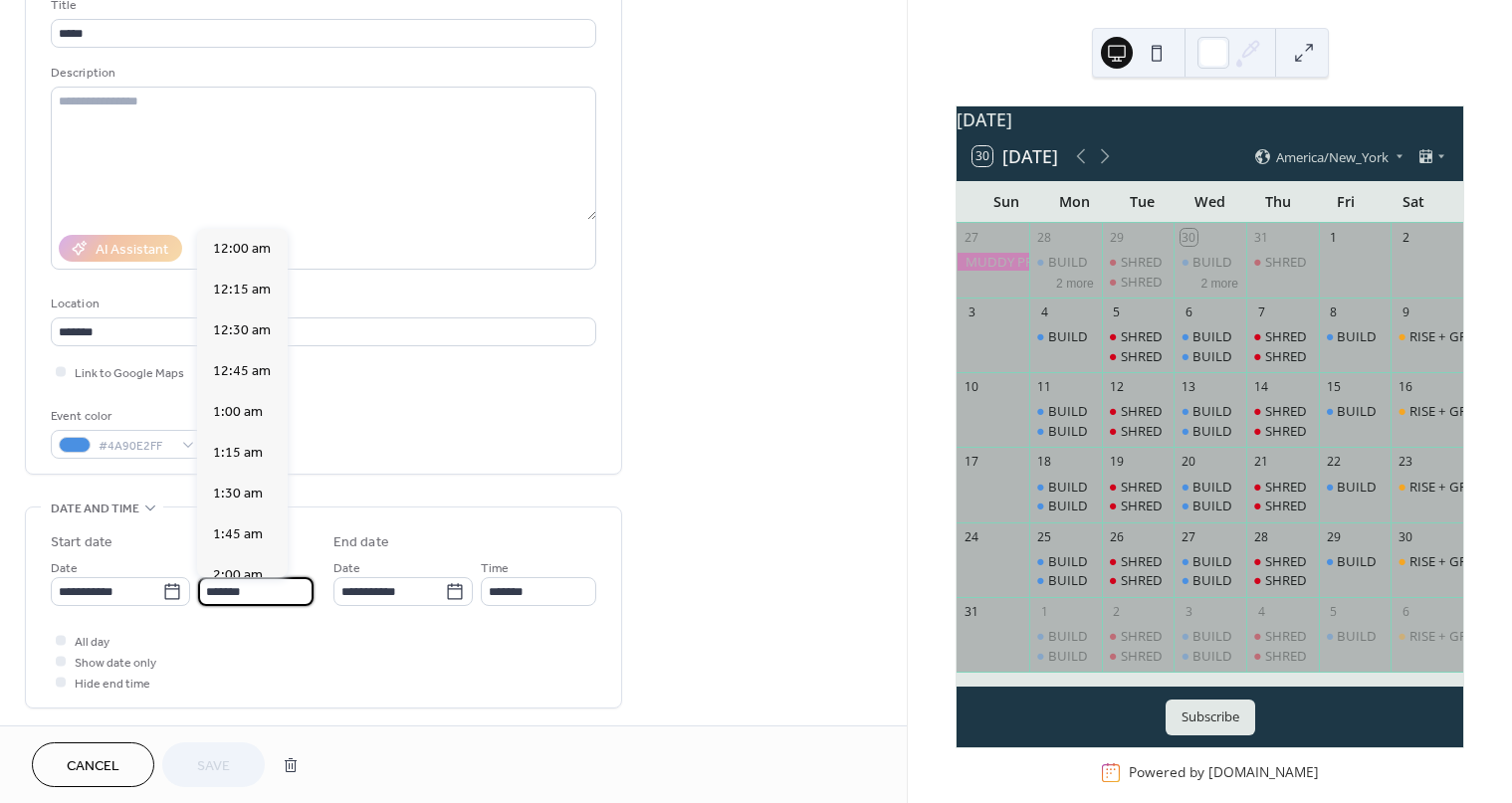 click on "*******" at bounding box center [256, 591] 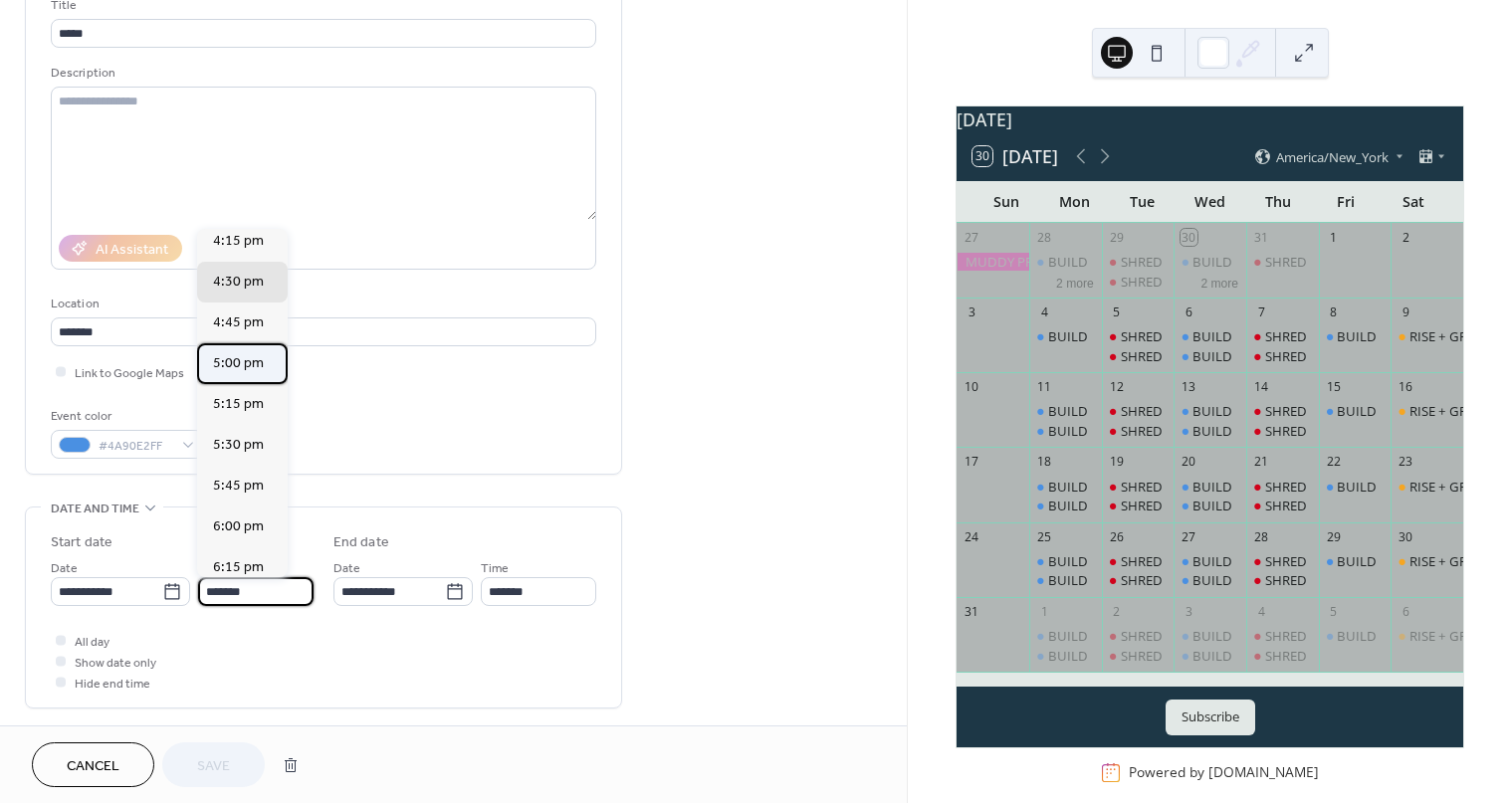 click on "5:00 pm" at bounding box center [238, 363] 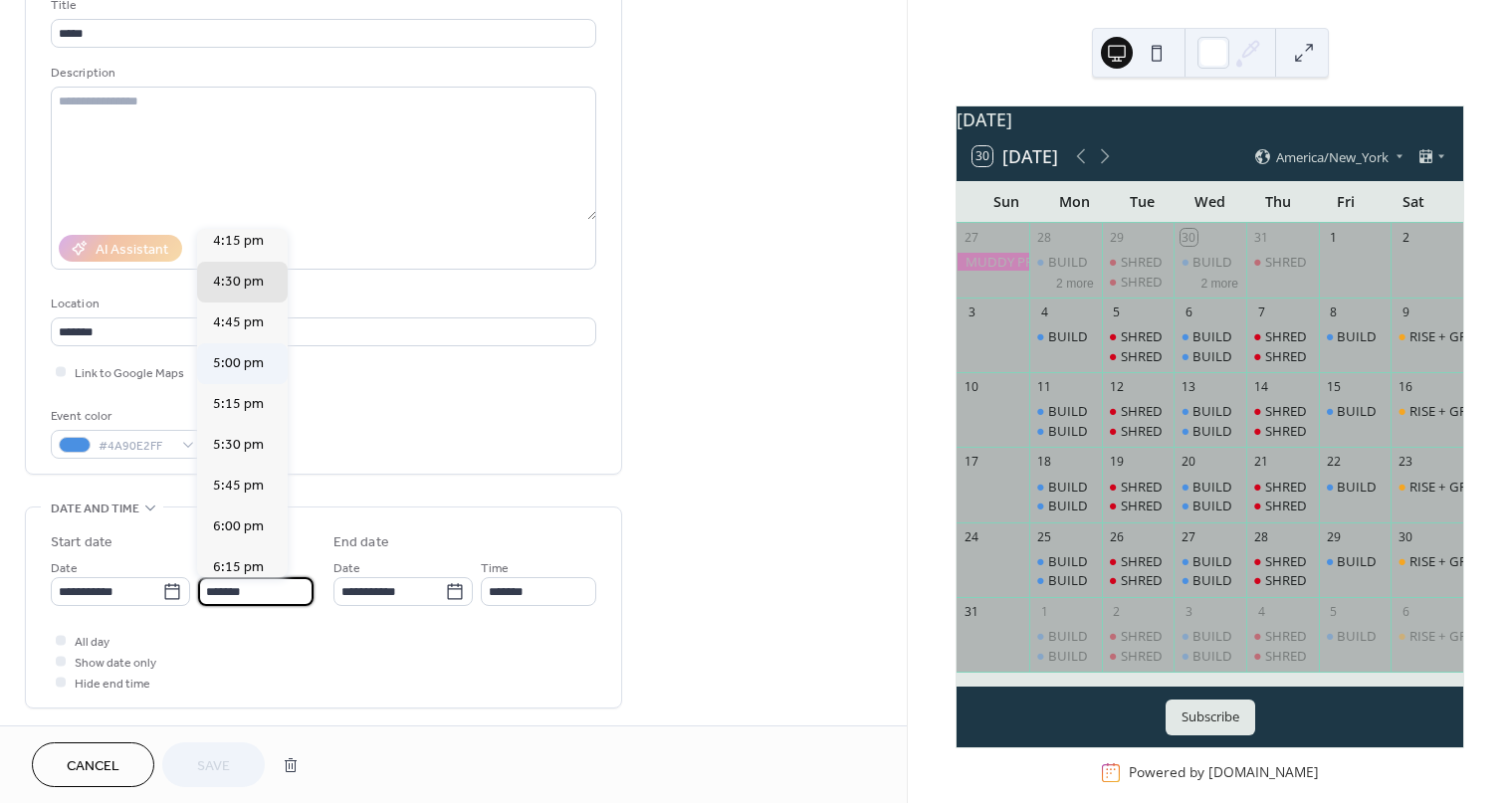 type on "*******" 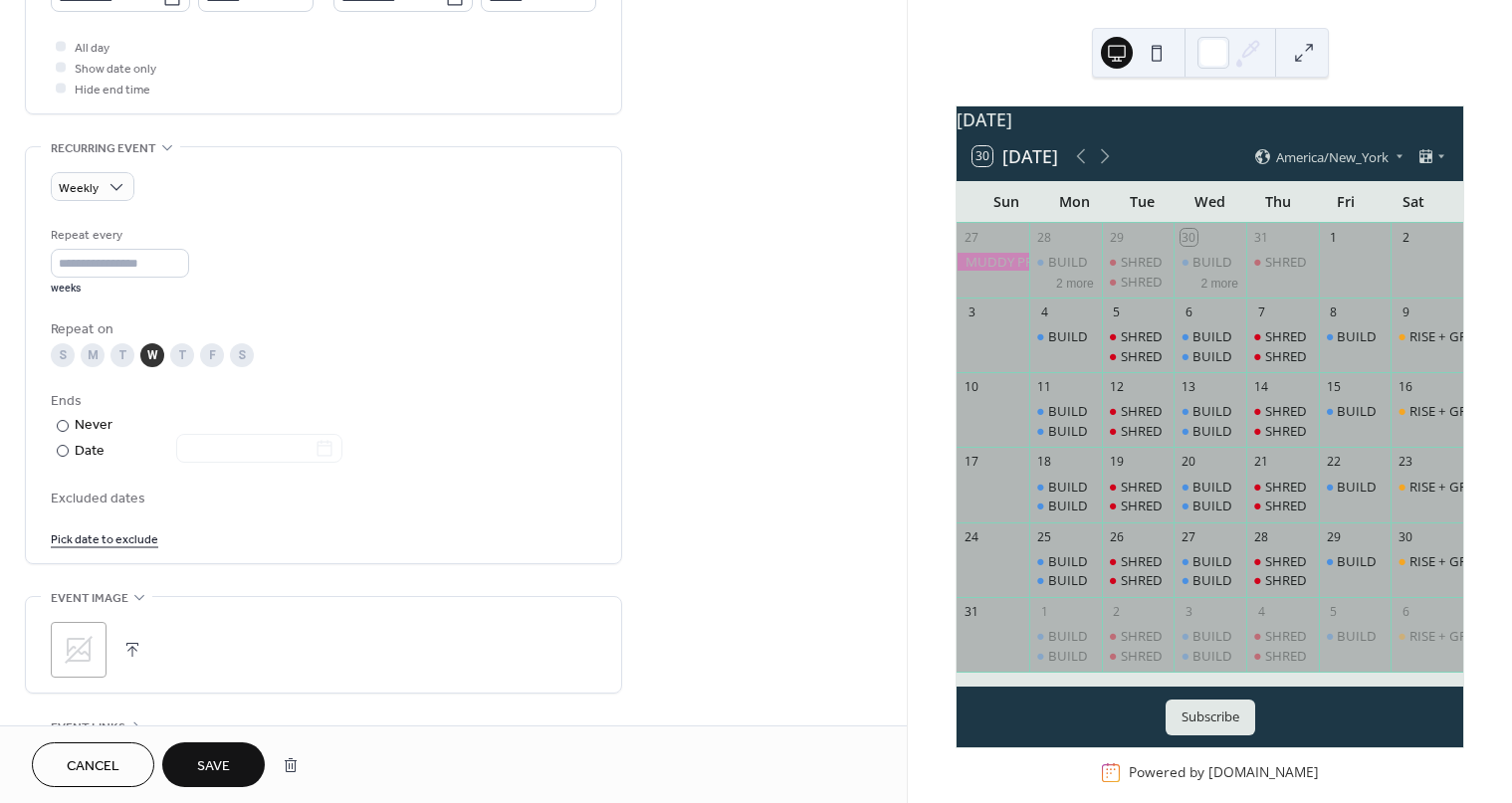 scroll, scrollTop: 736, scrollLeft: 0, axis: vertical 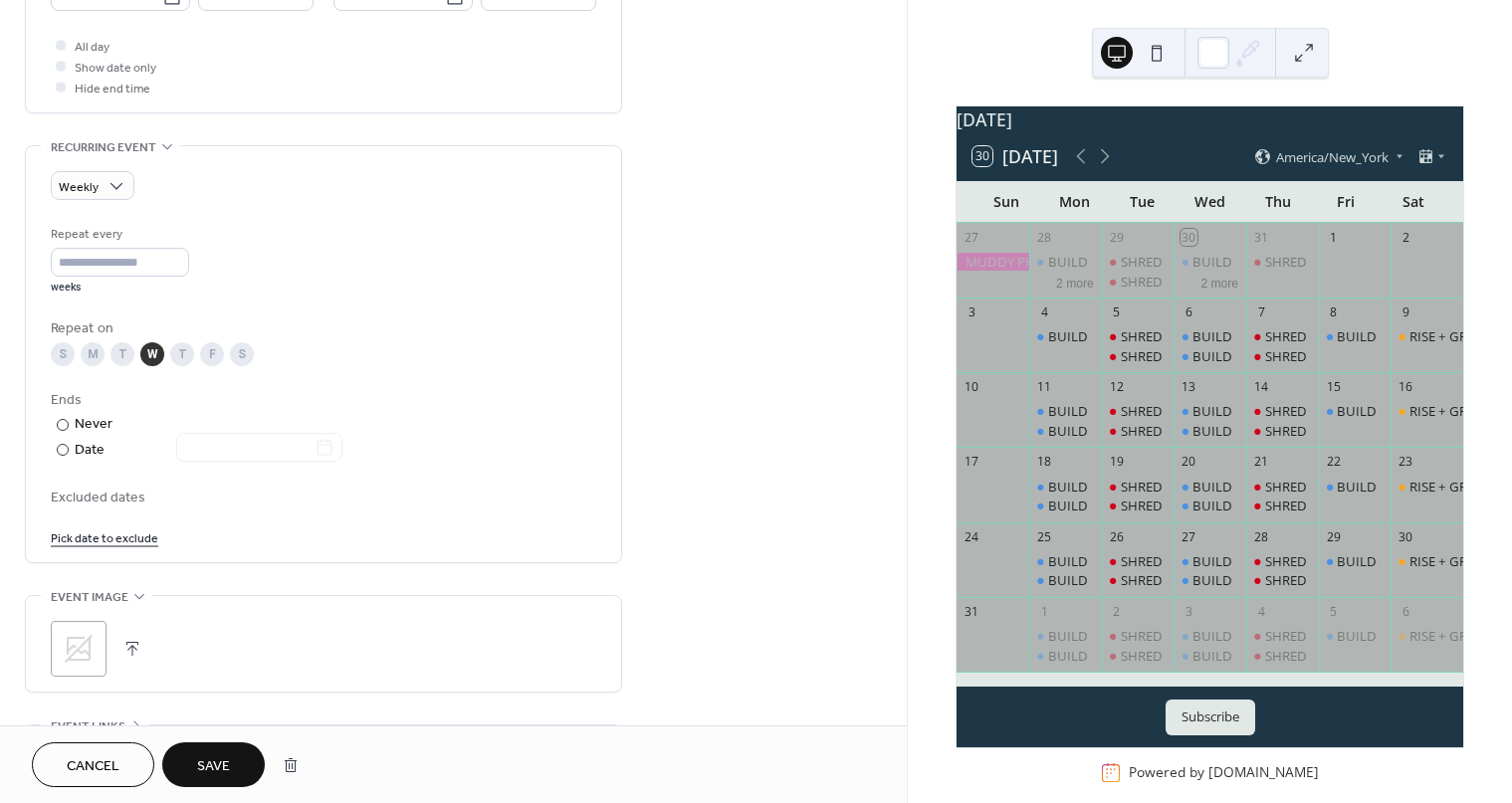 click on "Save" at bounding box center (213, 764) 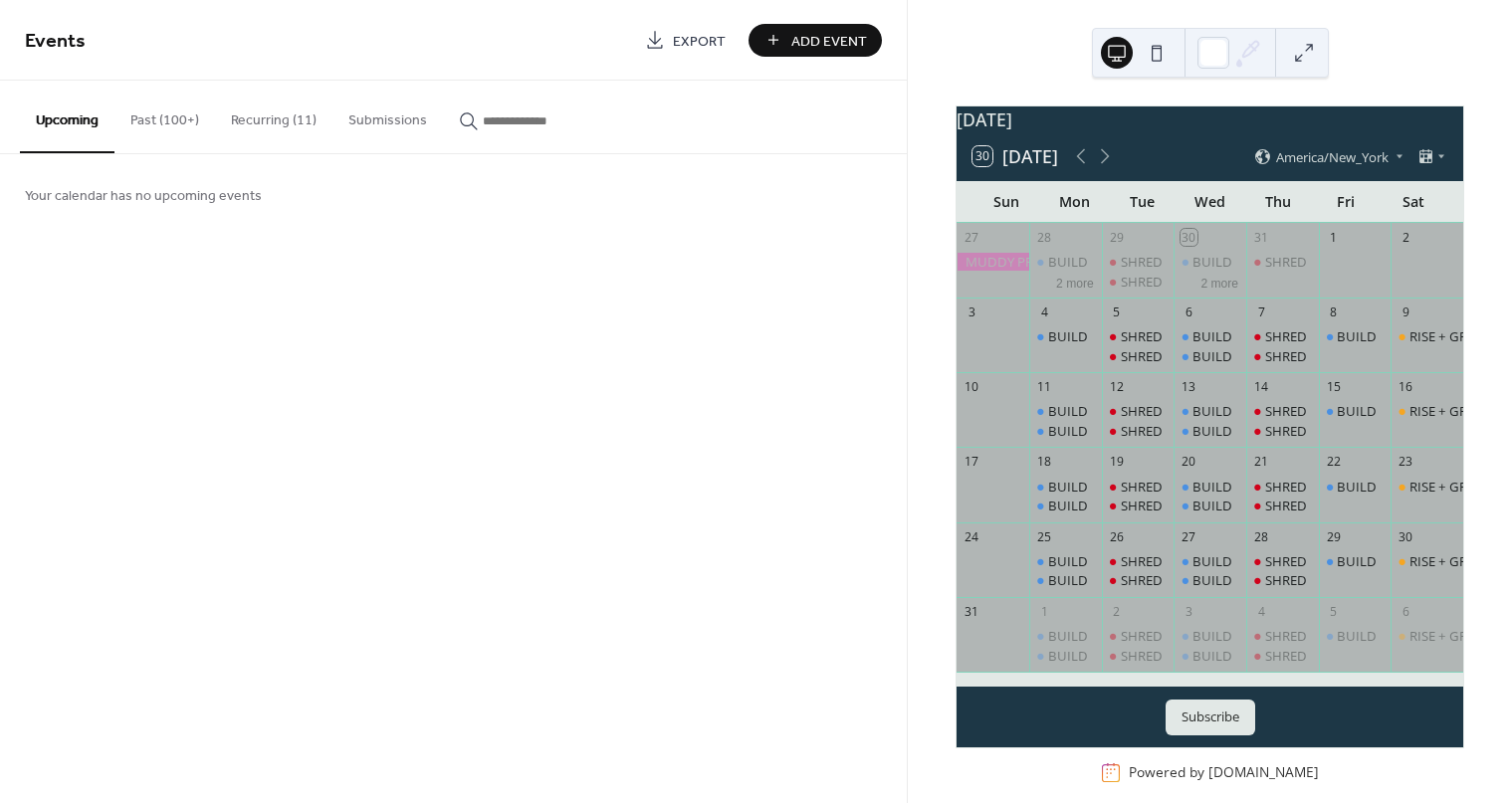 click on "Events Export Add Event" at bounding box center (453, 40) 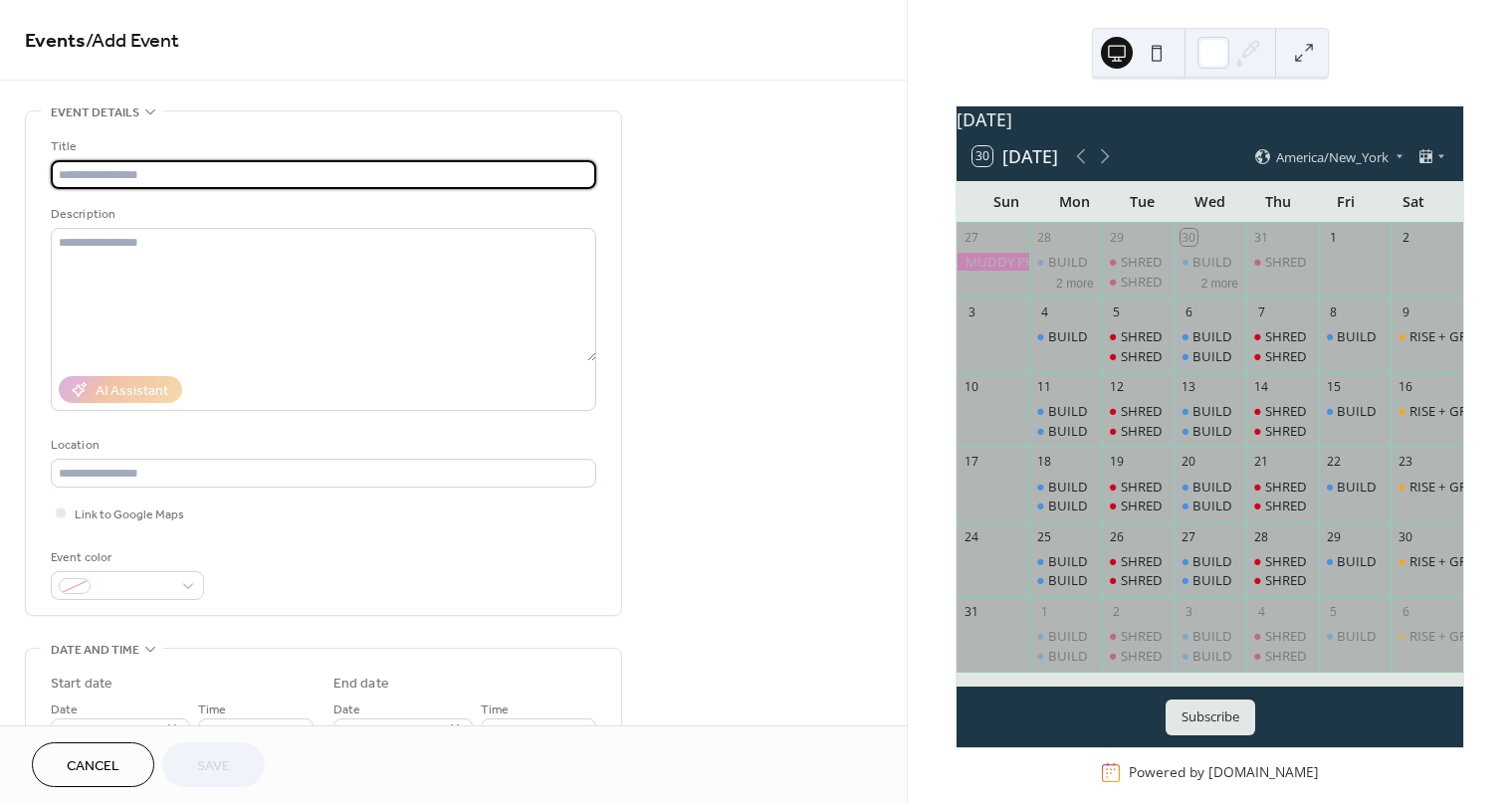 click at bounding box center (324, 174) 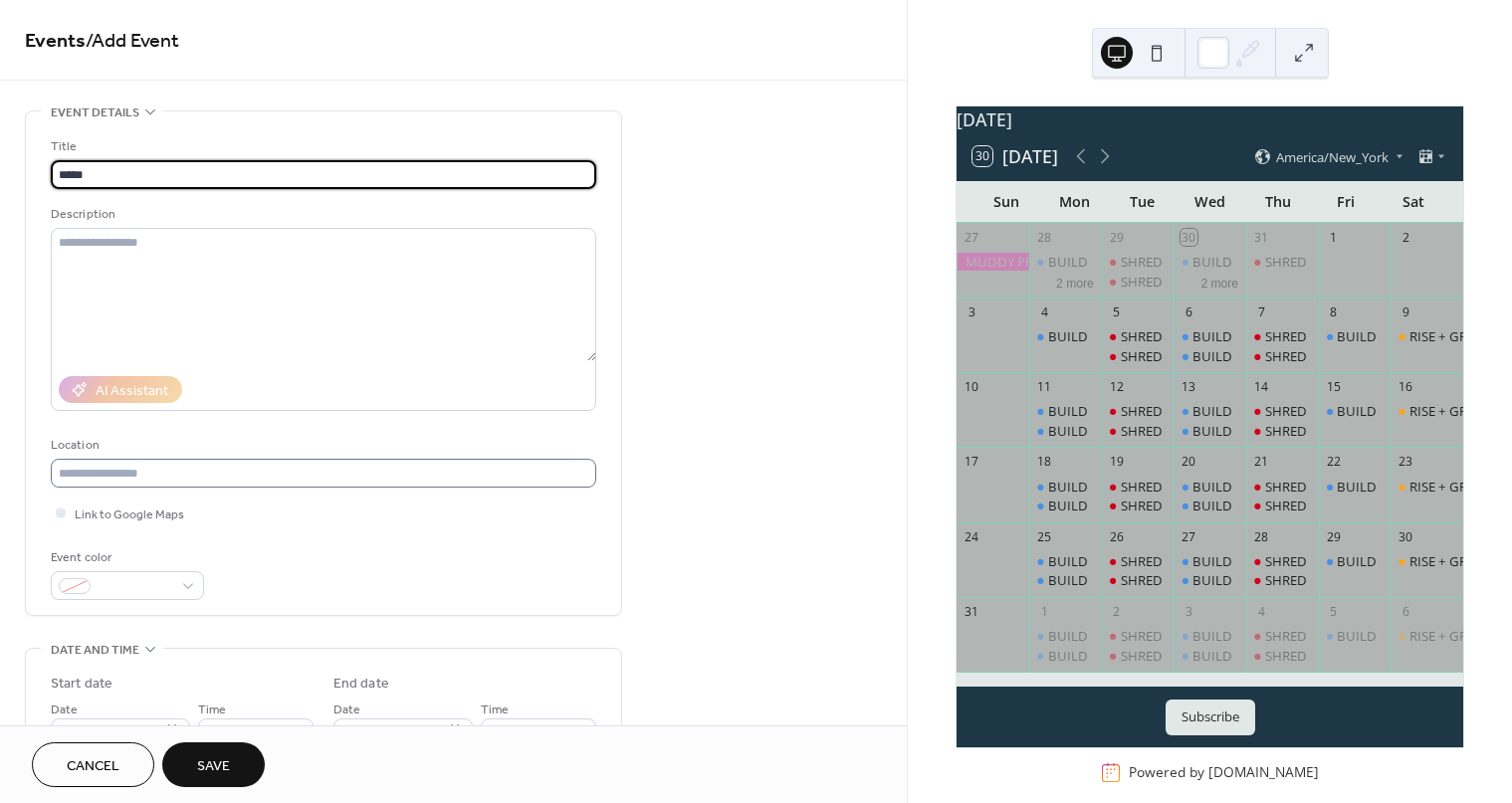 type on "*****" 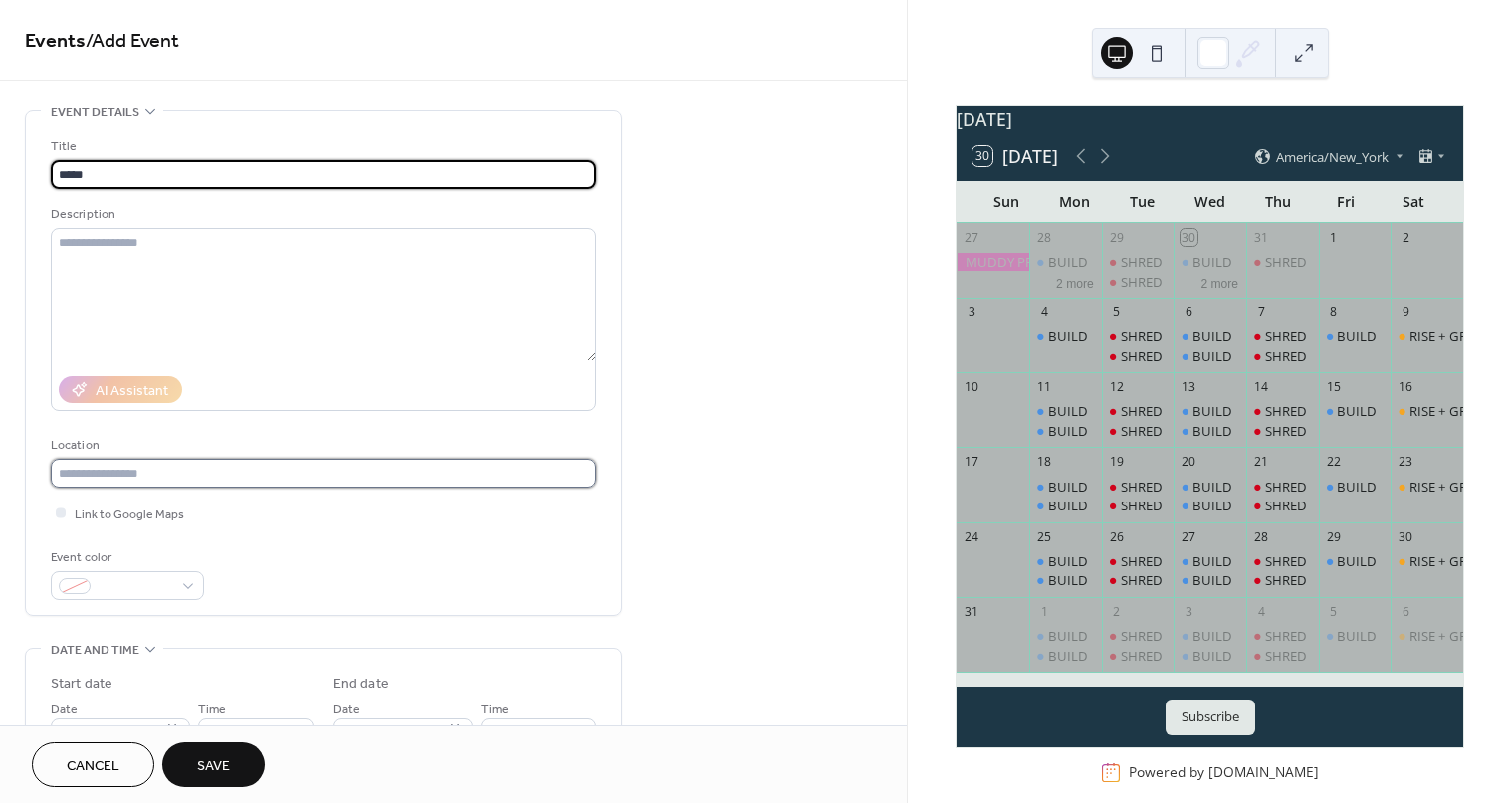 click at bounding box center [324, 473] 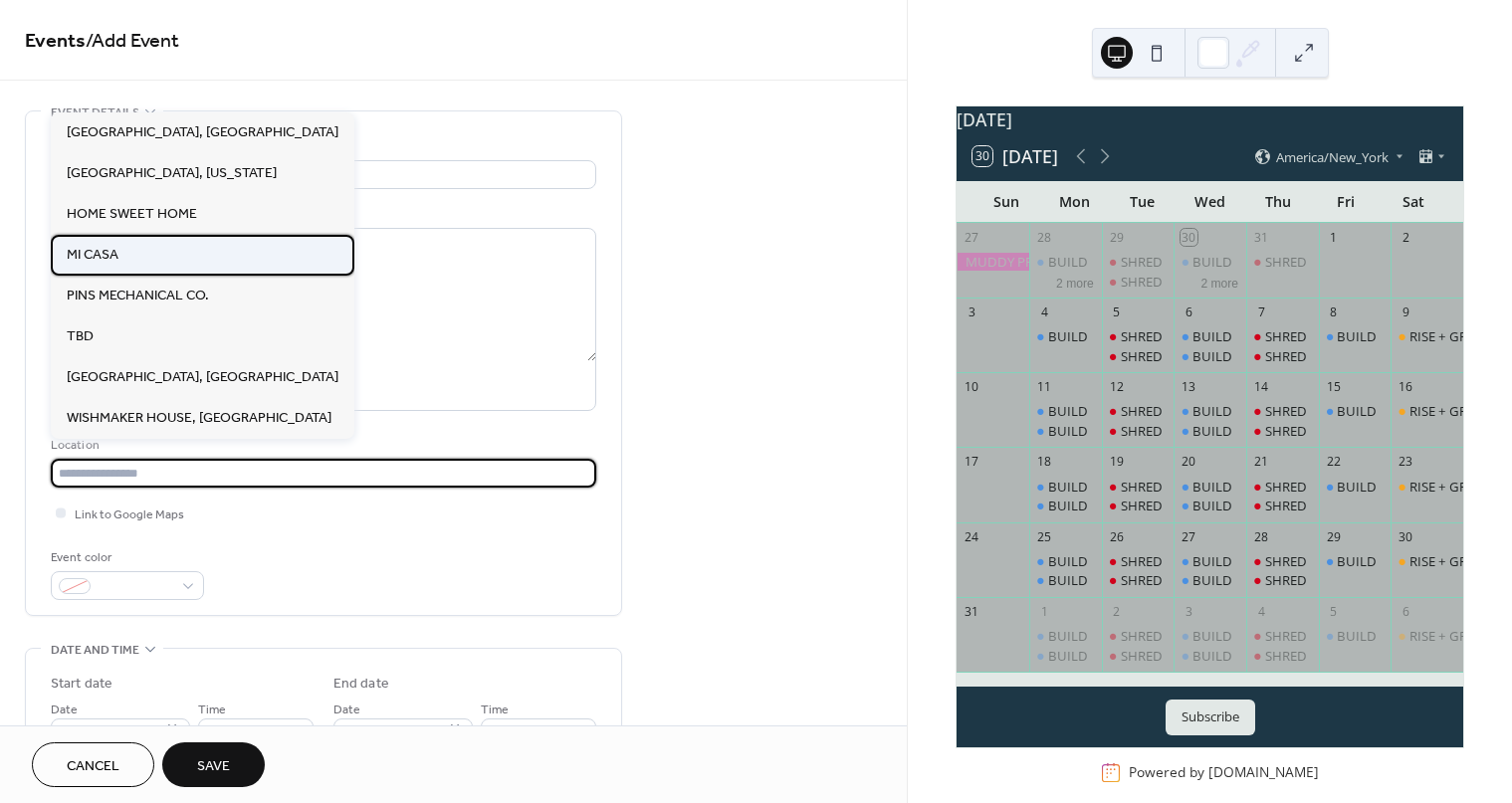 click on "MI CASA" at bounding box center [202, 255] 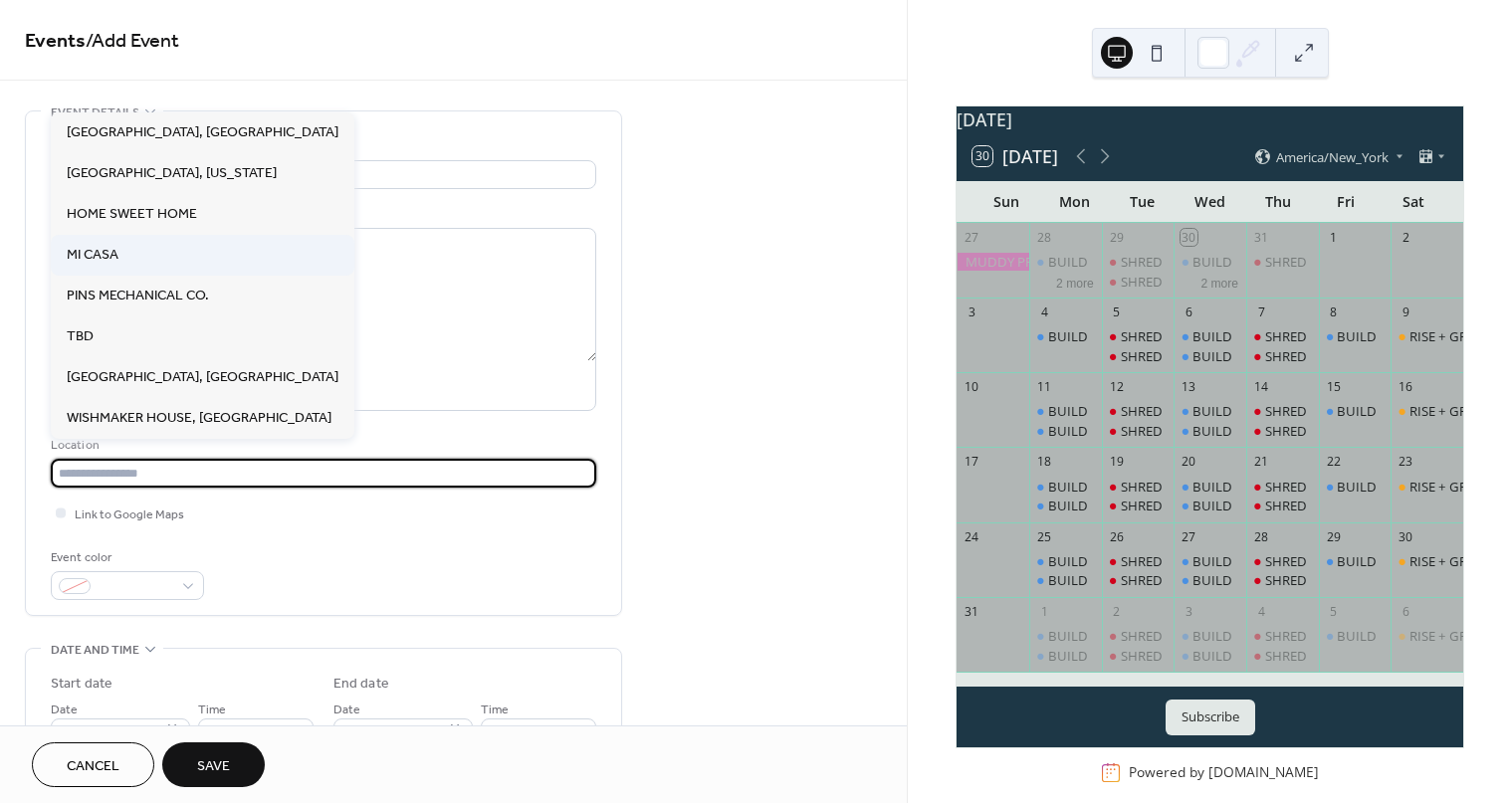 type on "*******" 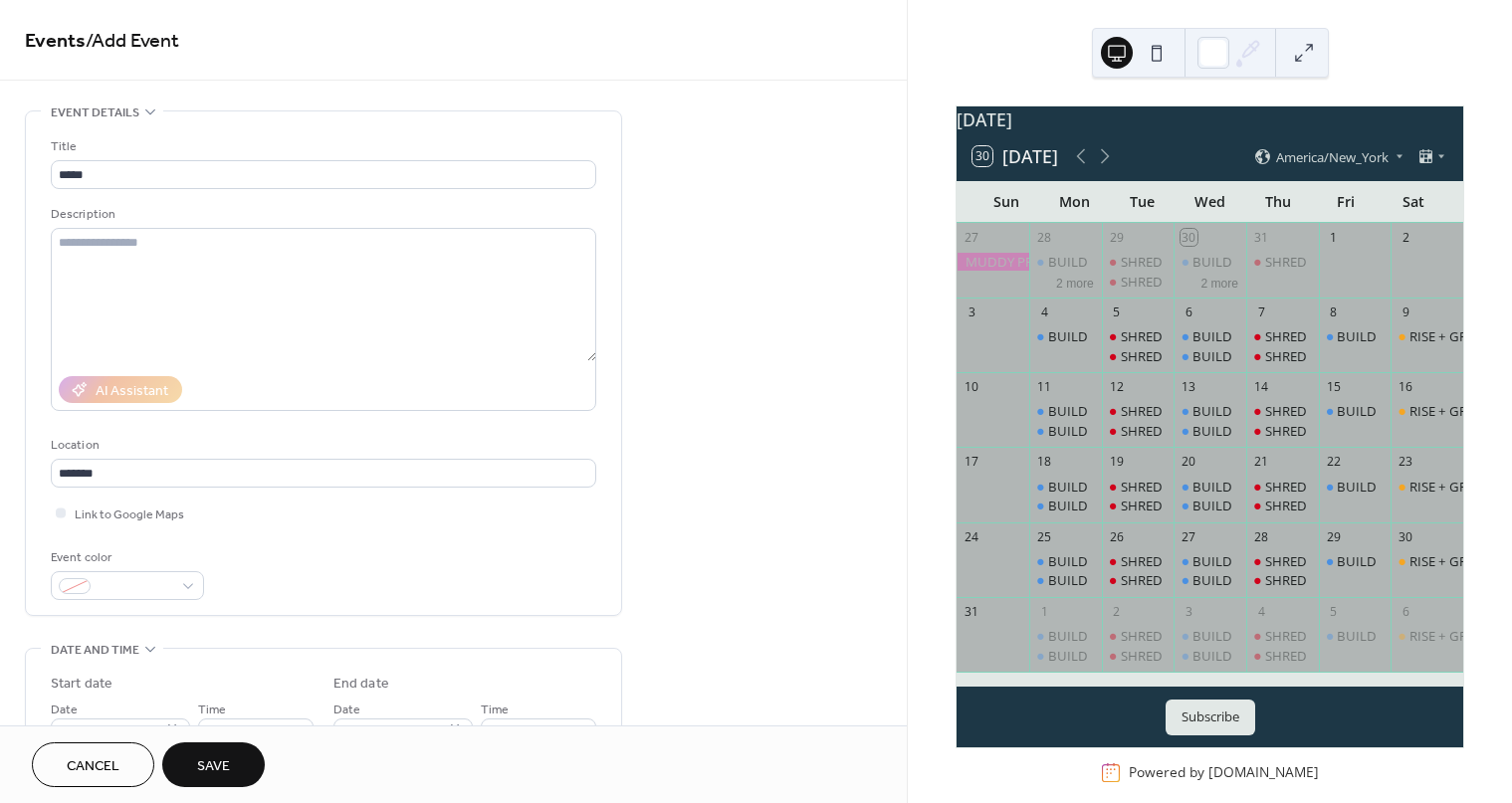 click on "Event color" at bounding box center (125, 557) 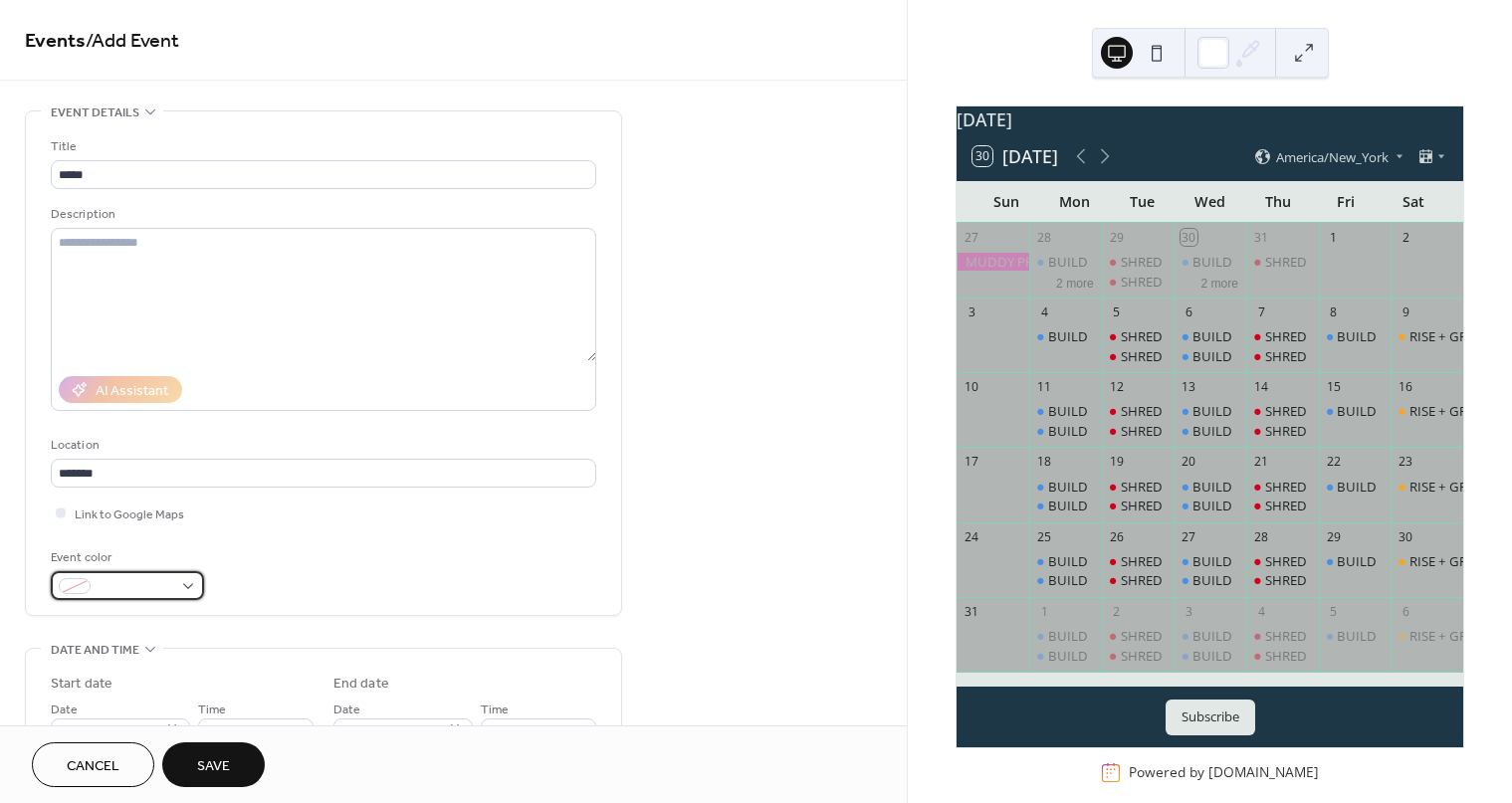 click at bounding box center [135, 587] 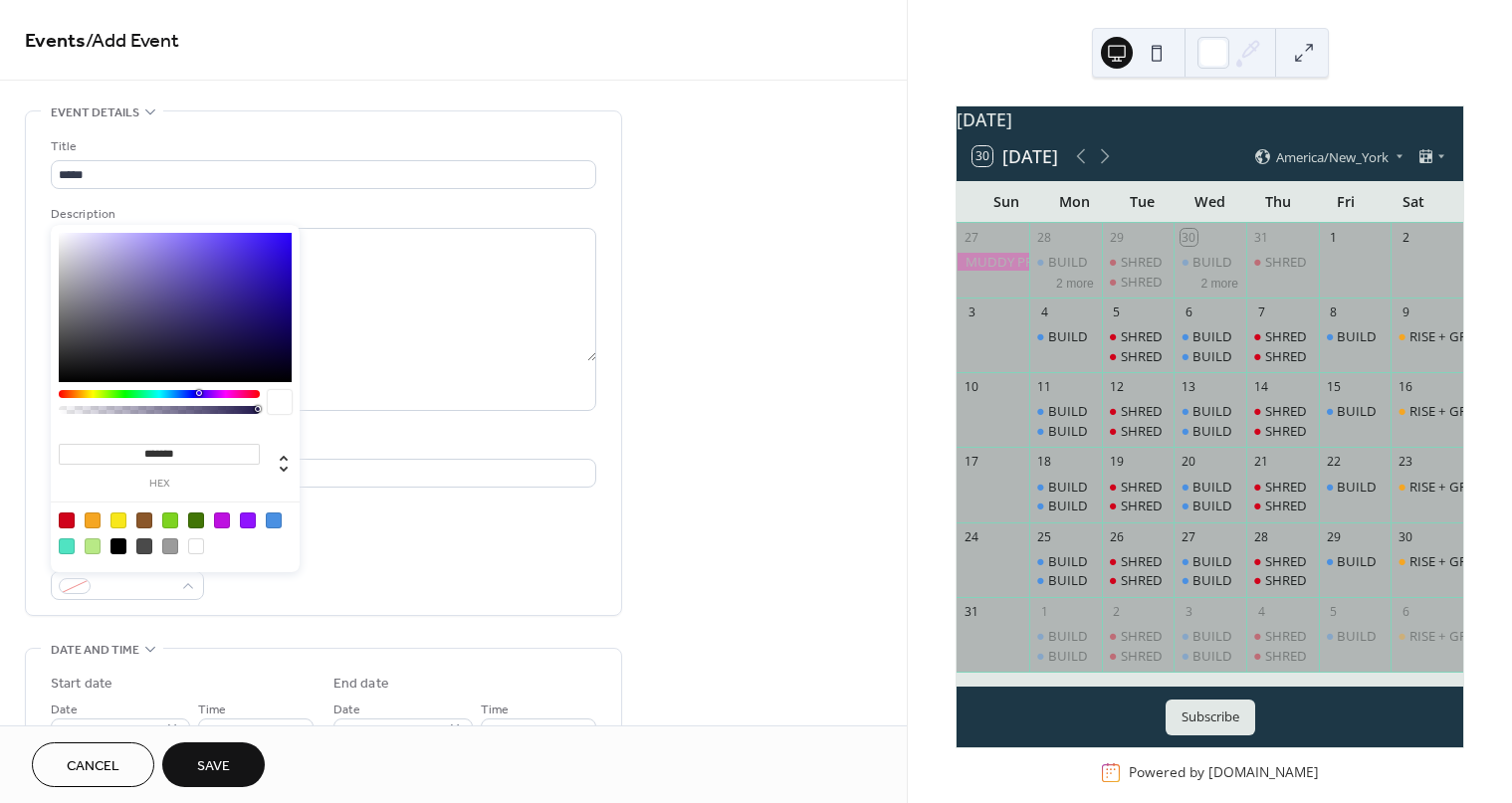 click at bounding box center [274, 520] 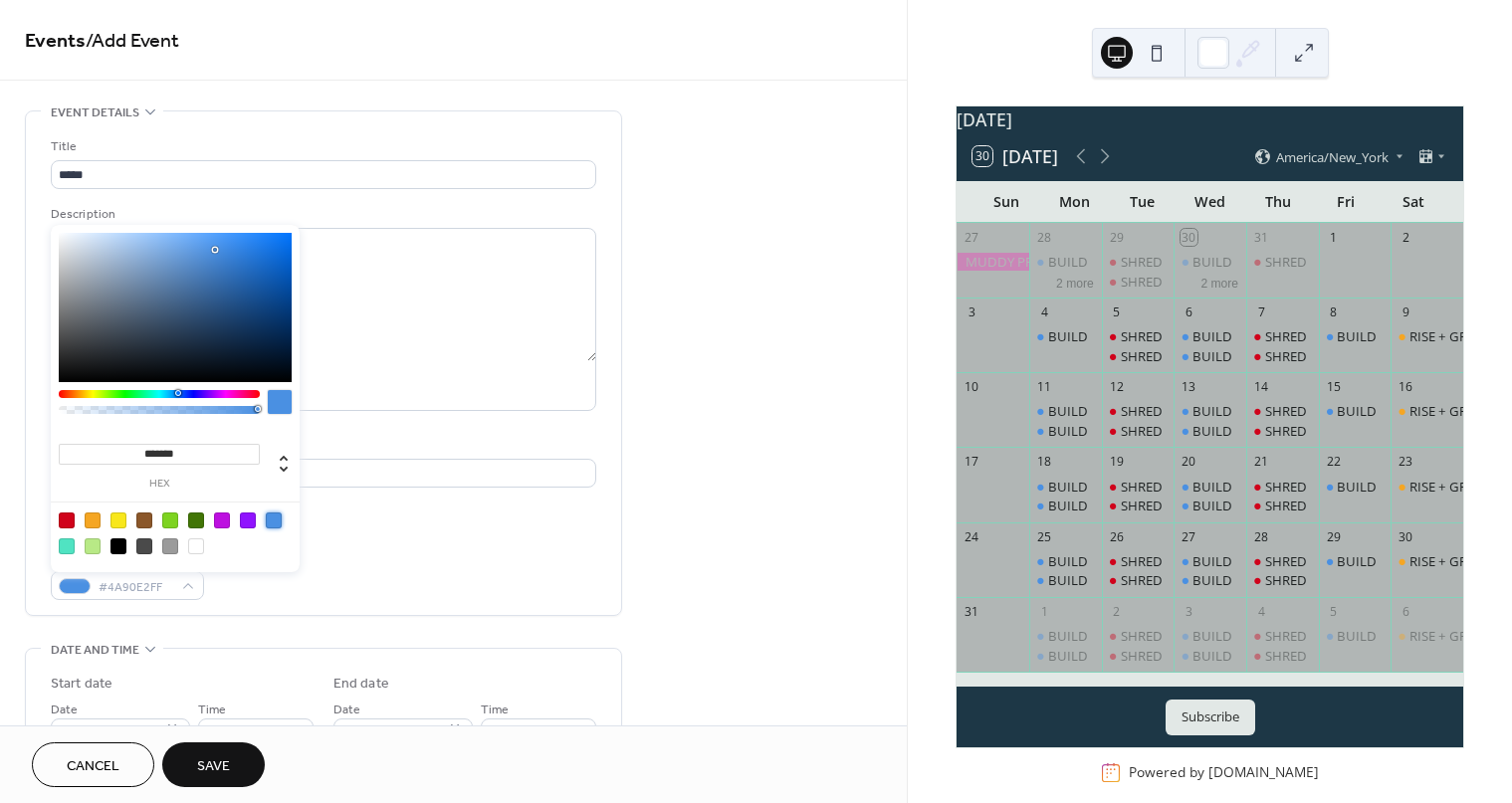 click on "**********" at bounding box center (324, 748) 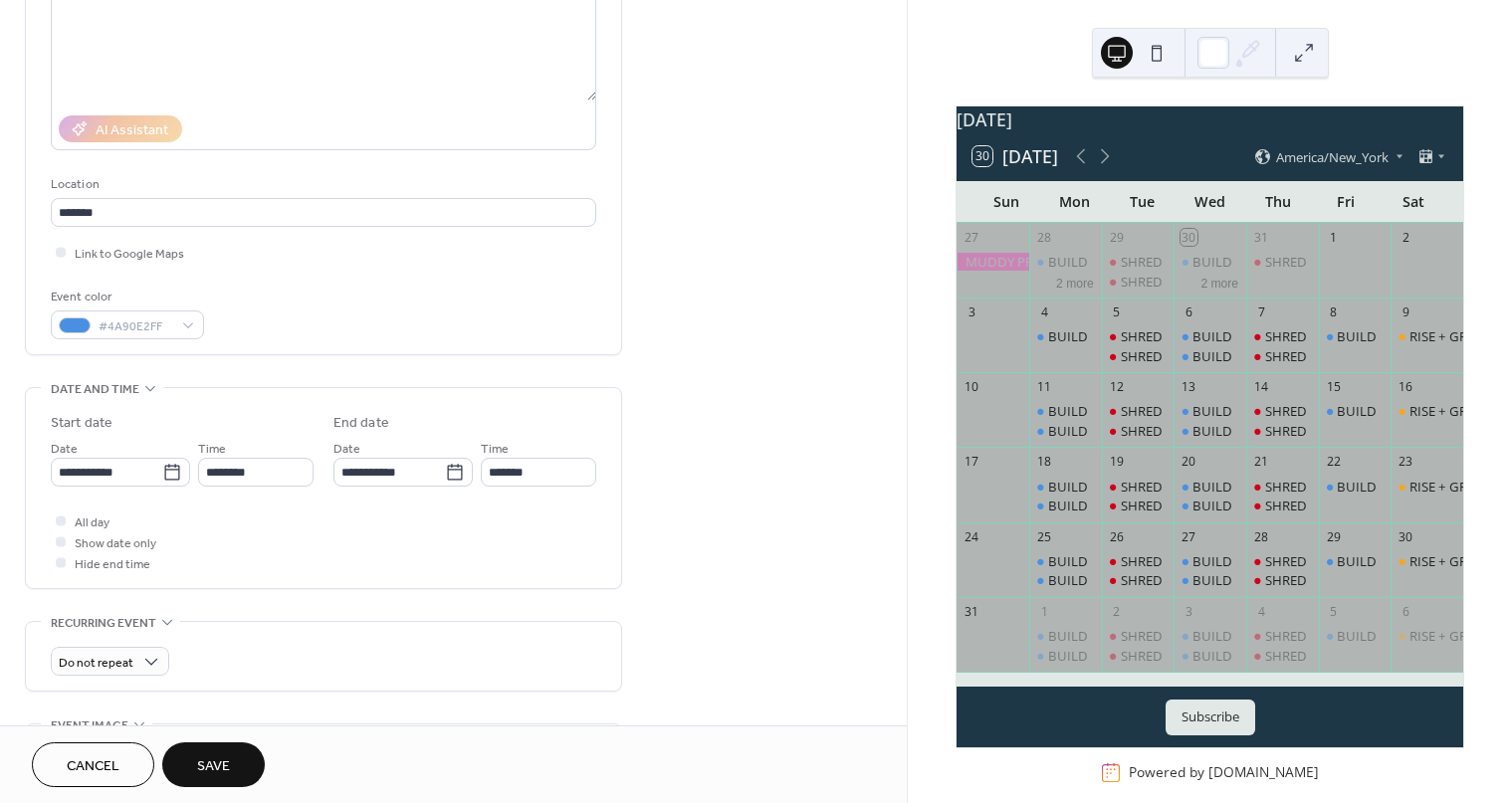 scroll, scrollTop: 262, scrollLeft: 0, axis: vertical 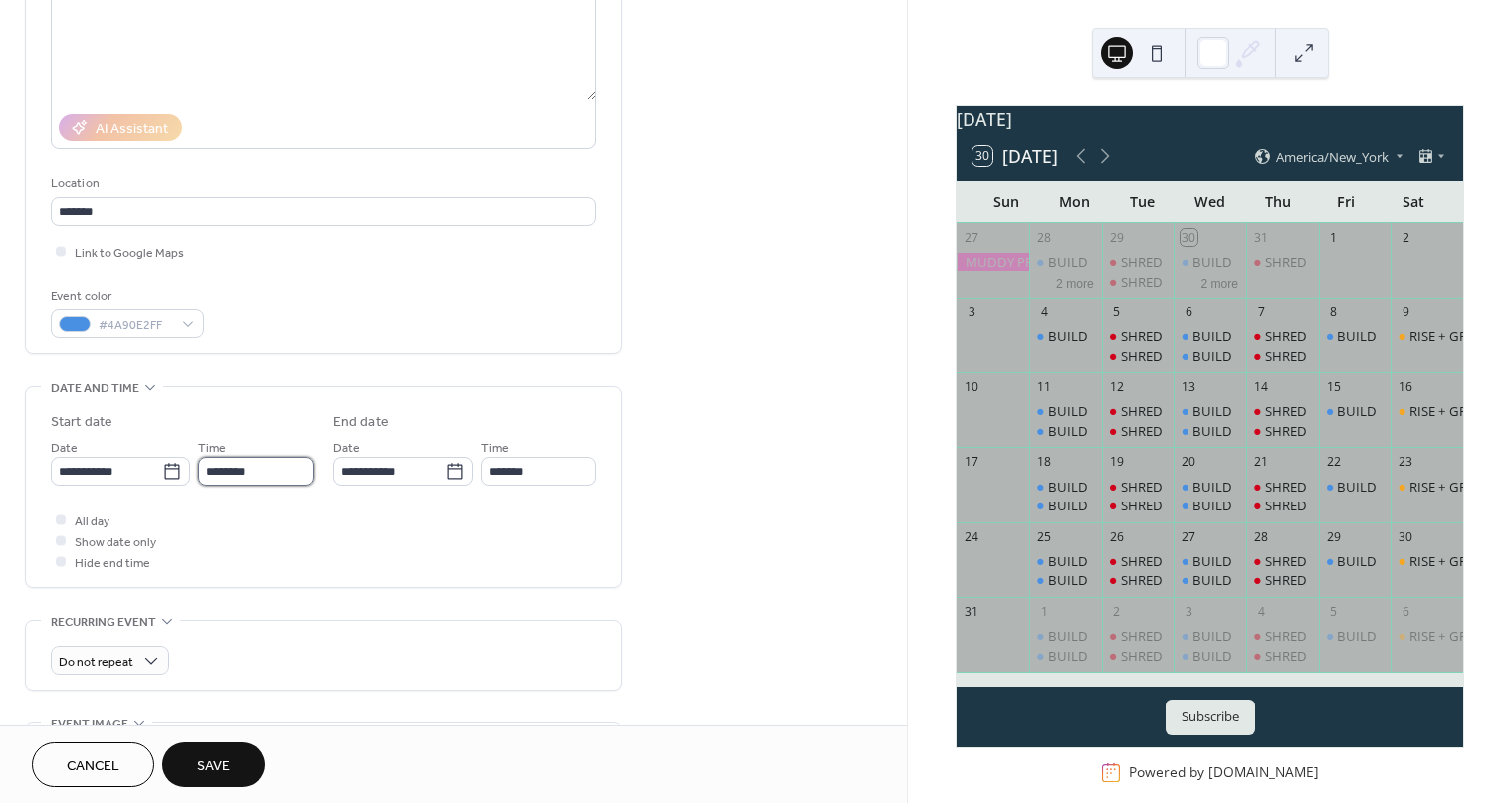 click on "********" at bounding box center [256, 471] 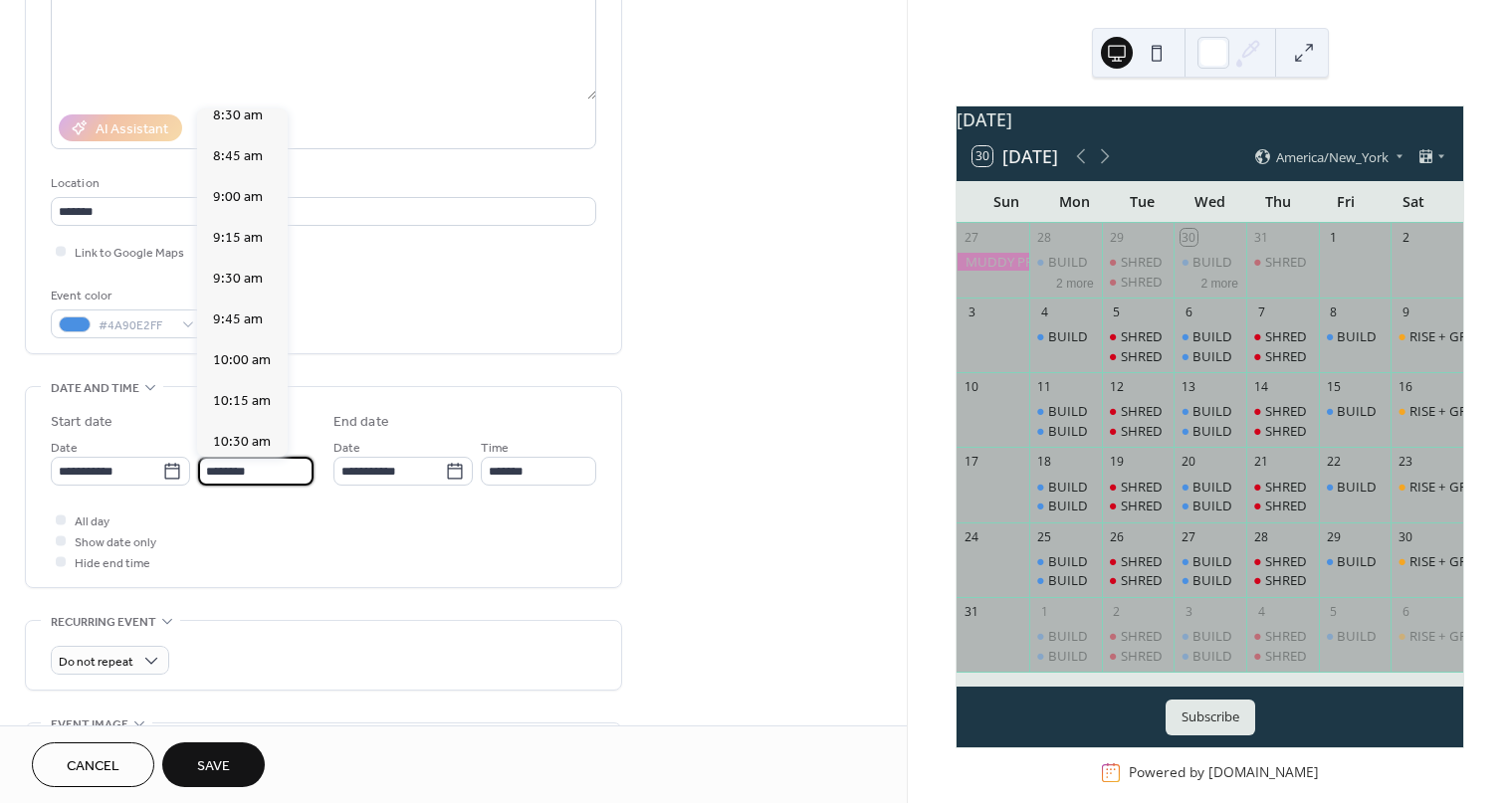 scroll, scrollTop: 1398, scrollLeft: 0, axis: vertical 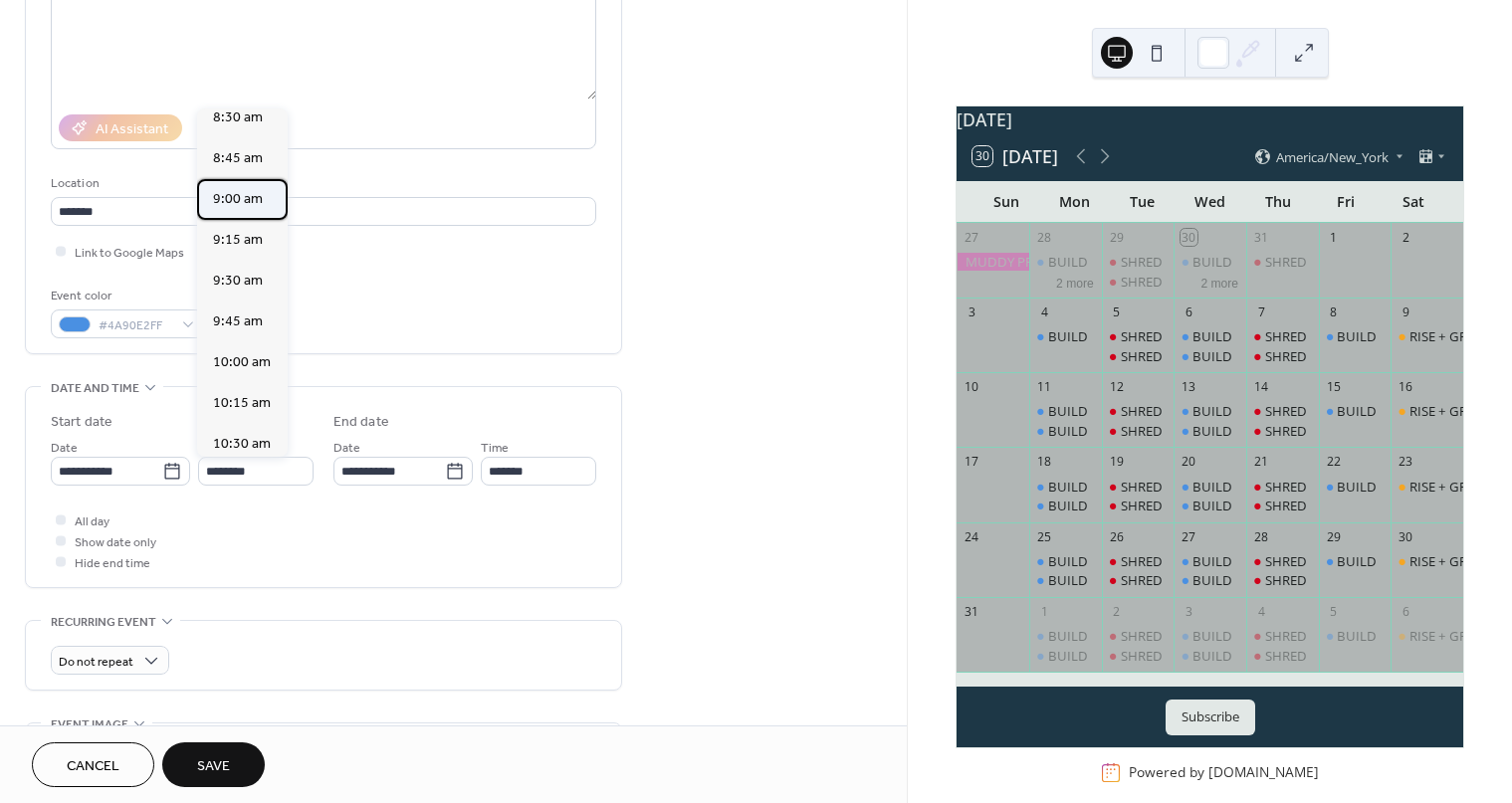 click on "9:00 am" at bounding box center [238, 199] 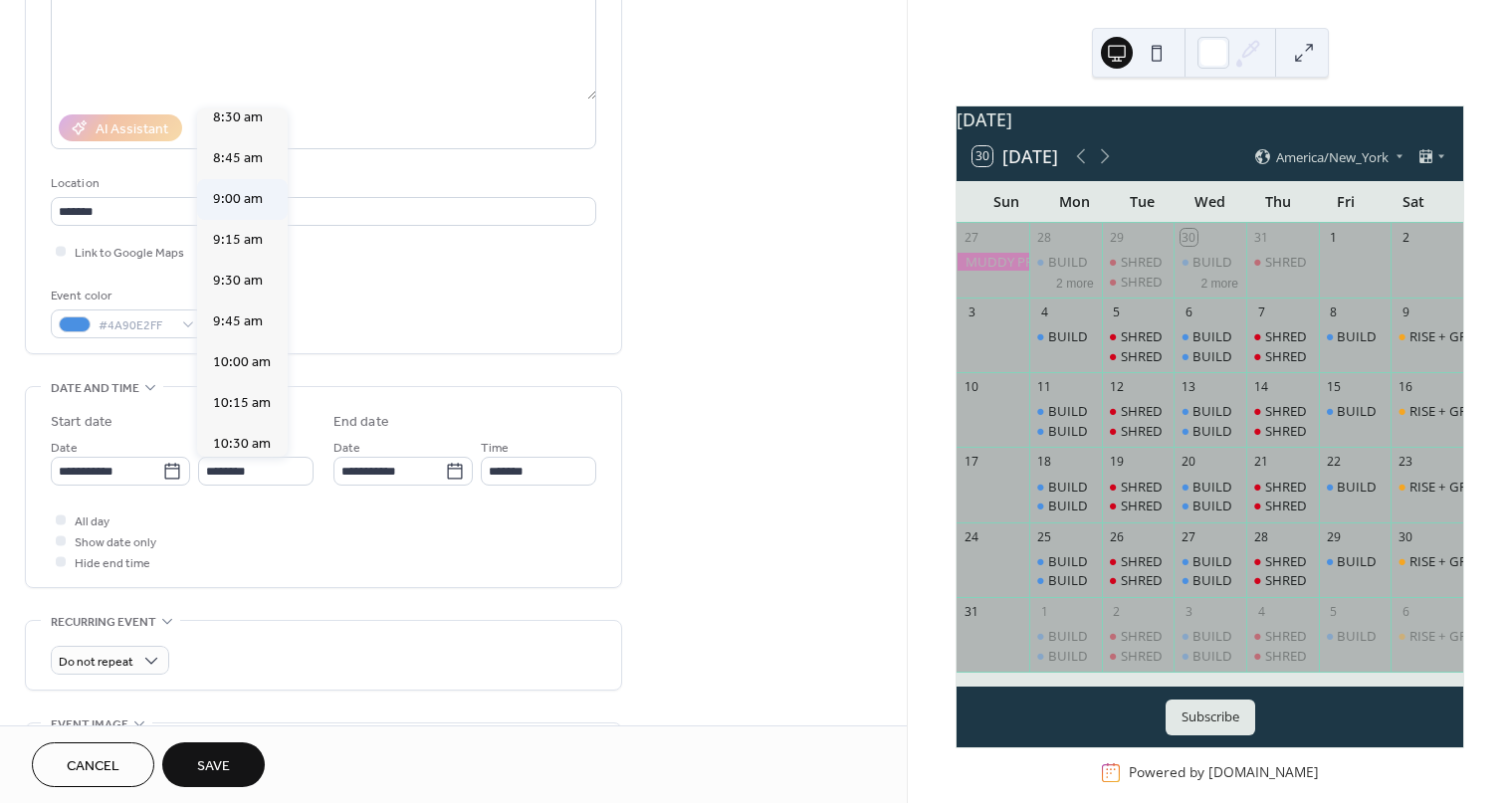type on "*******" 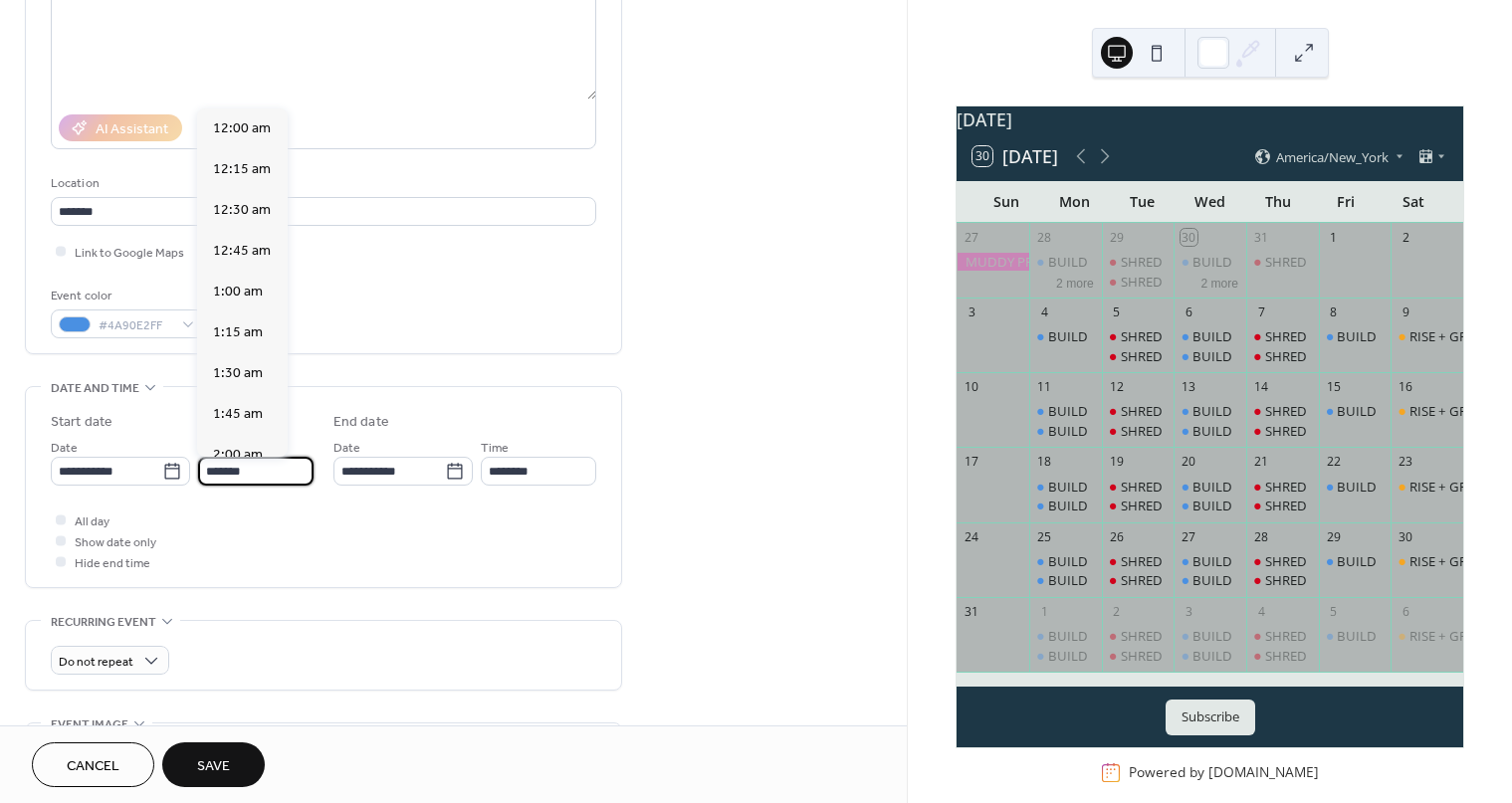 click on "*******" at bounding box center [256, 471] 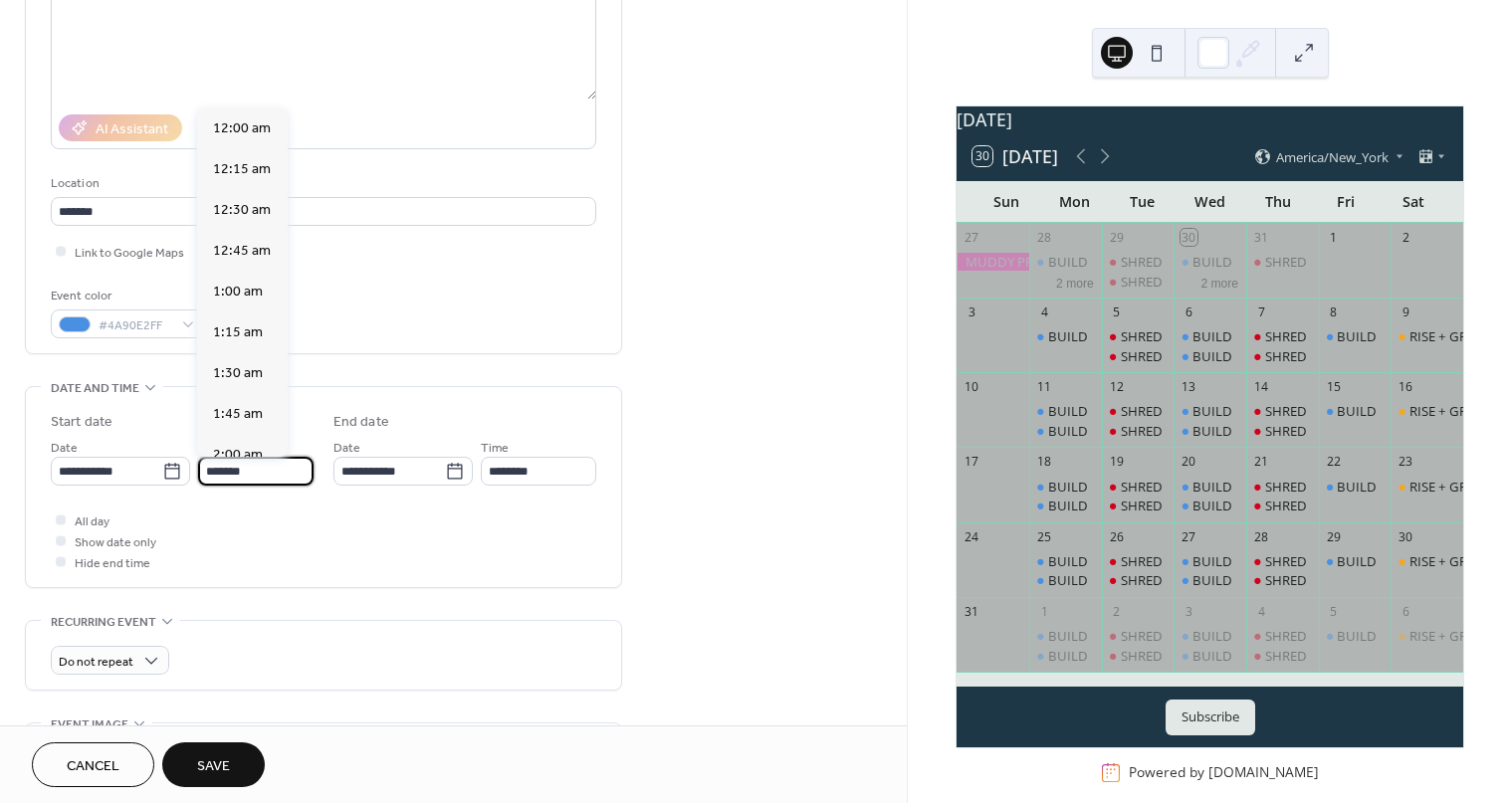 scroll, scrollTop: 1451, scrollLeft: 0, axis: vertical 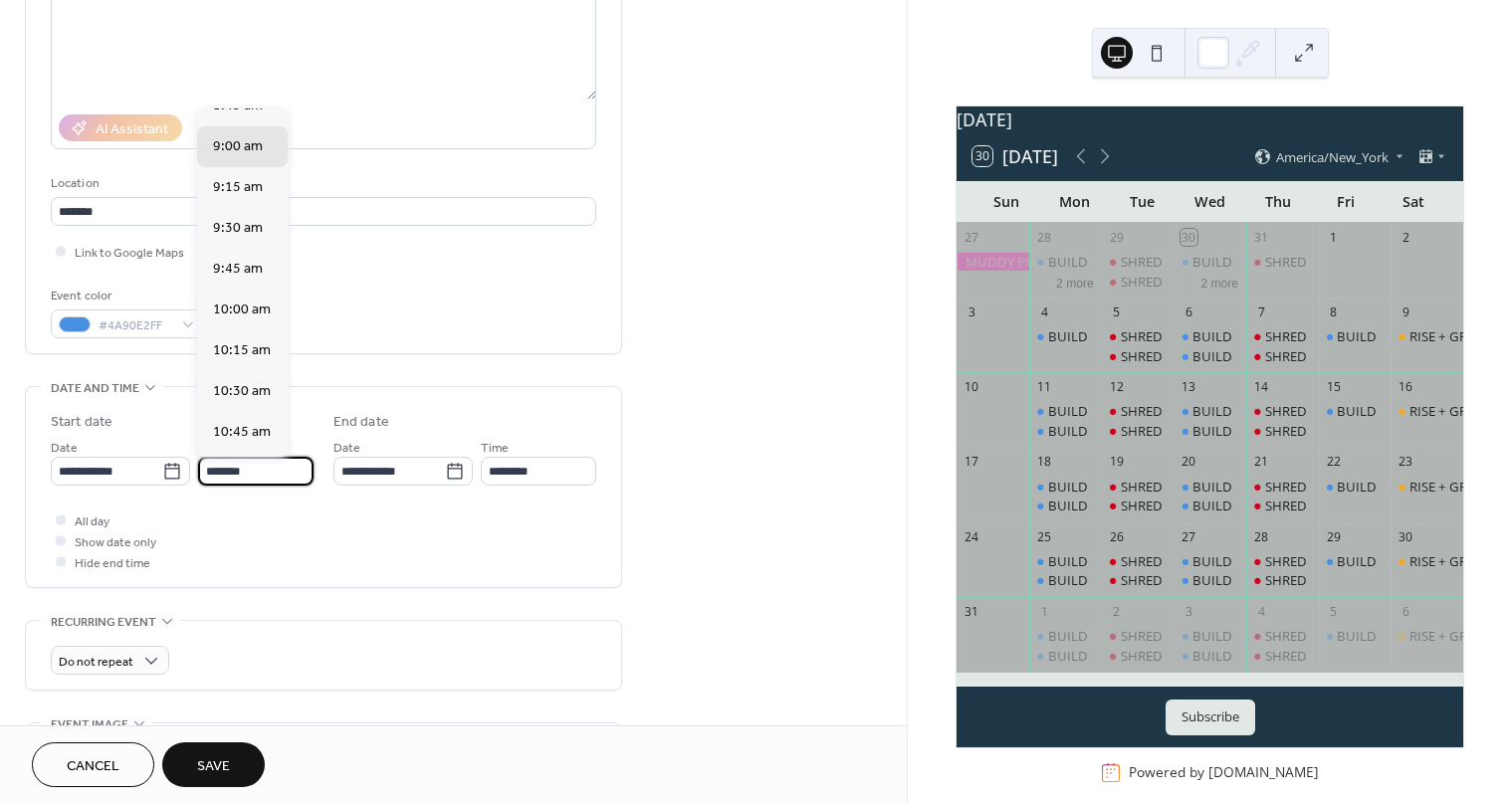 click on "All day Show date only Hide end time" at bounding box center [324, 540] 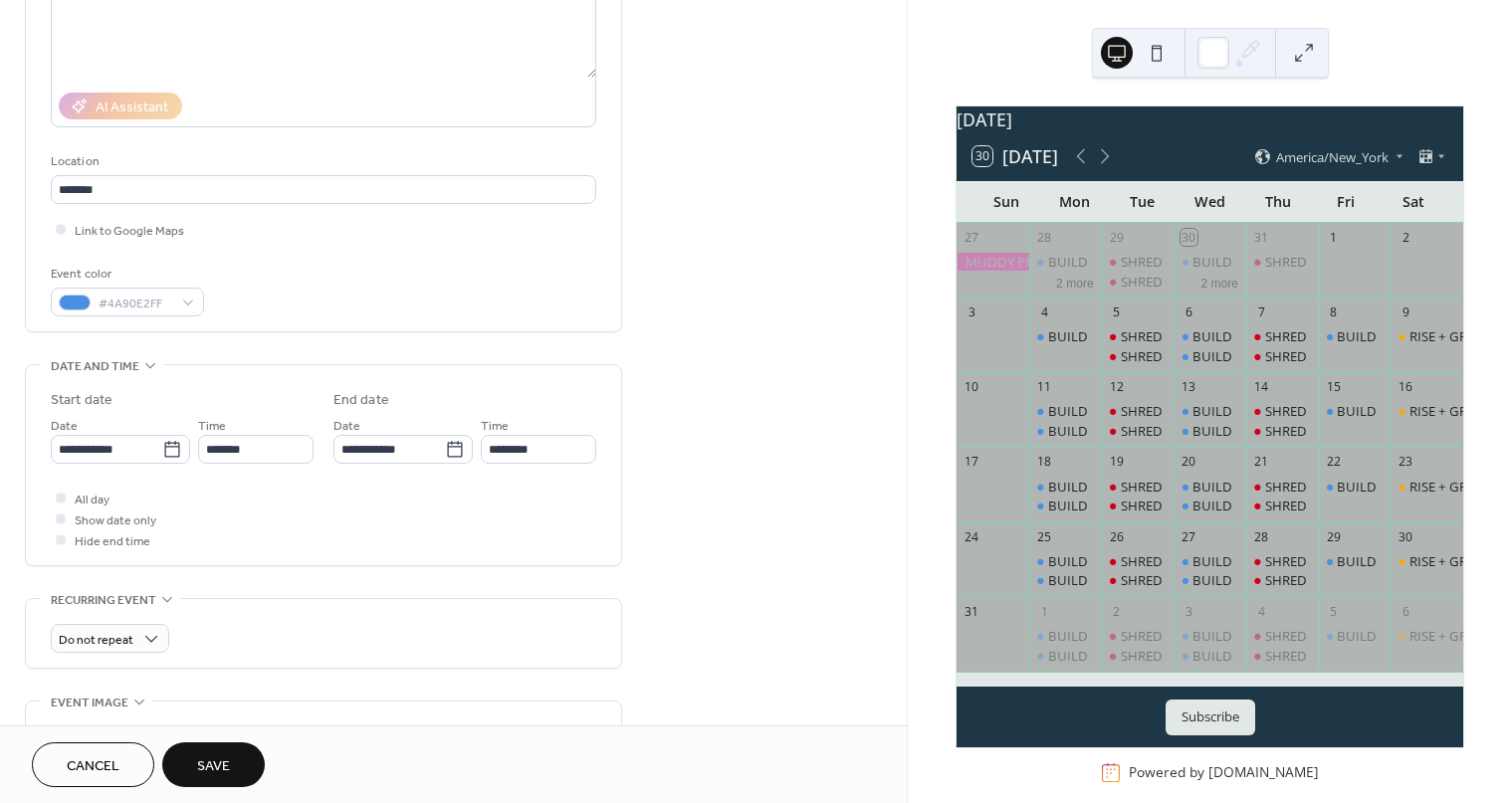 scroll, scrollTop: 290, scrollLeft: 0, axis: vertical 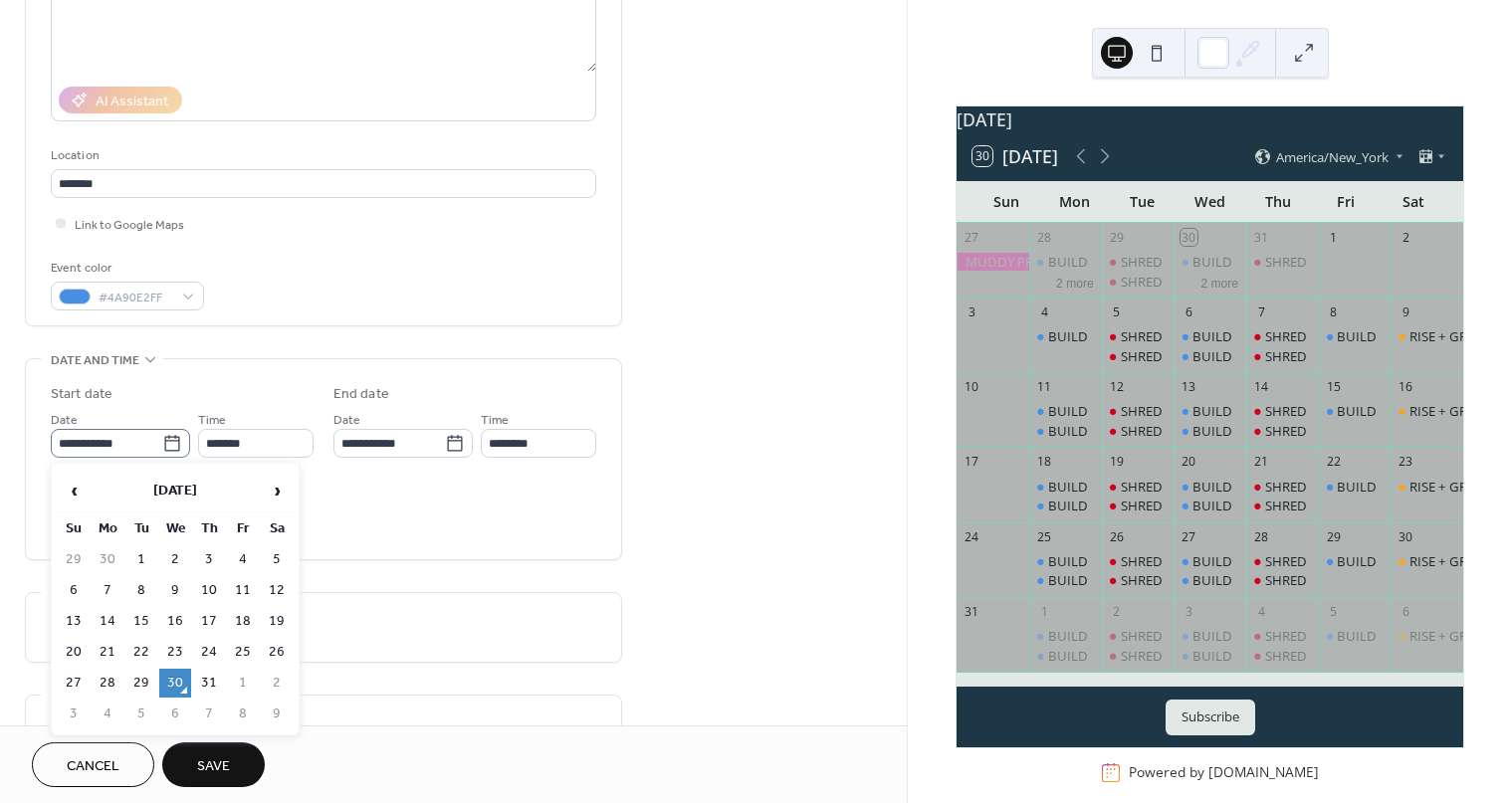 click 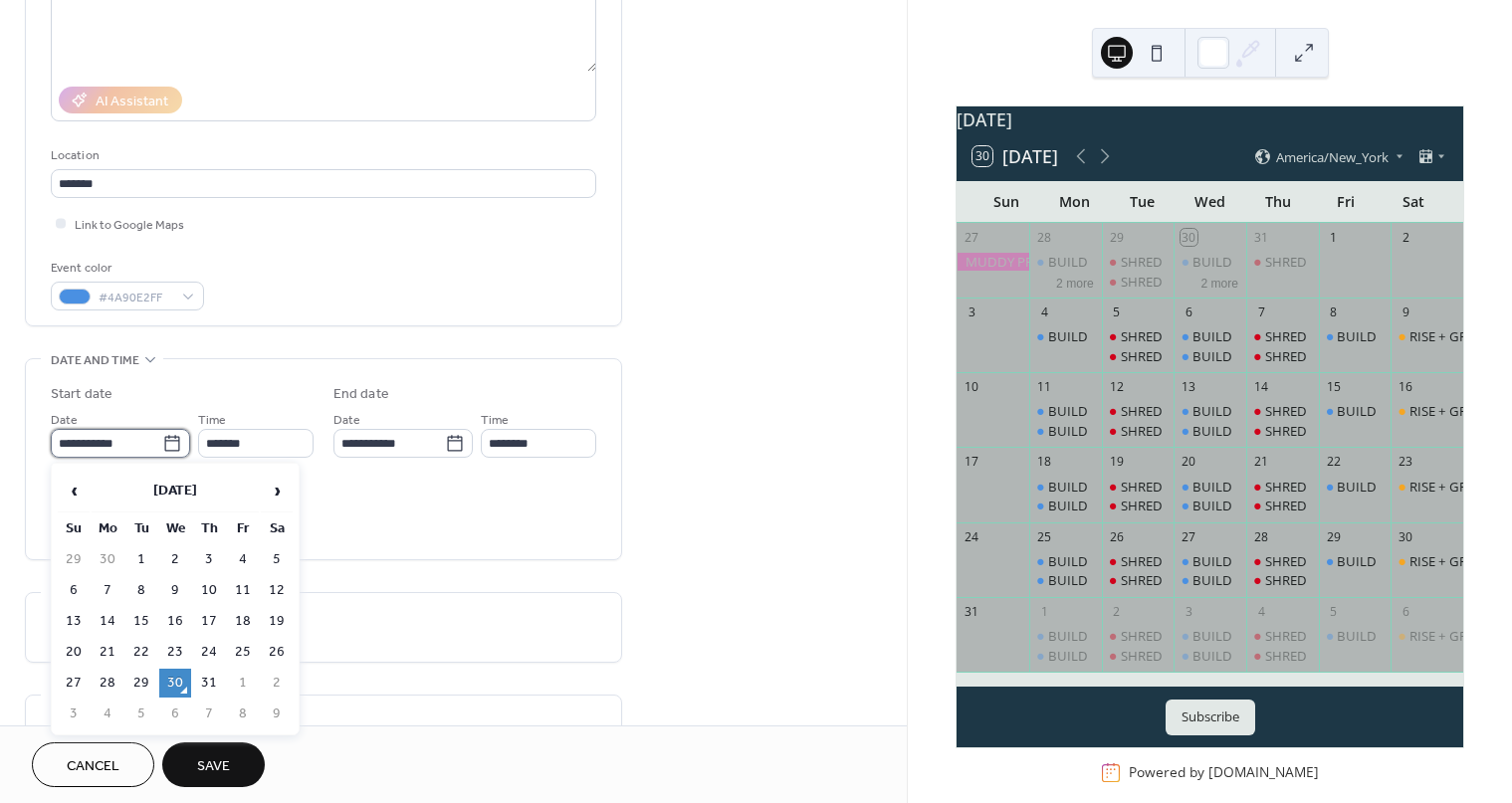 click on "**********" at bounding box center [107, 443] 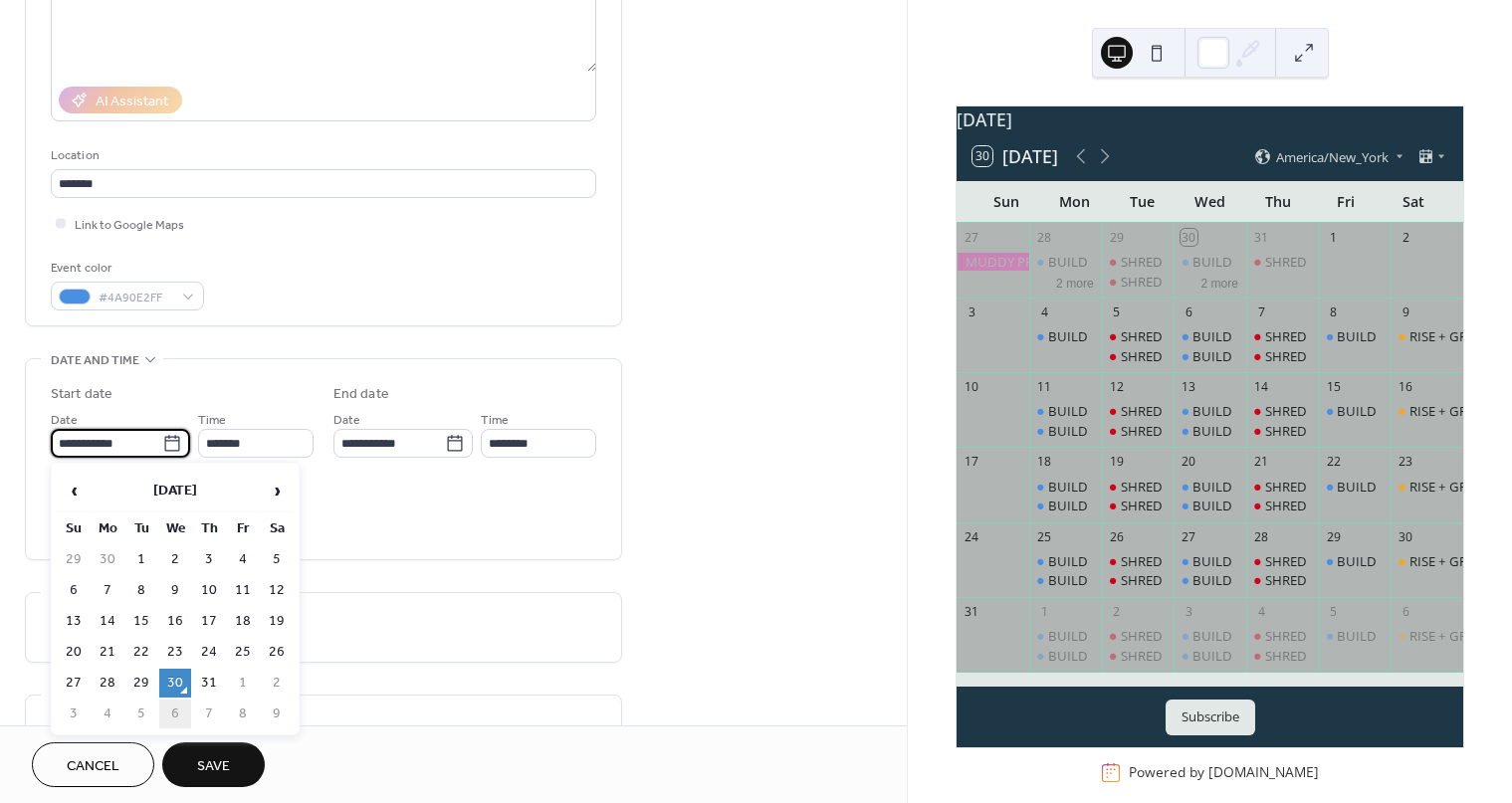 click on "6" at bounding box center (175, 713) 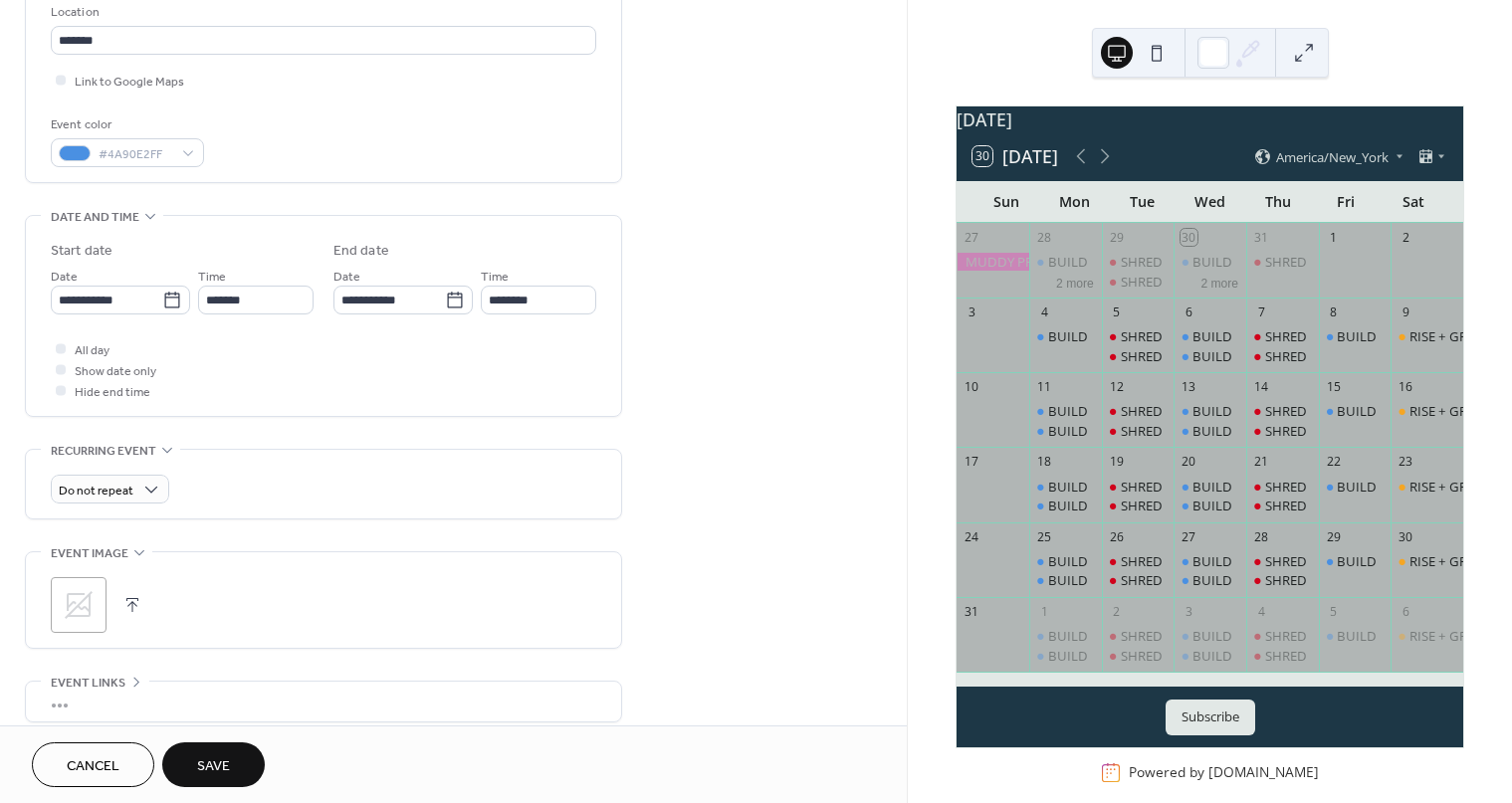 scroll, scrollTop: 432, scrollLeft: 0, axis: vertical 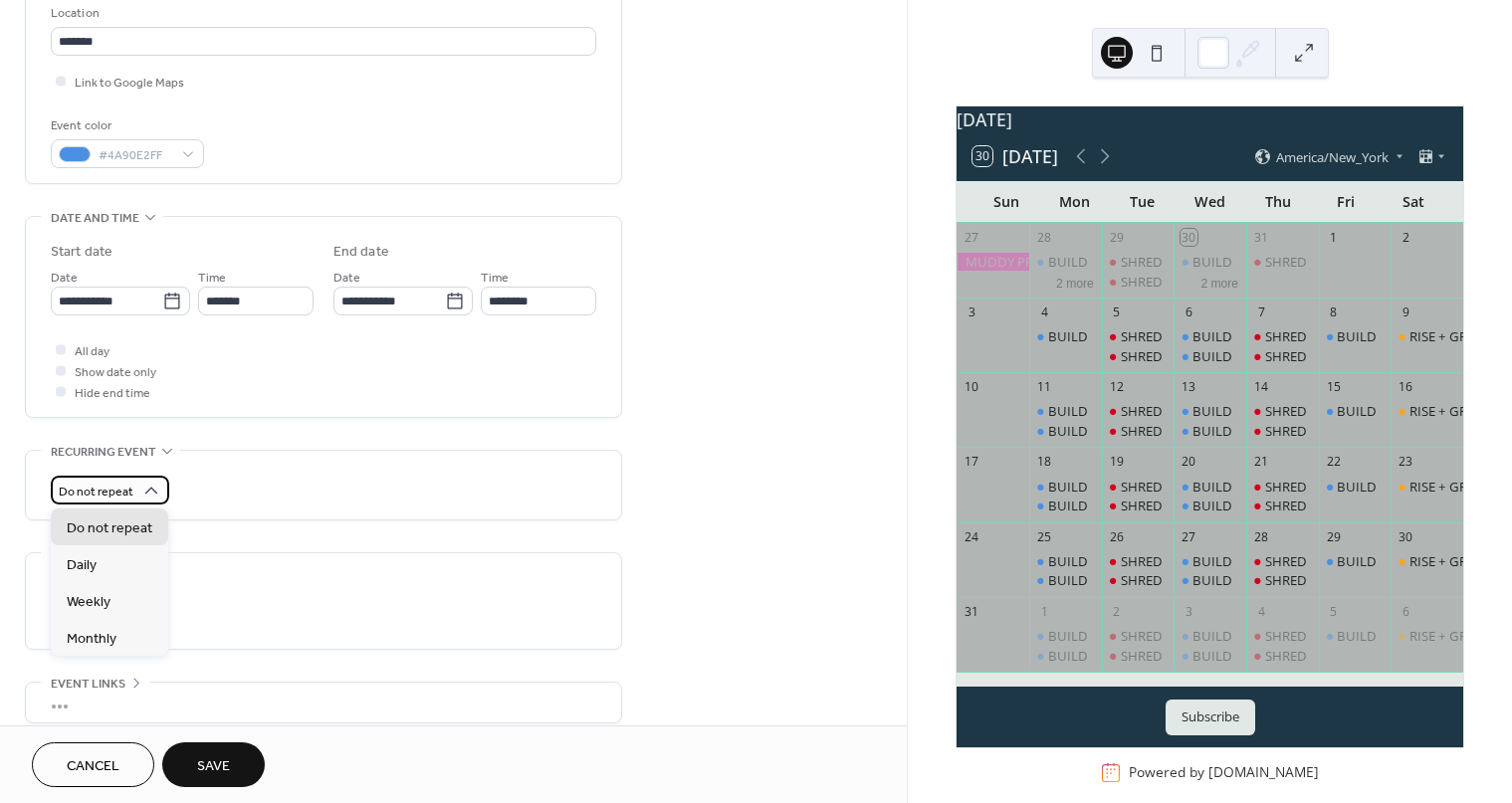 click on "Do not repeat" at bounding box center [96, 492] 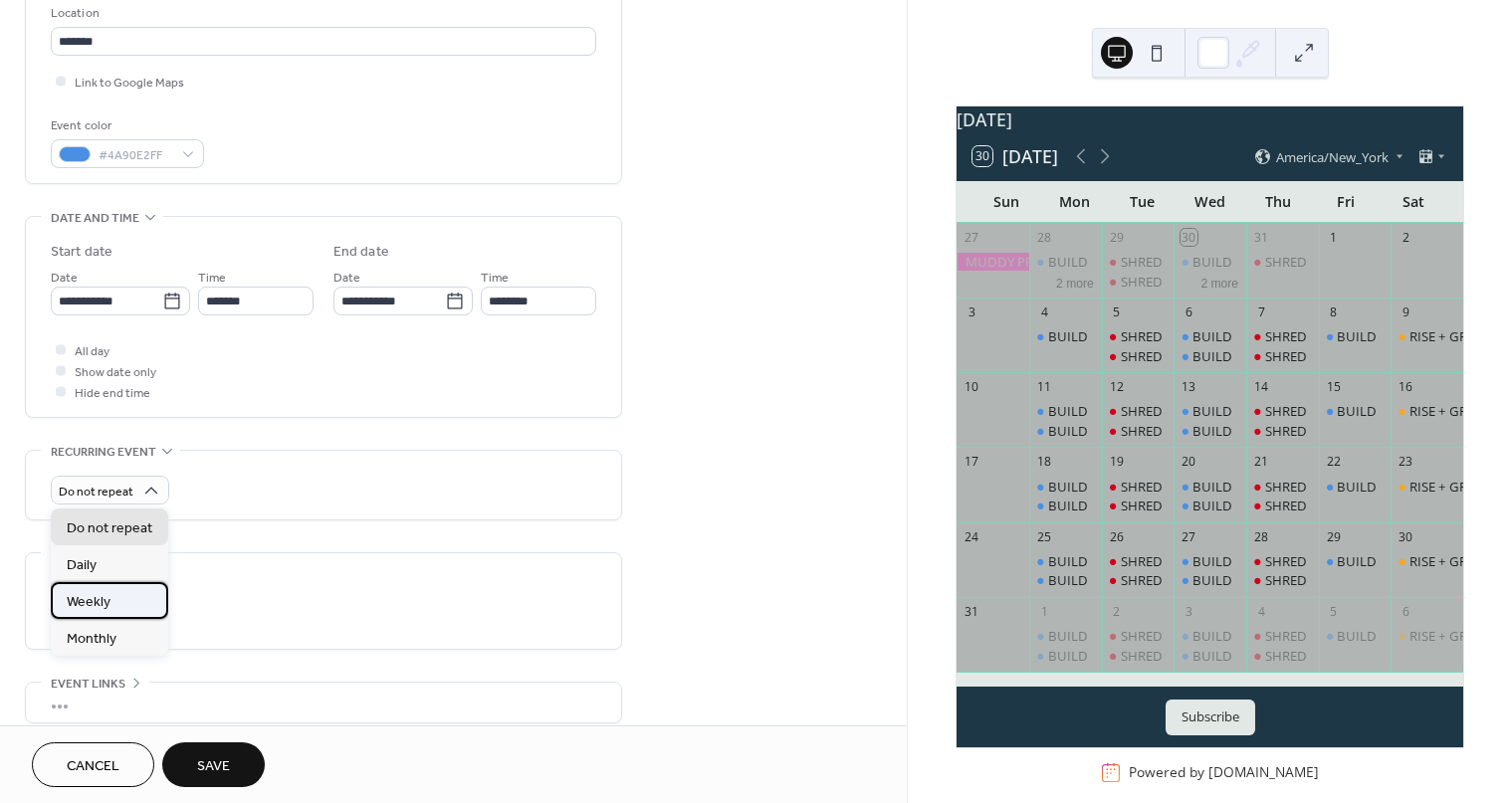 click on "Weekly" at bounding box center [89, 602] 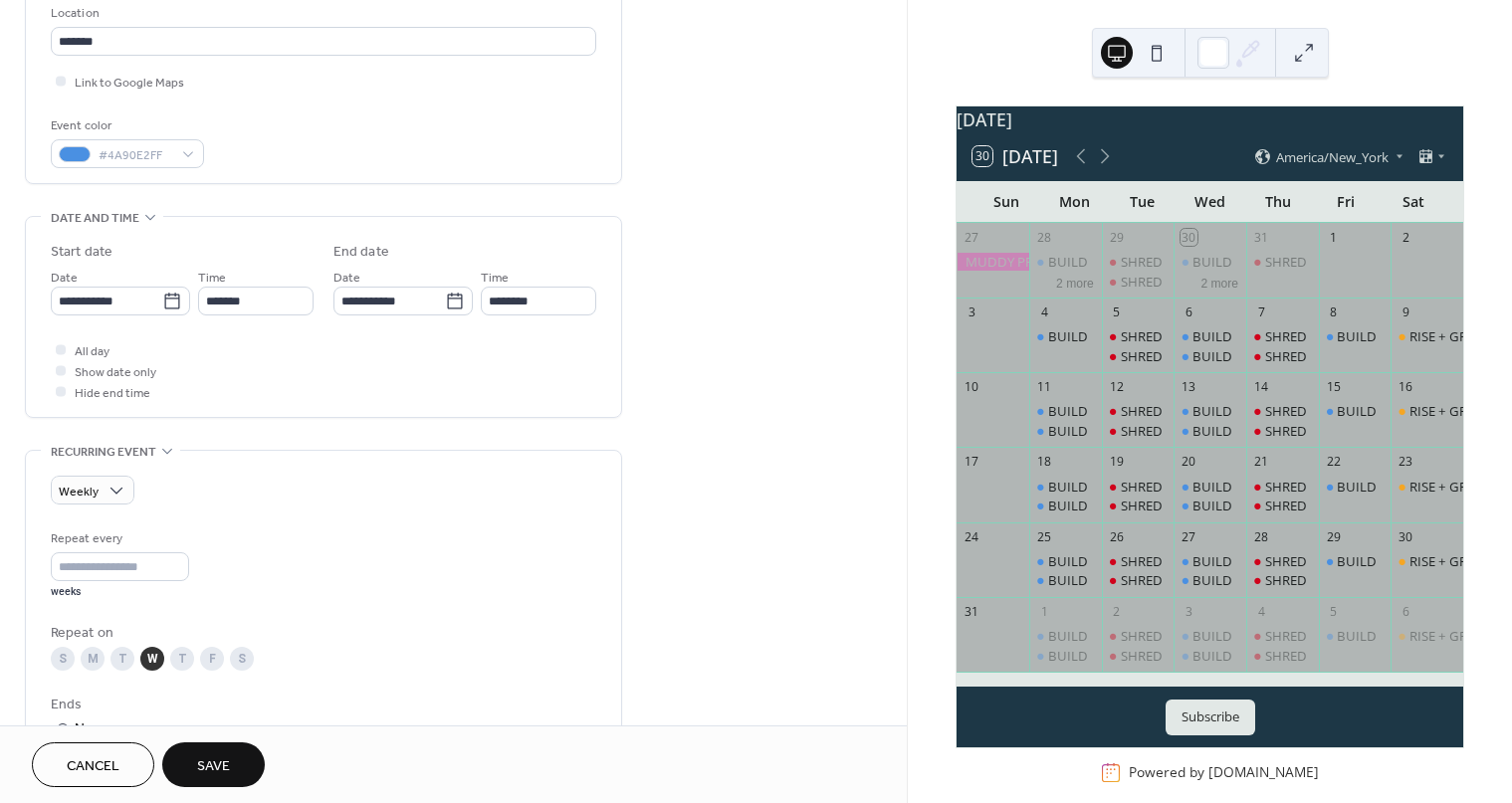 click on "W" at bounding box center (152, 659) 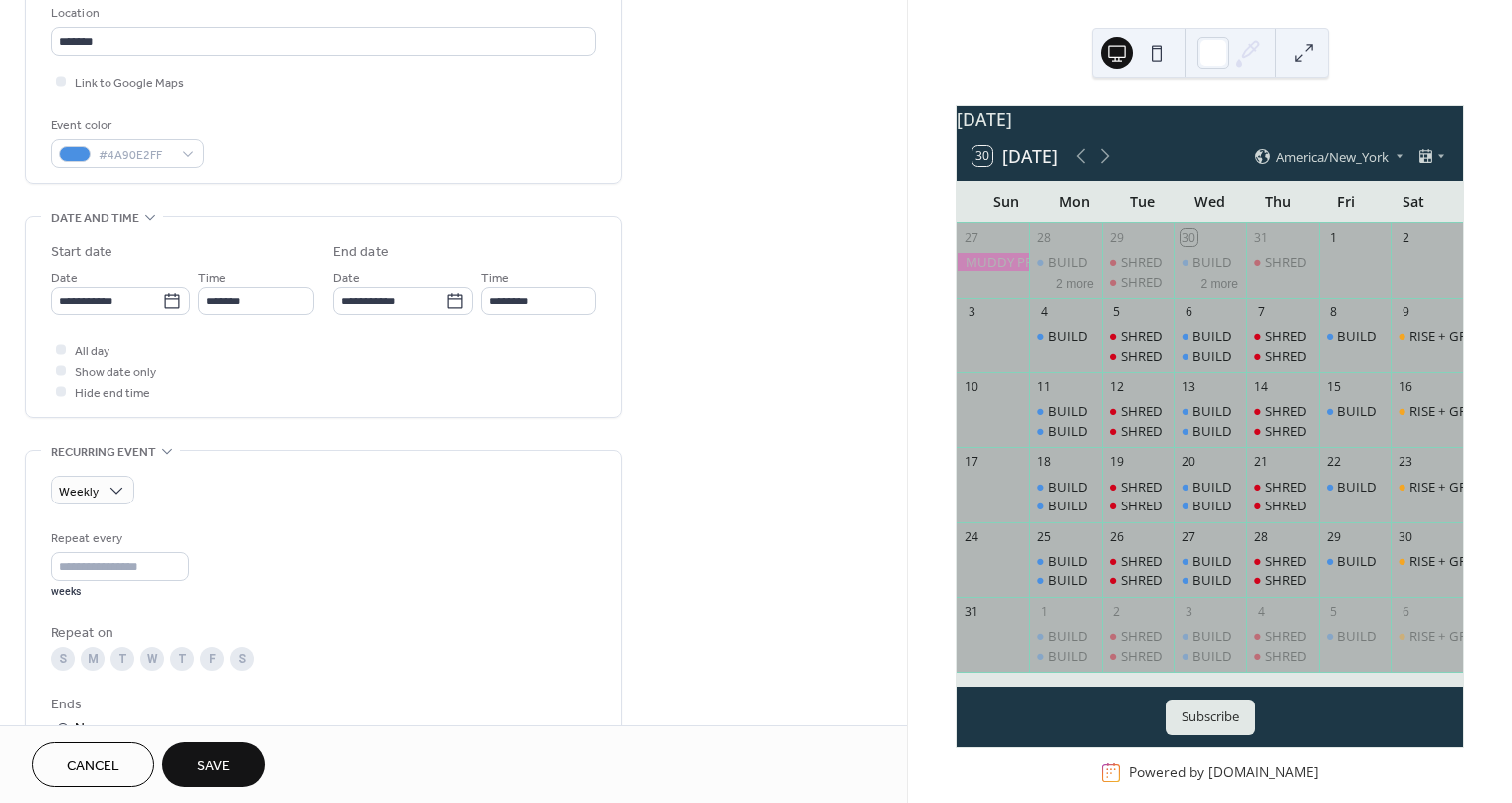 click on "W" at bounding box center (152, 659) 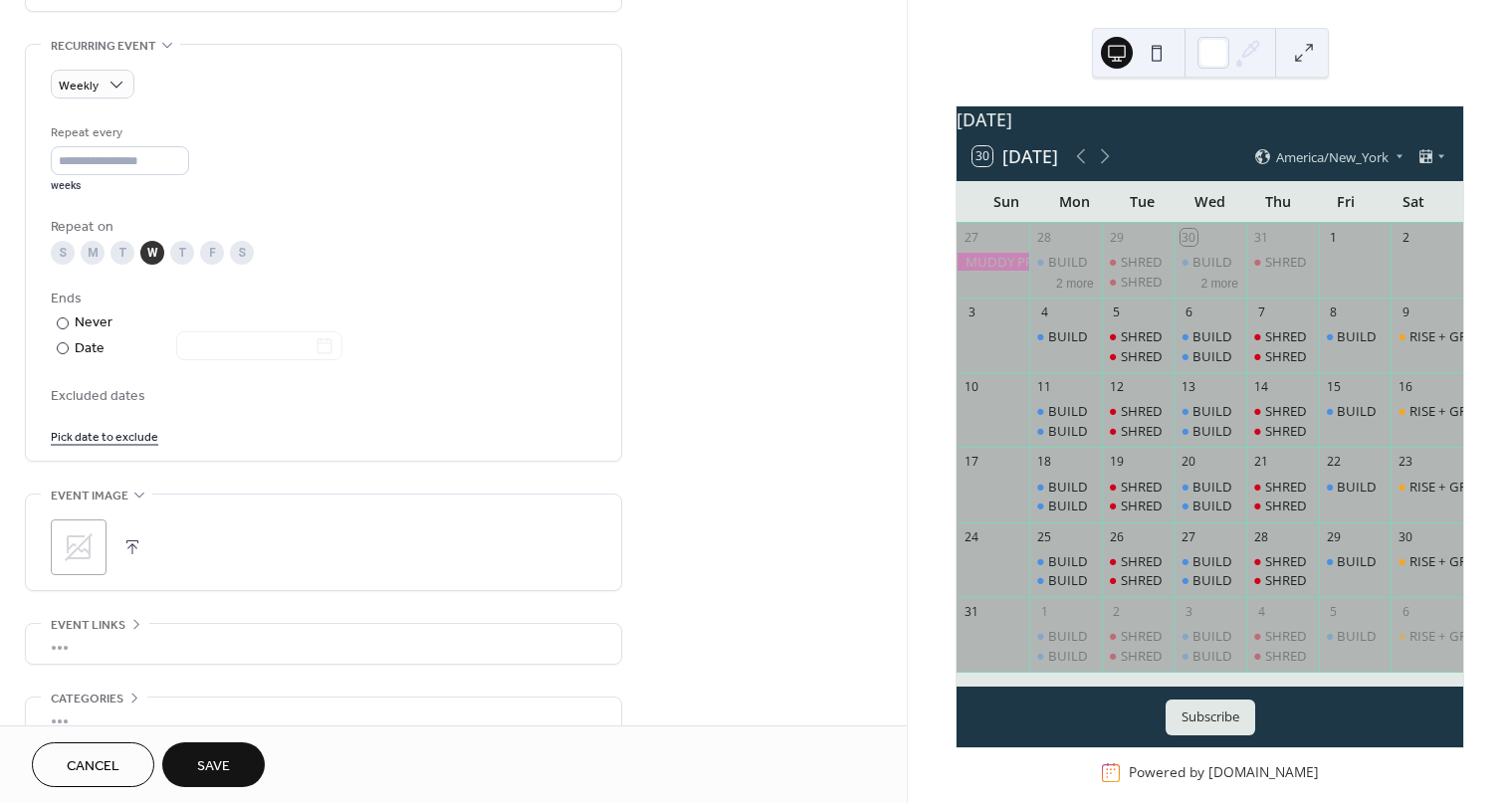 scroll, scrollTop: 944, scrollLeft: 0, axis: vertical 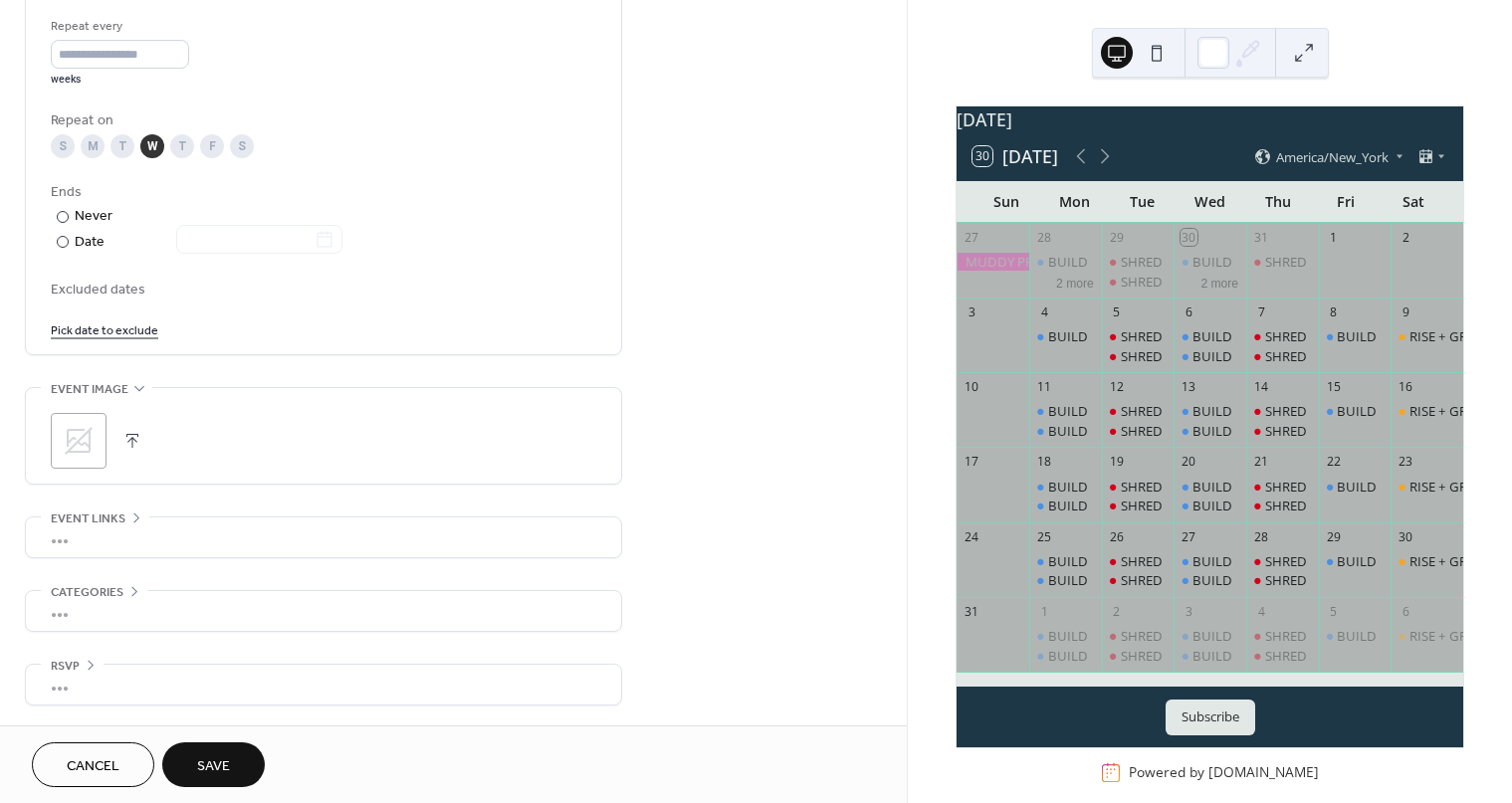 click on "Save" at bounding box center [213, 766] 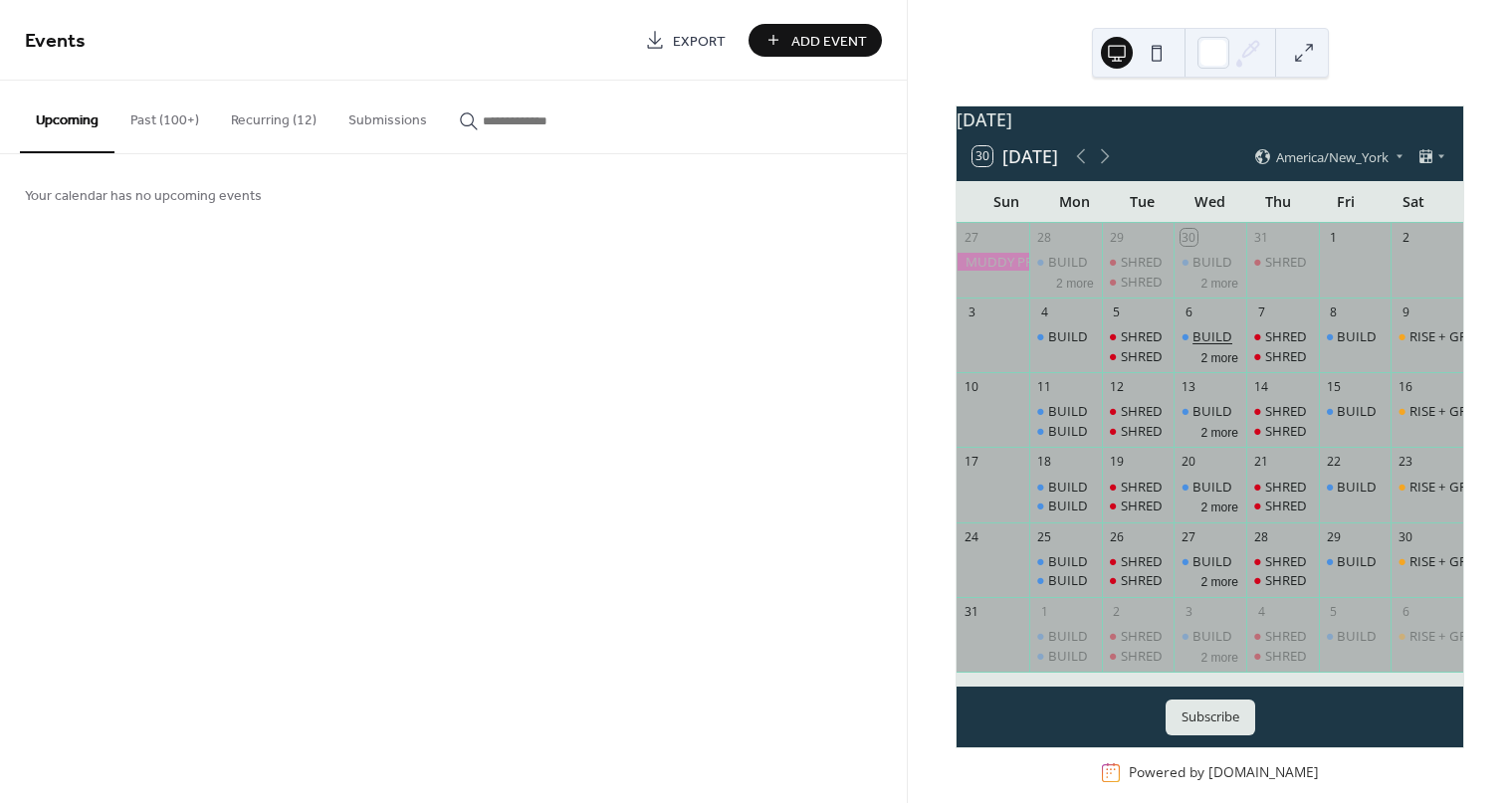 click on "BUILD" at bounding box center (1212, 336) 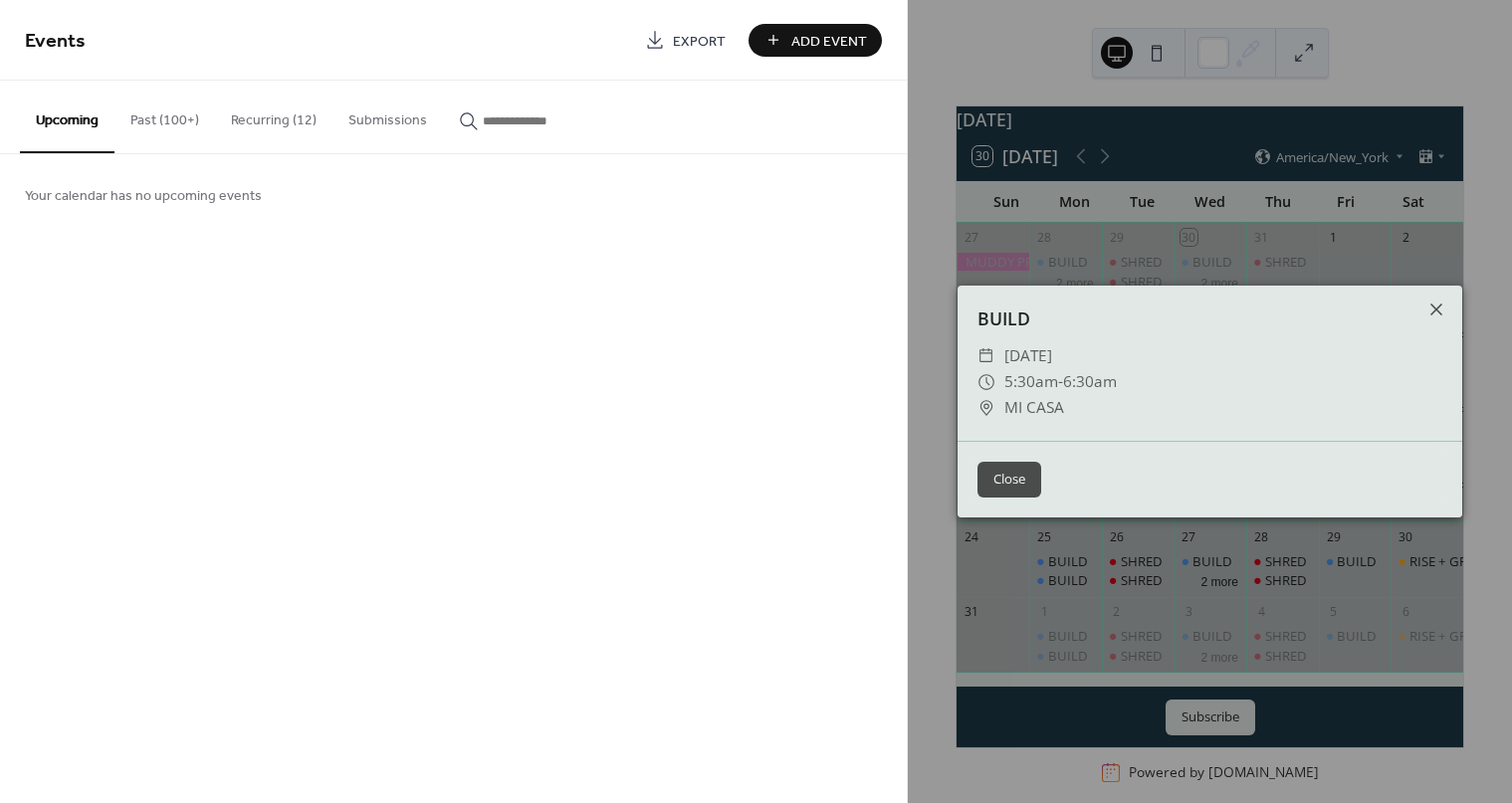 click on "Close" at bounding box center [1009, 480] 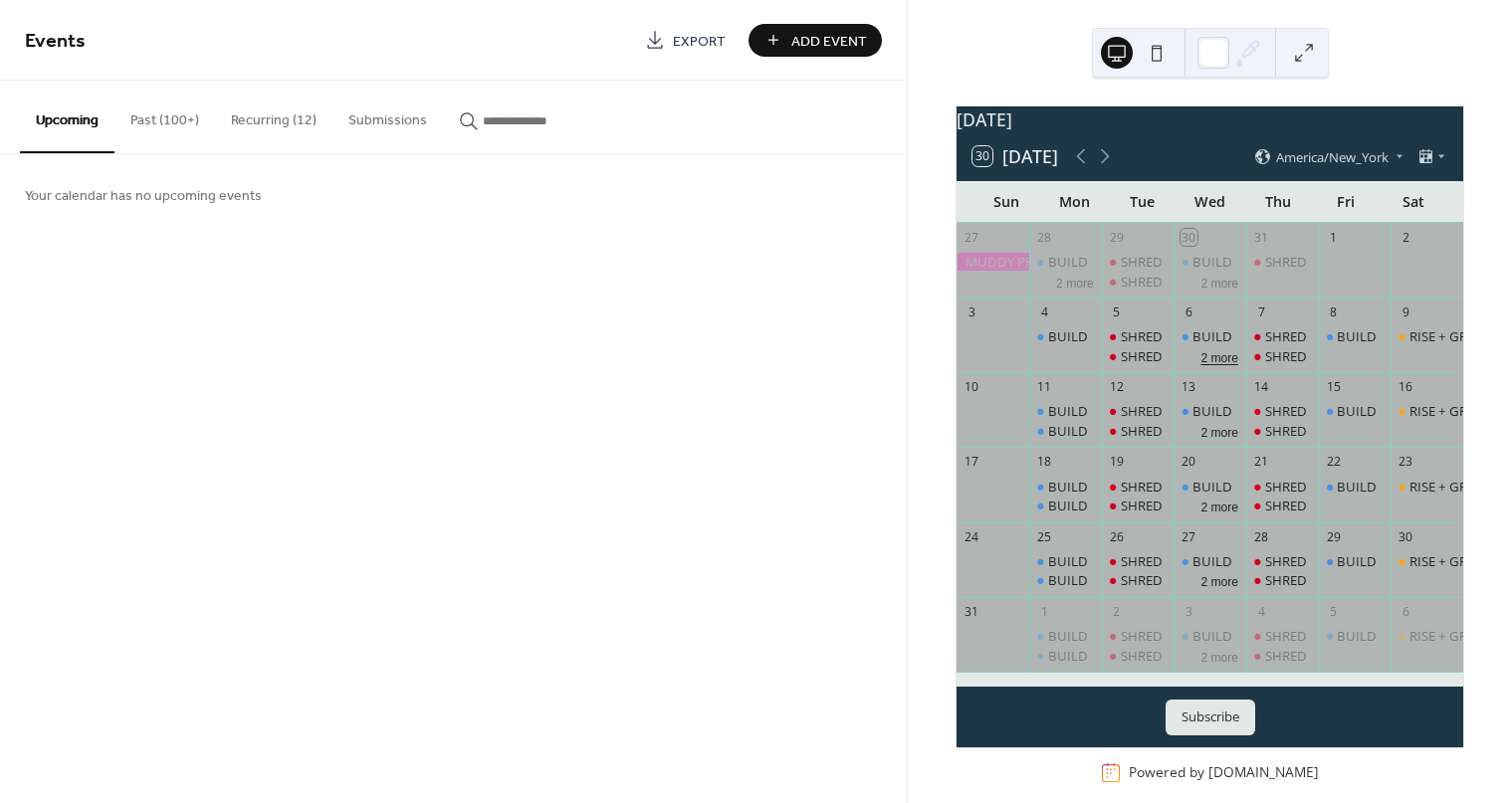 click on "2 more" at bounding box center [1219, 356] 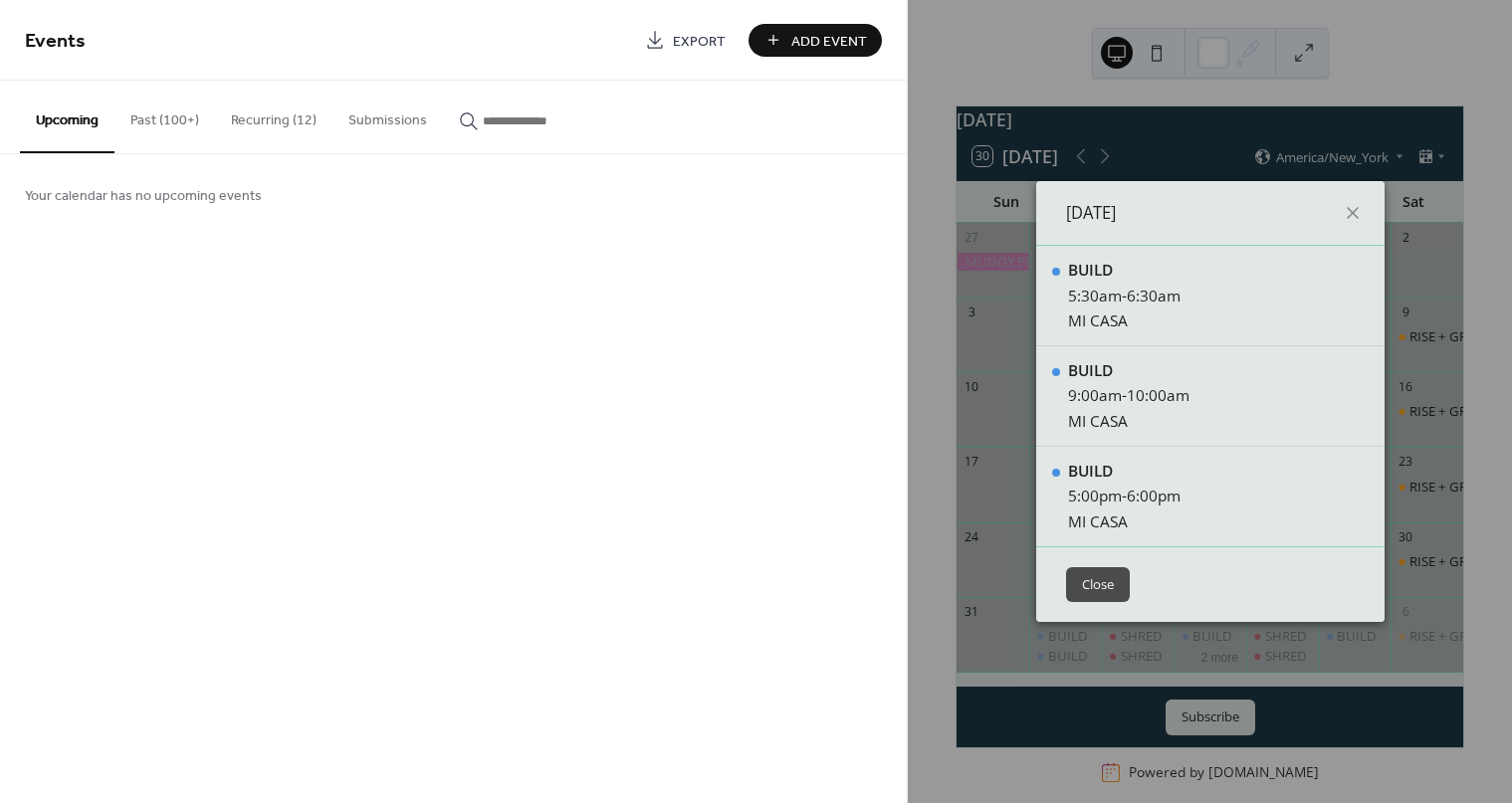 click on "Close" at bounding box center (1098, 585) 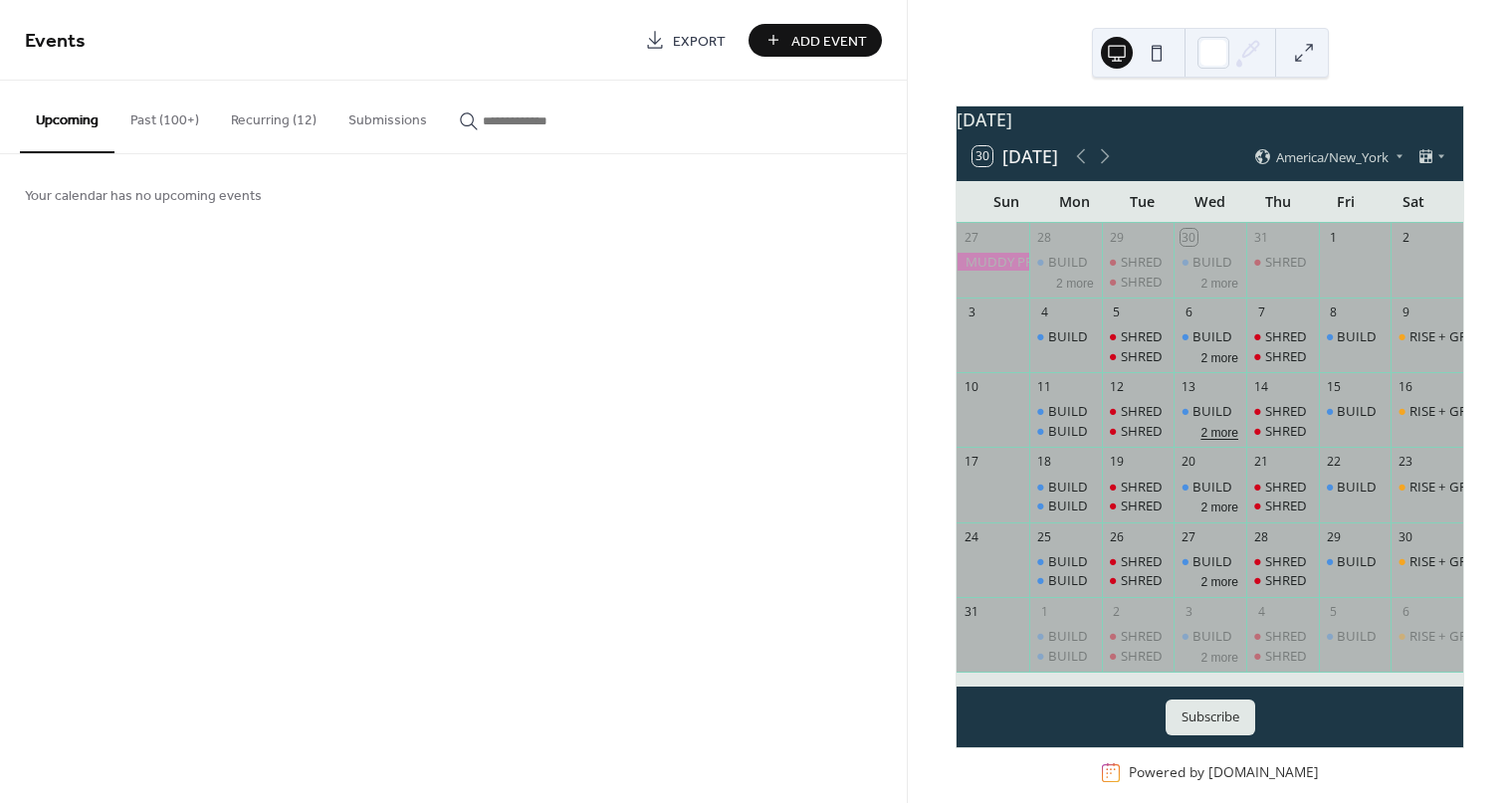 click on "2 more" at bounding box center [1219, 431] 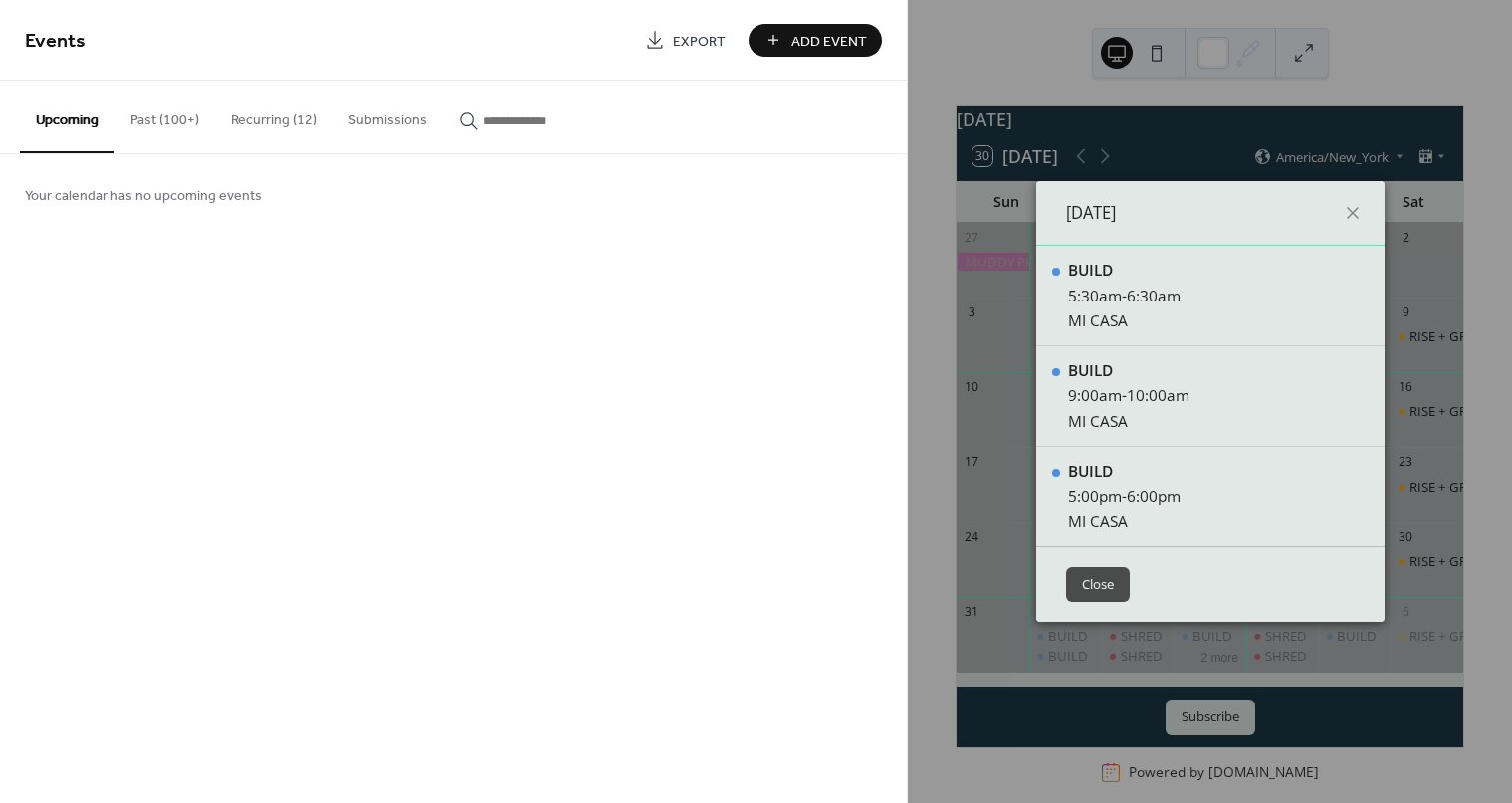 click on "Close" at bounding box center [1098, 585] 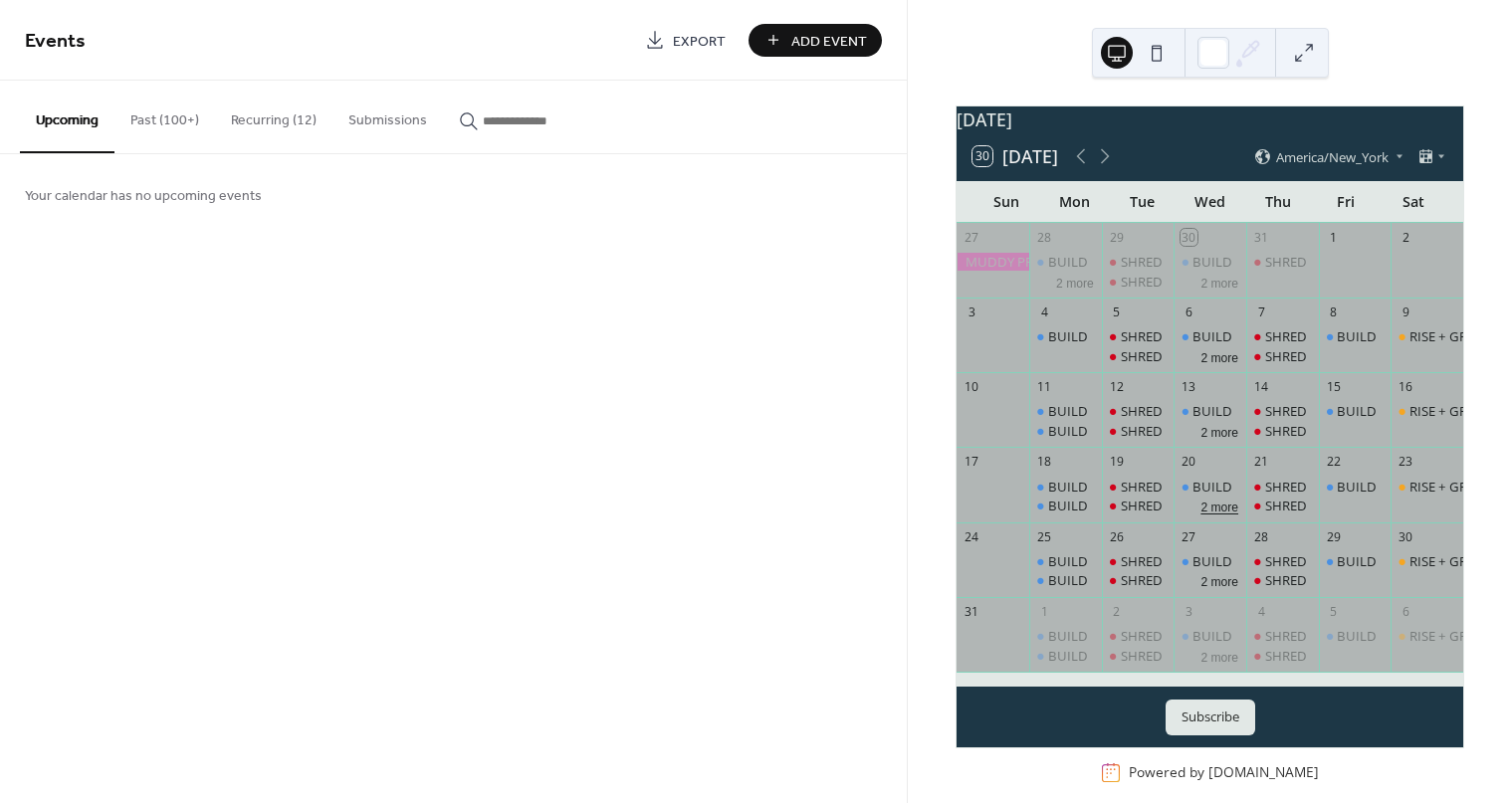 click on "2 more" at bounding box center [1219, 505] 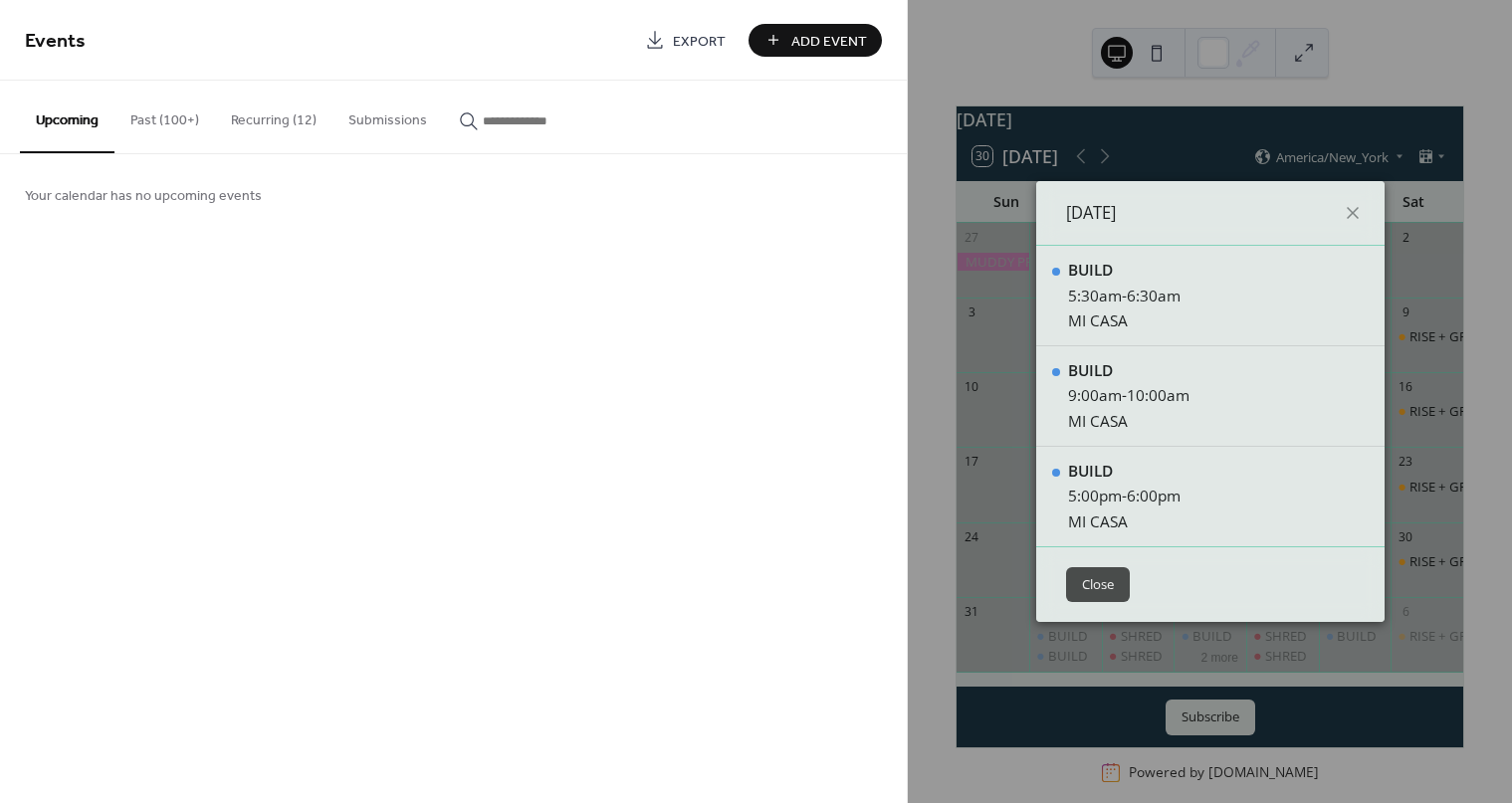 click on "Close" at bounding box center [1098, 585] 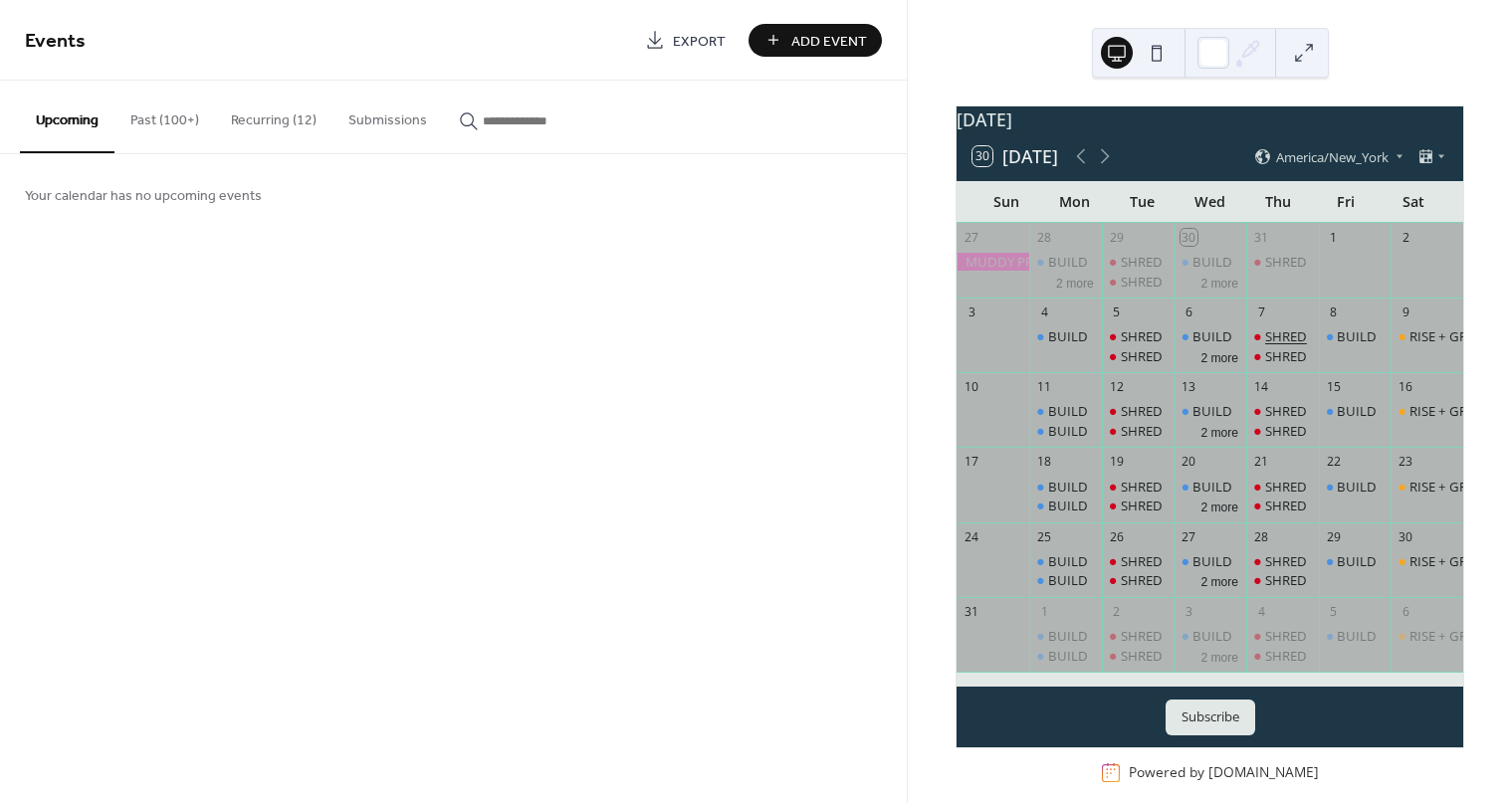 click on "SHRED" at bounding box center (1286, 336) 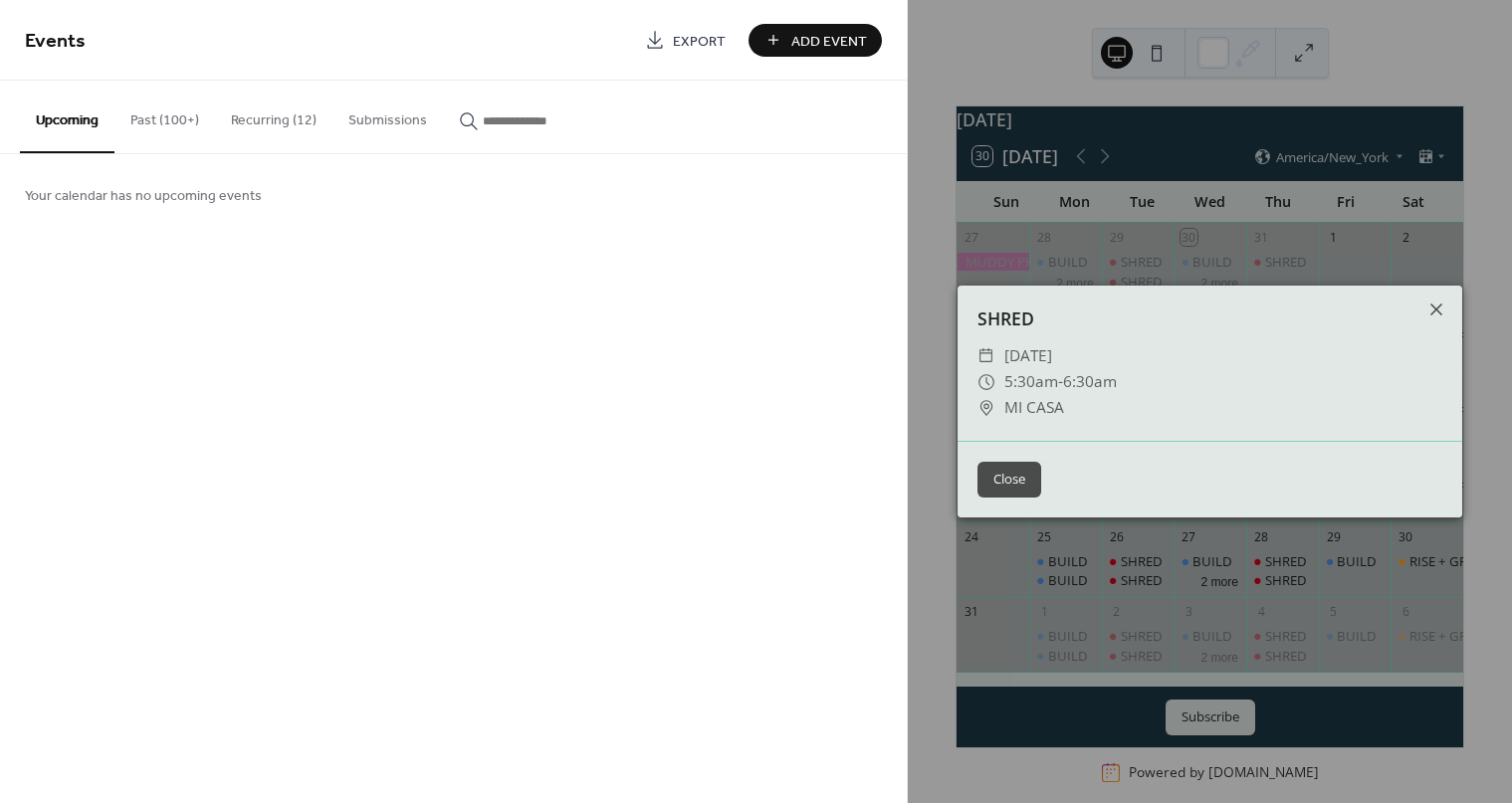 click on "Close" at bounding box center (1009, 480) 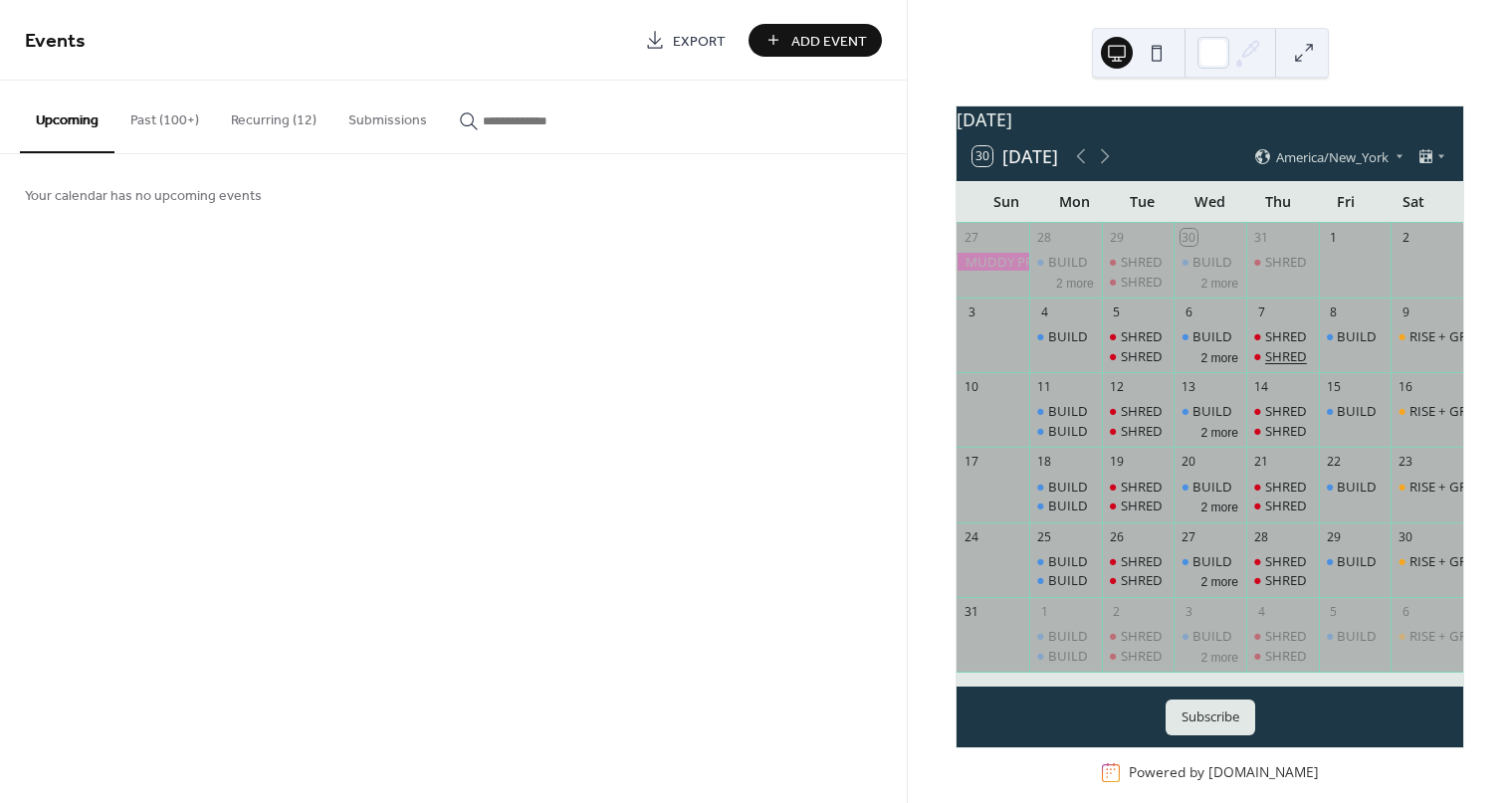 click on "SHRED" at bounding box center (1286, 356) 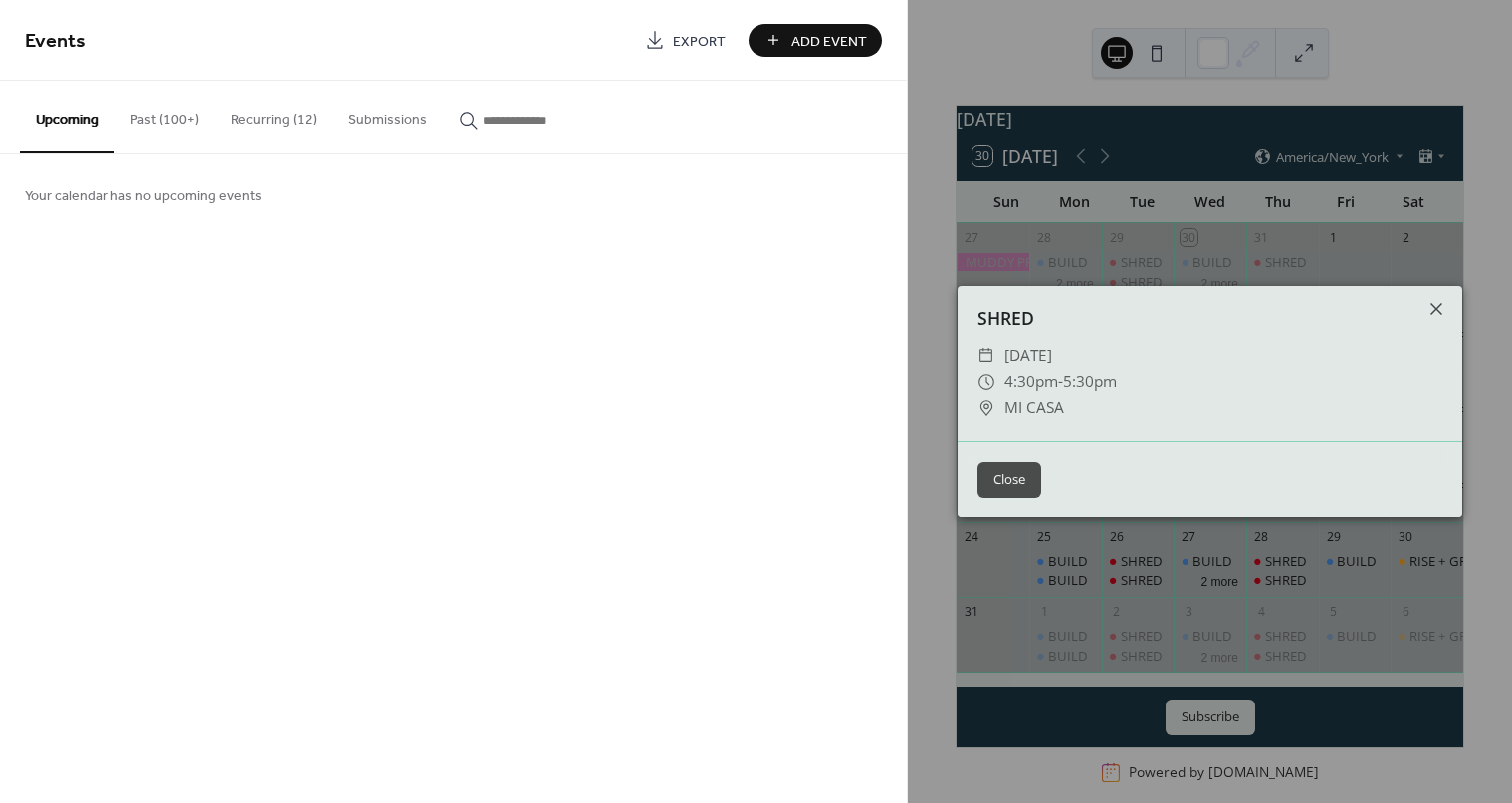 click on "Close" at bounding box center (1009, 480) 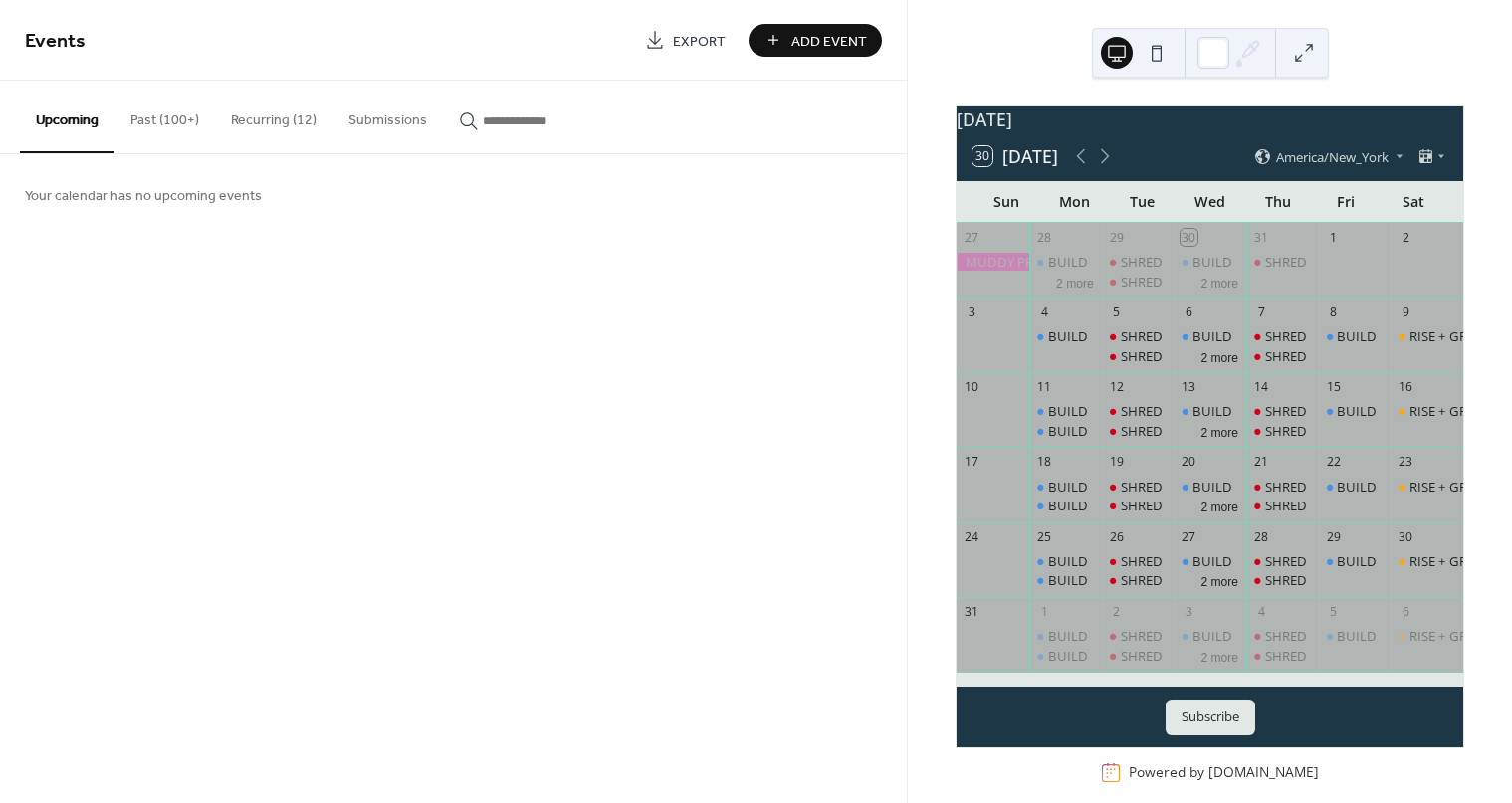 click on "Recurring (12)" at bounding box center [274, 115] 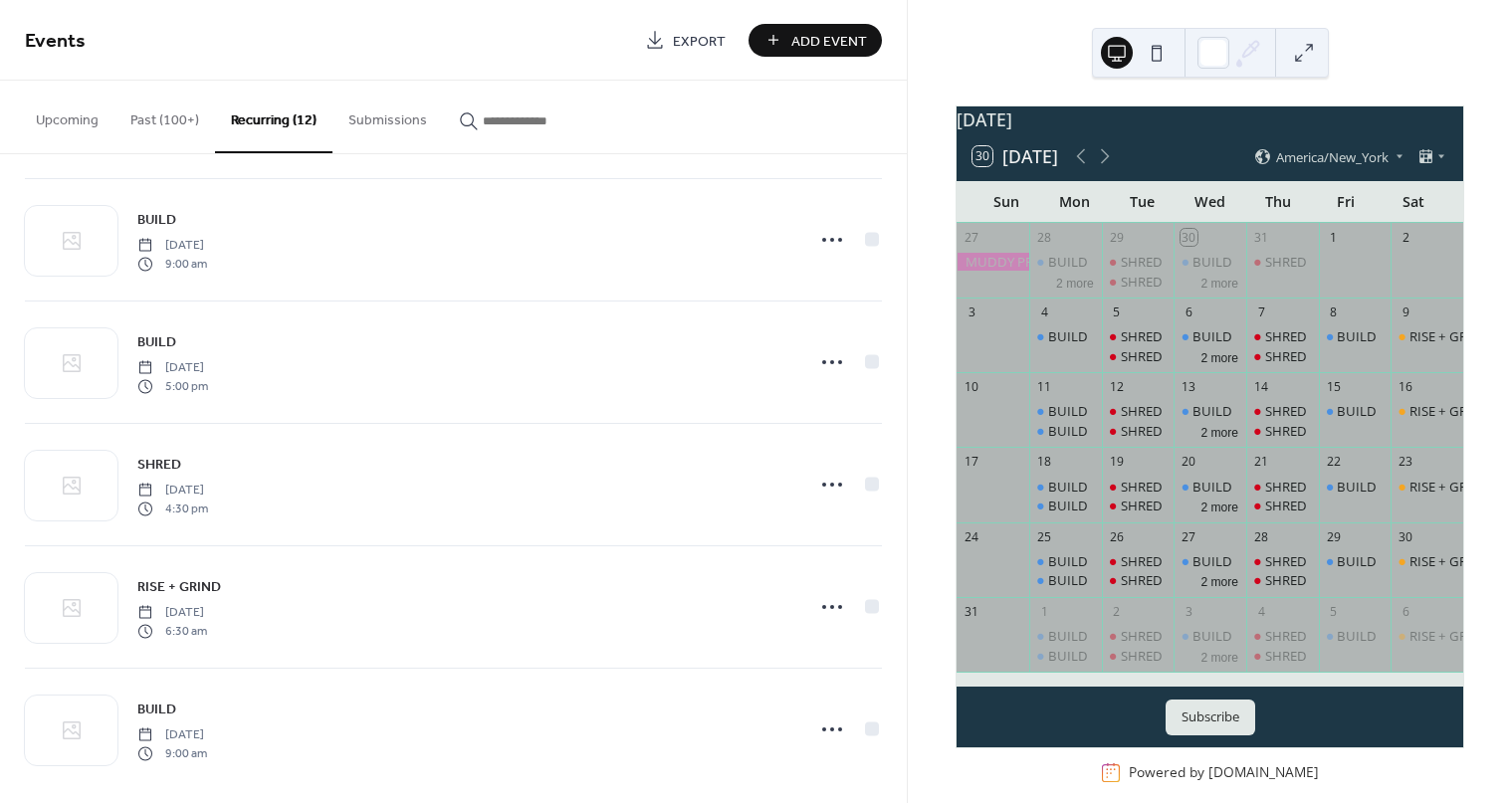 scroll, scrollTop: 879, scrollLeft: 0, axis: vertical 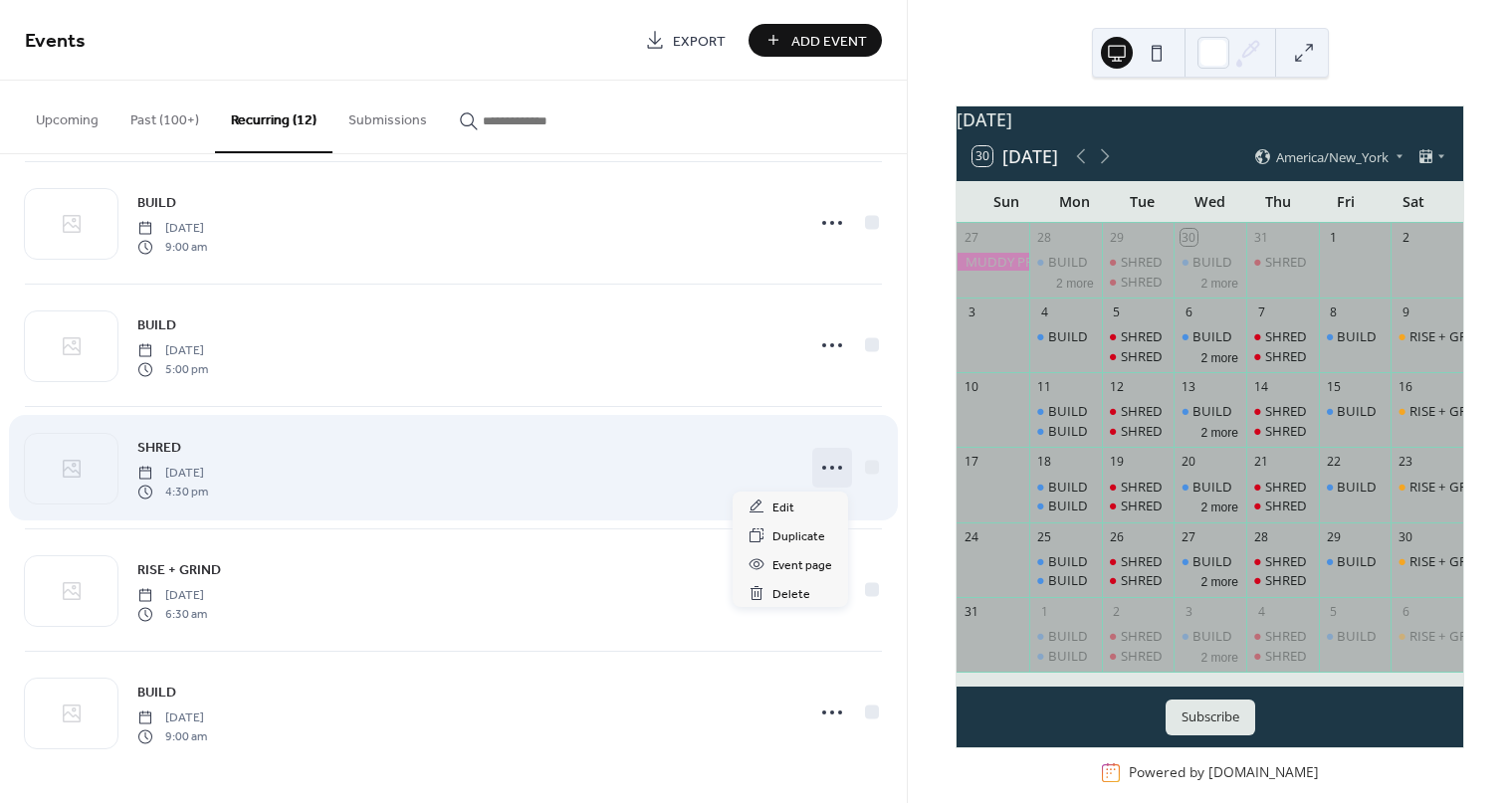 click 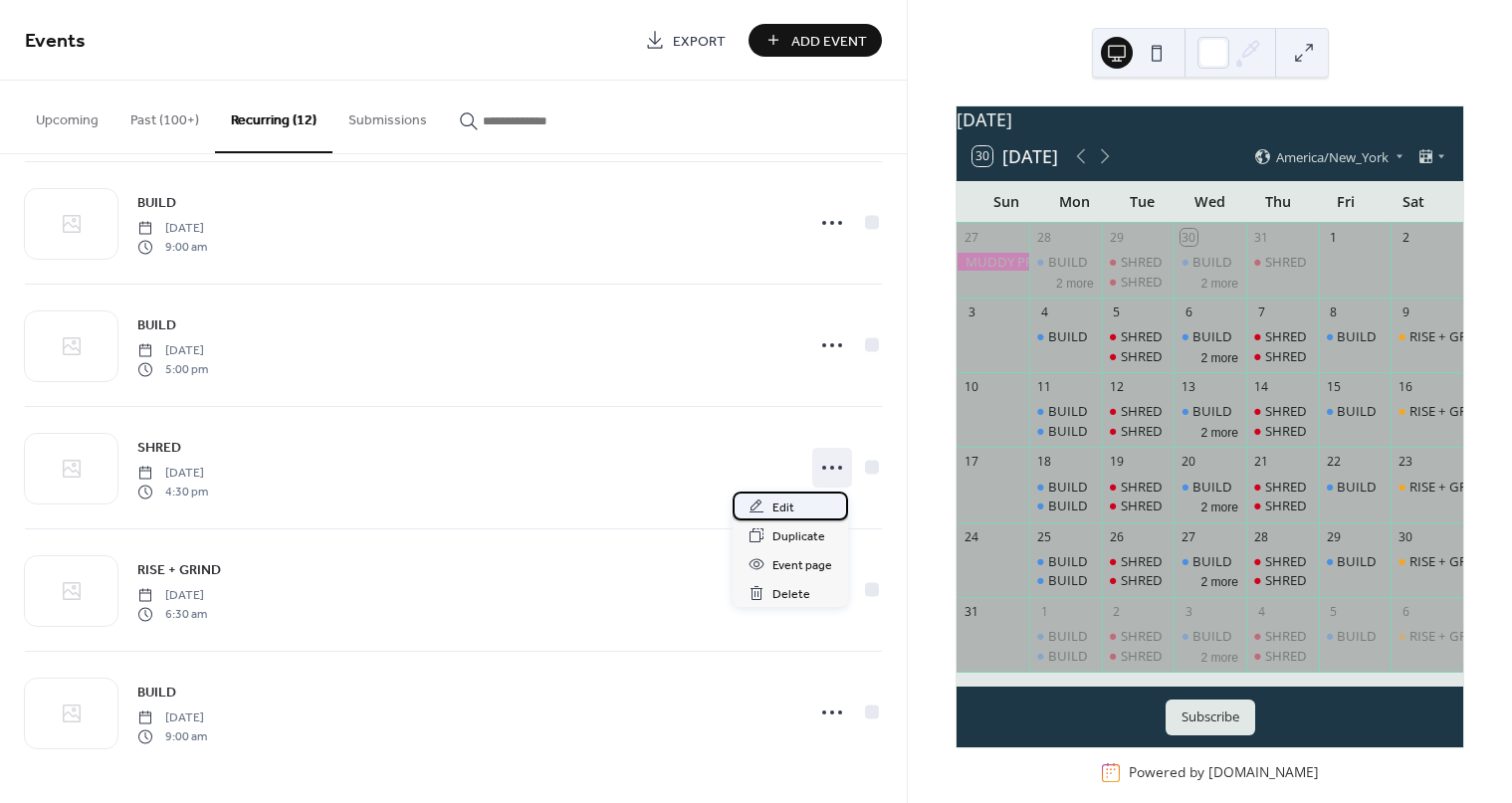 click on "Edit" at bounding box center (790, 505) 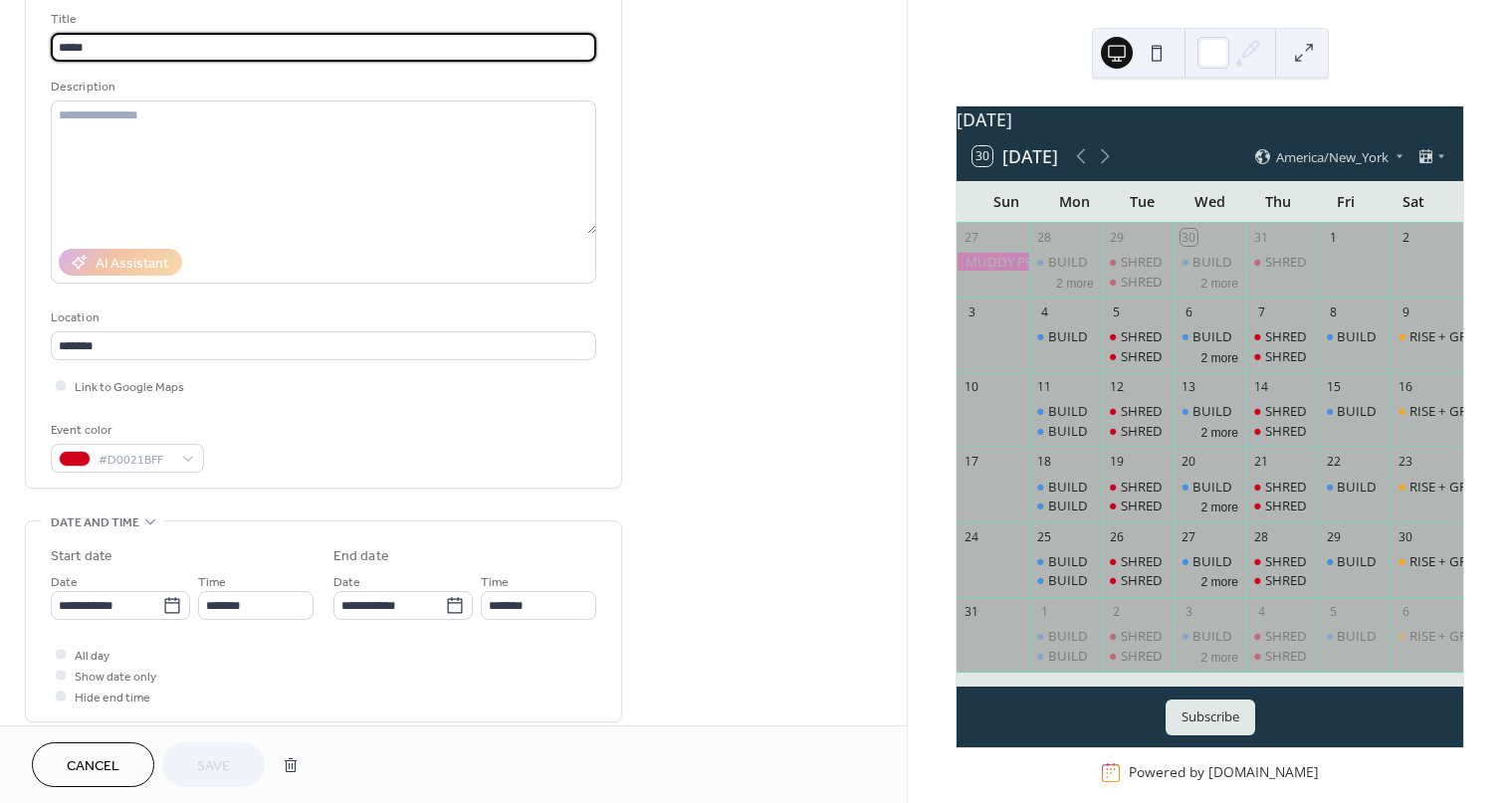 scroll, scrollTop: 149, scrollLeft: 0, axis: vertical 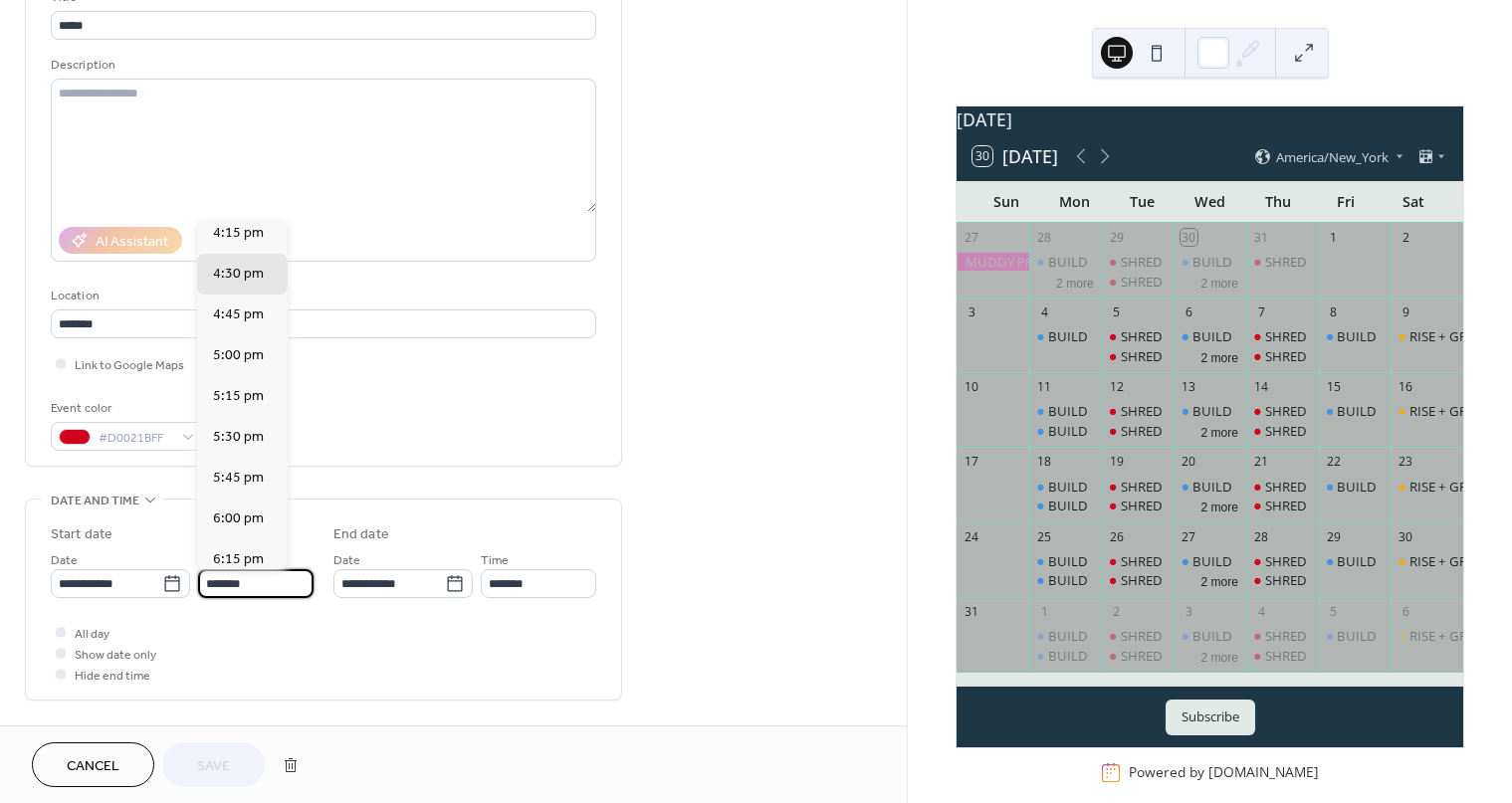 click on "*******" at bounding box center [256, 583] 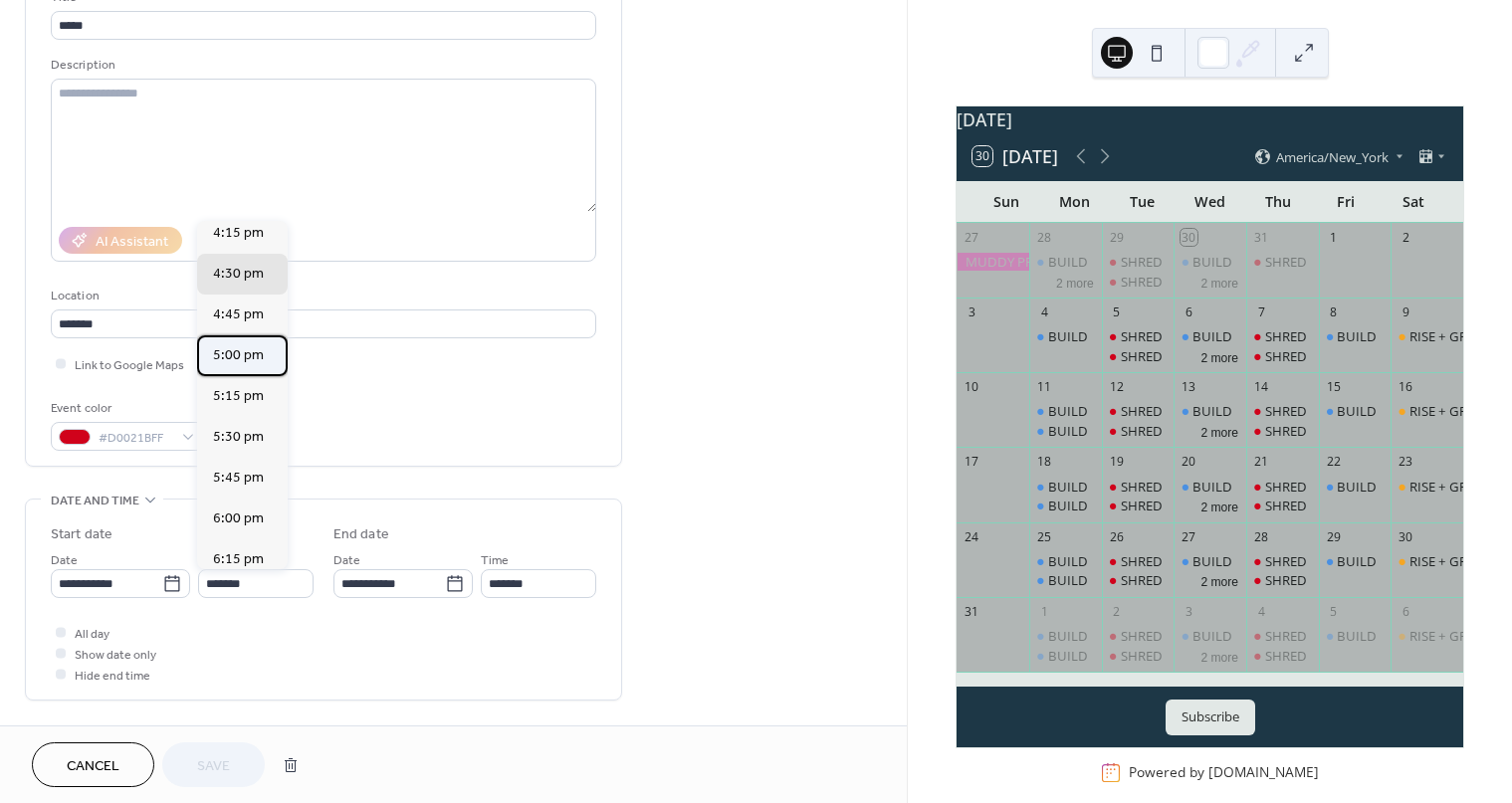 click on "5:00 pm" at bounding box center [238, 355] 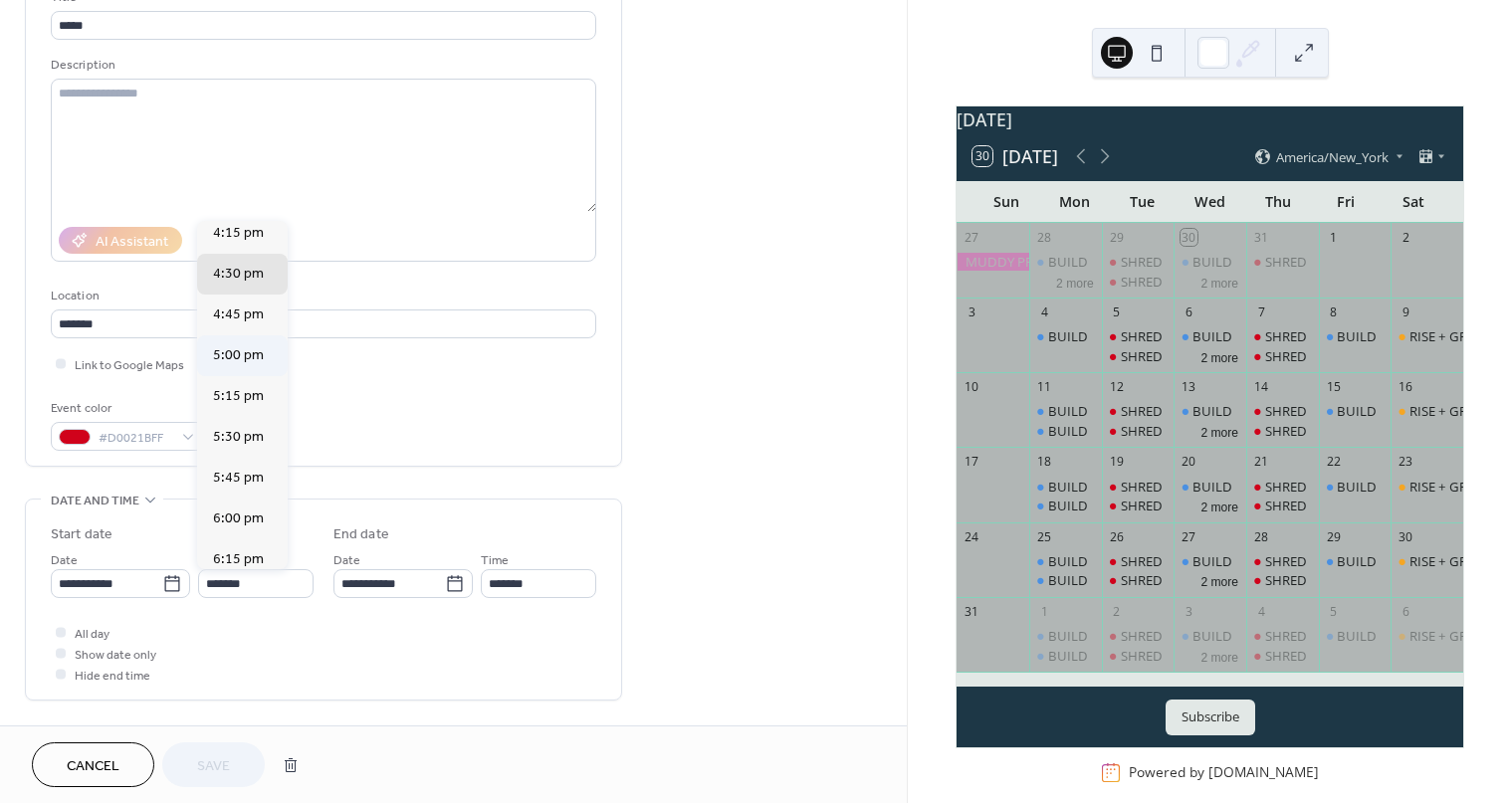type on "*******" 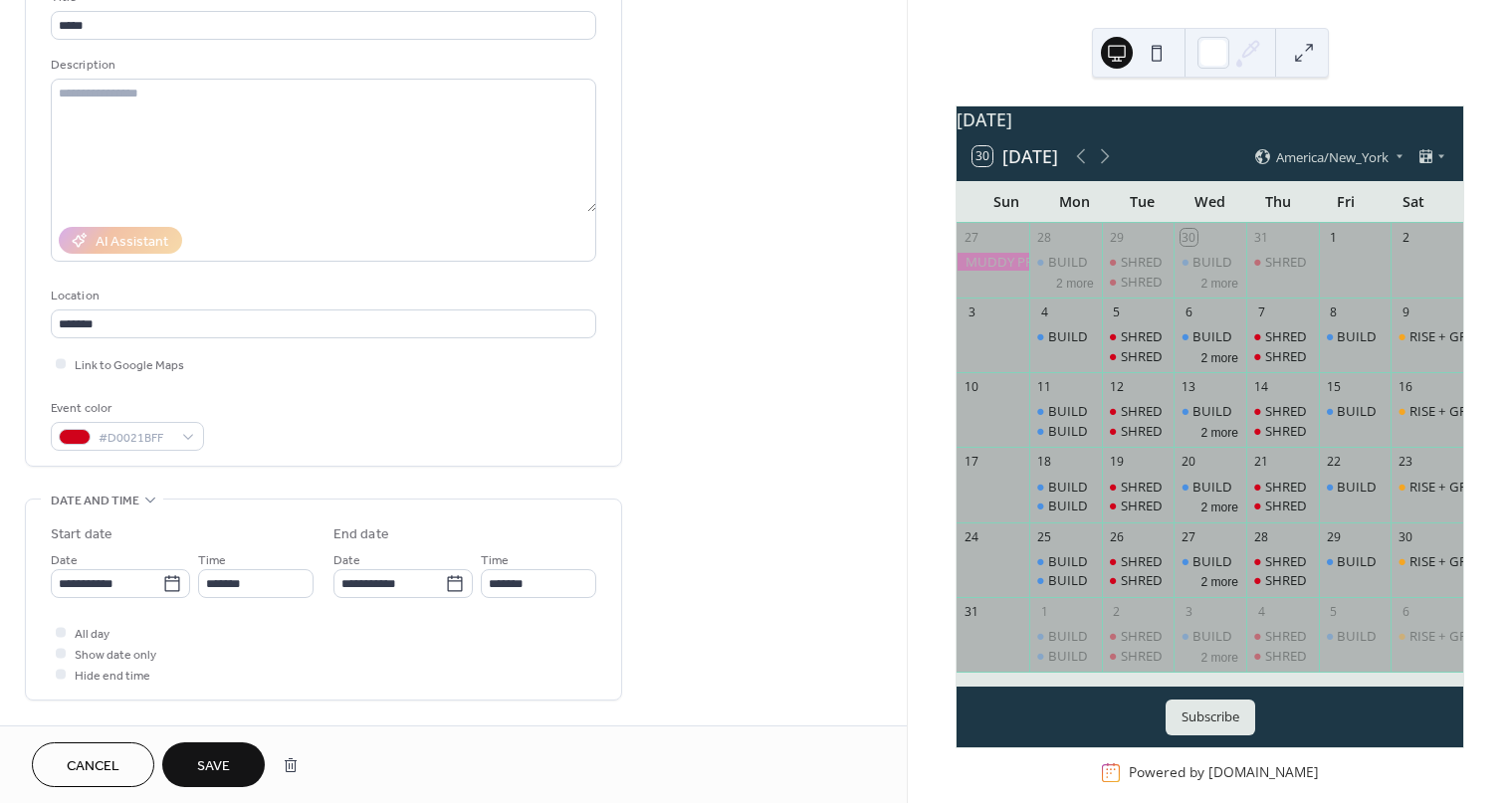 click on "Save" at bounding box center [213, 766] 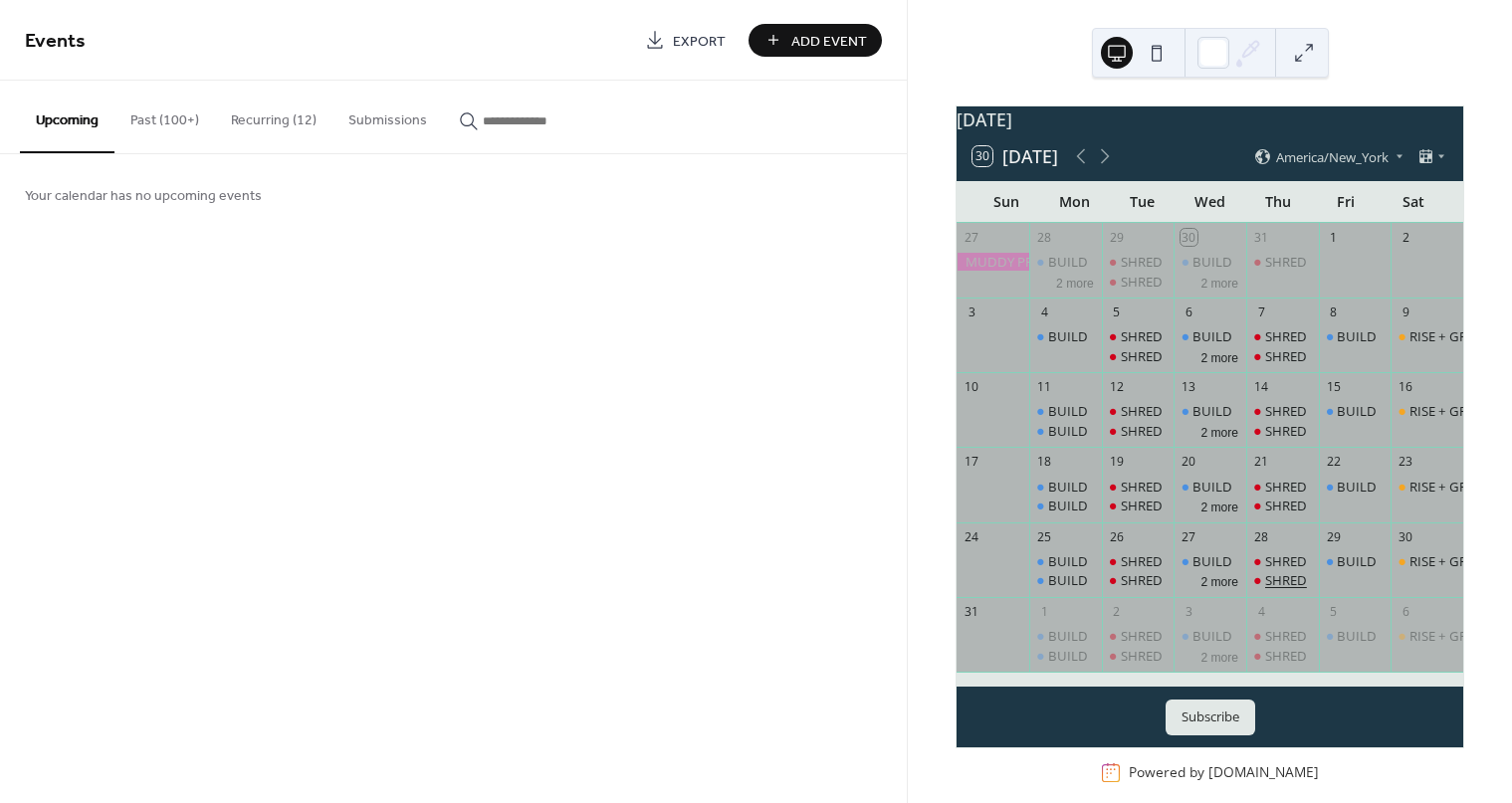 click on "SHRED" at bounding box center [1286, 580] 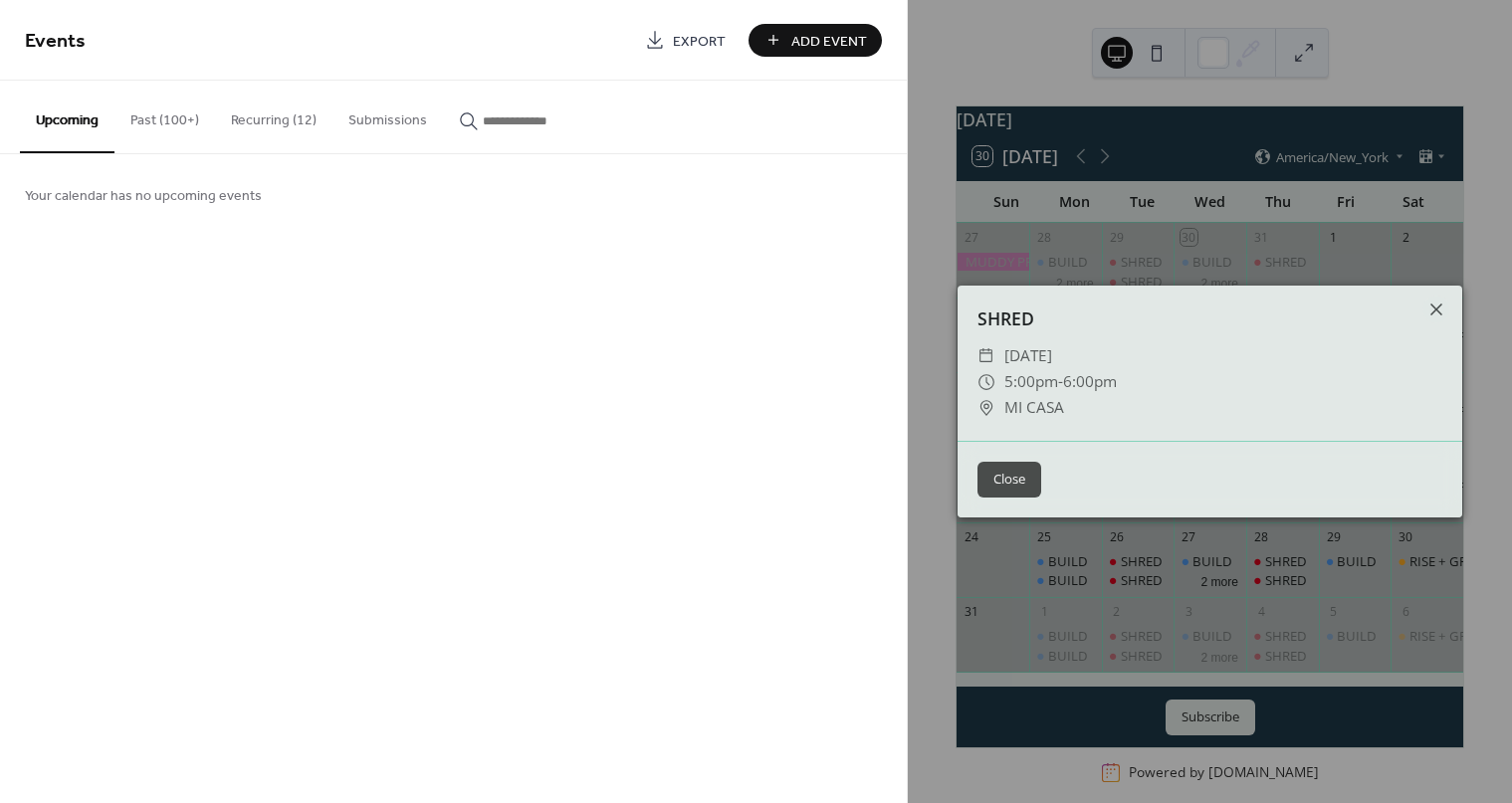 click on "Close" at bounding box center (1009, 480) 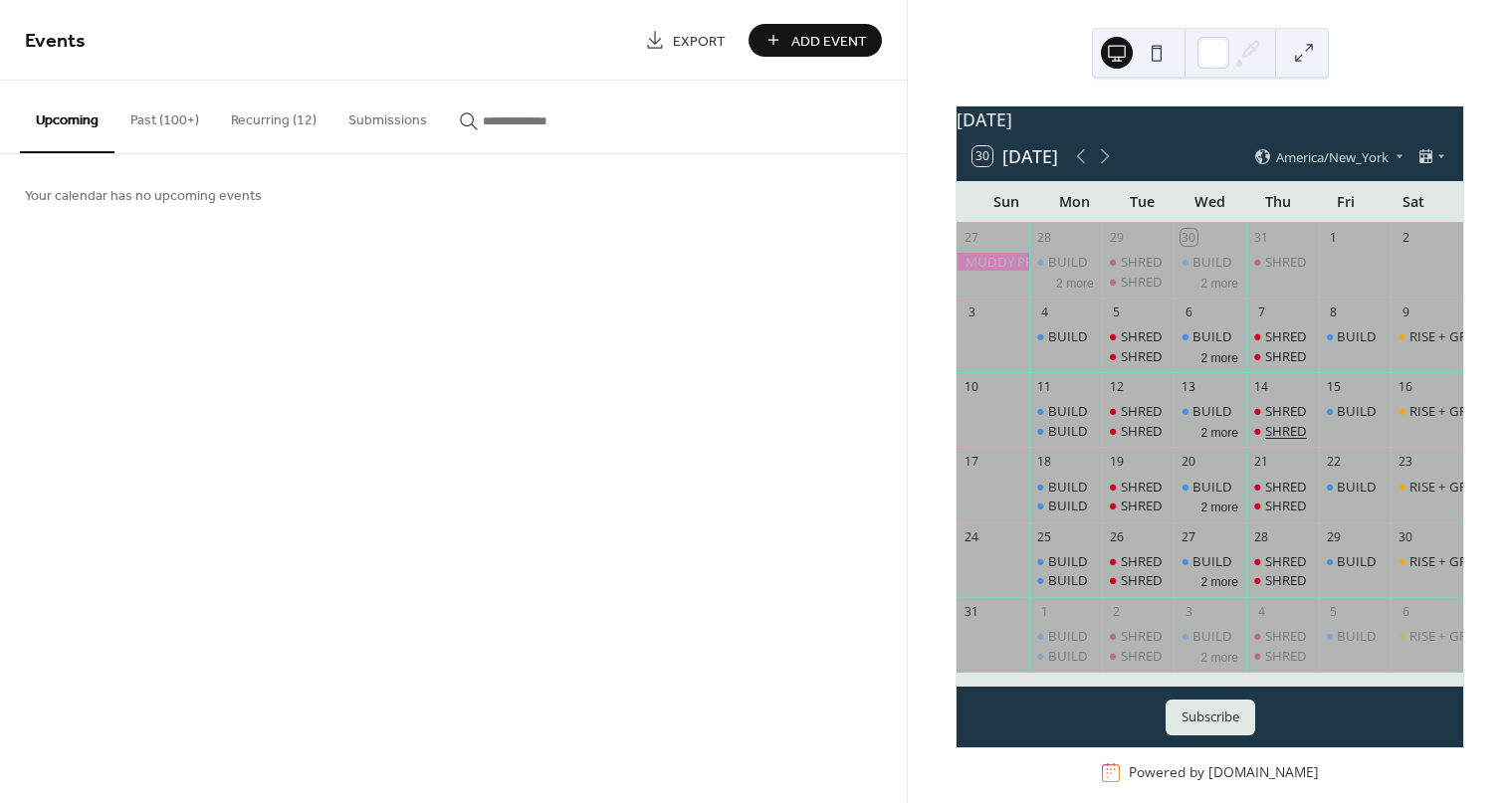 click on "SHRED" at bounding box center [1286, 431] 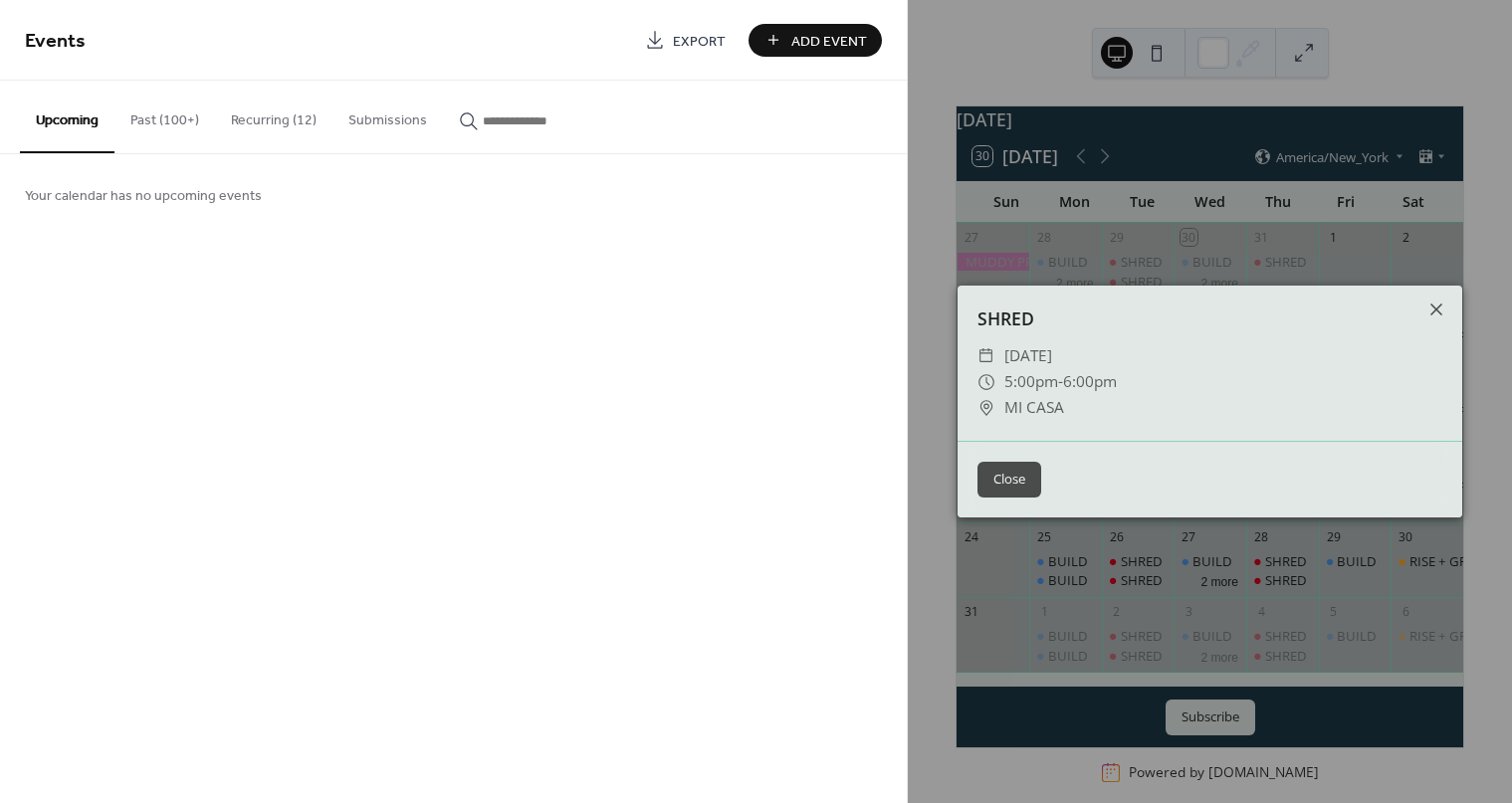 click on "Close" at bounding box center (1009, 480) 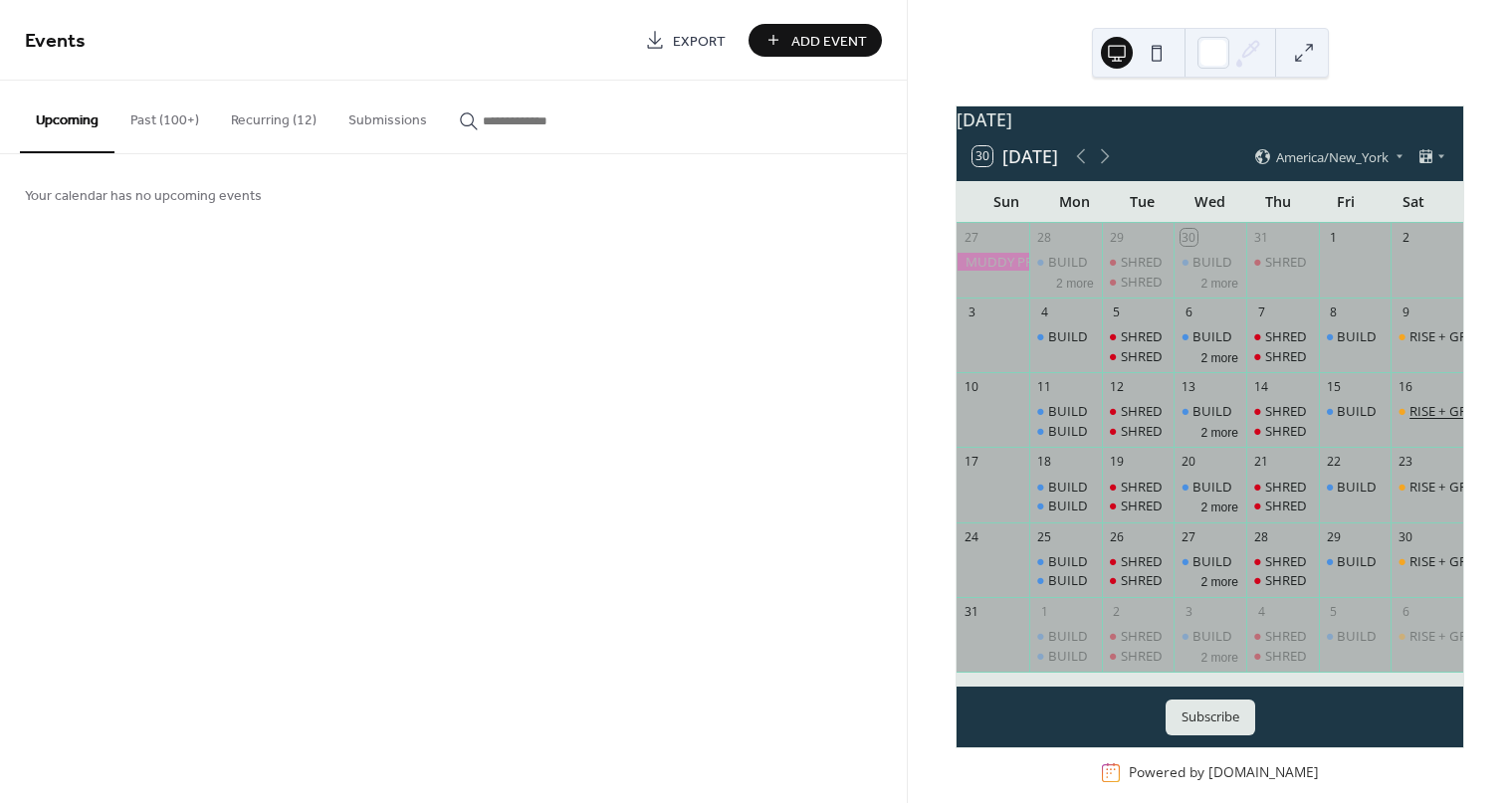 click on "RISE + GRIND" at bounding box center (1450, 411) 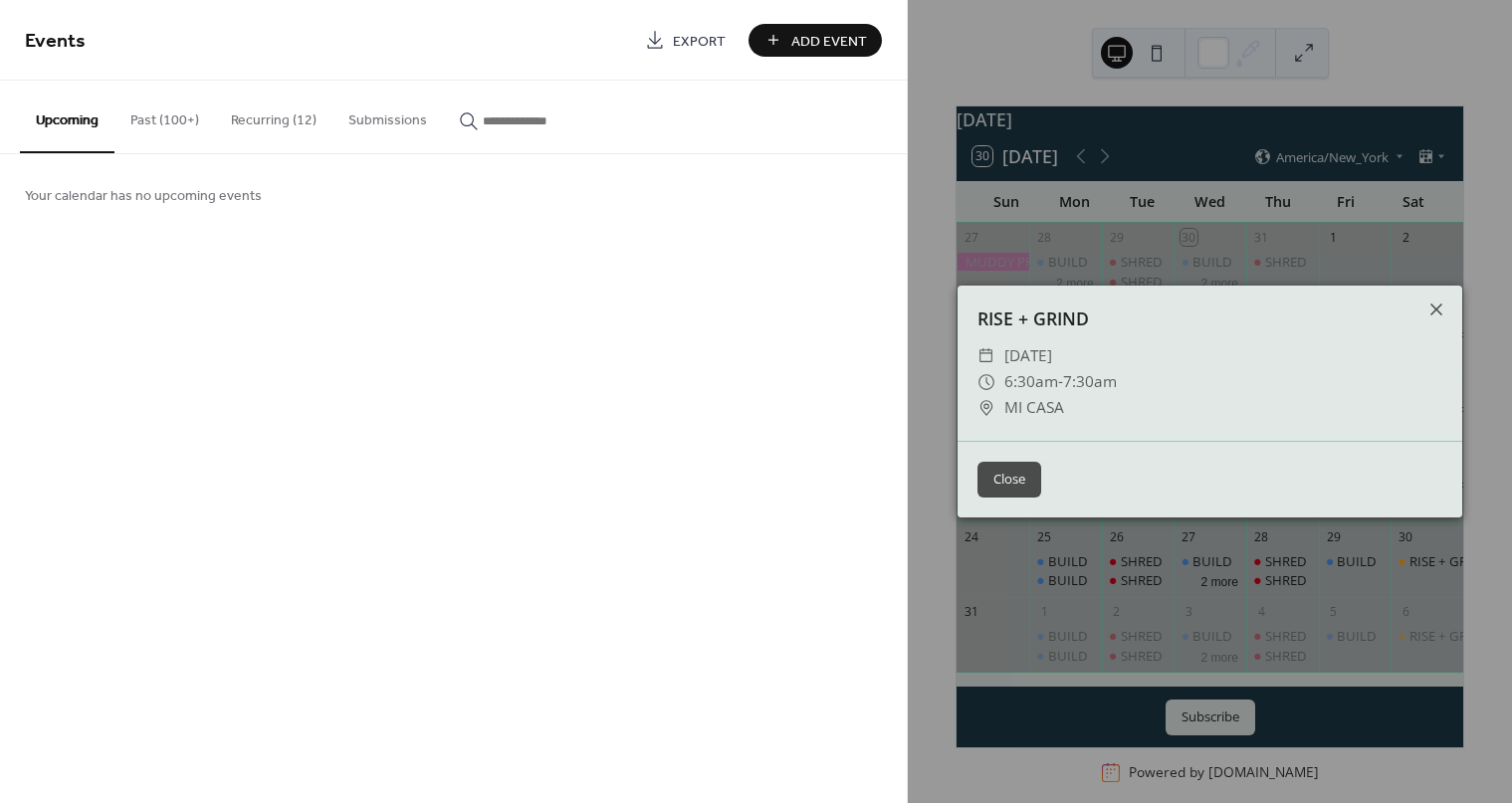 click on "Close" at bounding box center (1009, 480) 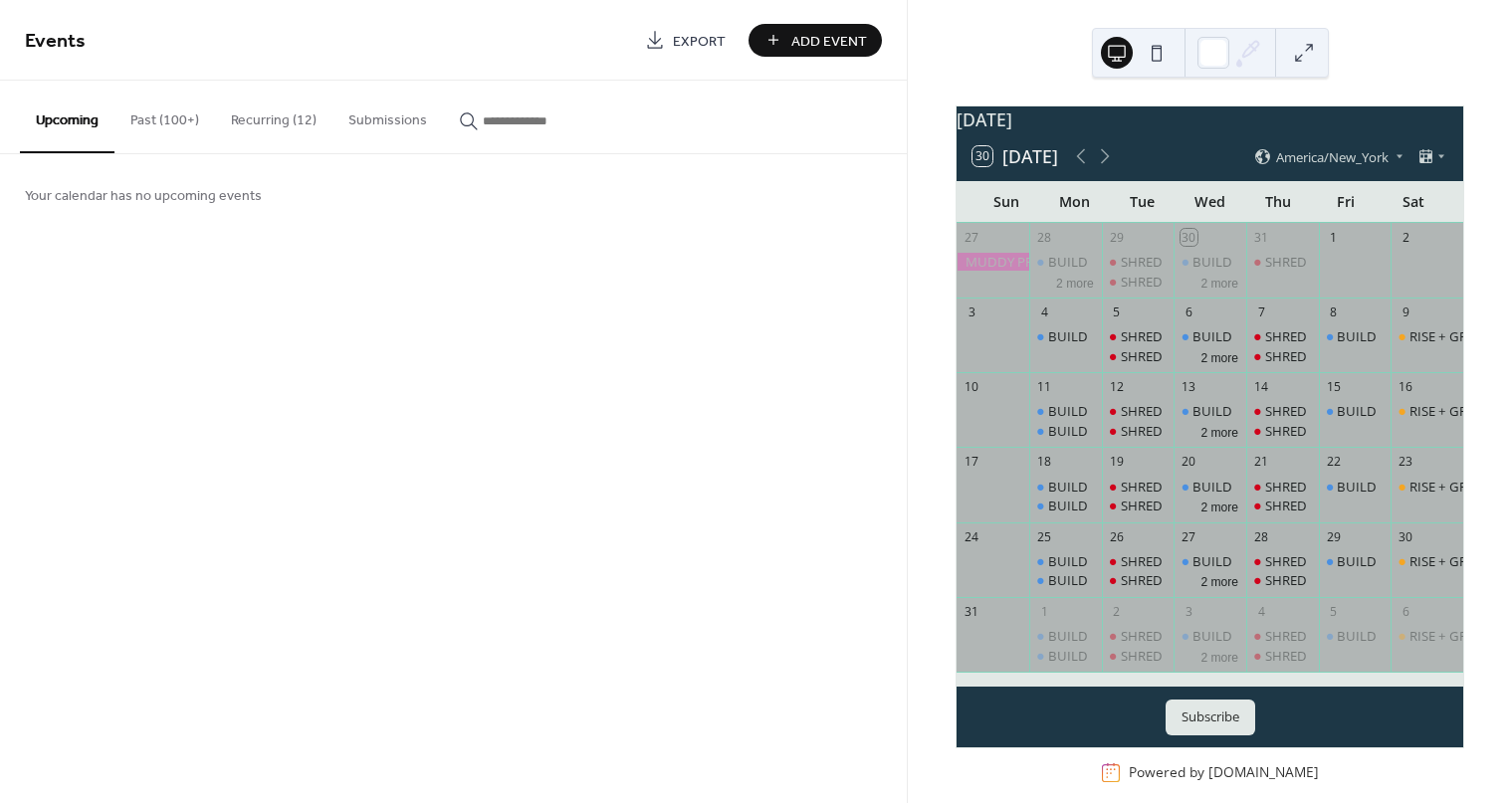 click on "Recurring (12)" at bounding box center [274, 115] 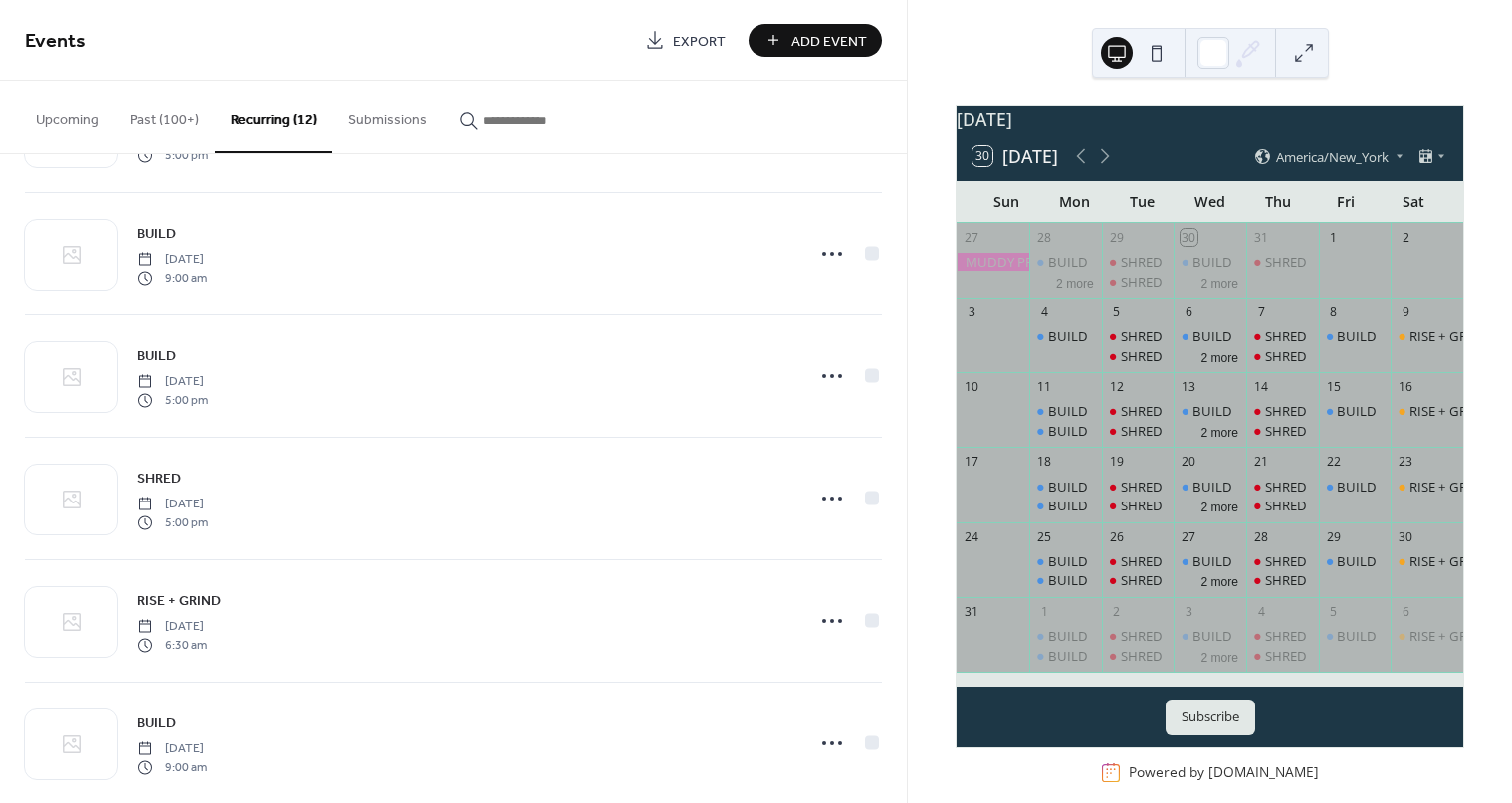 scroll, scrollTop: 849, scrollLeft: 0, axis: vertical 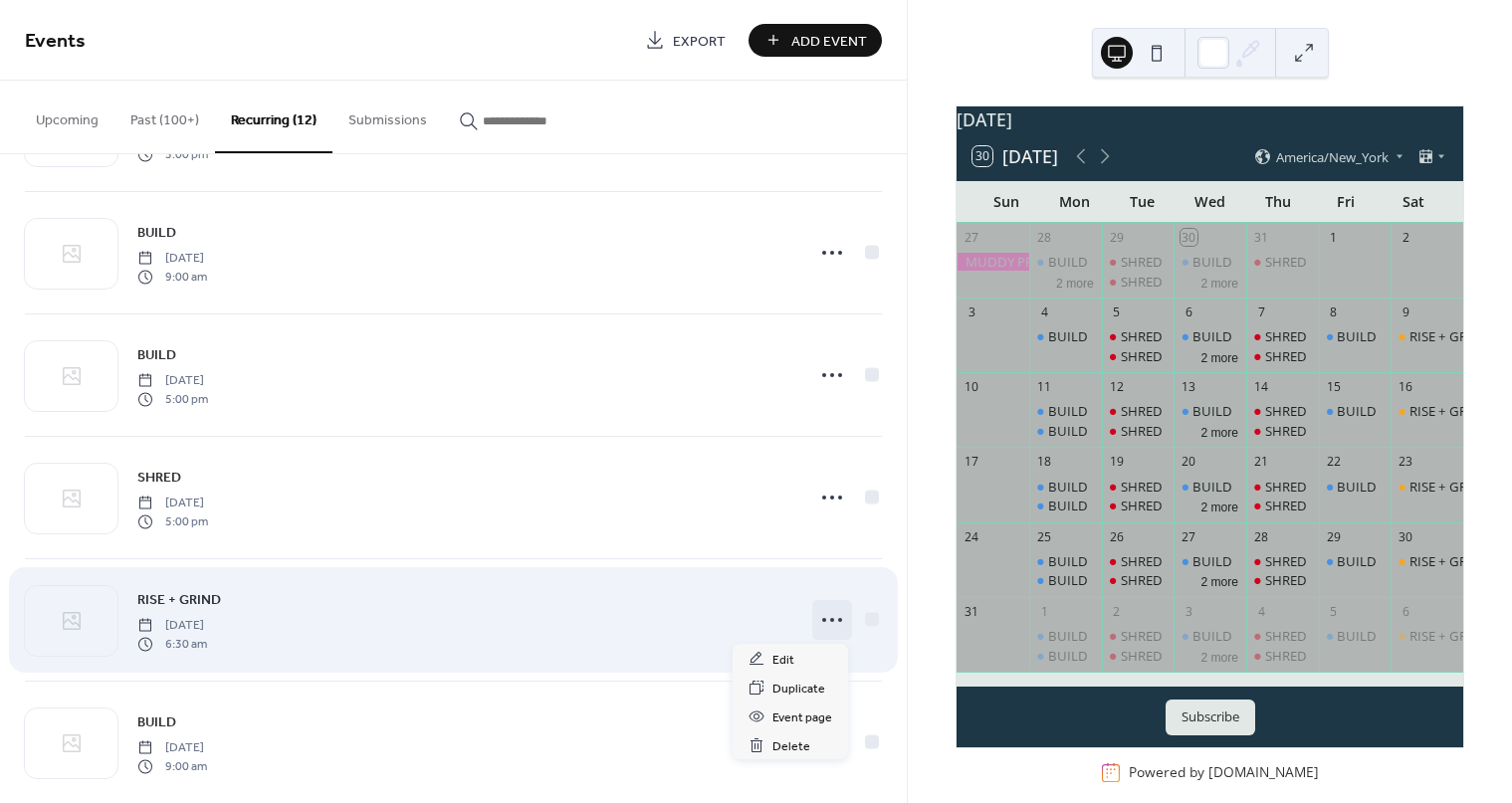 click 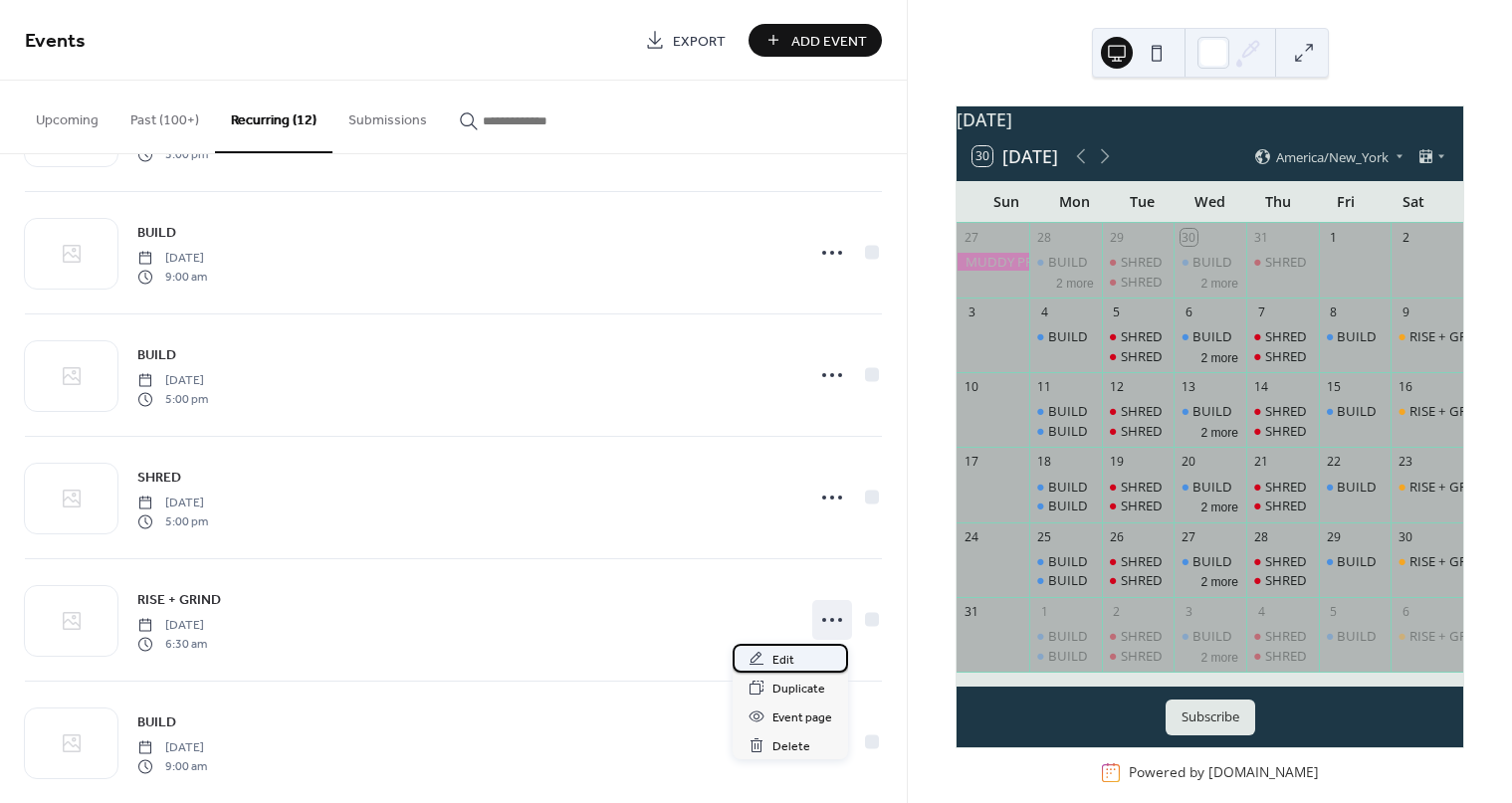 click on "Edit" at bounding box center (783, 660) 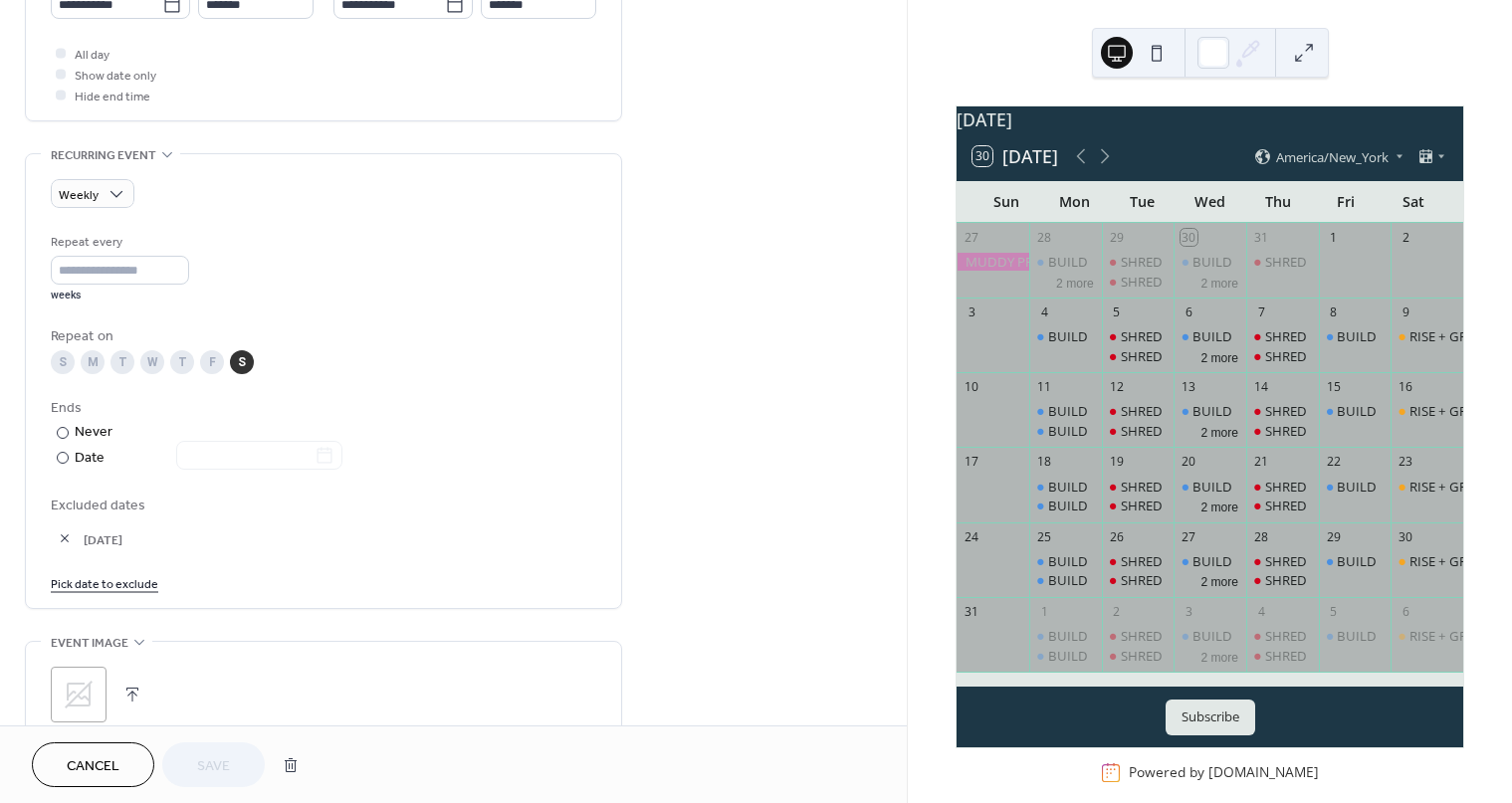scroll, scrollTop: 739, scrollLeft: 0, axis: vertical 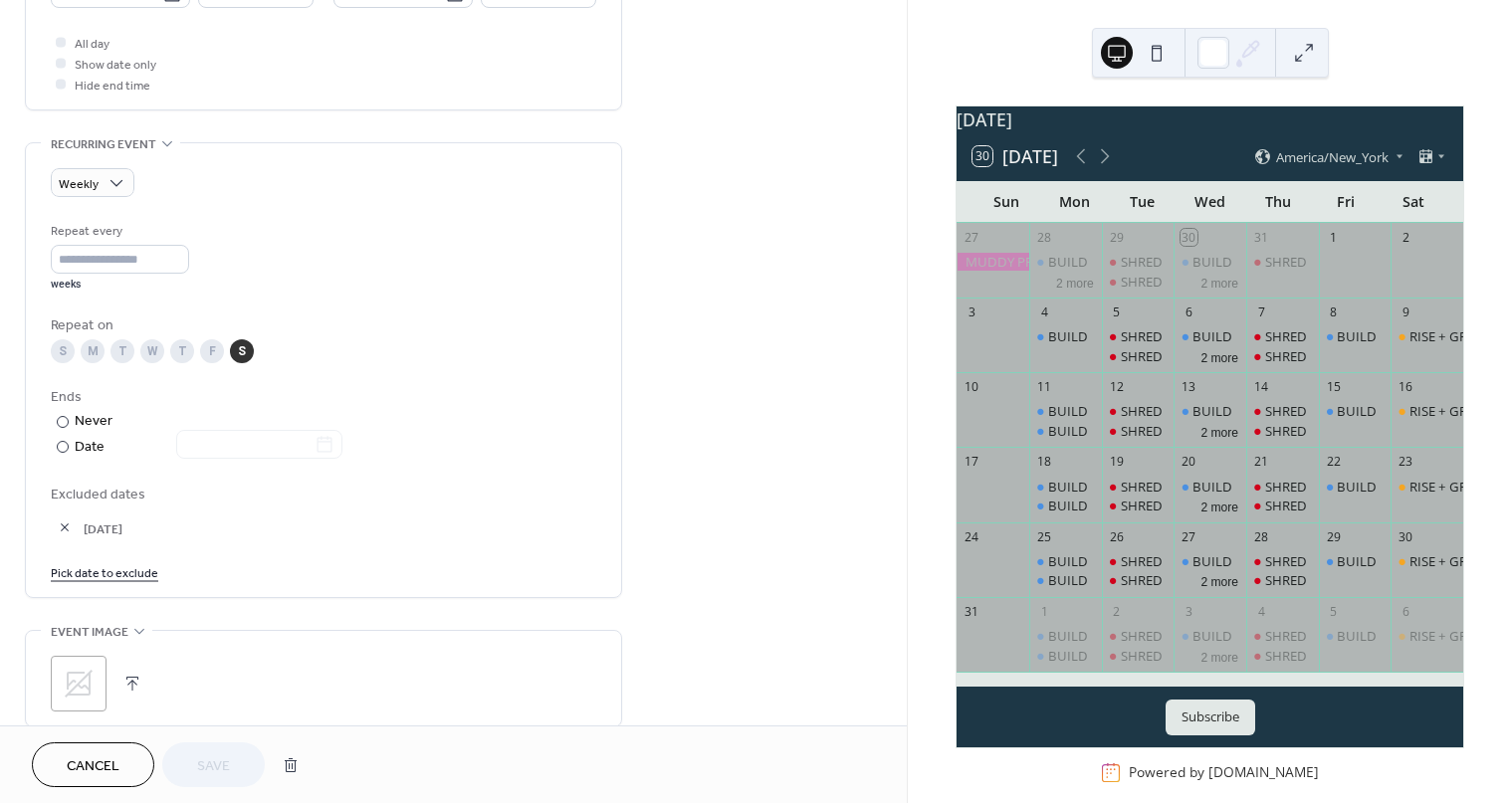 click on "Pick date to exclude" at bounding box center (105, 571) 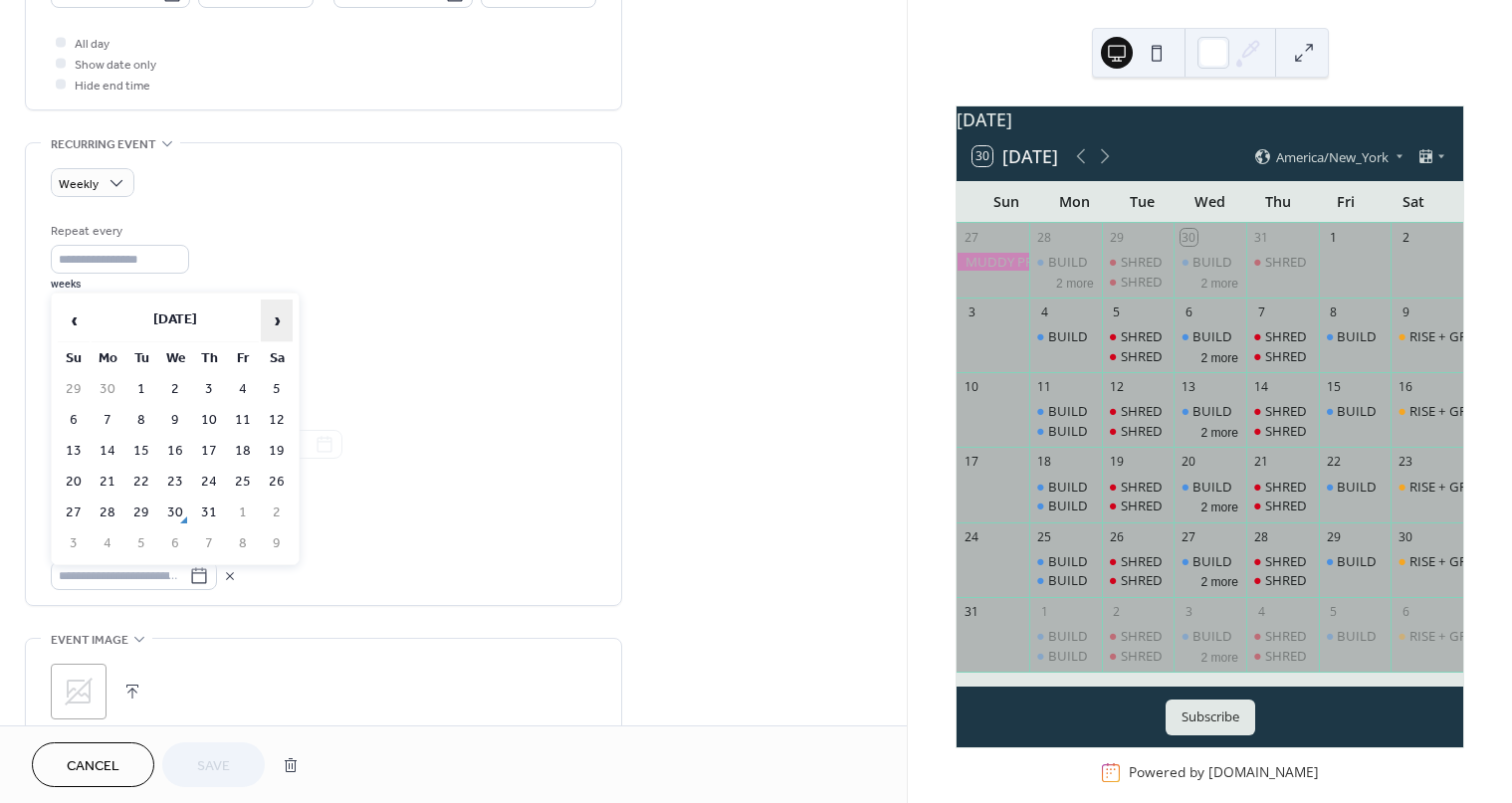 click on "›" at bounding box center [277, 320] 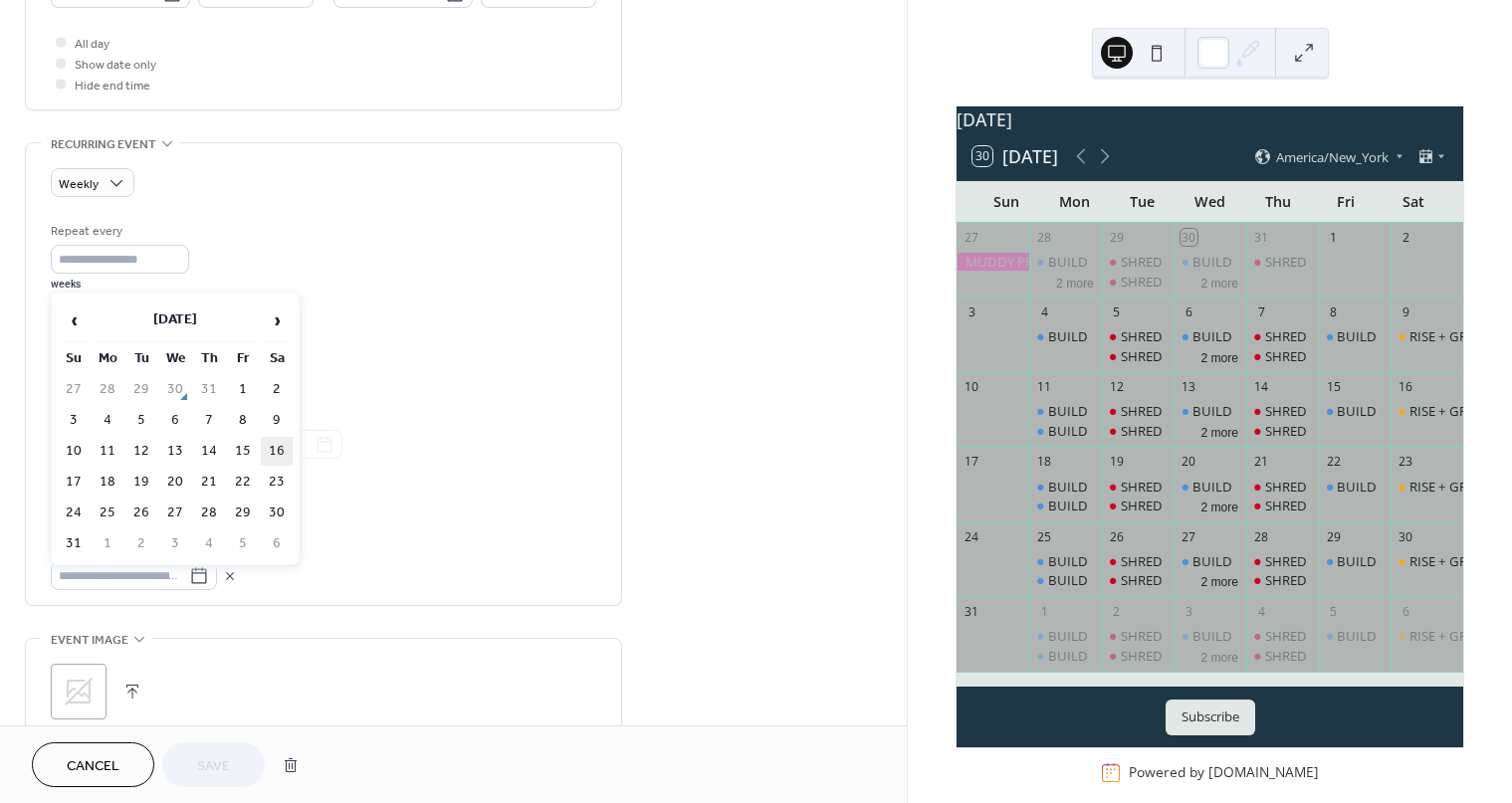click on "16" at bounding box center [277, 451] 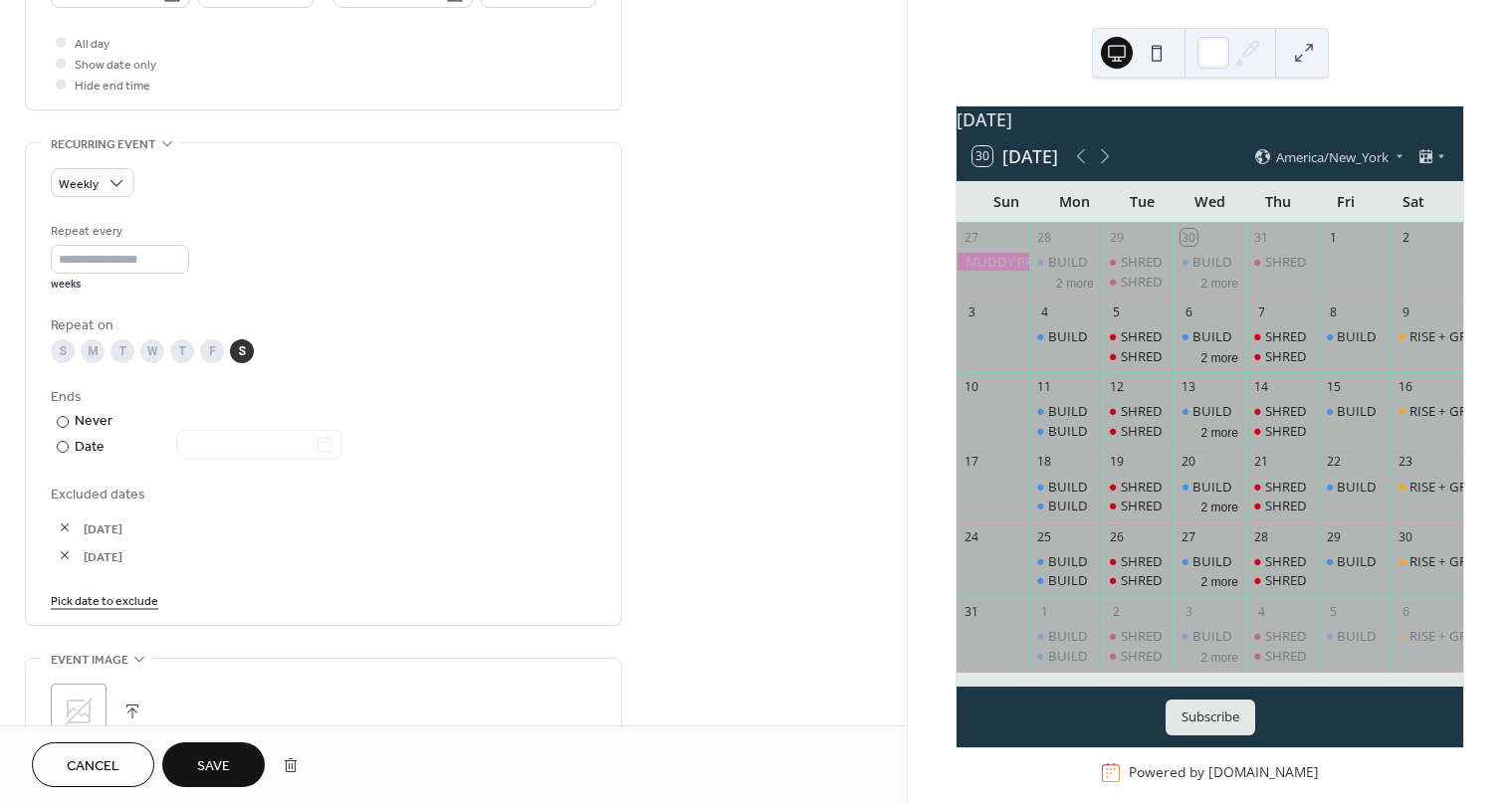 click on "Save" at bounding box center (213, 764) 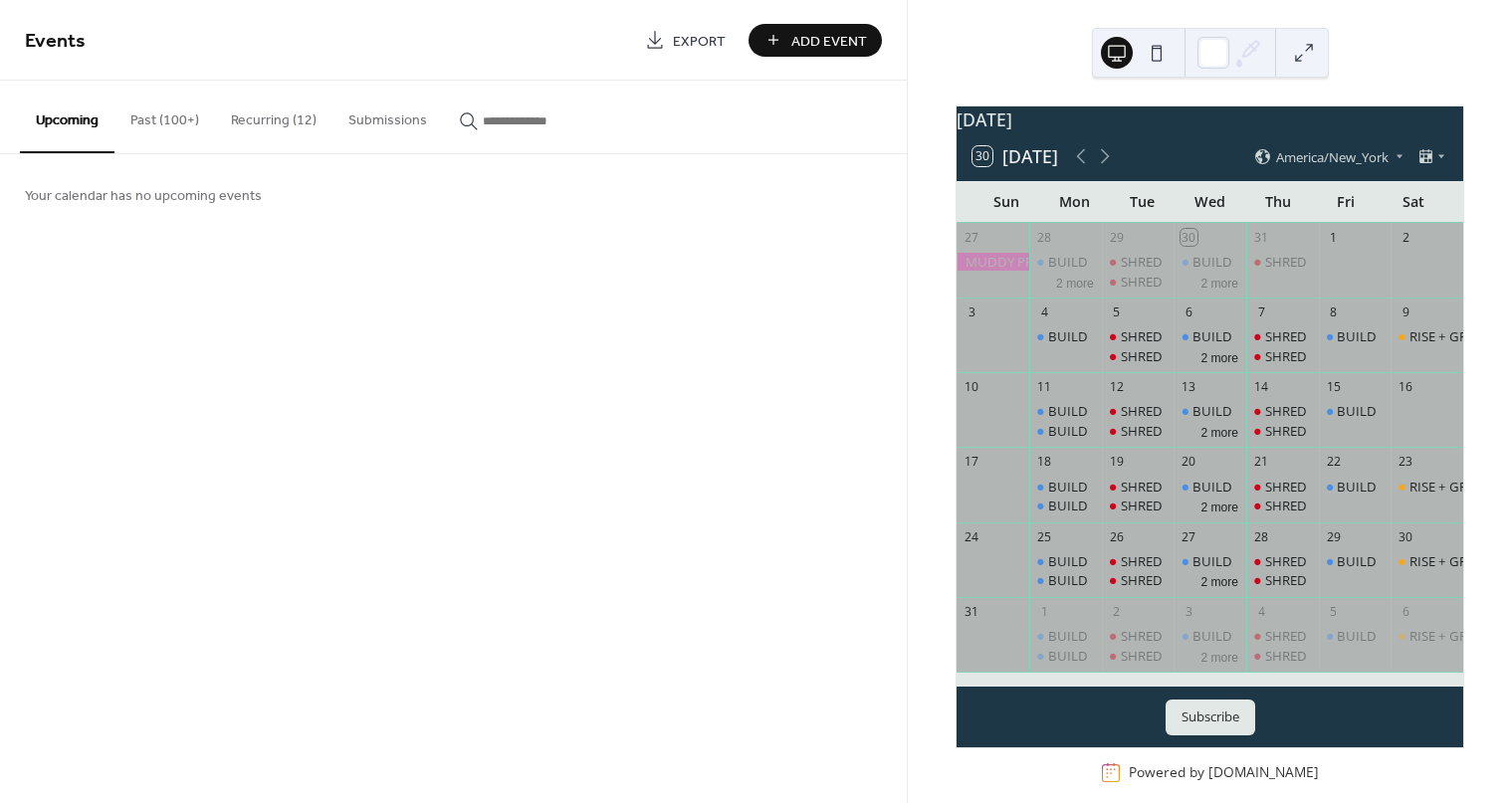 click on "Add Event" at bounding box center [829, 41] 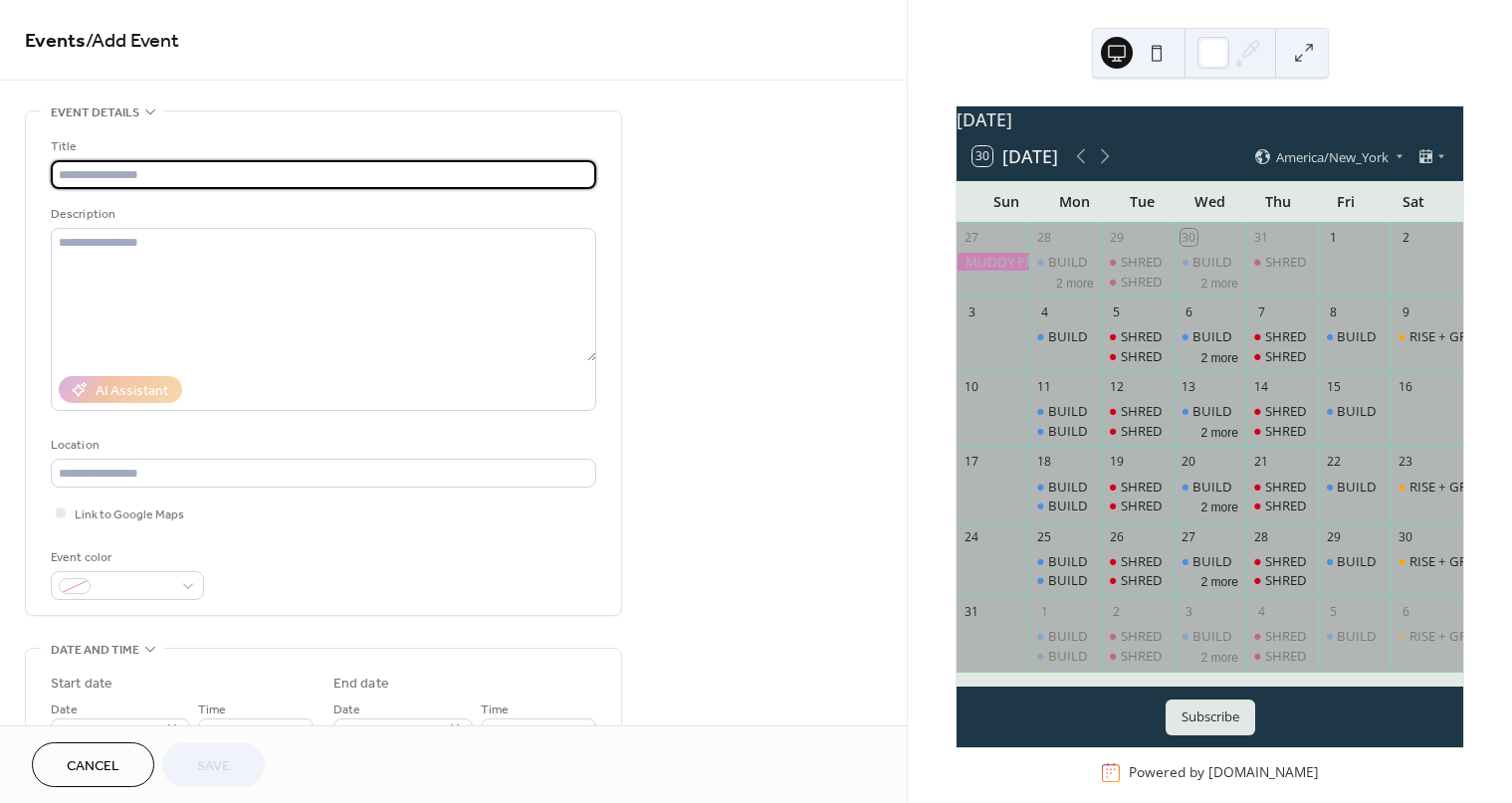 click at bounding box center [324, 174] 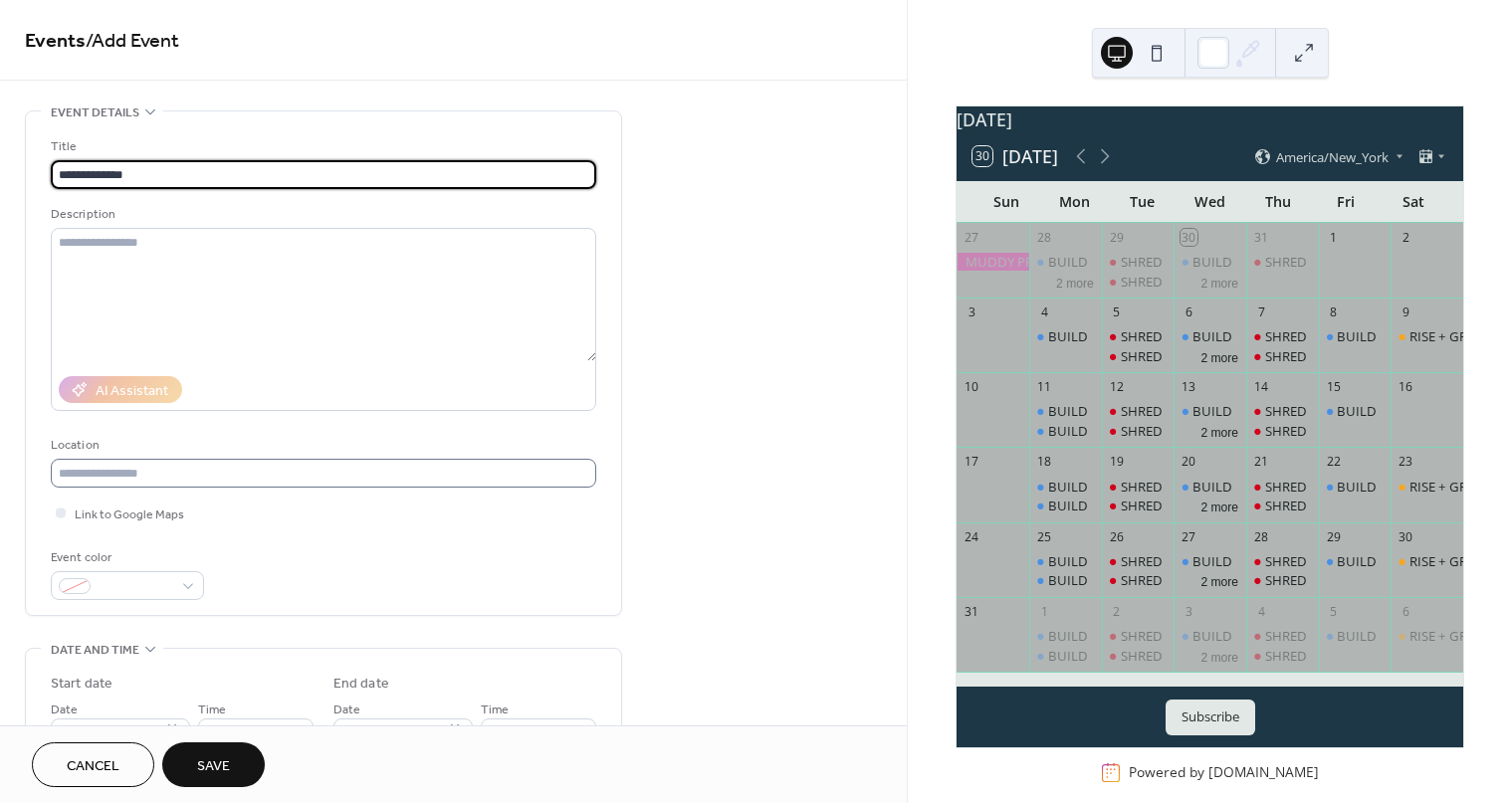 type on "**********" 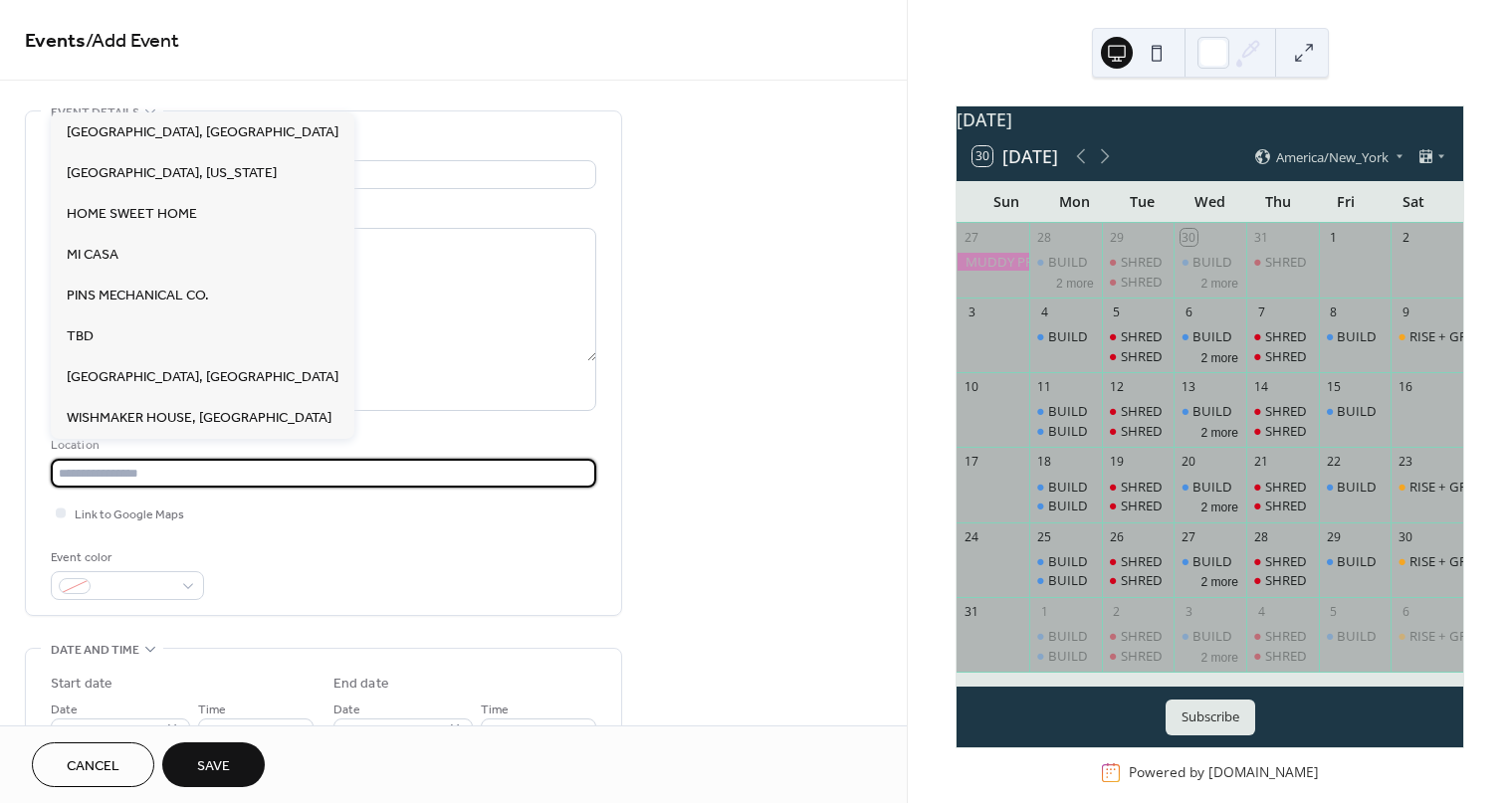 click at bounding box center (324, 473) 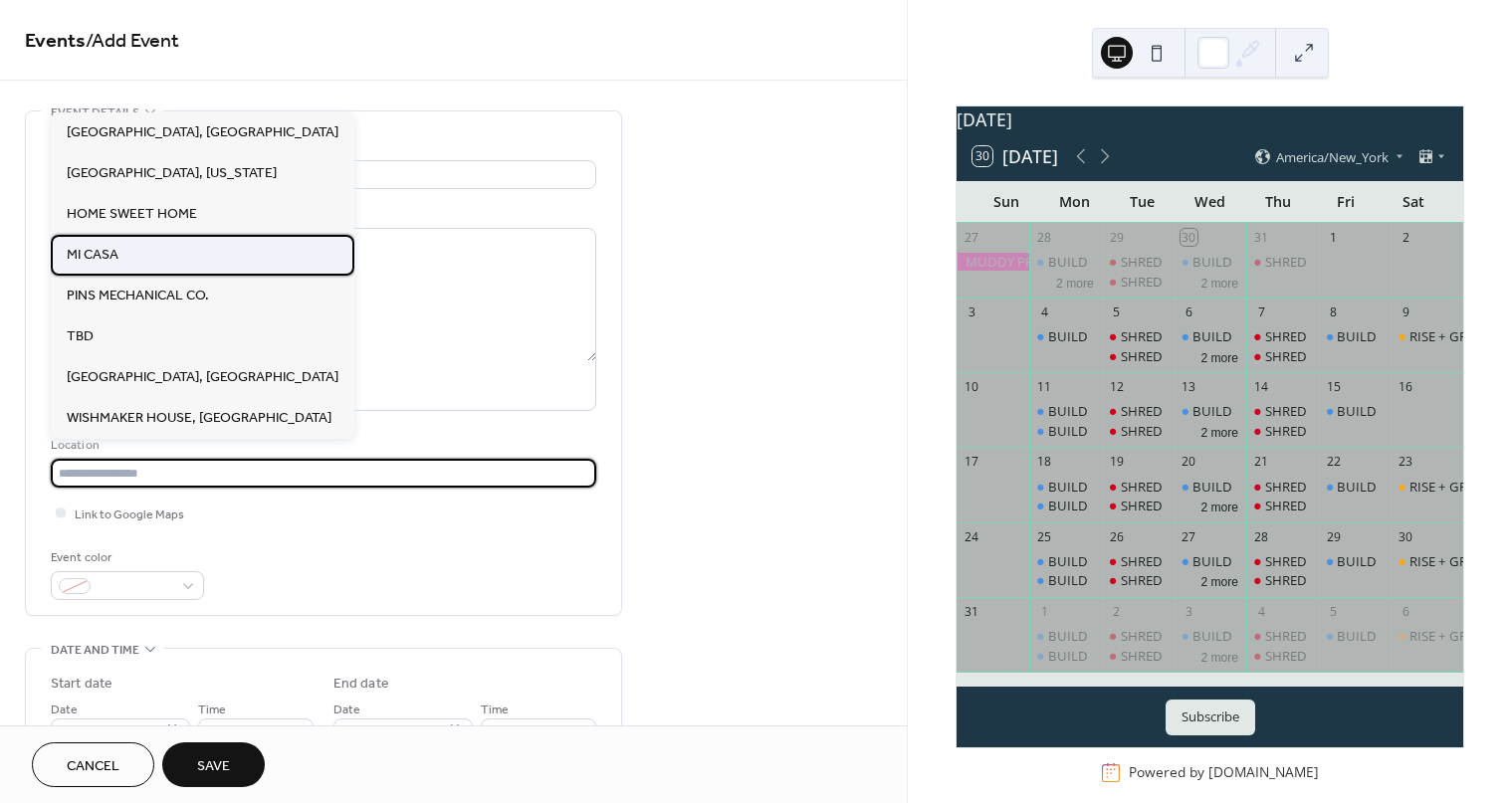 click on "MI CASA" at bounding box center [93, 255] 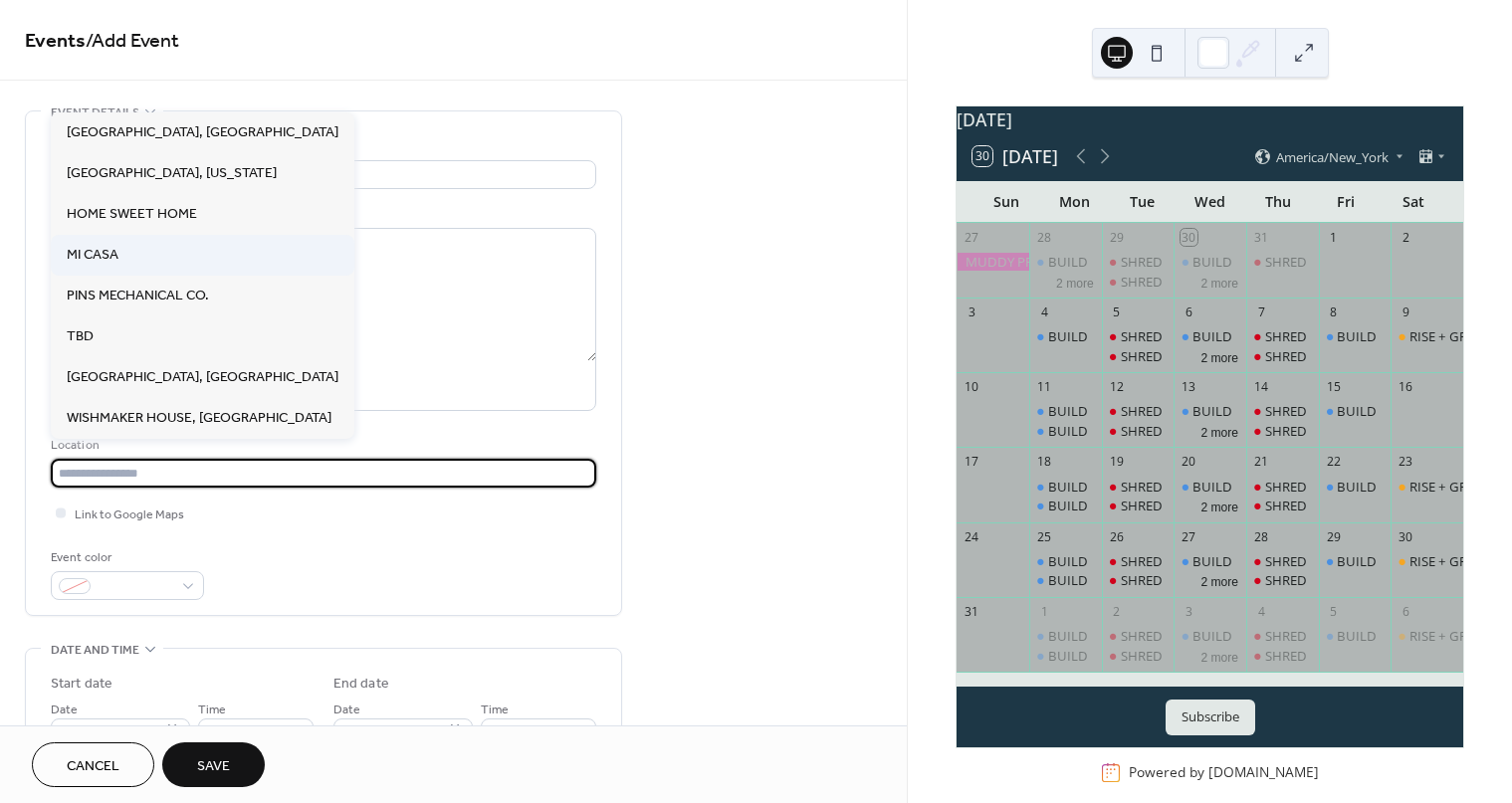 type on "*******" 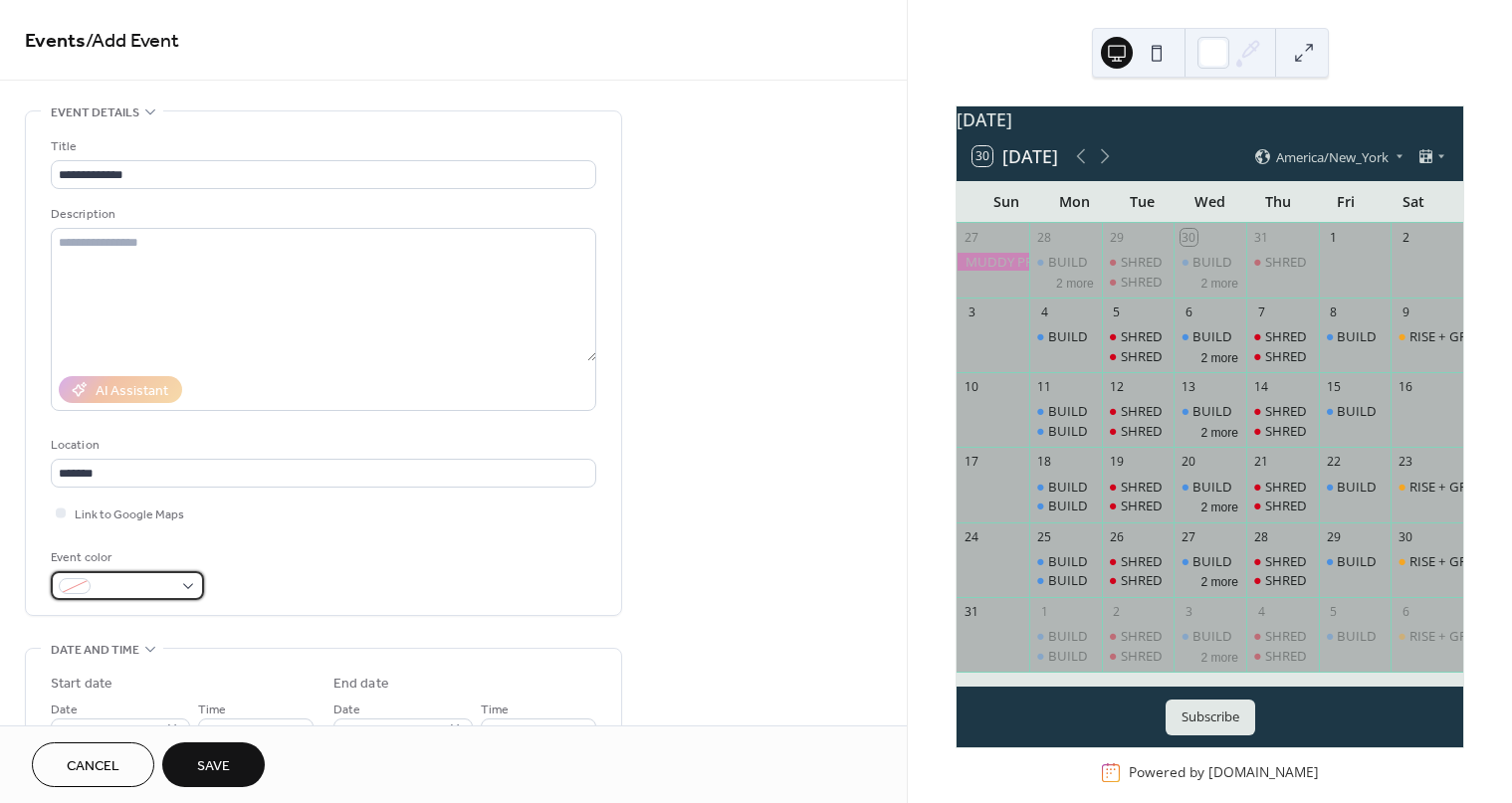 click at bounding box center (127, 585) 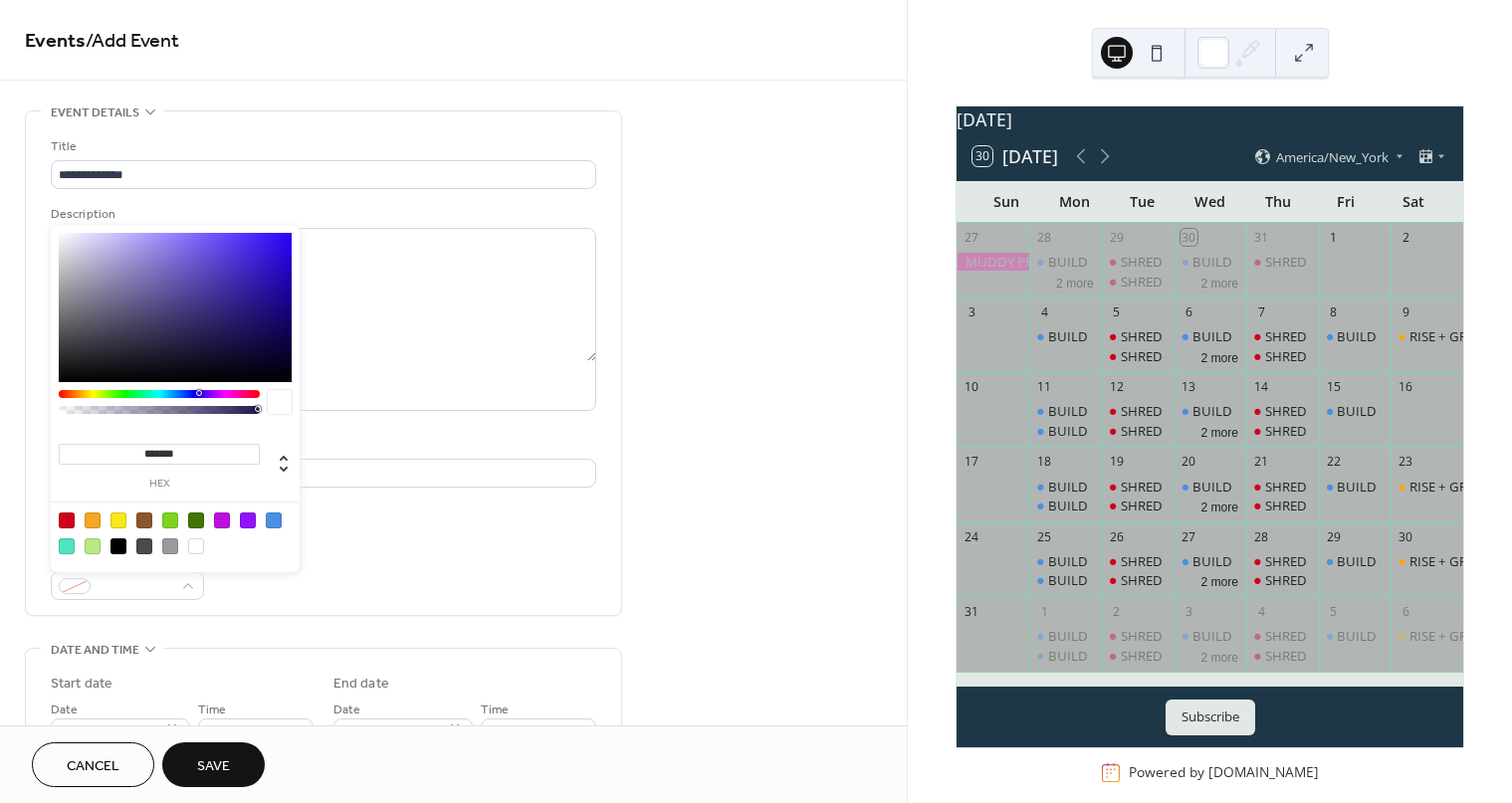 click at bounding box center [175, 532] 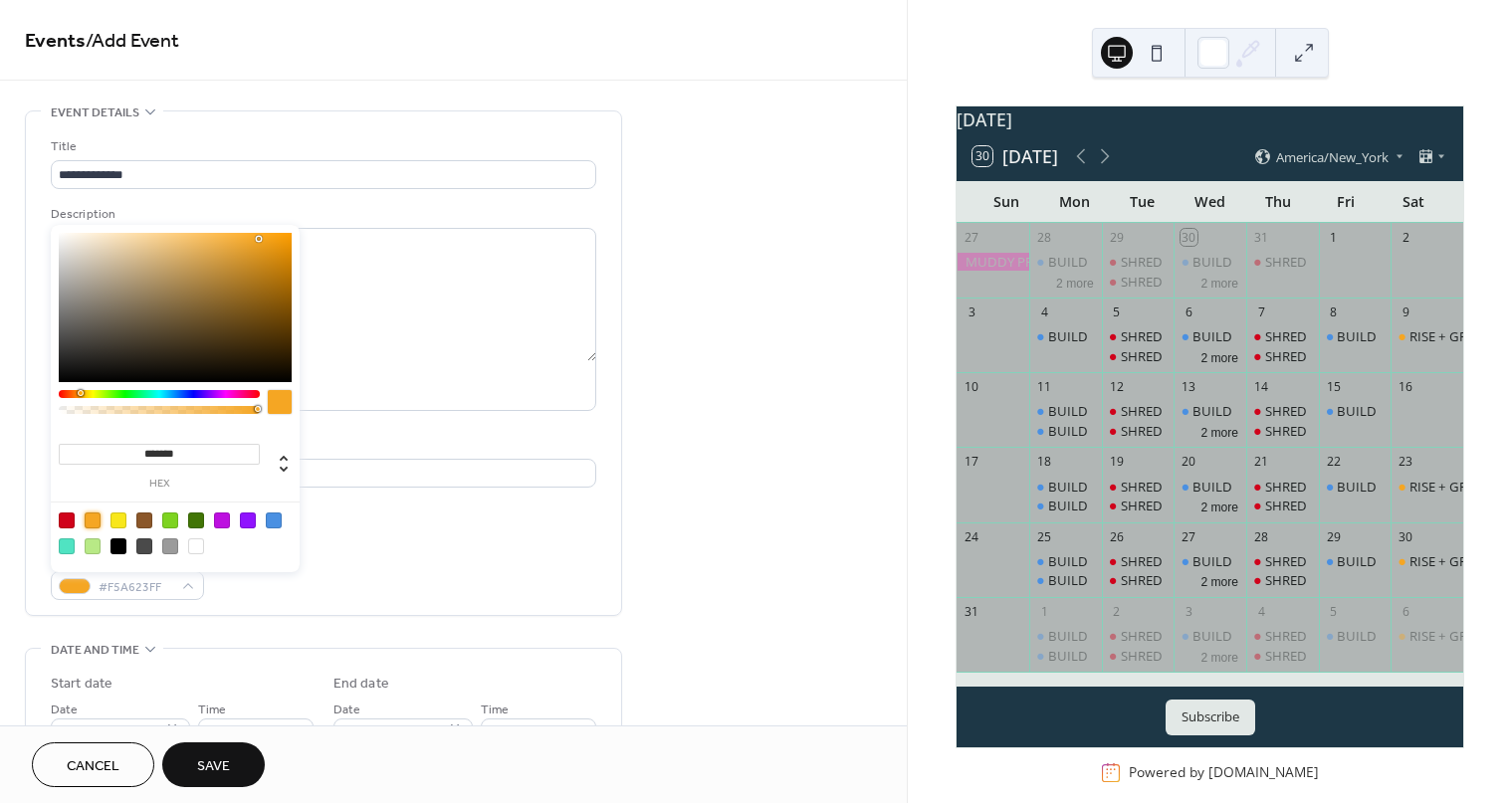 click on "Start date" at bounding box center (182, 684) 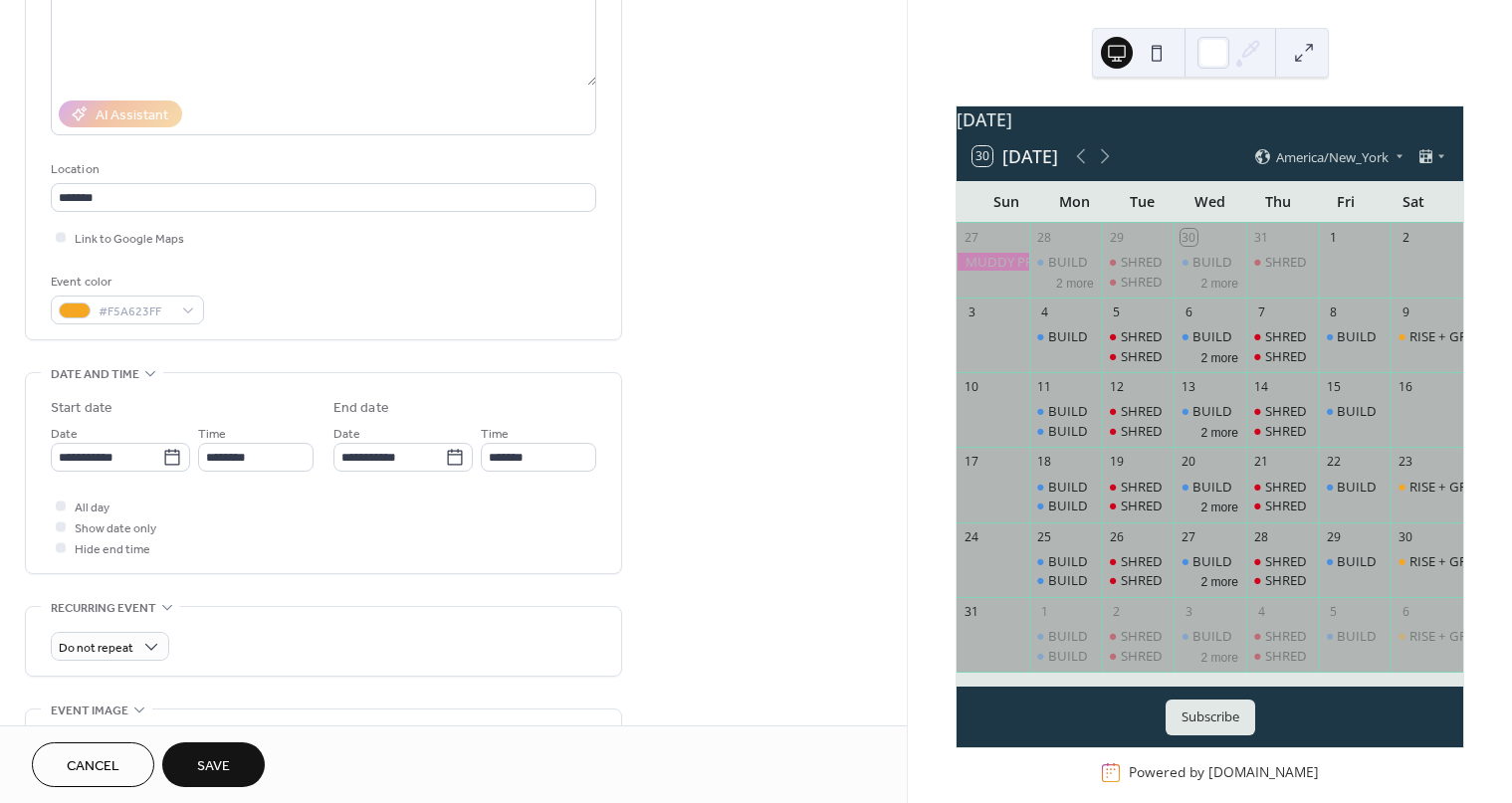 scroll, scrollTop: 315, scrollLeft: 0, axis: vertical 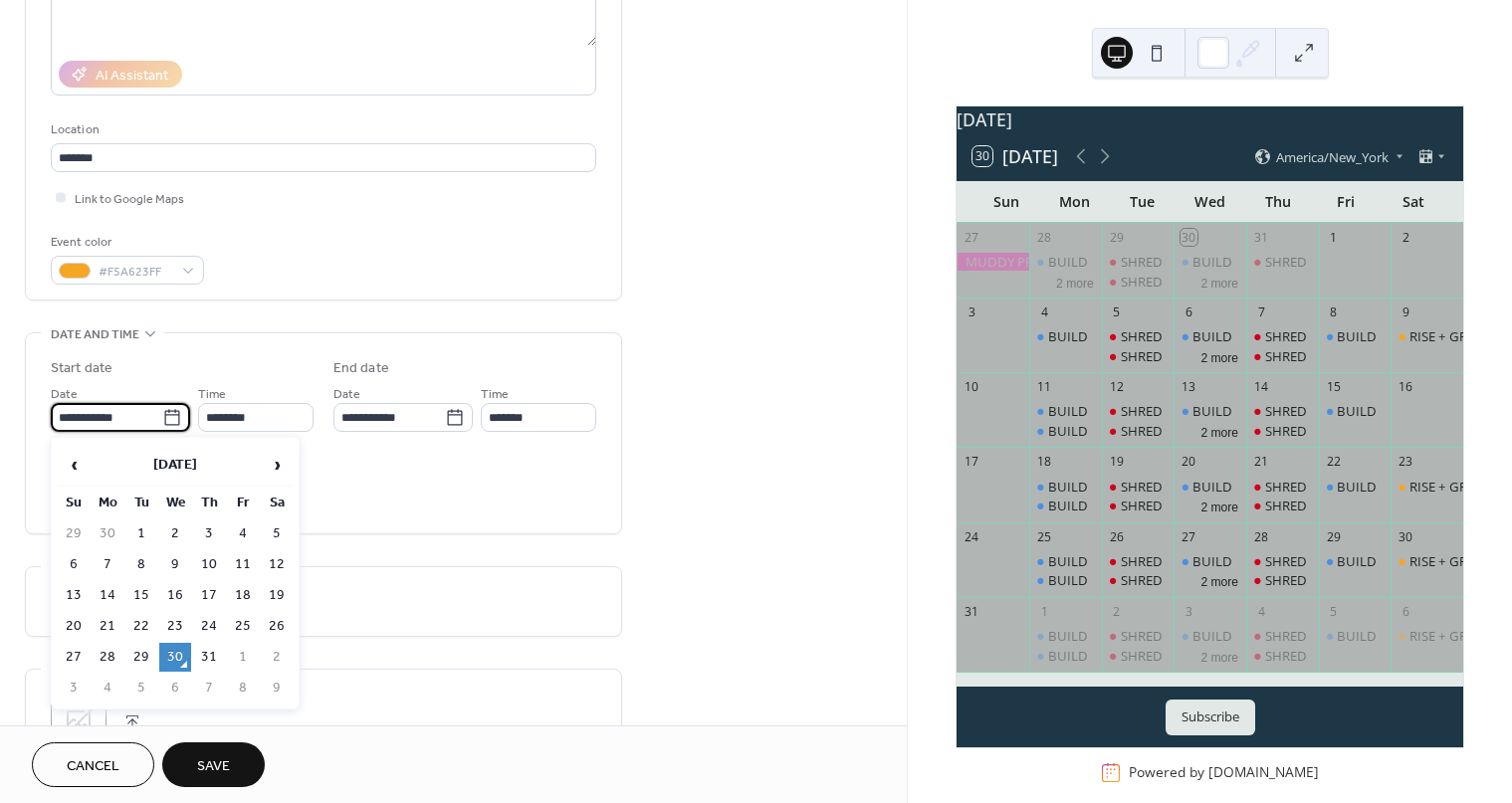 click on "**********" at bounding box center (107, 417) 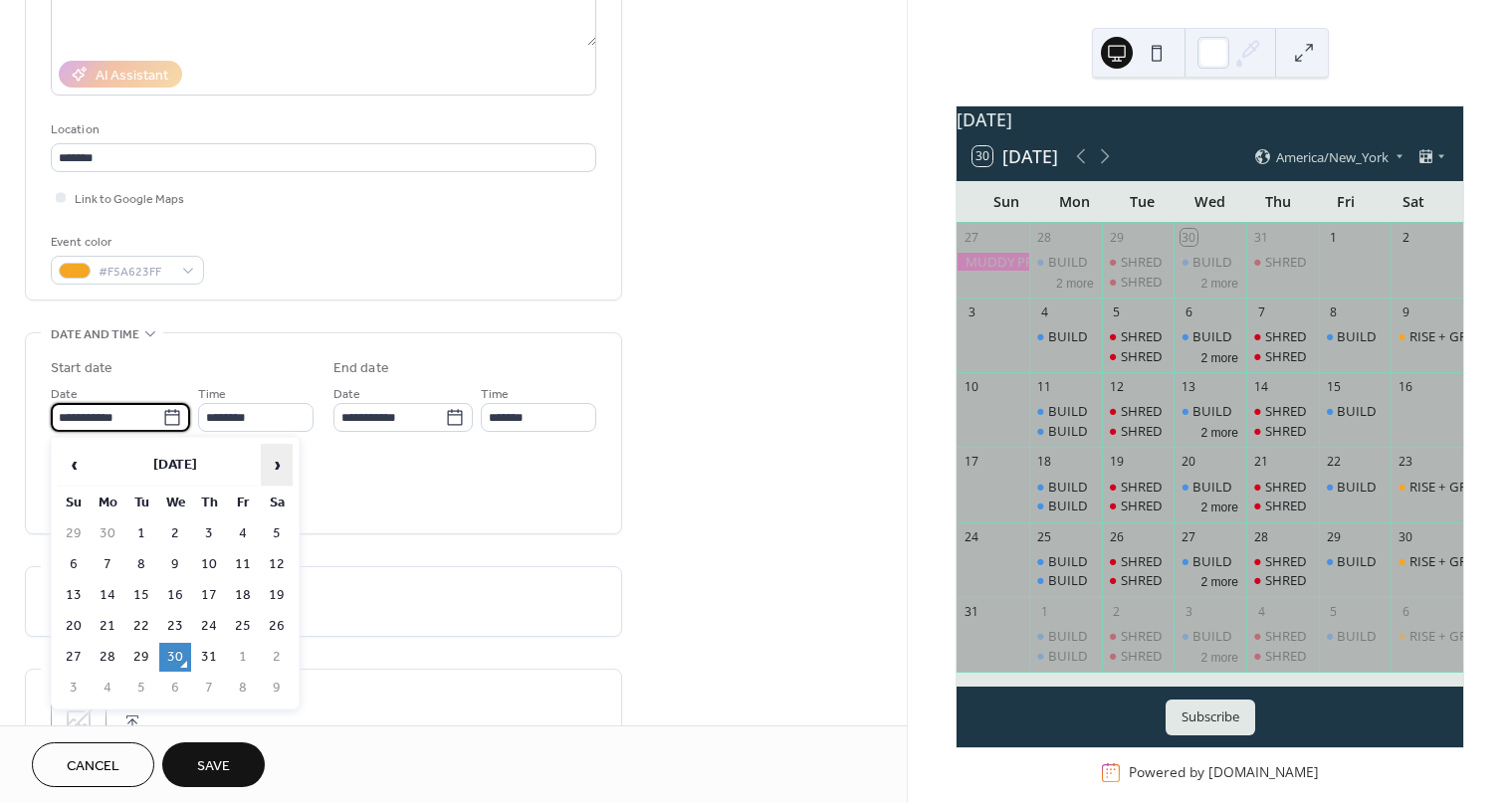 click on "›" at bounding box center (277, 465) 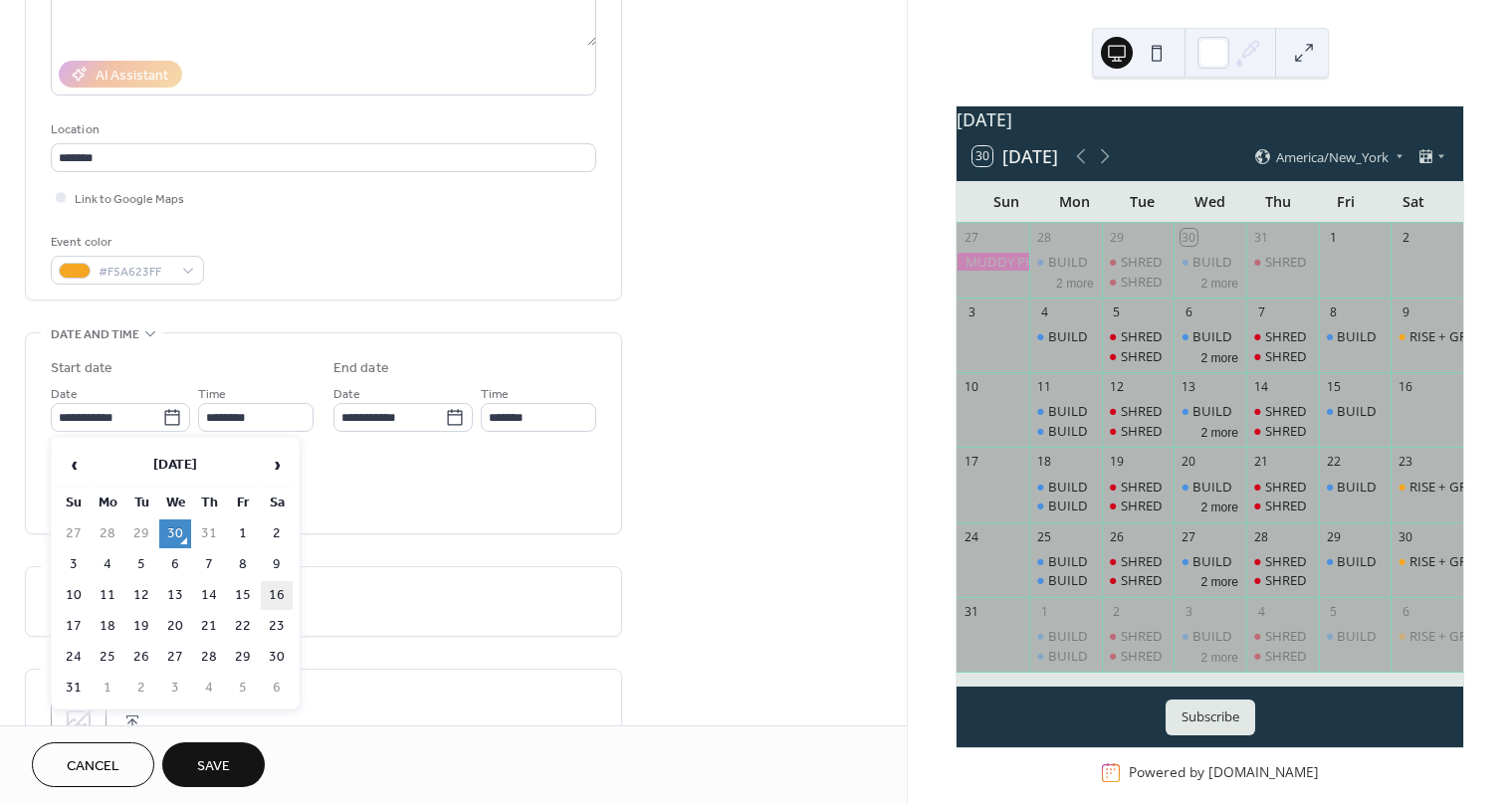 click on "16" at bounding box center (277, 595) 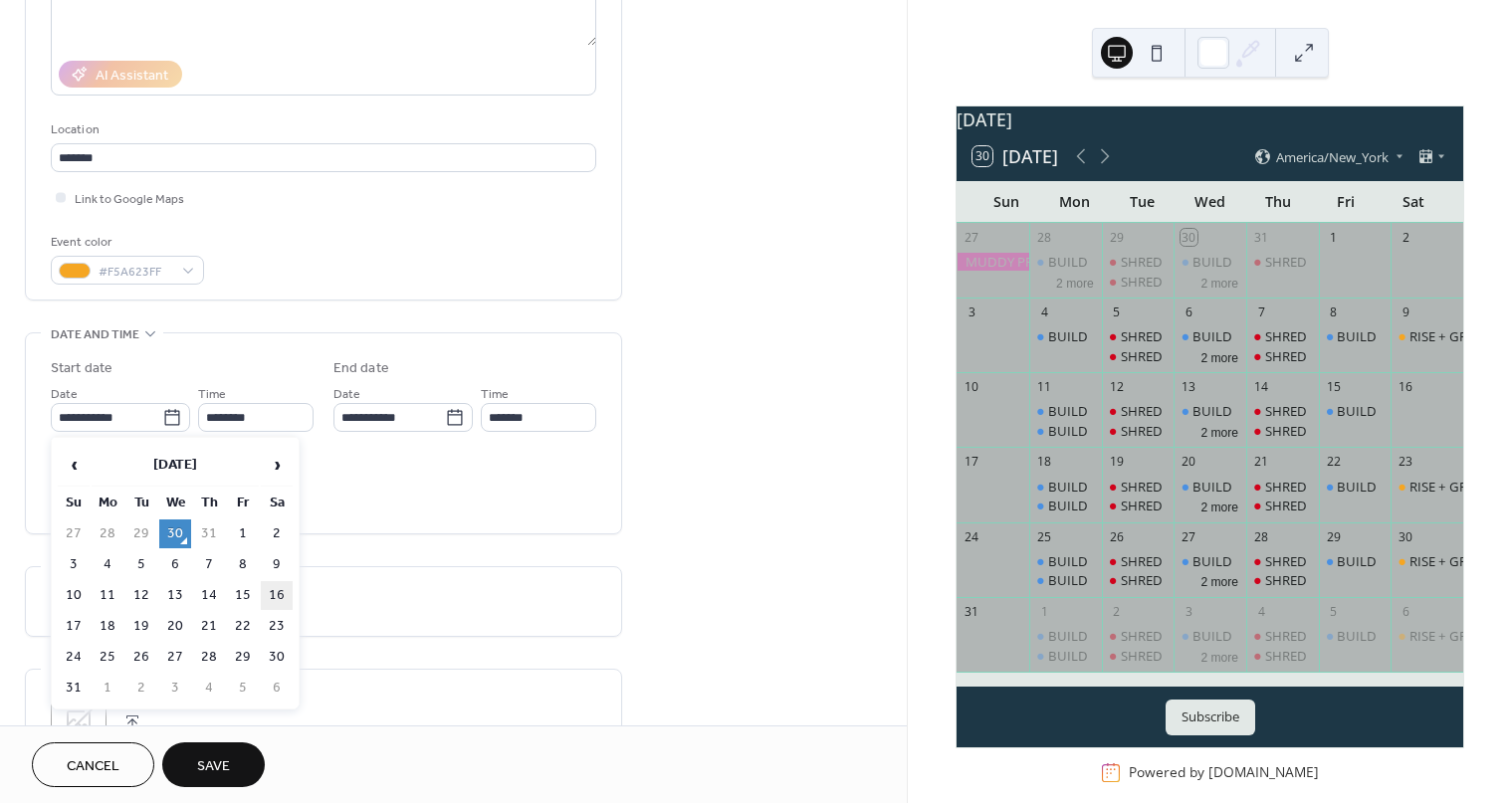 type on "**********" 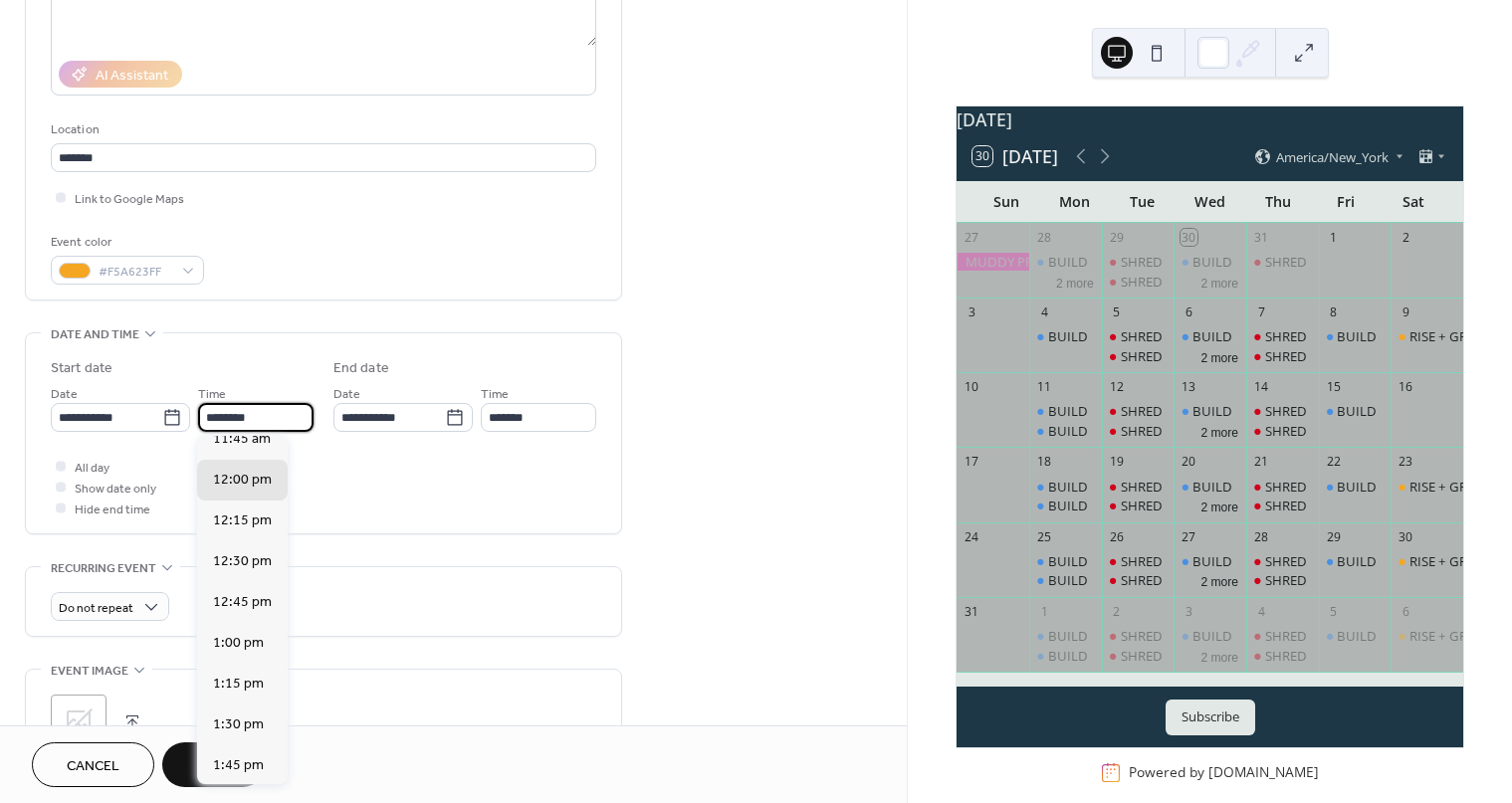 click on "********" at bounding box center [256, 417] 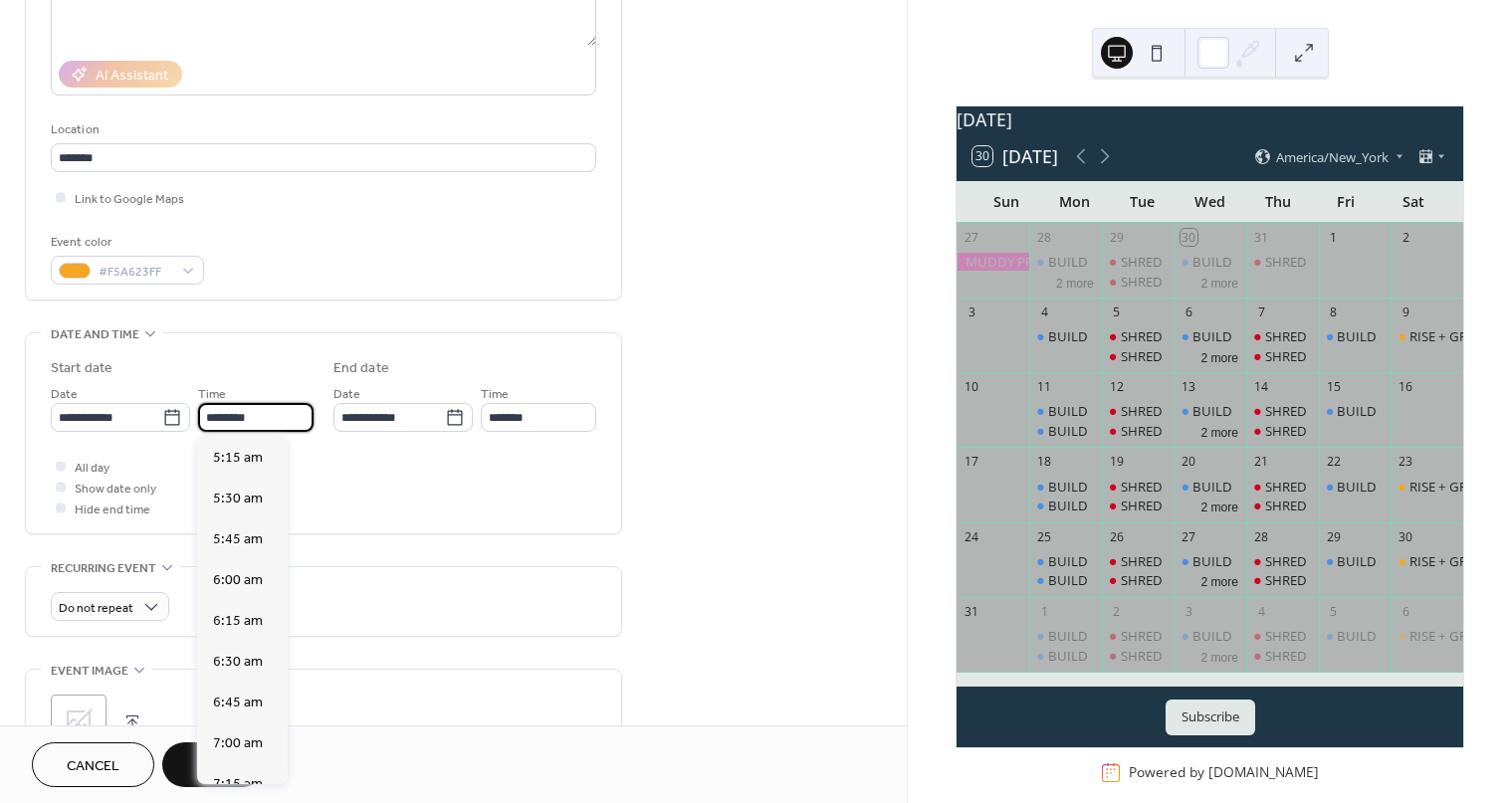 scroll, scrollTop: 849, scrollLeft: 0, axis: vertical 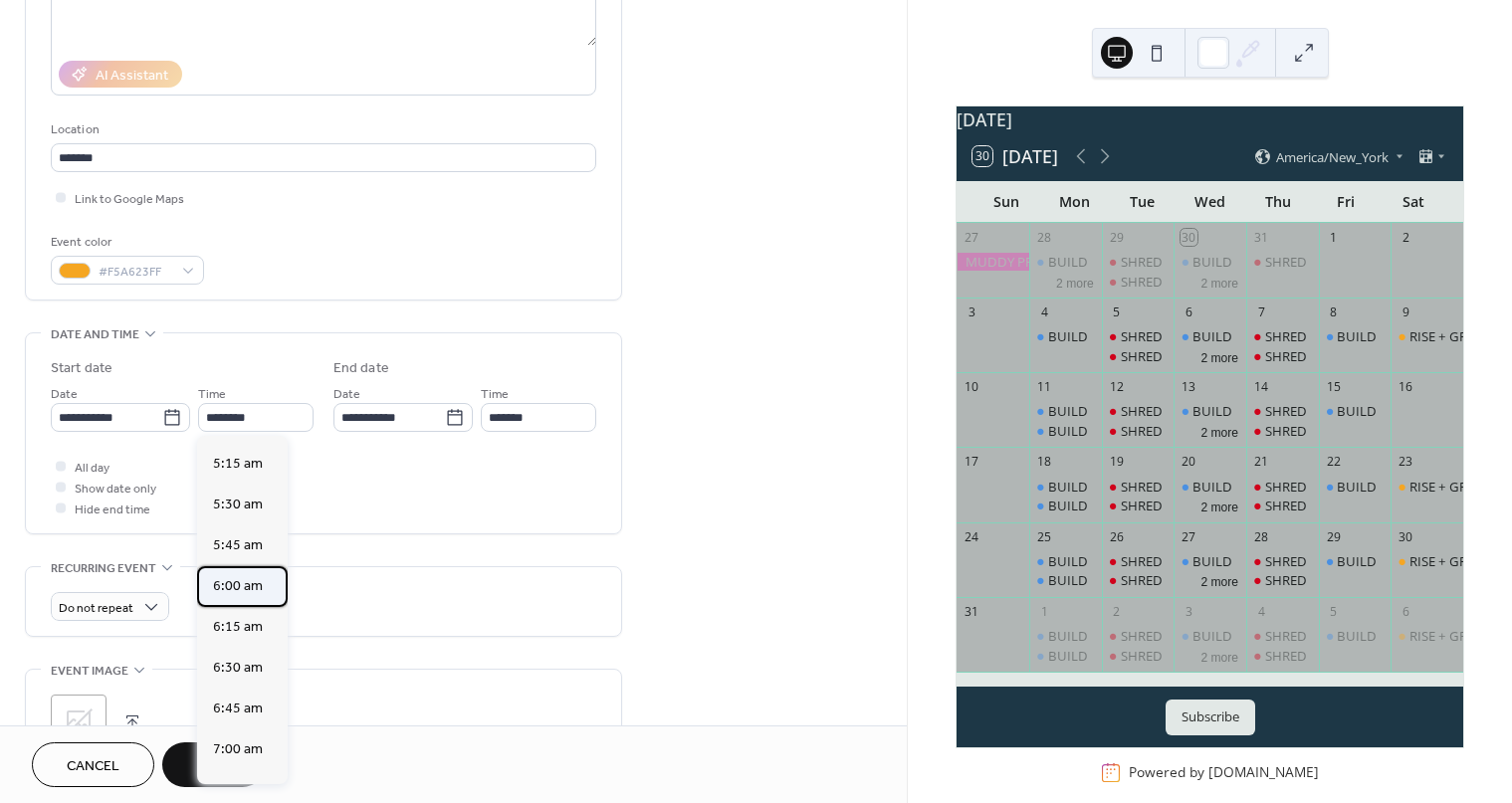 click on "6:00 am" at bounding box center [238, 586] 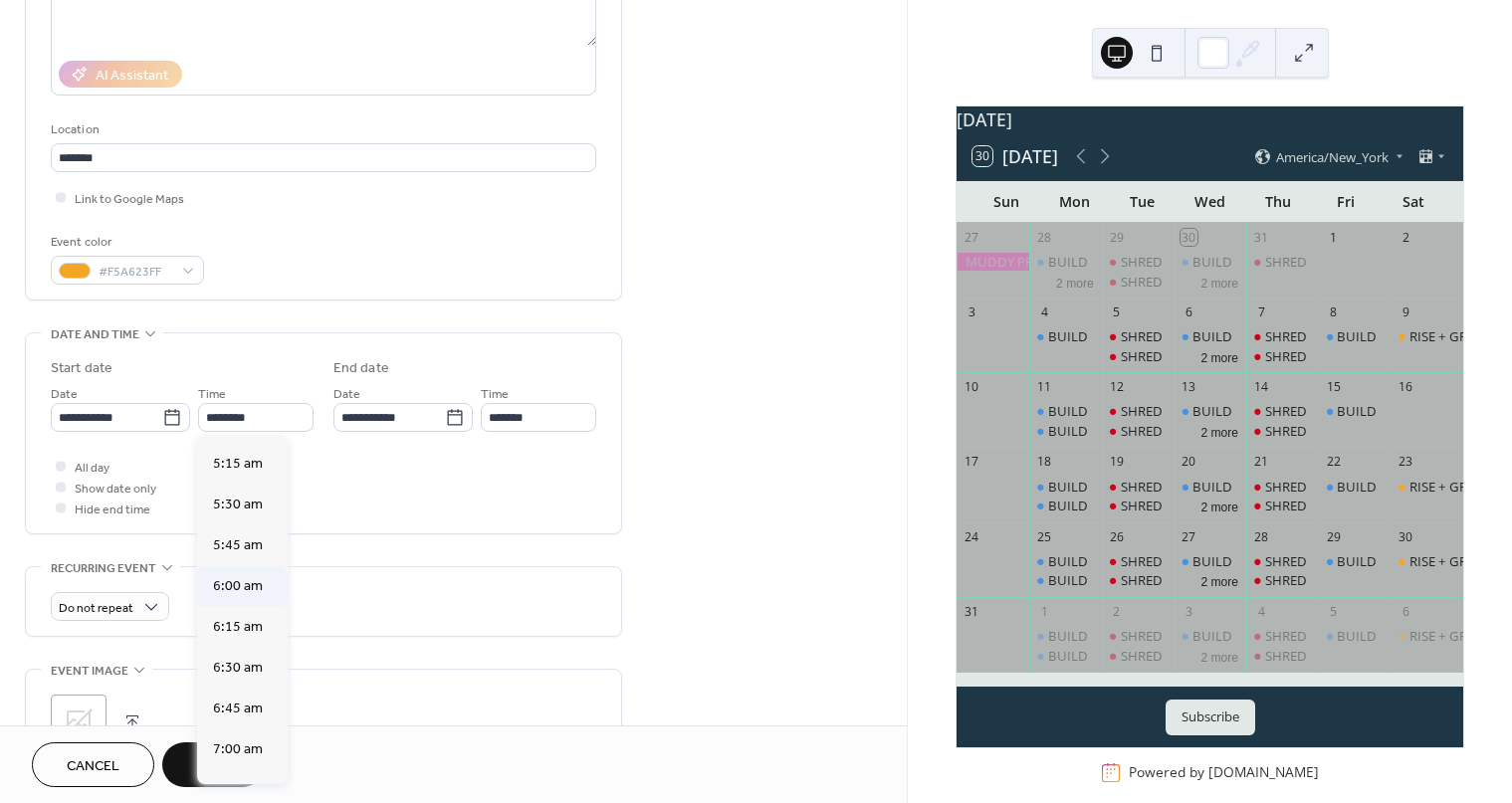 type on "*******" 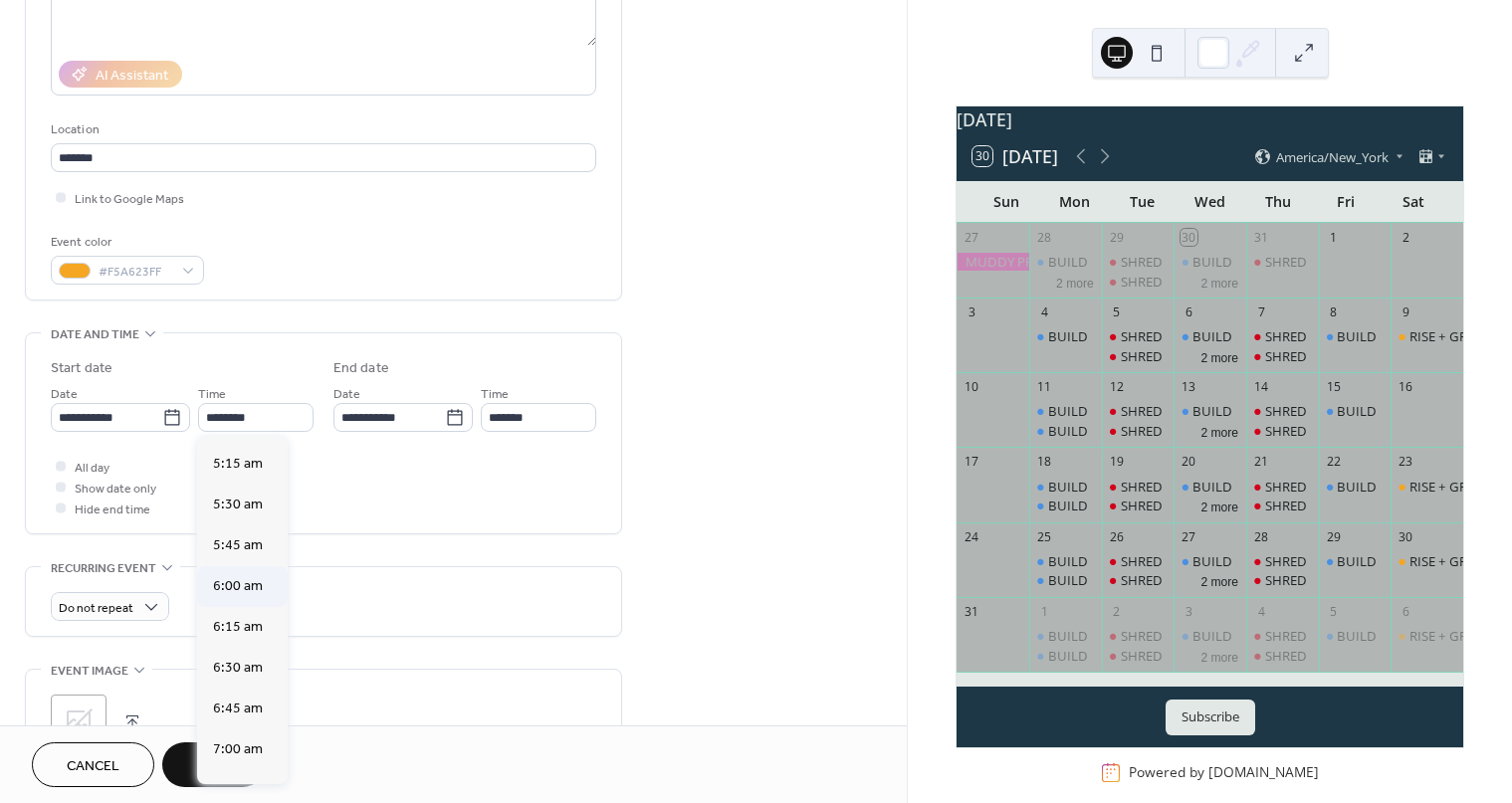 type on "*******" 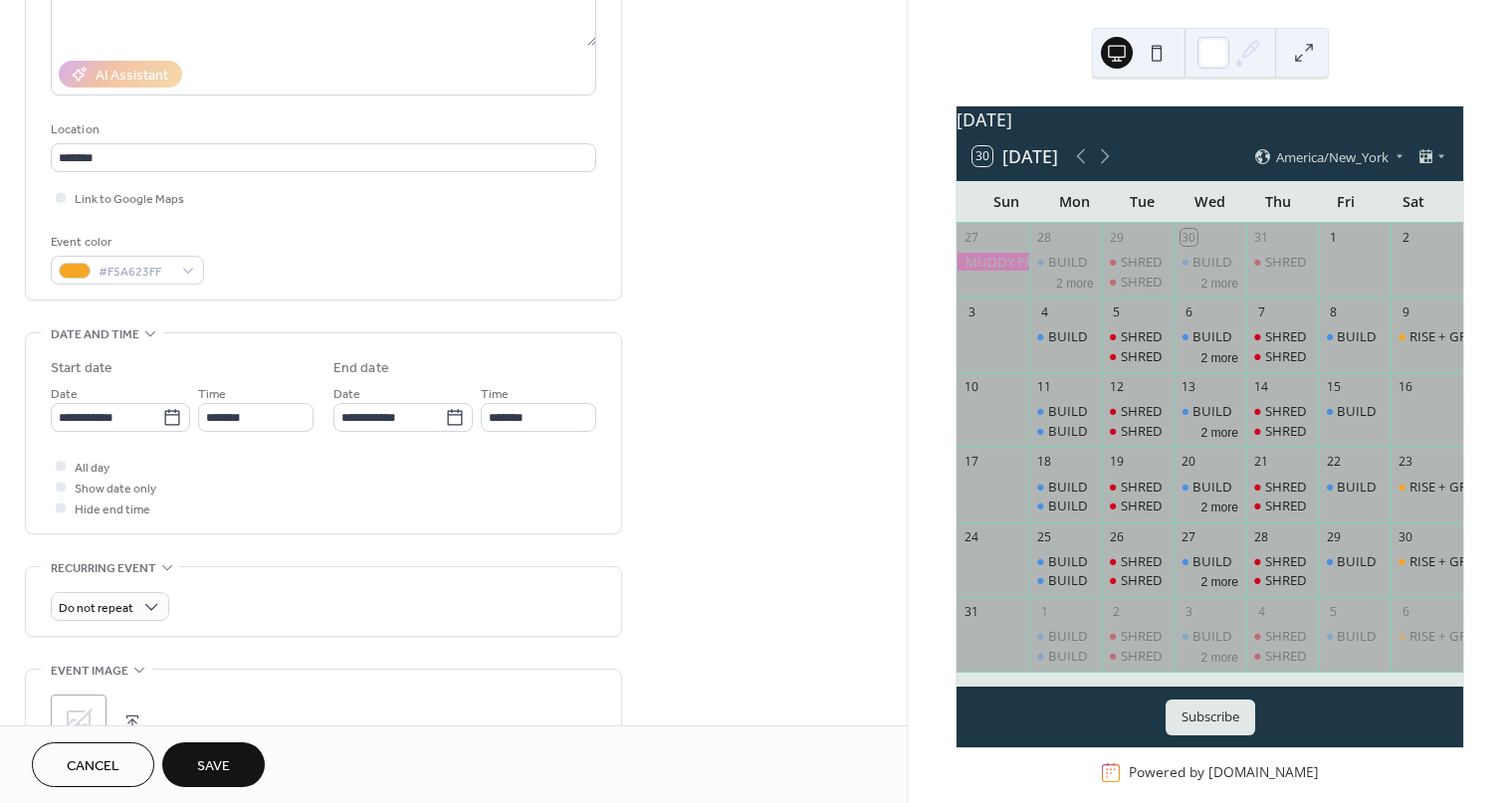 click on "All day Show date only Hide end time" at bounding box center (324, 487) 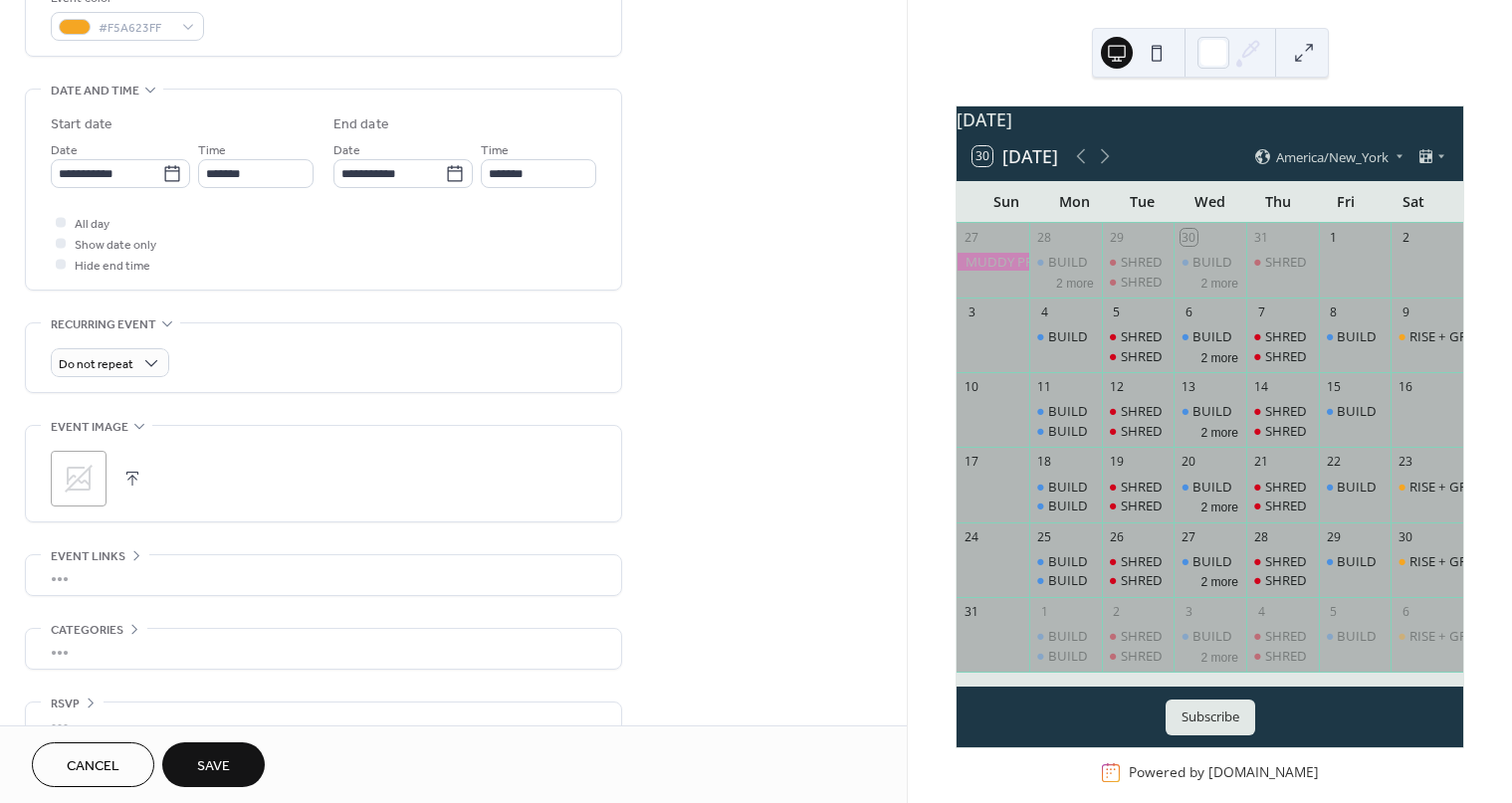 scroll, scrollTop: 568, scrollLeft: 0, axis: vertical 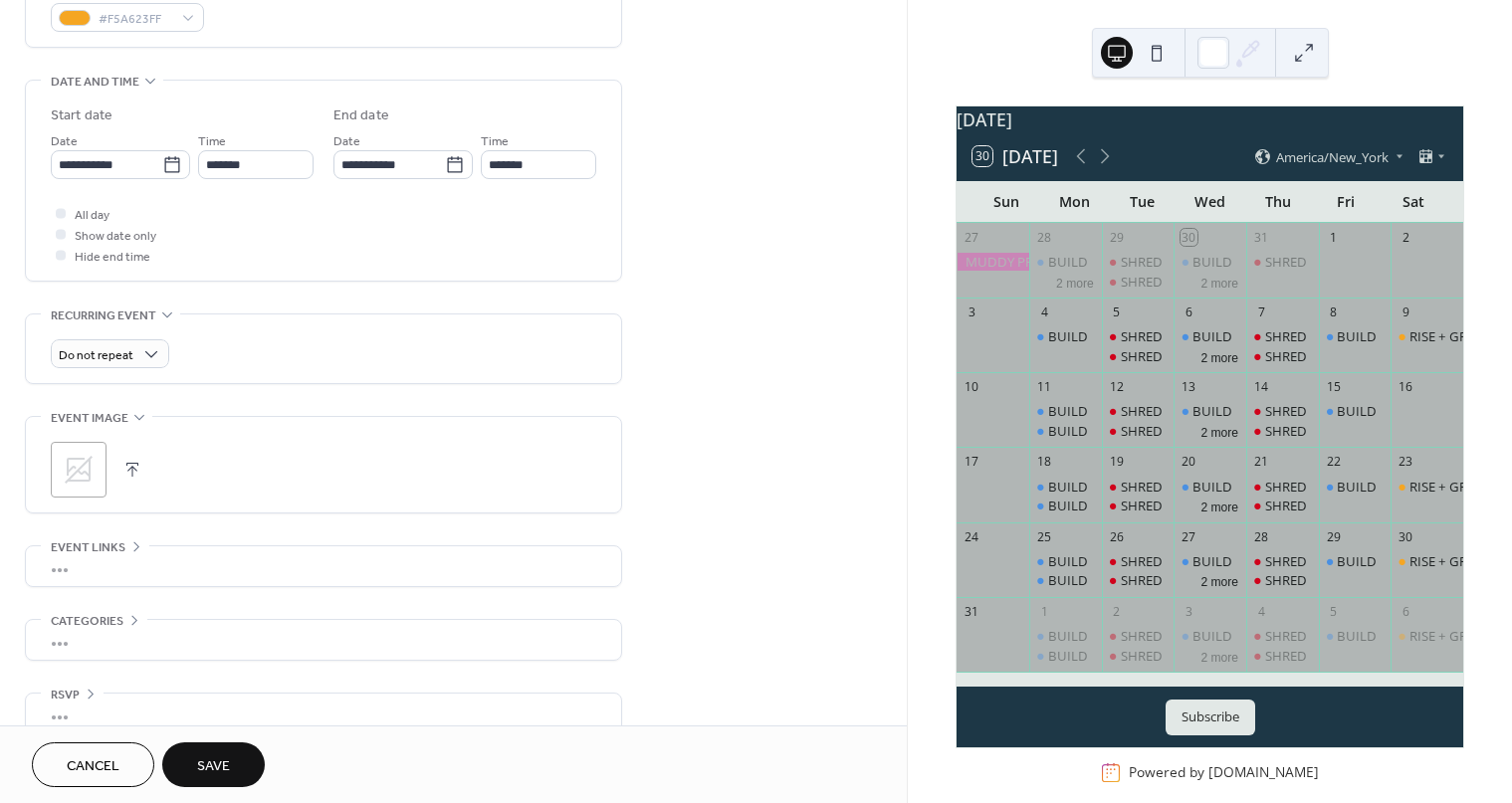 click on "Save" at bounding box center [213, 764] 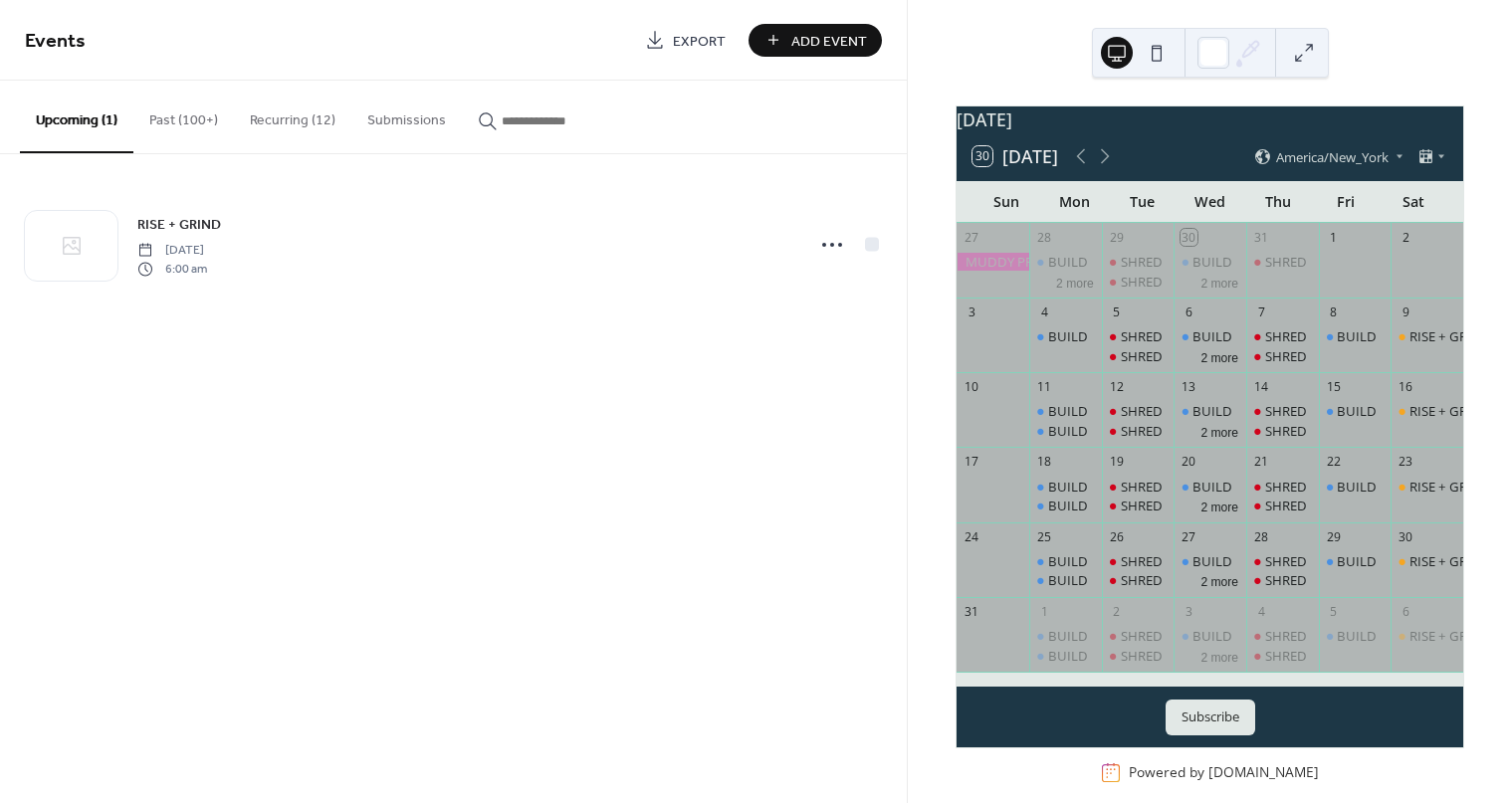 click on "Add Event" at bounding box center (829, 41) 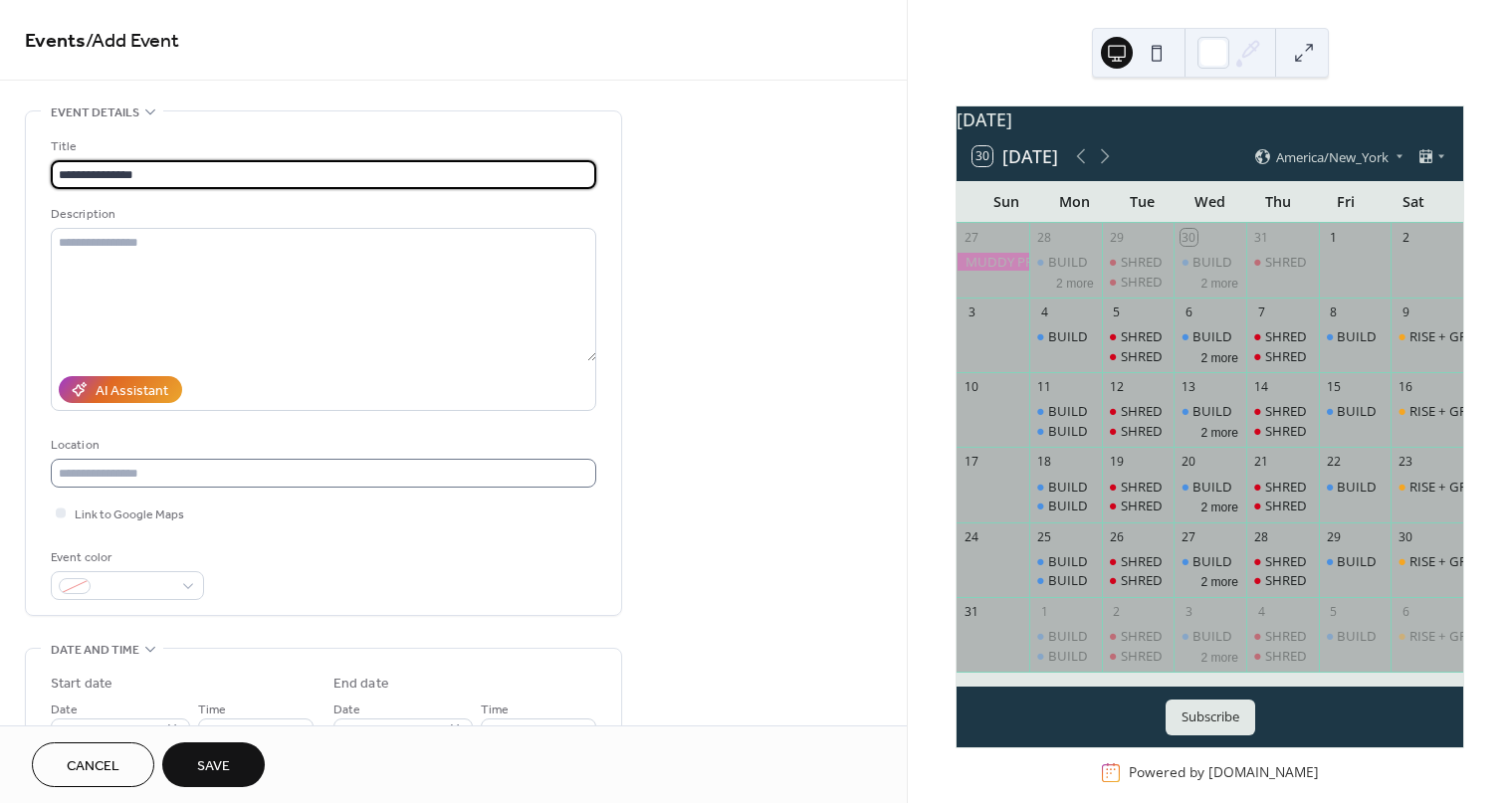 type on "**********" 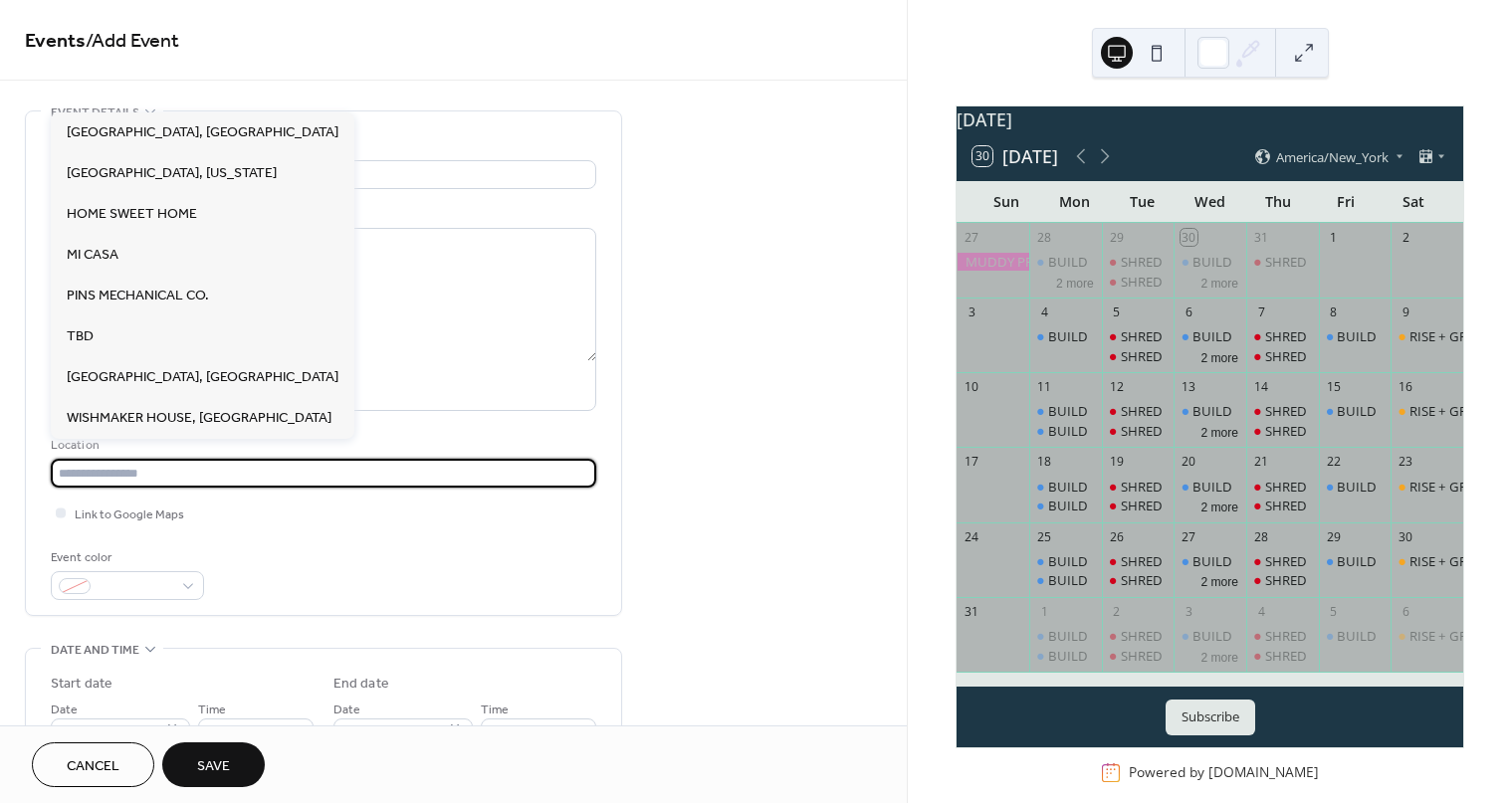 click at bounding box center [324, 473] 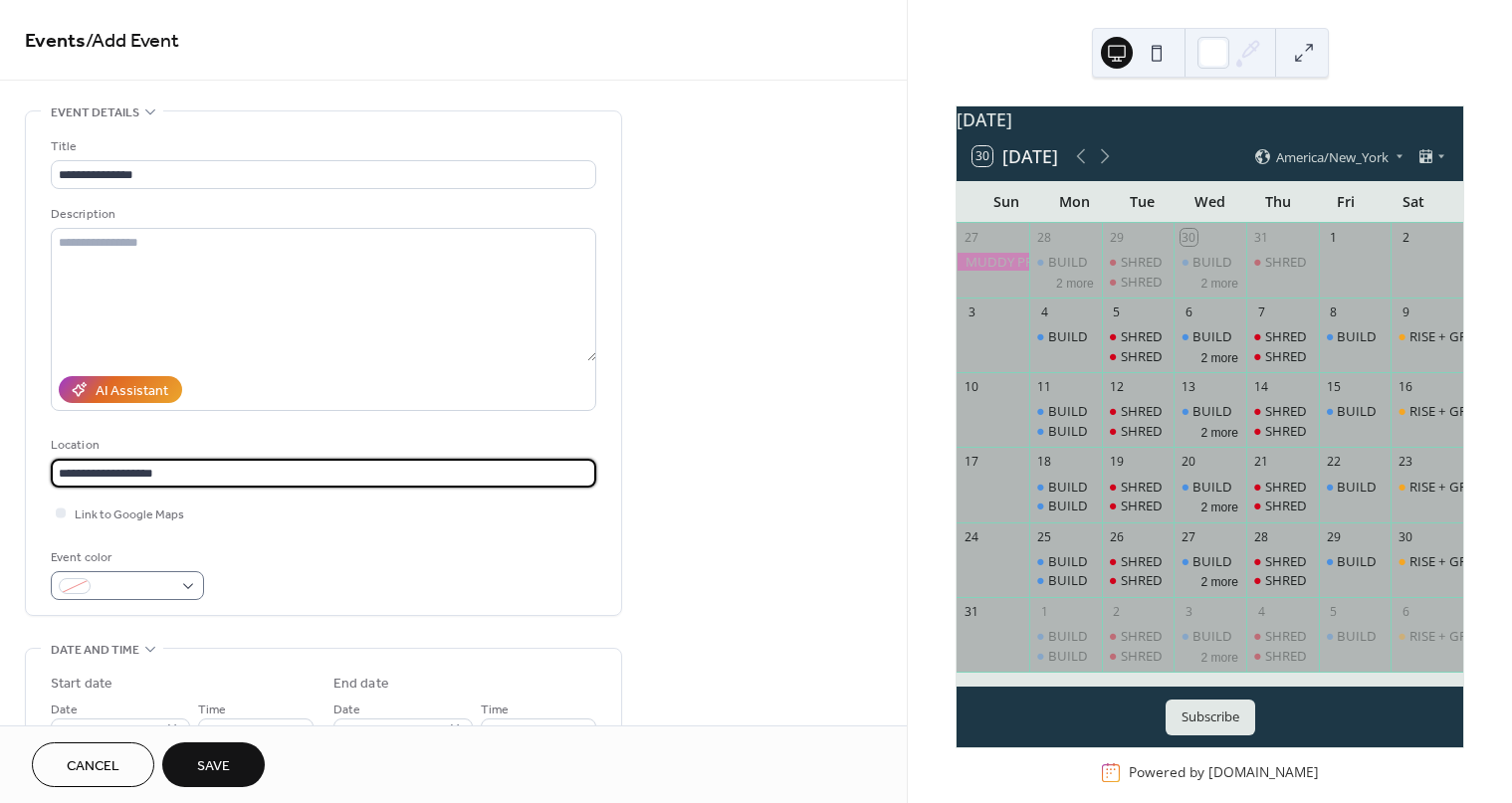 type on "**********" 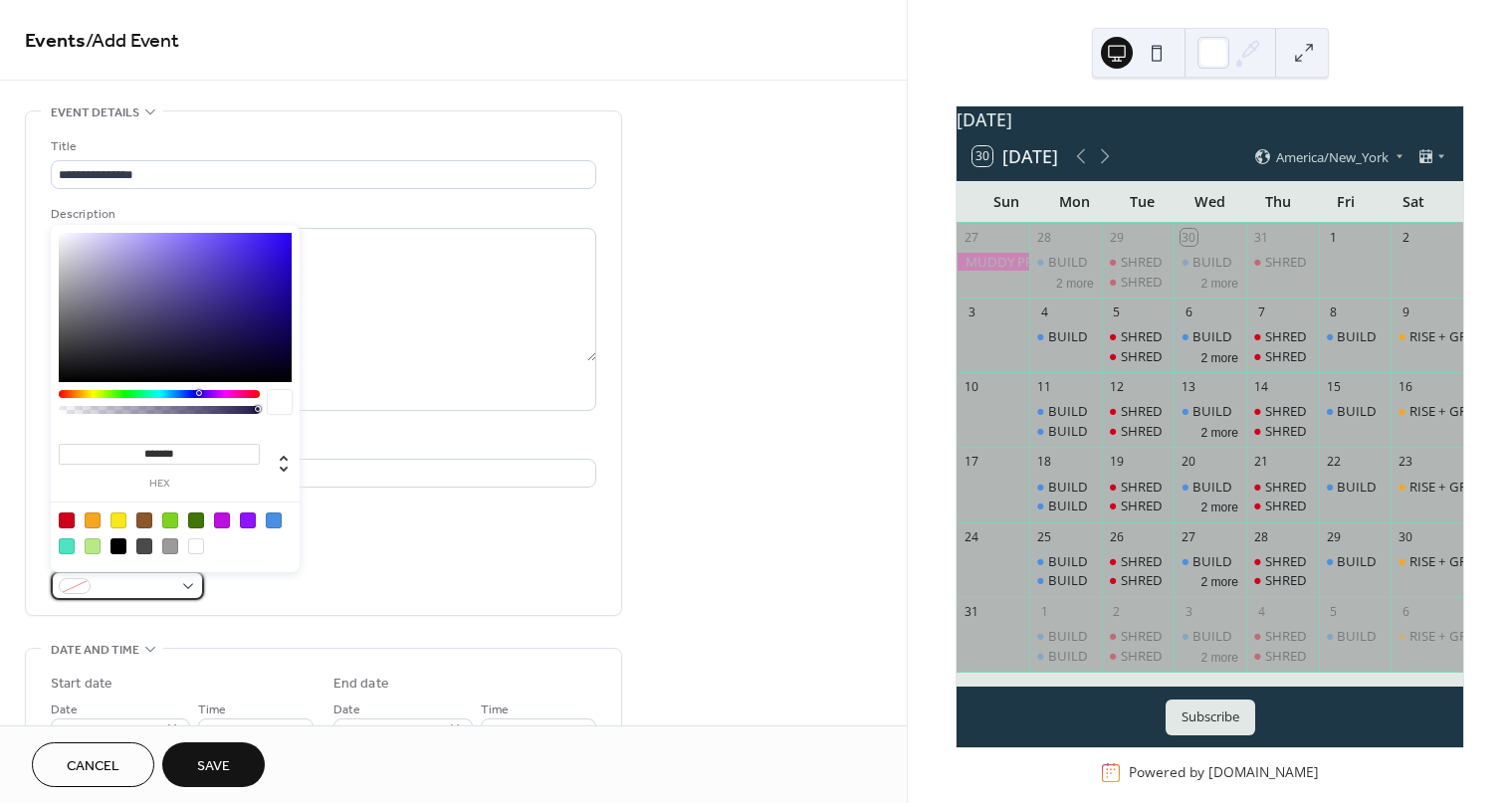 click at bounding box center [135, 587] 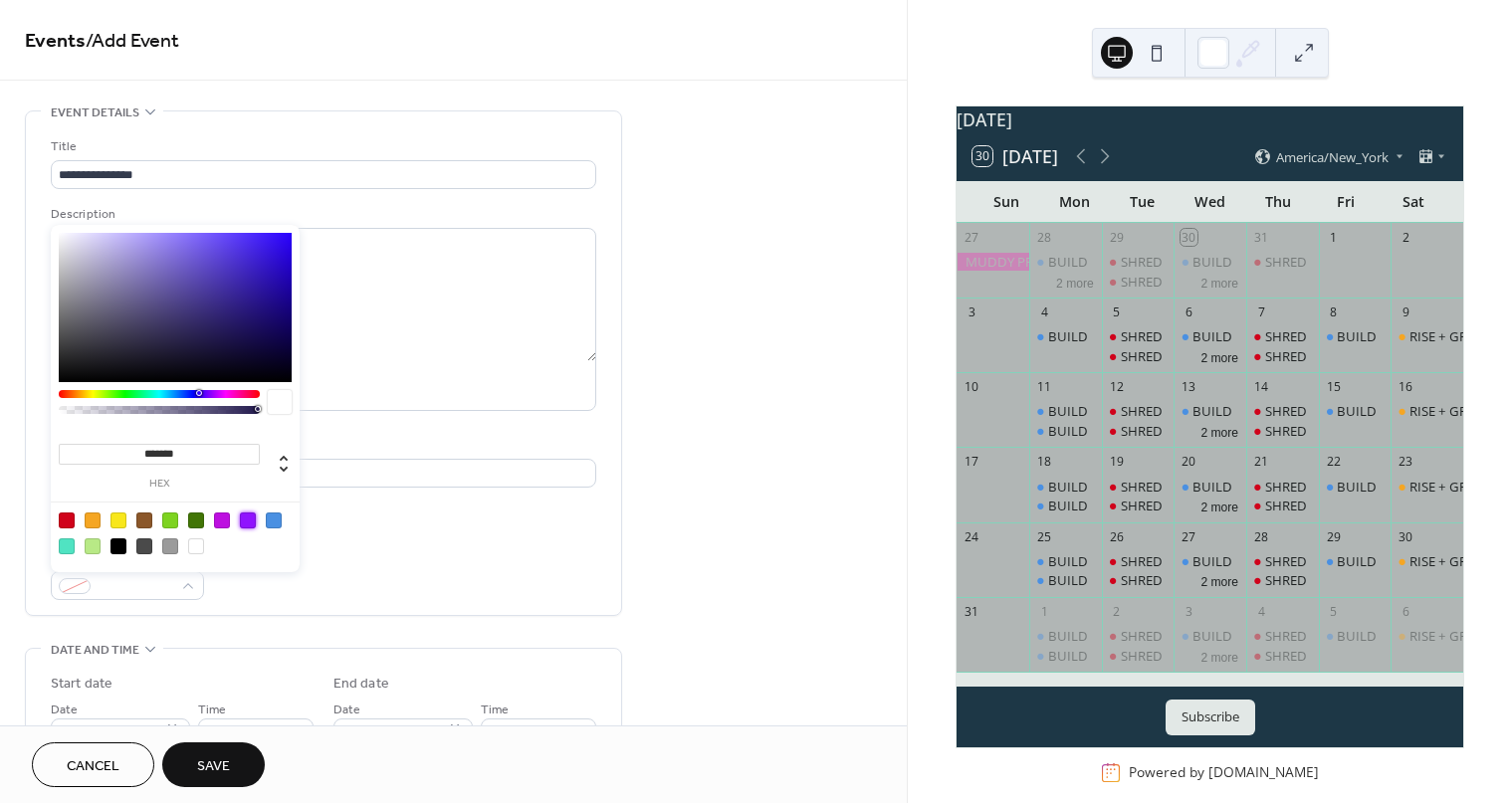 click at bounding box center (248, 520) 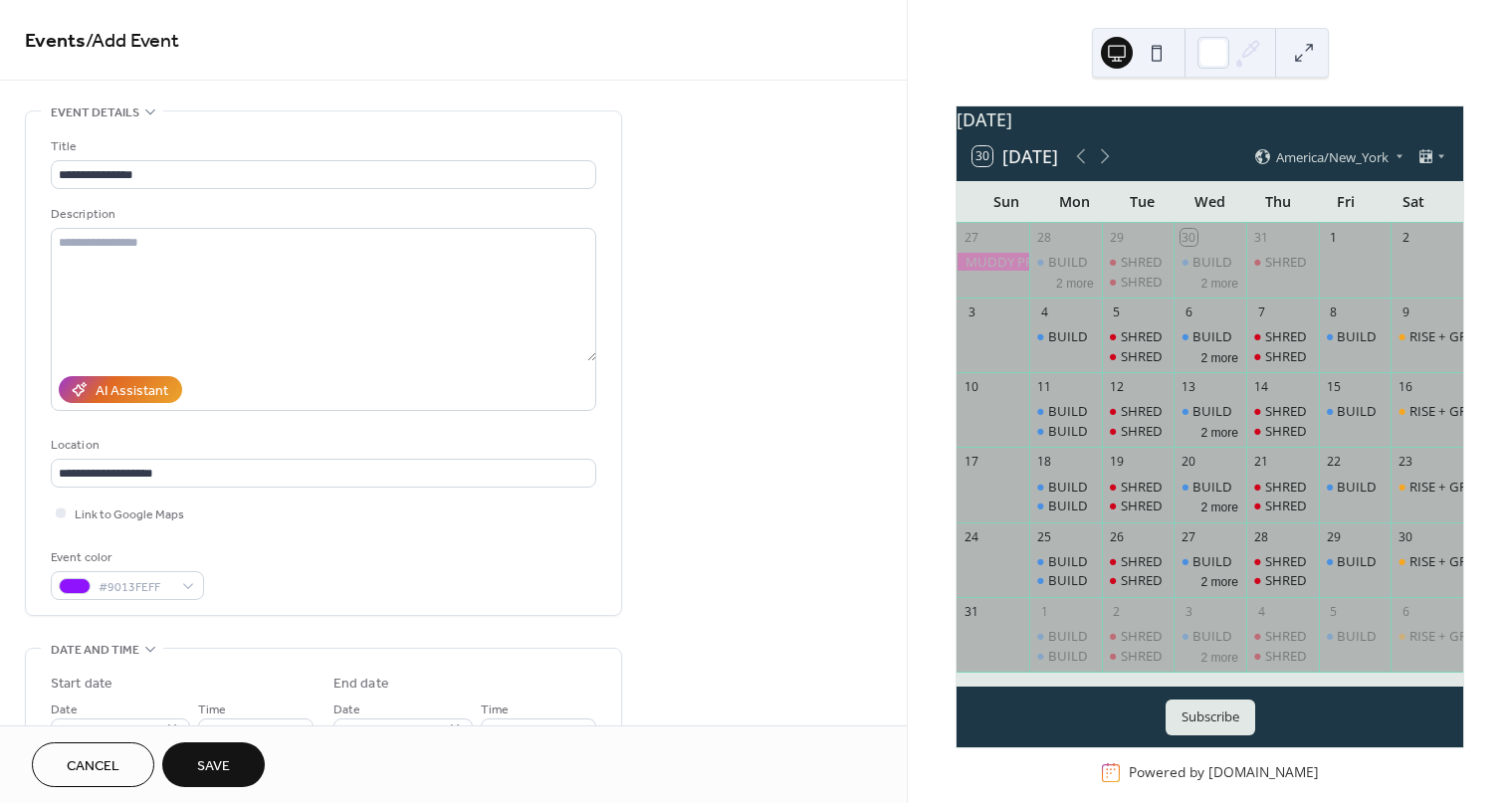 click on "Start date" at bounding box center (182, 684) 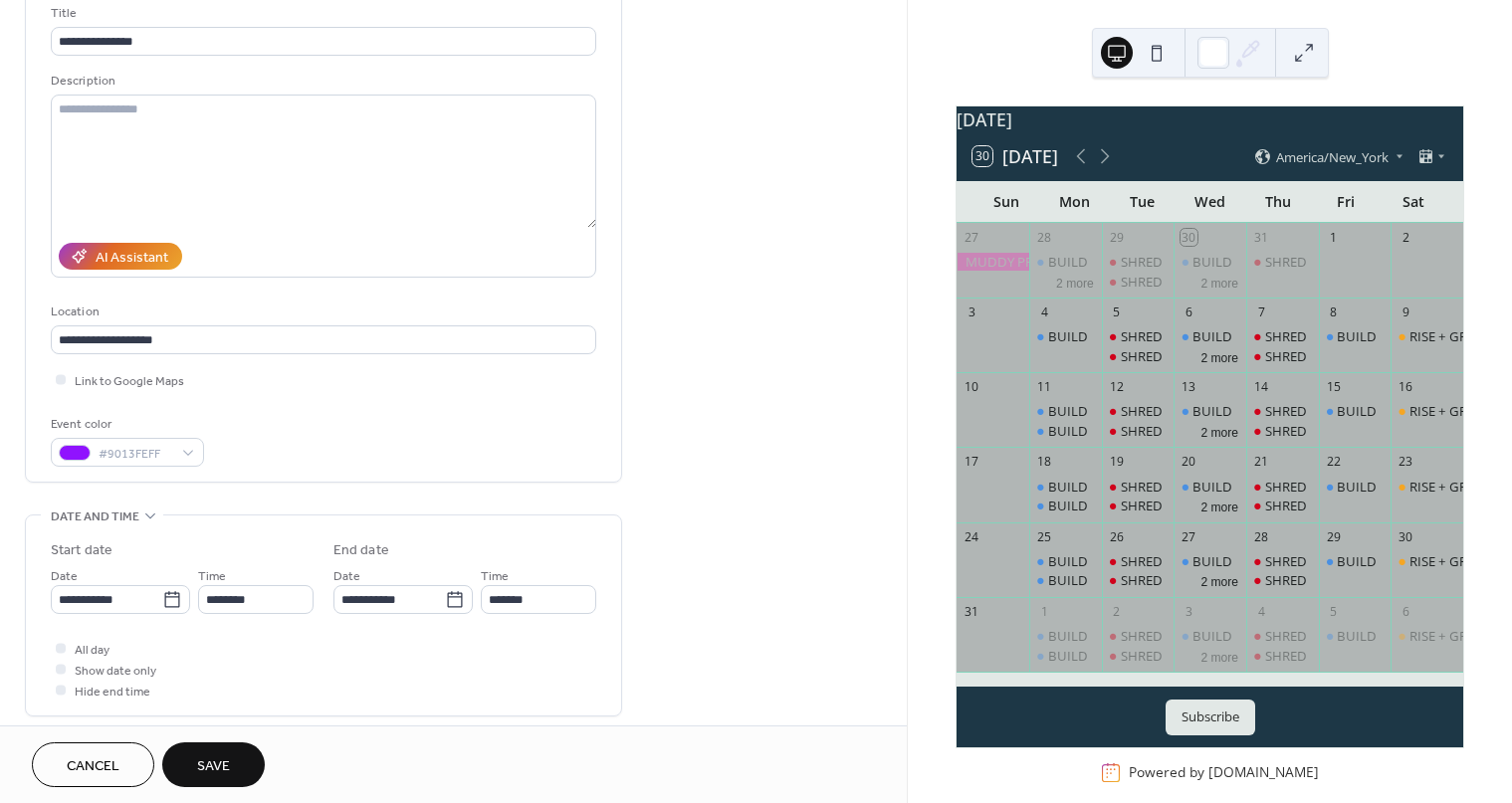 scroll, scrollTop: 135, scrollLeft: 0, axis: vertical 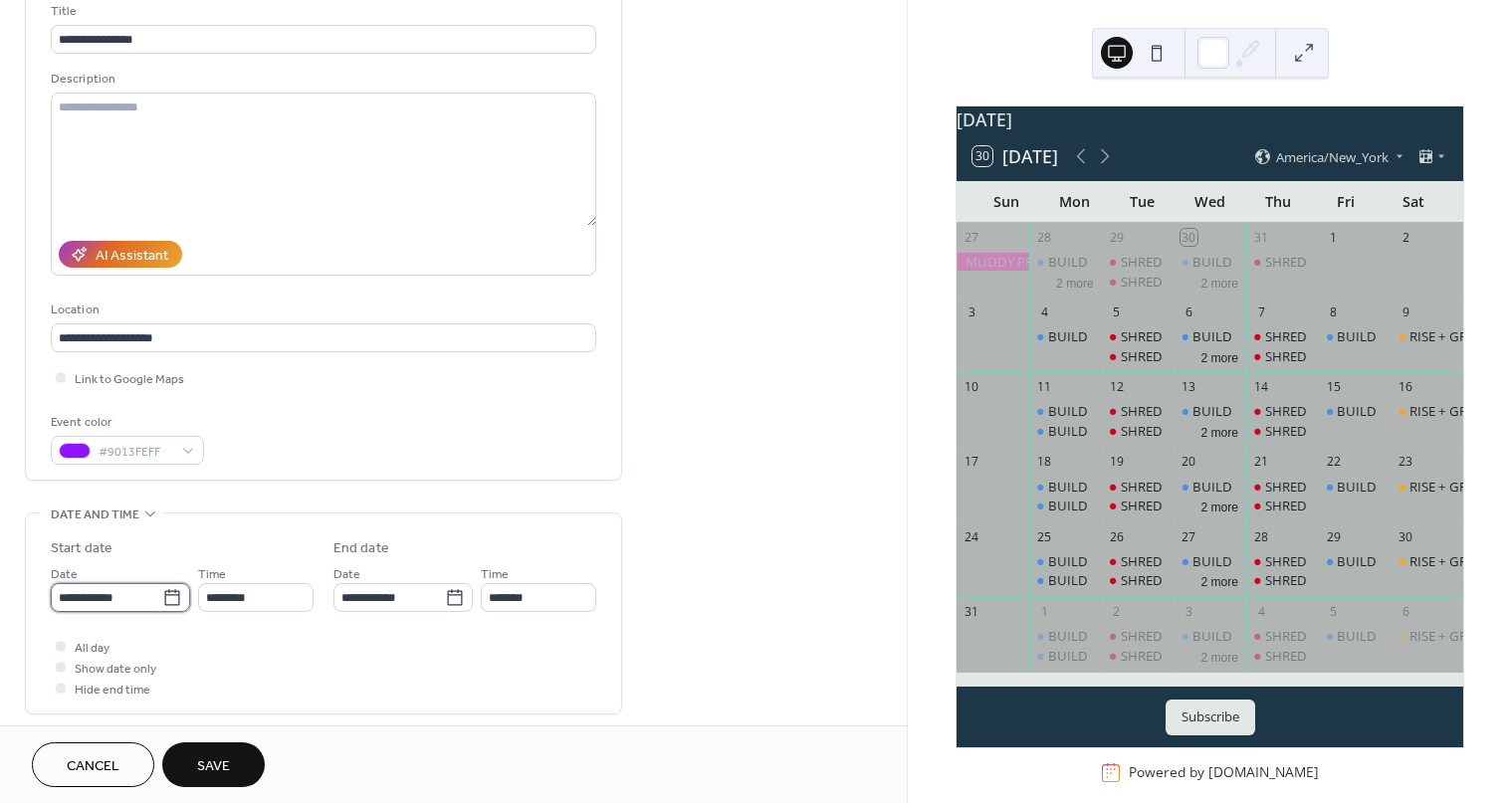 click on "**********" at bounding box center [107, 597] 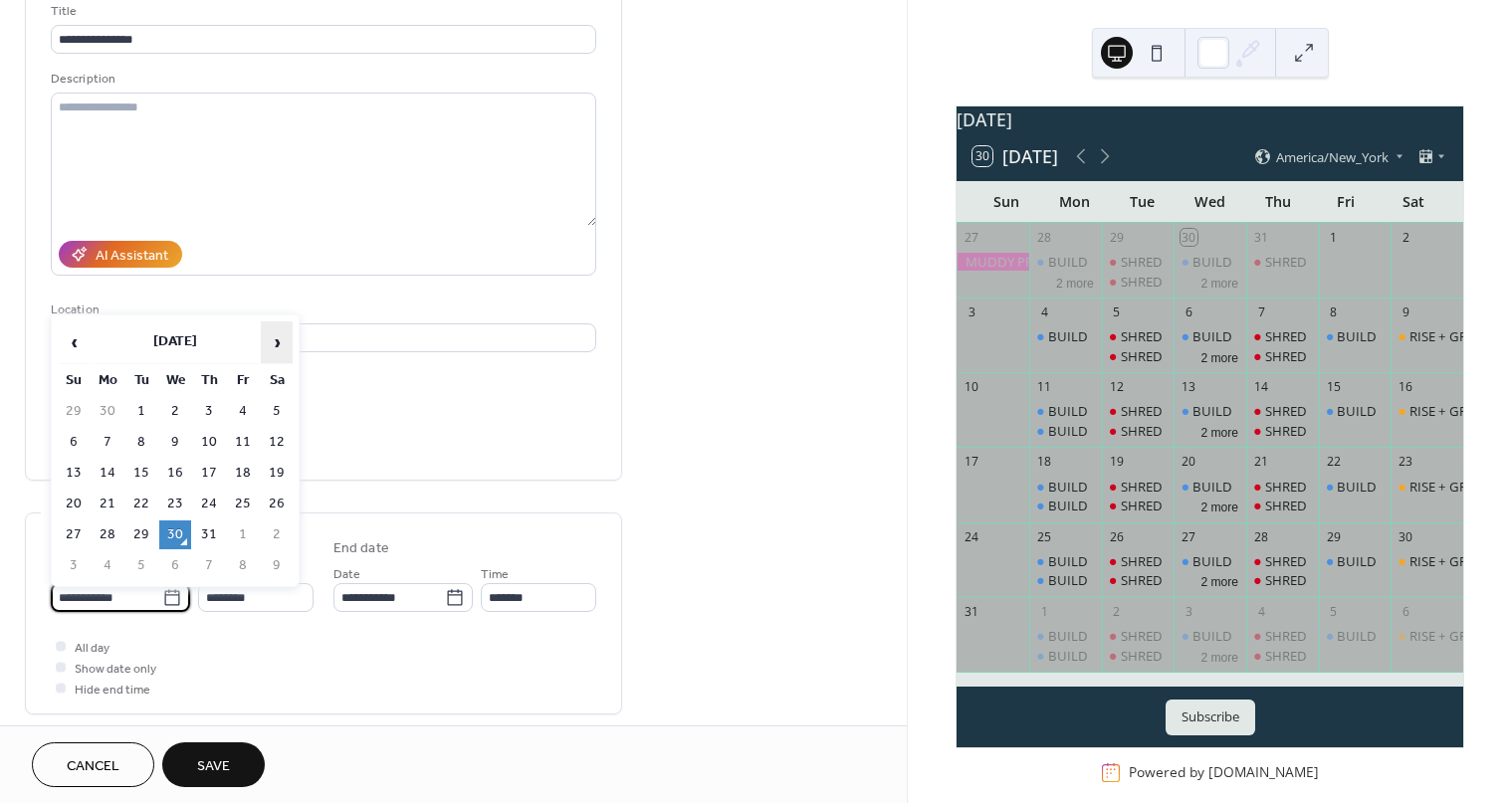 click on "›" at bounding box center (277, 342) 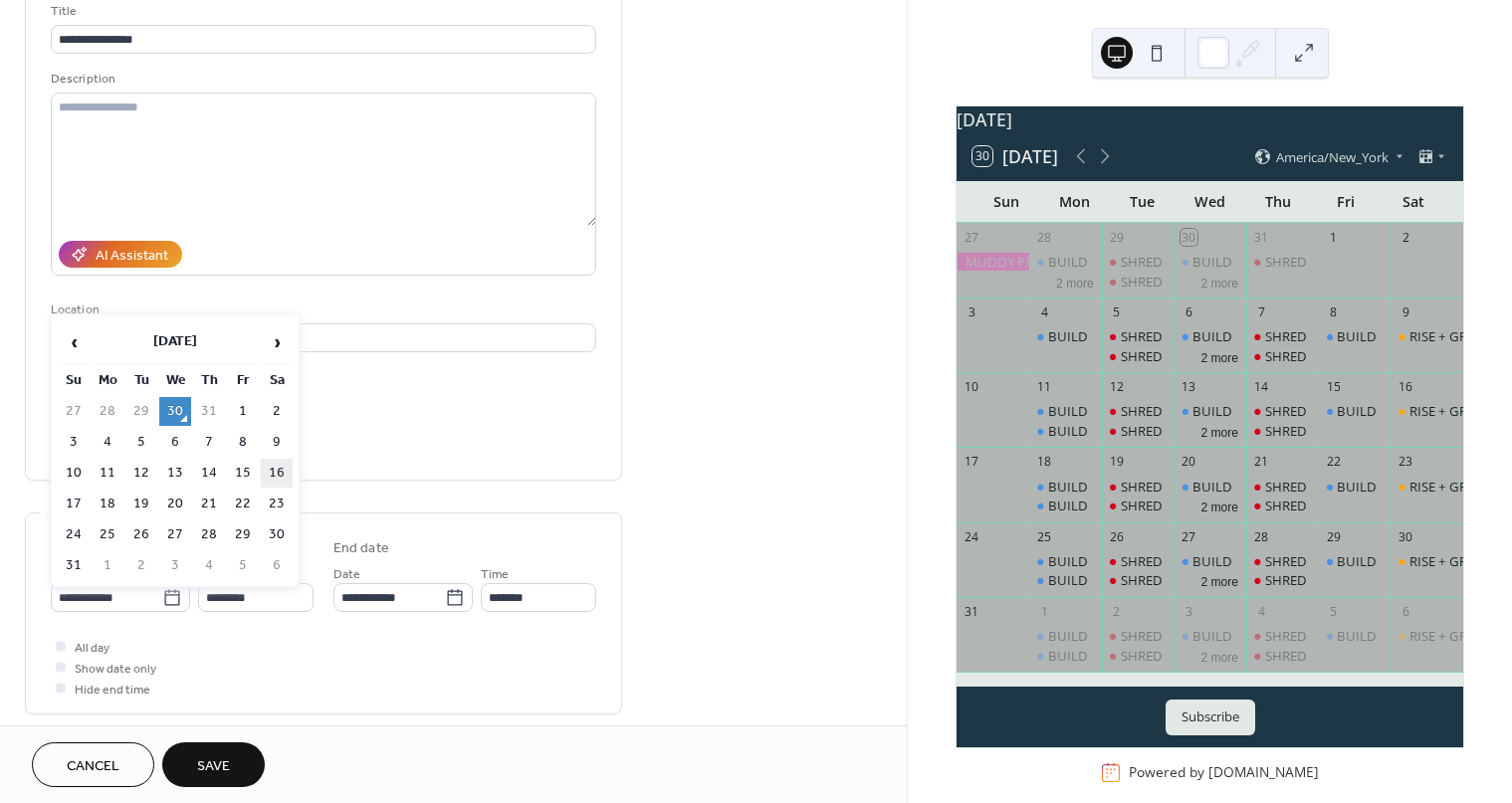 click on "16" at bounding box center (277, 473) 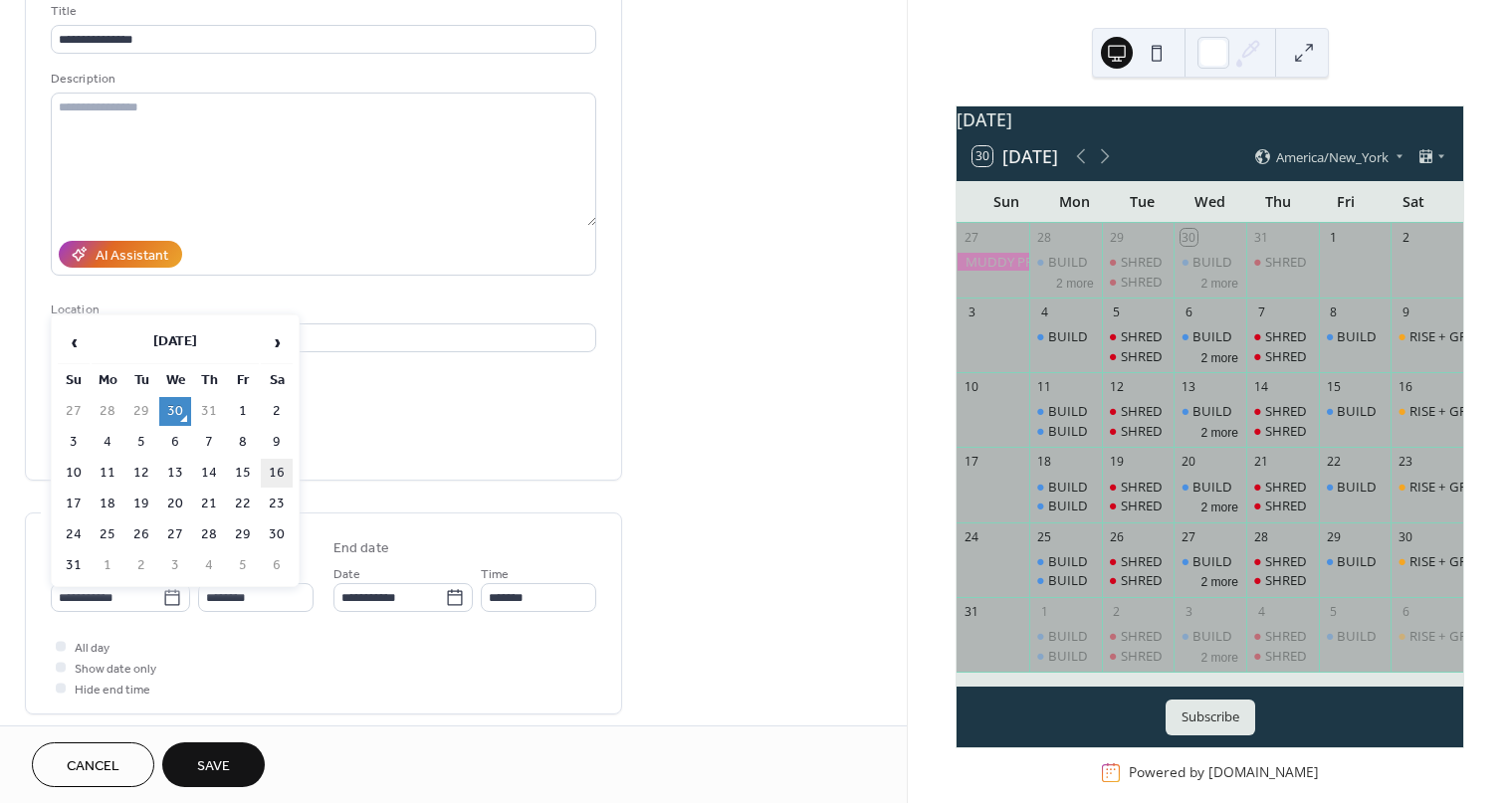 type on "**********" 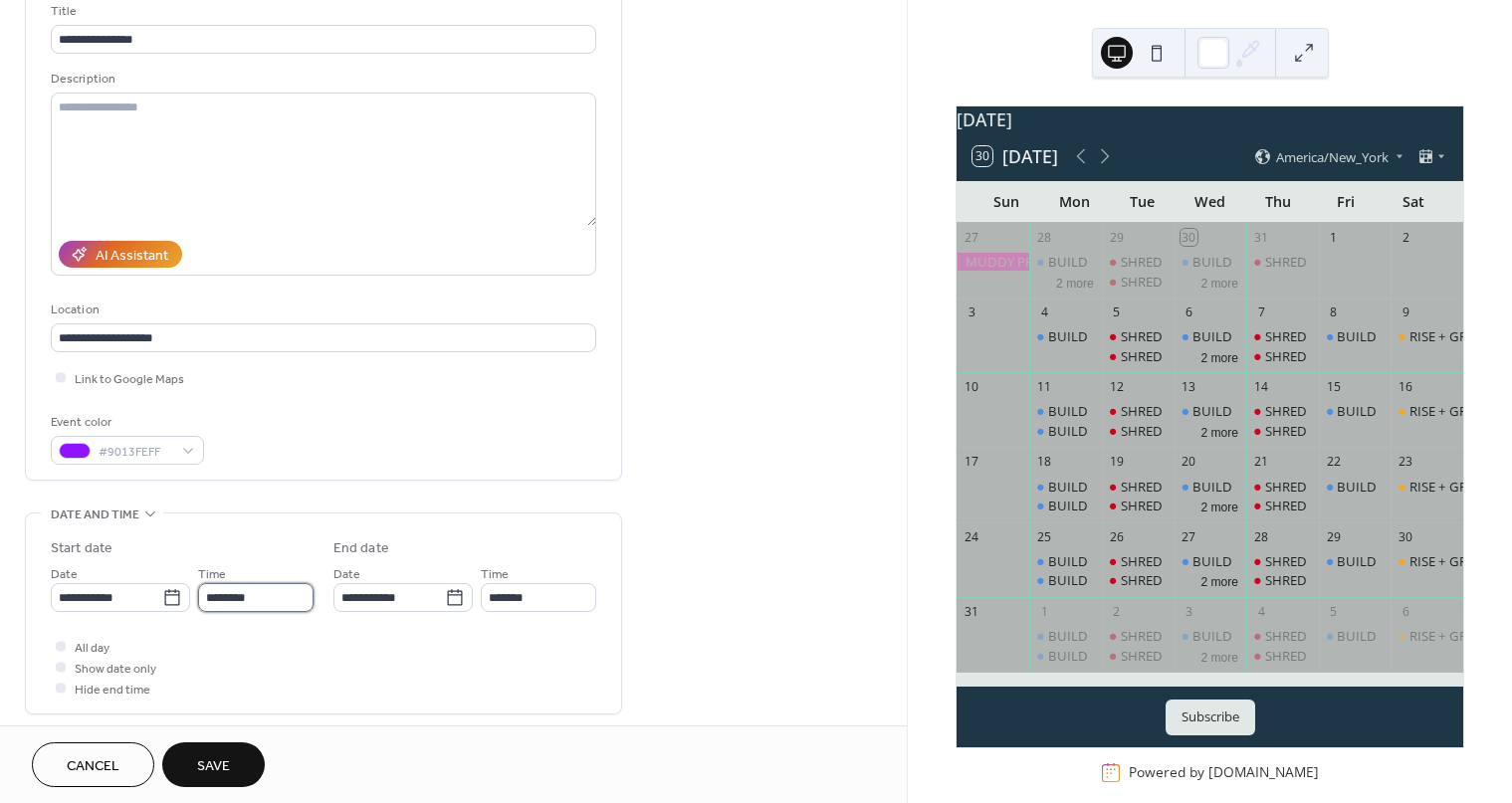 click on "********" at bounding box center [256, 597] 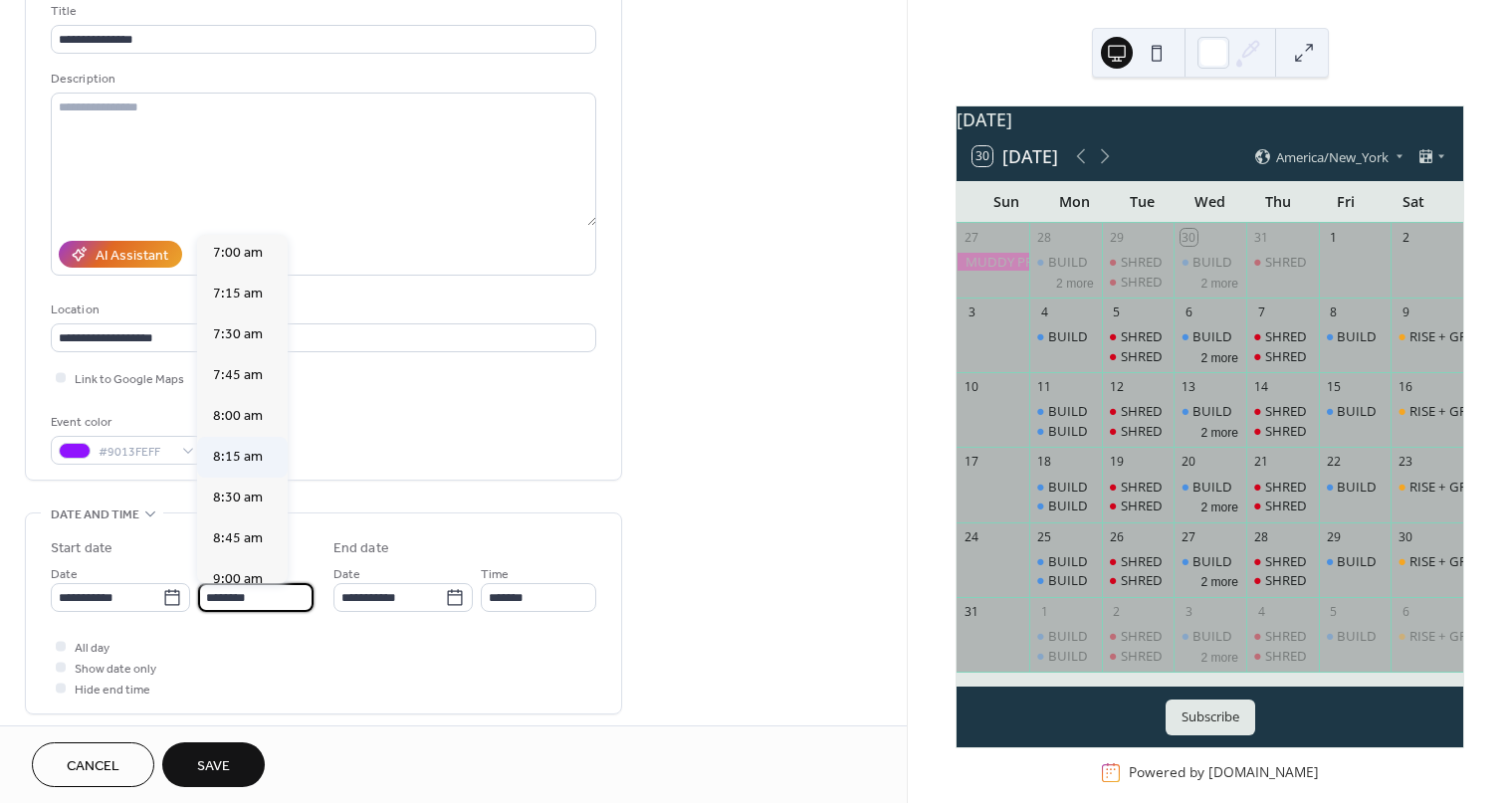 scroll, scrollTop: 1150, scrollLeft: 0, axis: vertical 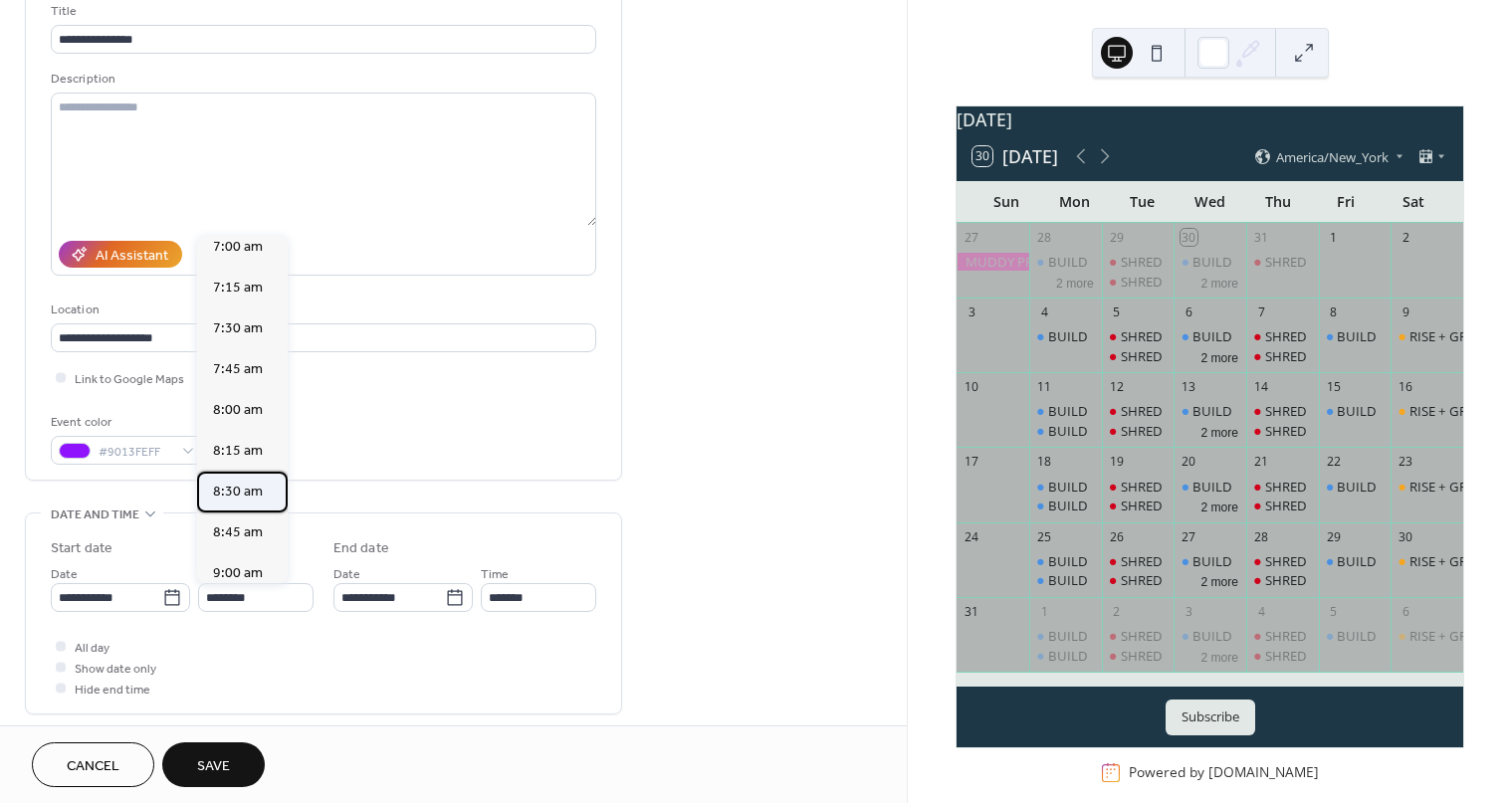 click on "8:30 am" at bounding box center (238, 492) 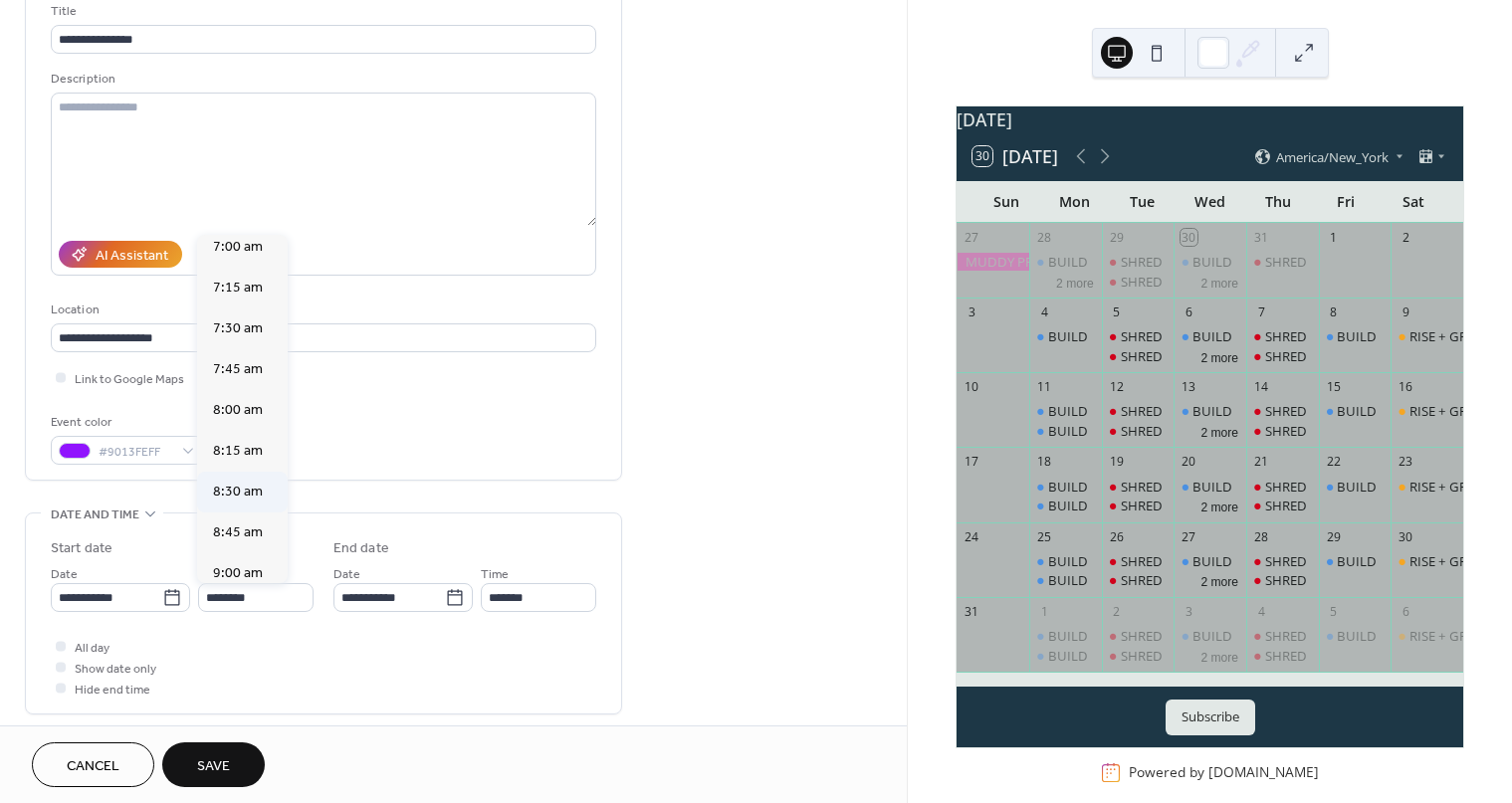 type on "*******" 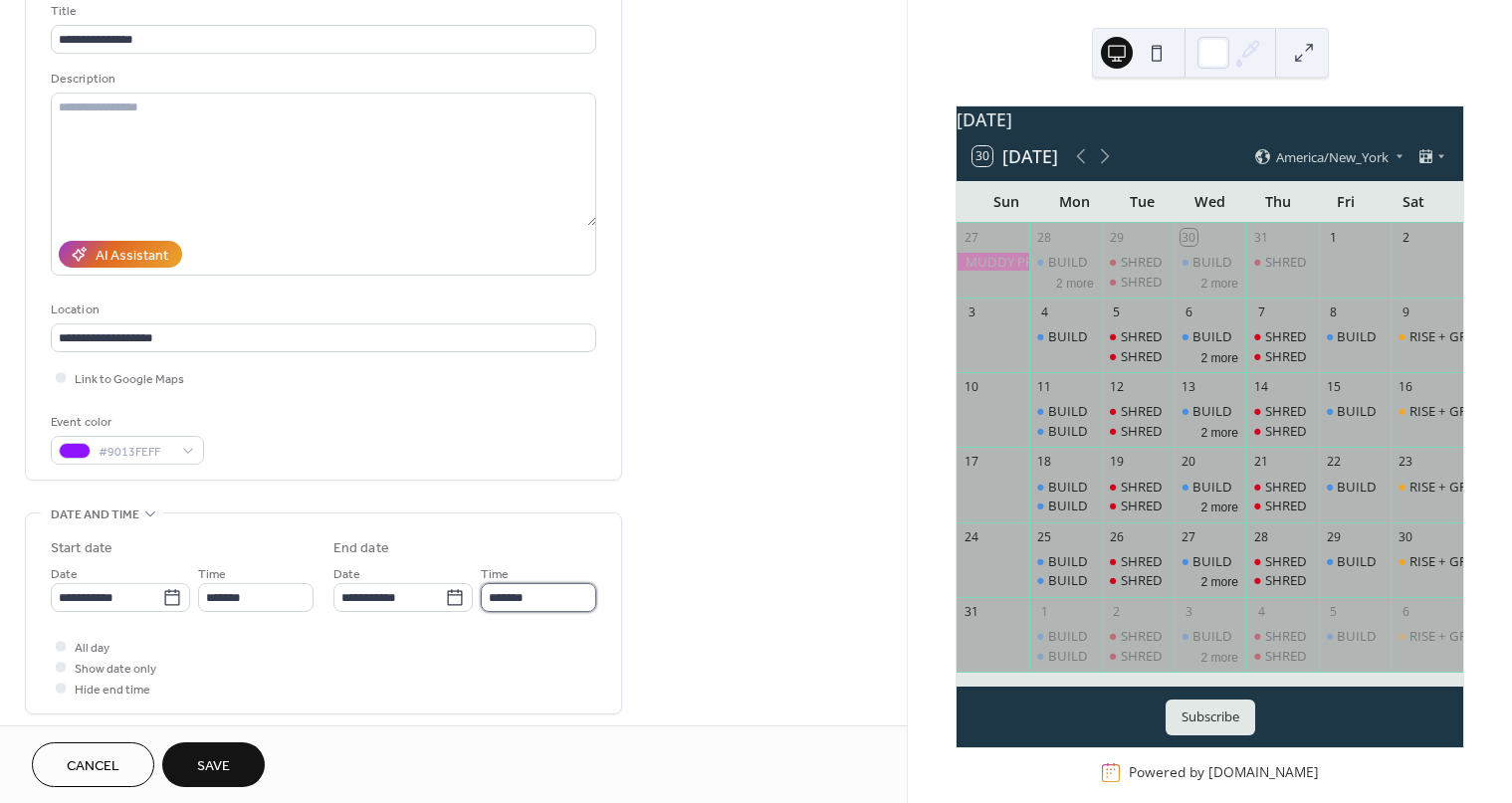 click on "*******" at bounding box center (539, 597) 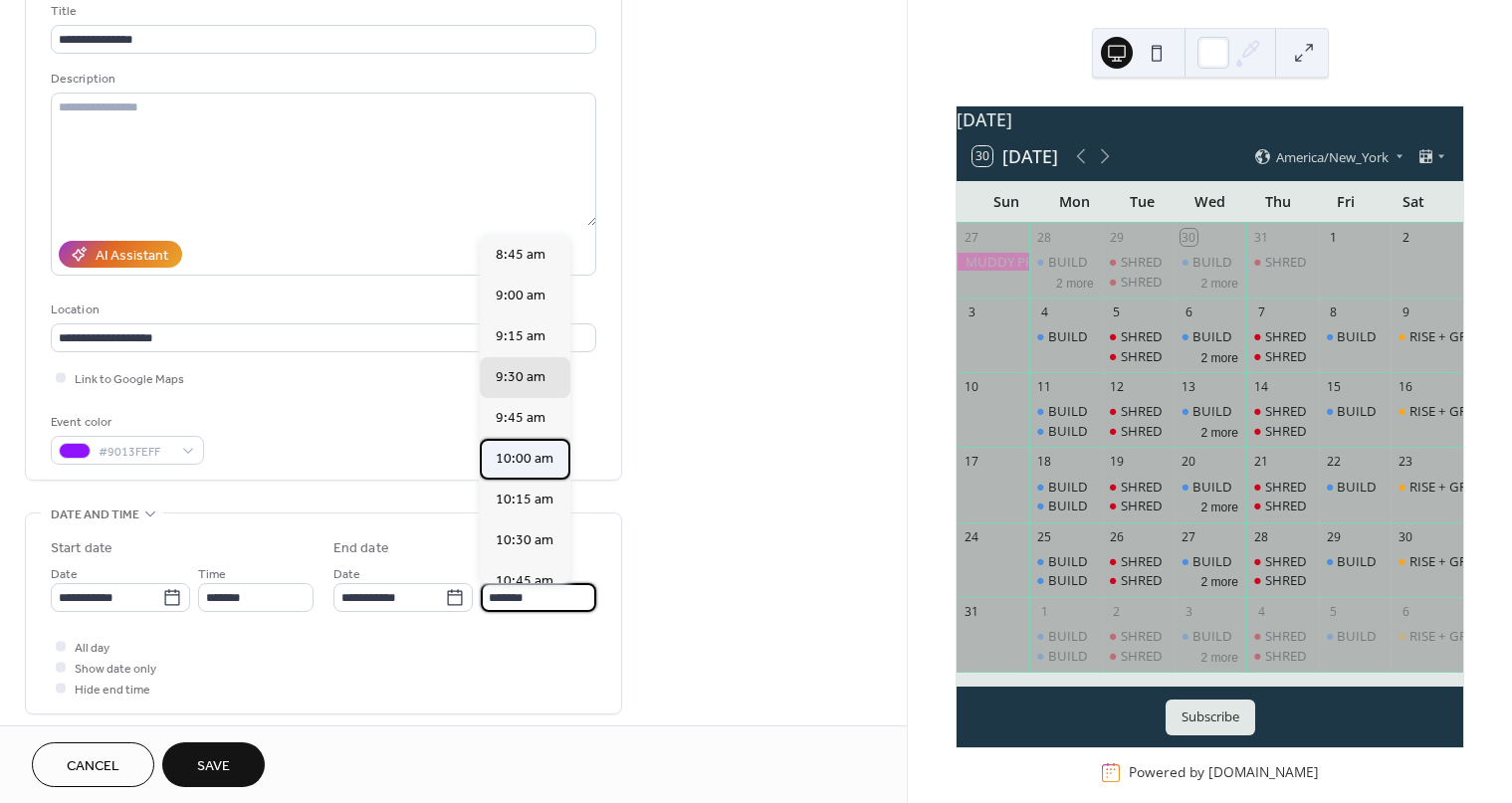 click on "10:00 am" at bounding box center [525, 459] 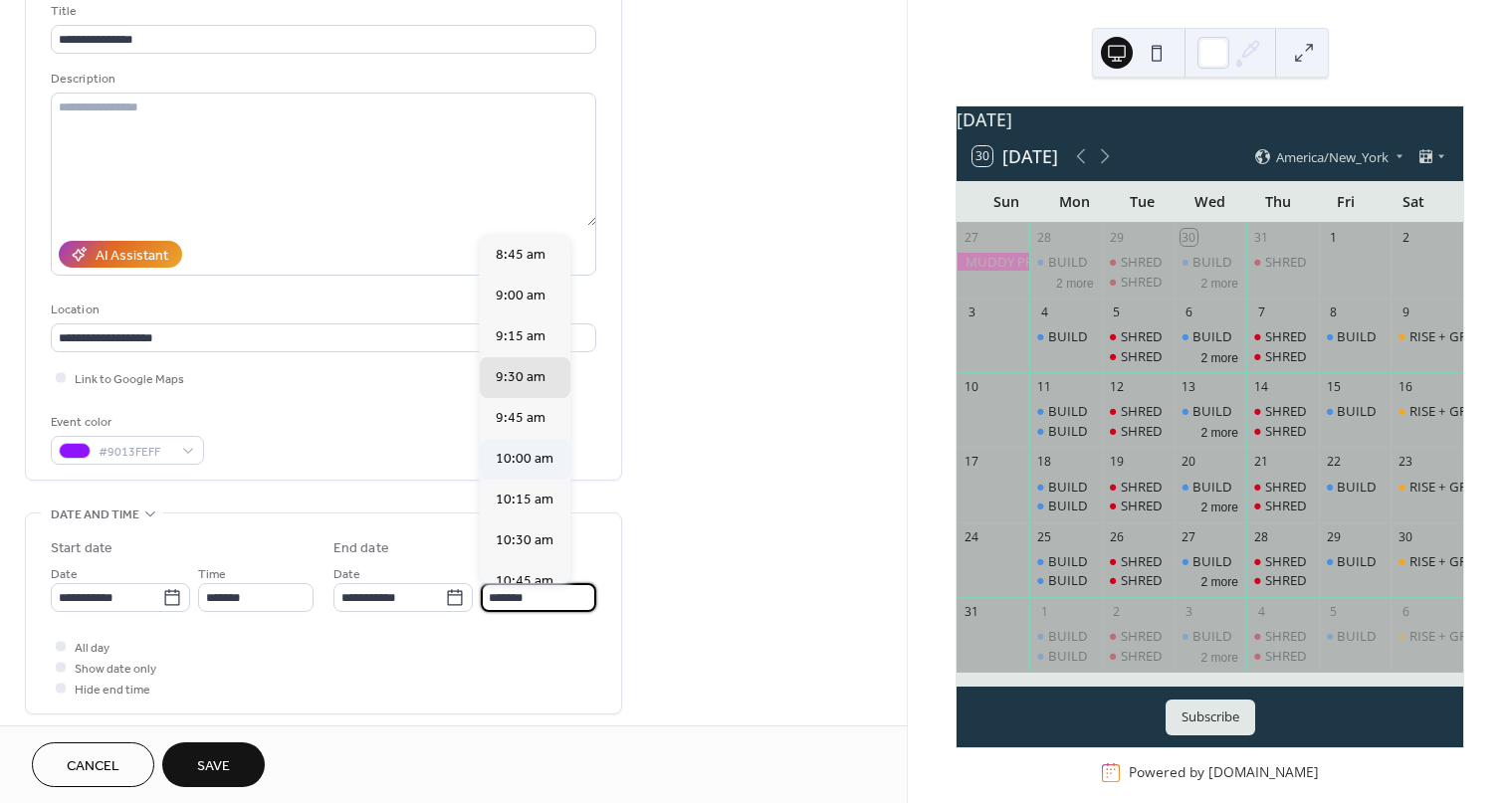 type on "********" 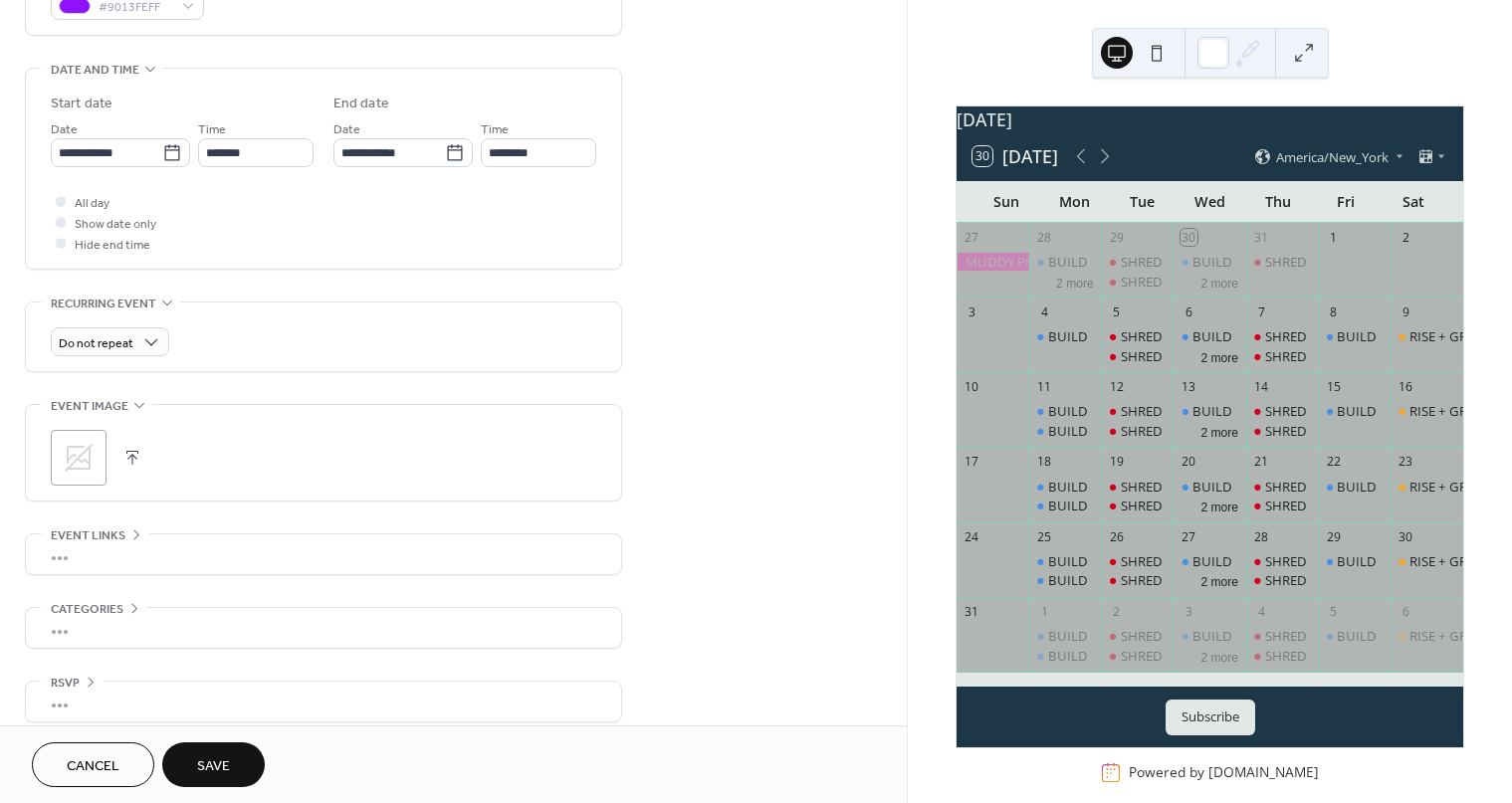 scroll, scrollTop: 585, scrollLeft: 0, axis: vertical 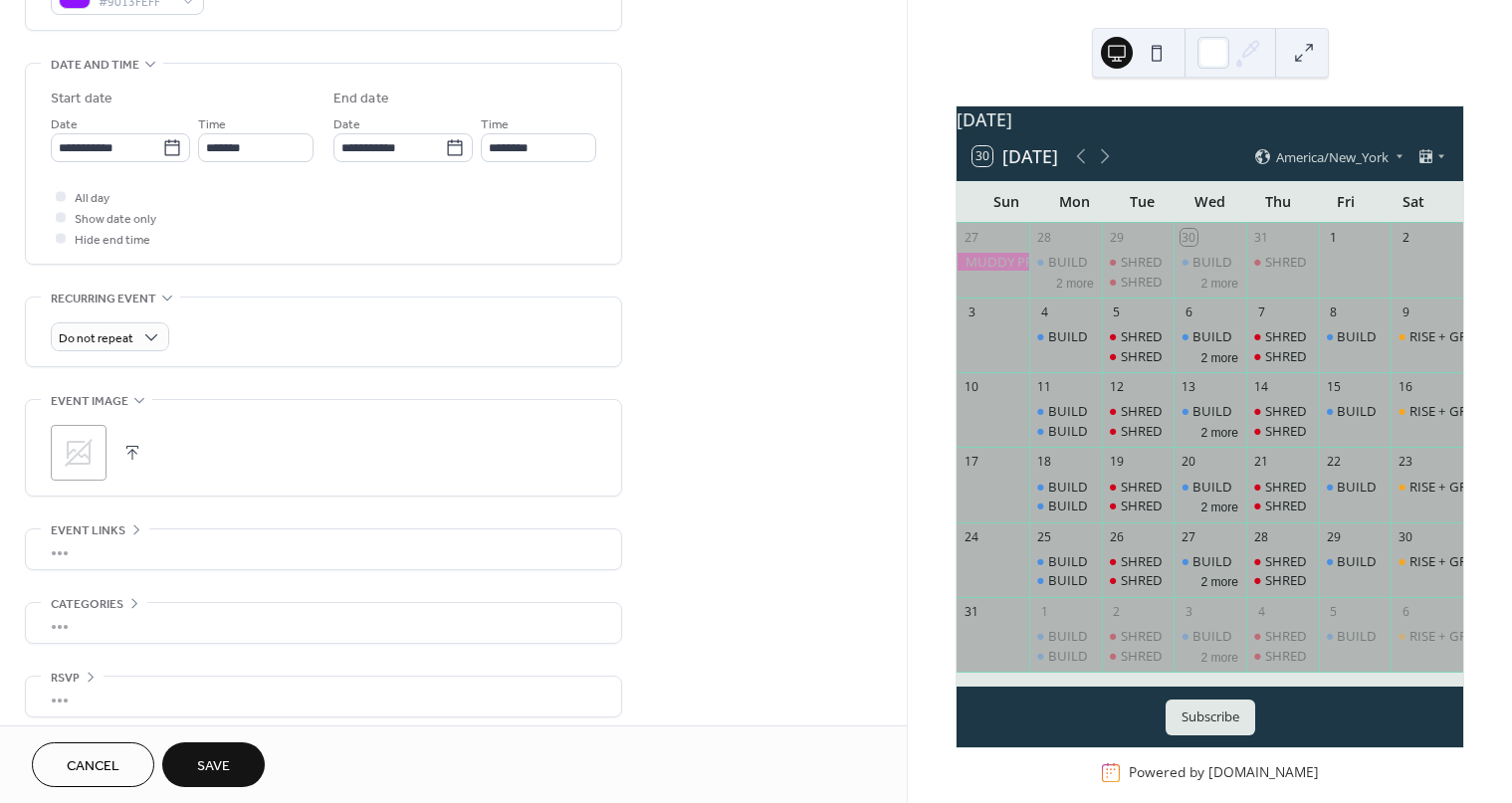 click on "•••" at bounding box center (324, 549) 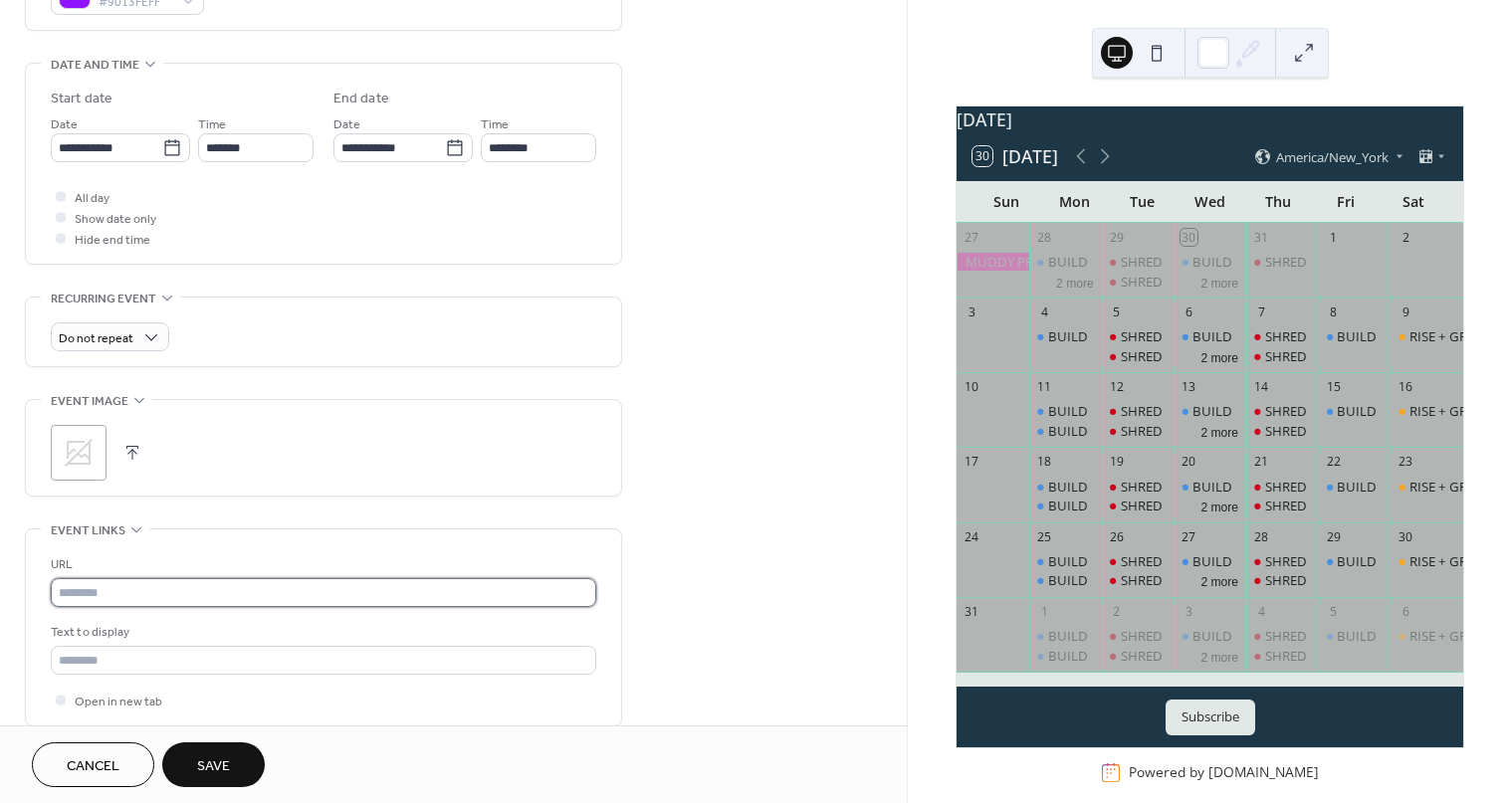 click at bounding box center [324, 592] 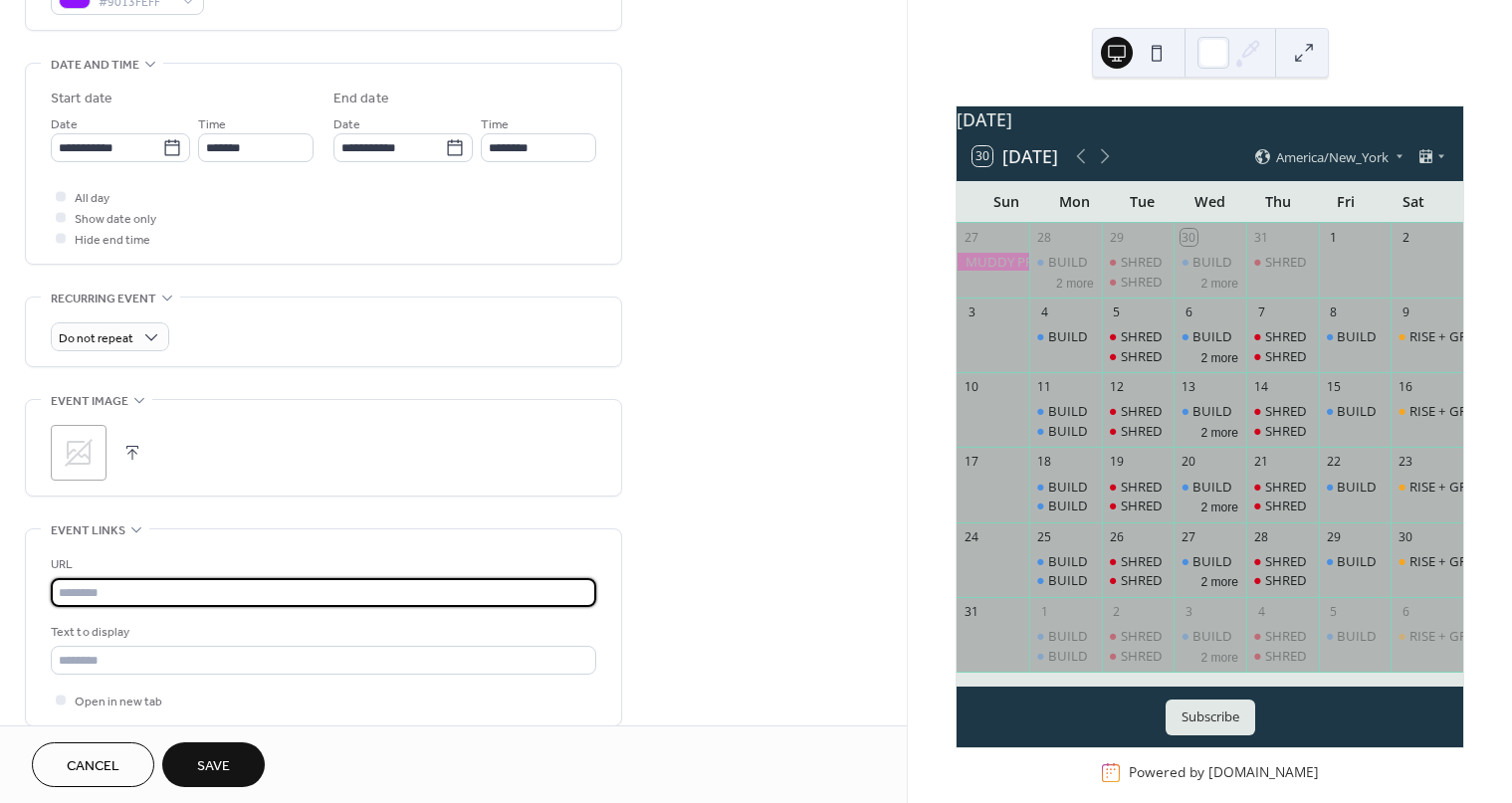 paste on "**********" 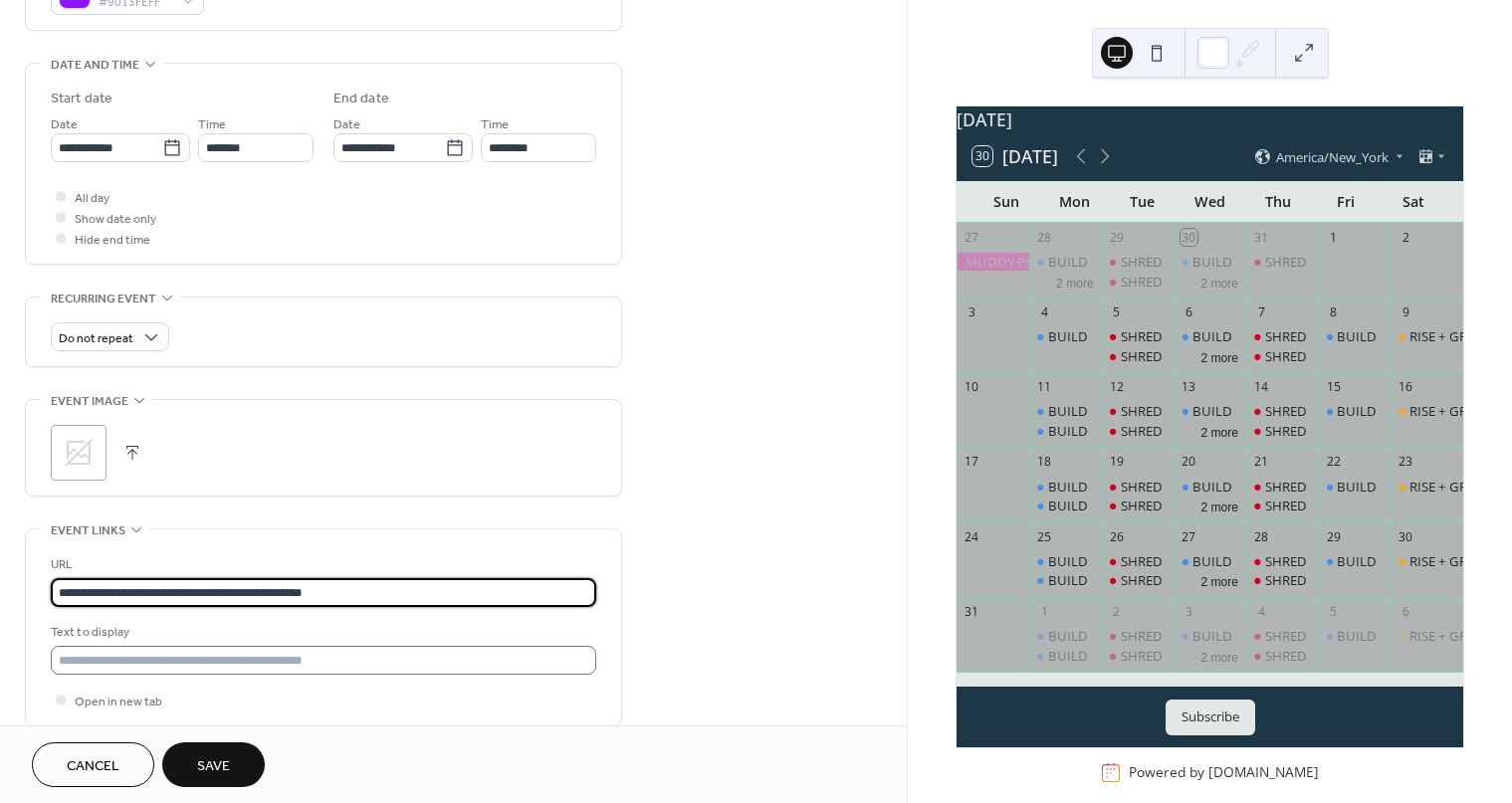 type on "**********" 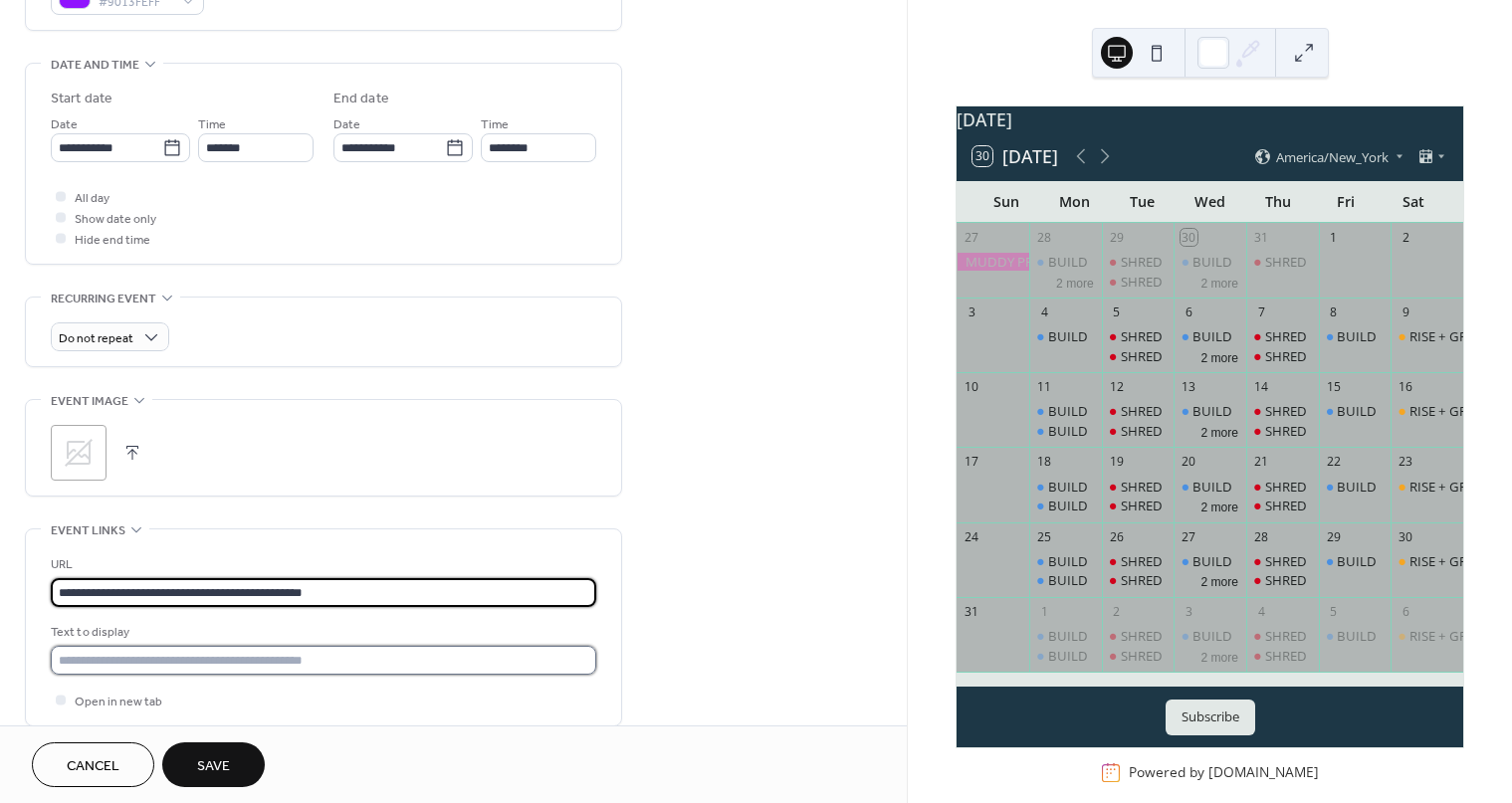 click at bounding box center (324, 660) 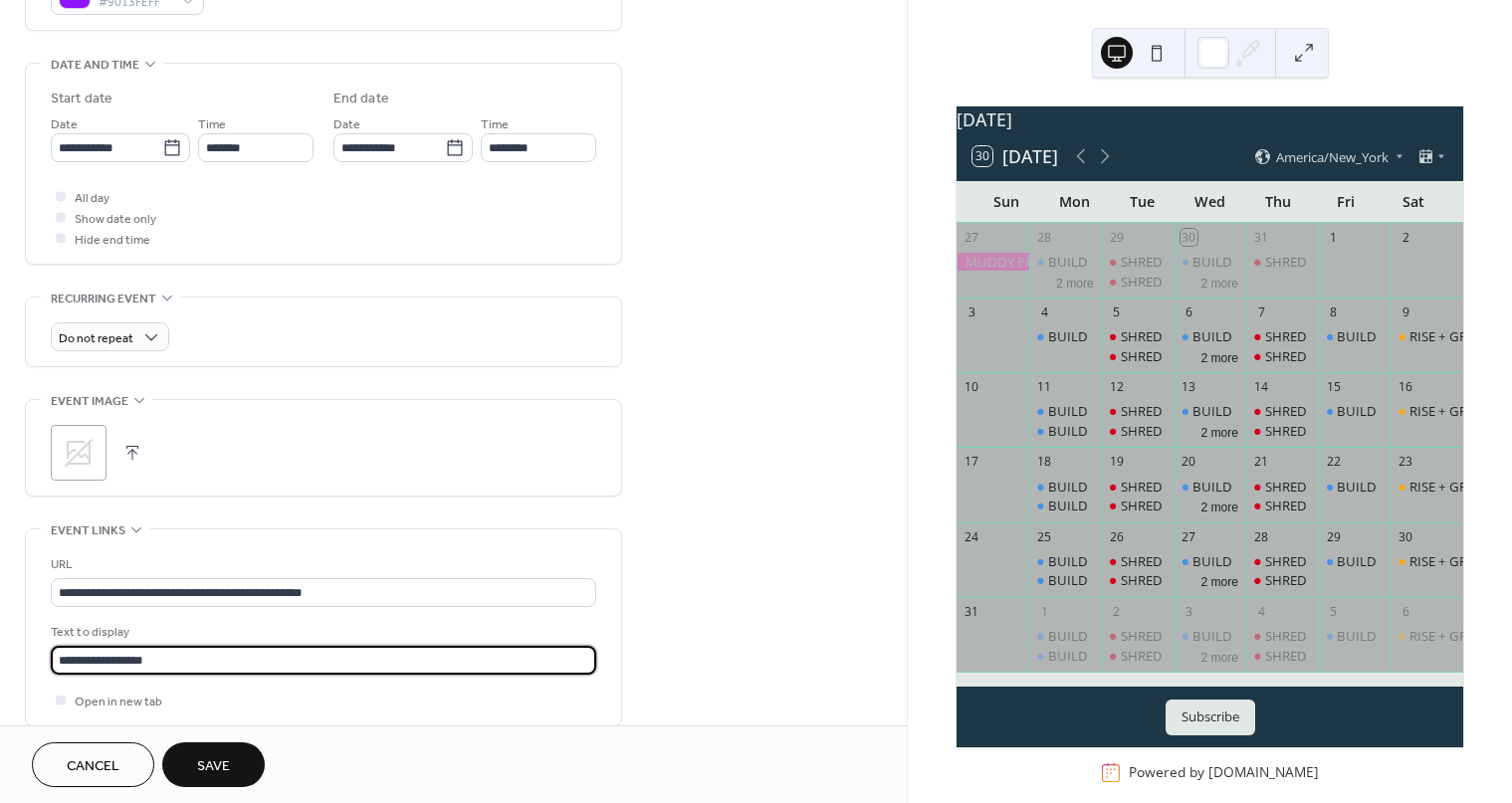 type on "**********" 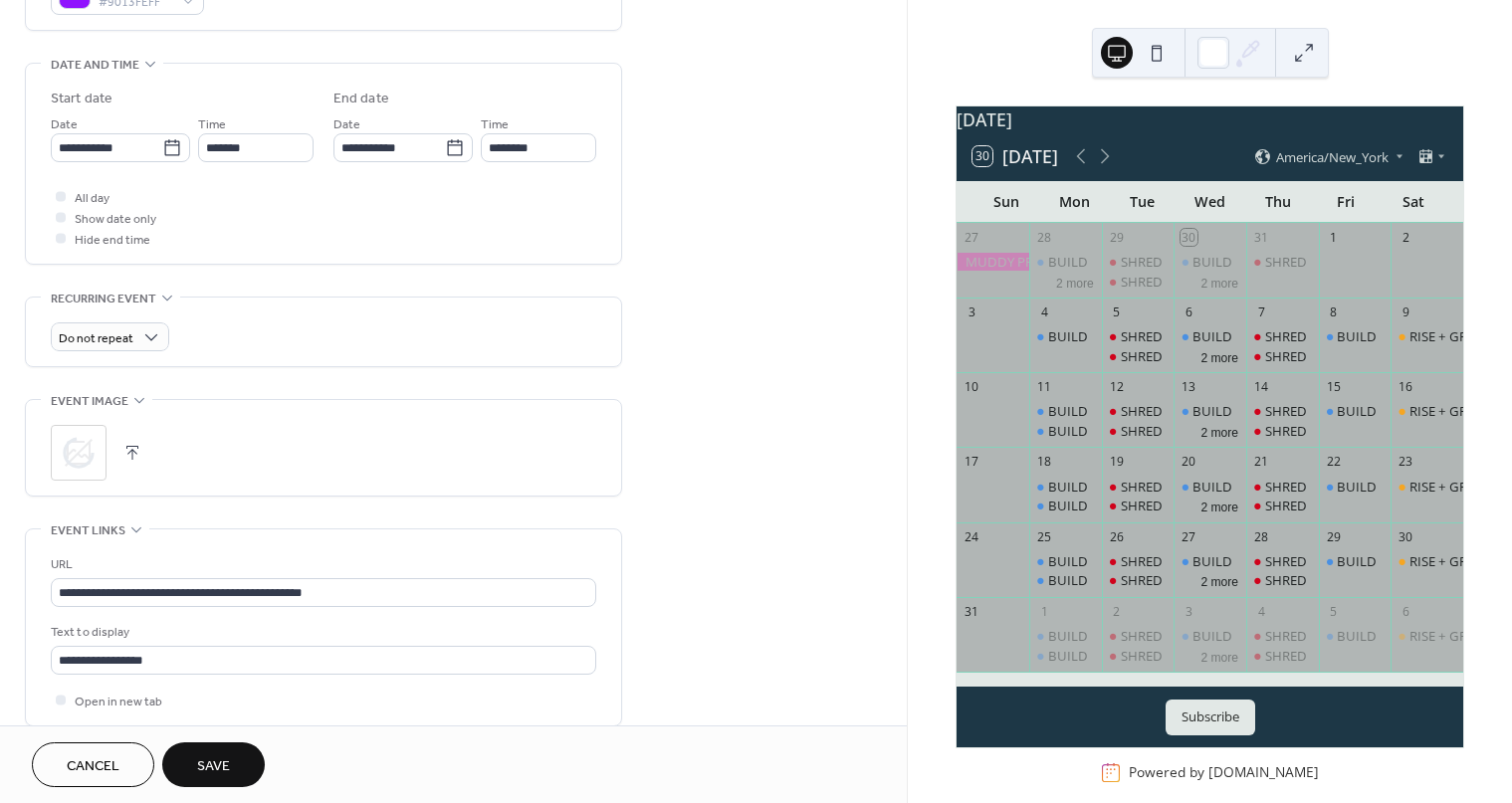 click at bounding box center [132, 453] 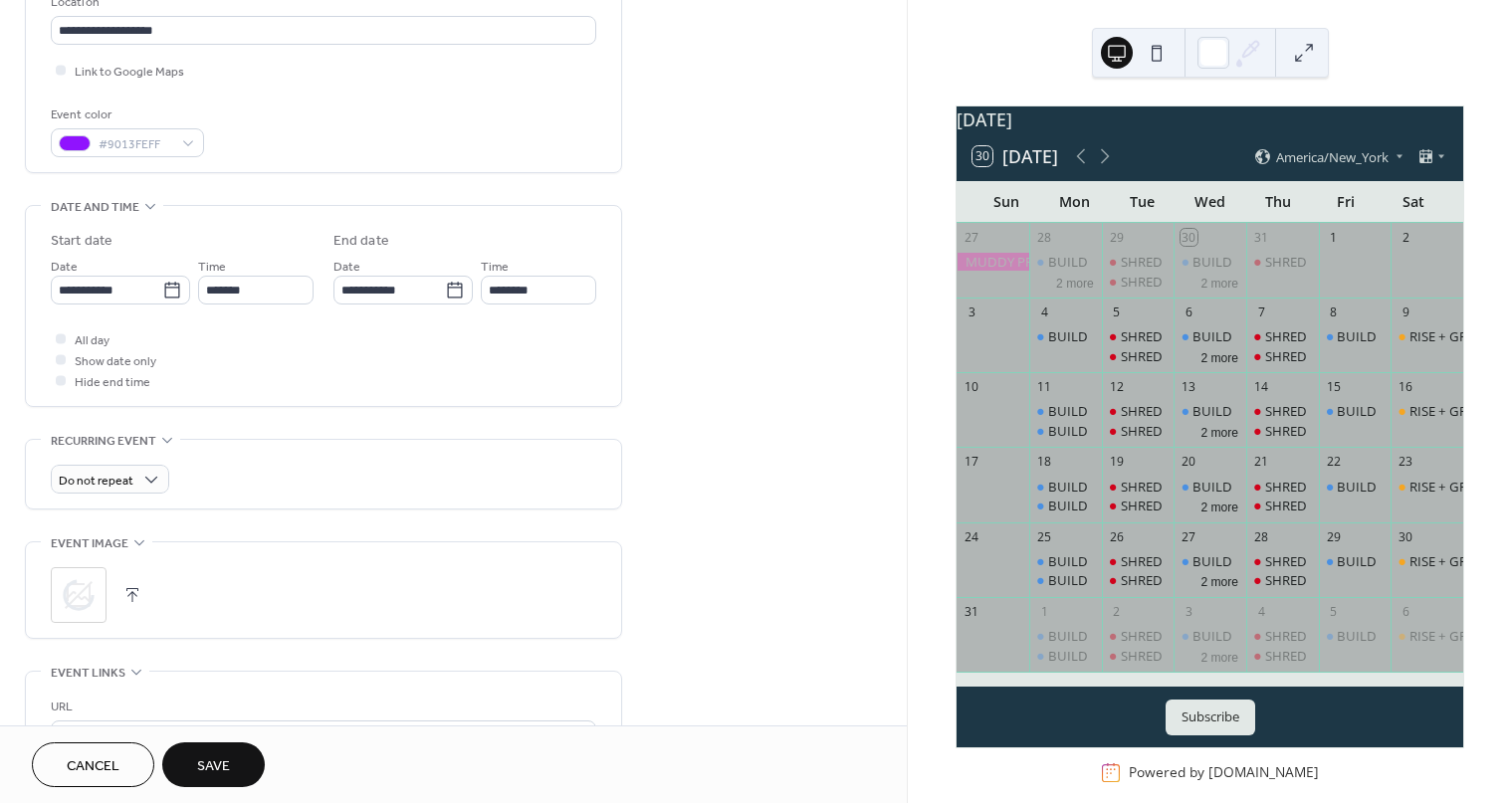 scroll, scrollTop: 438, scrollLeft: 0, axis: vertical 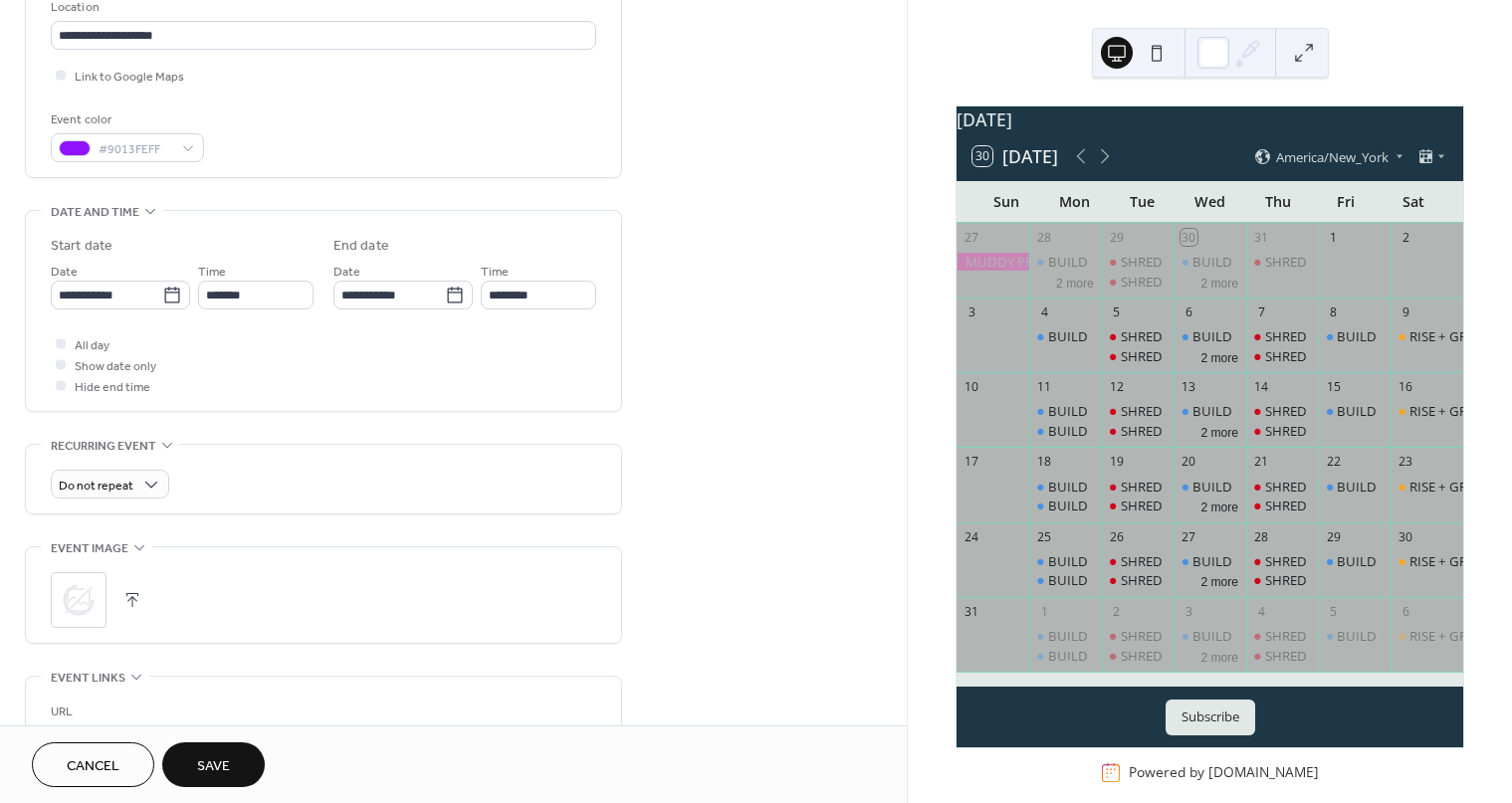 click on "Save" at bounding box center (213, 766) 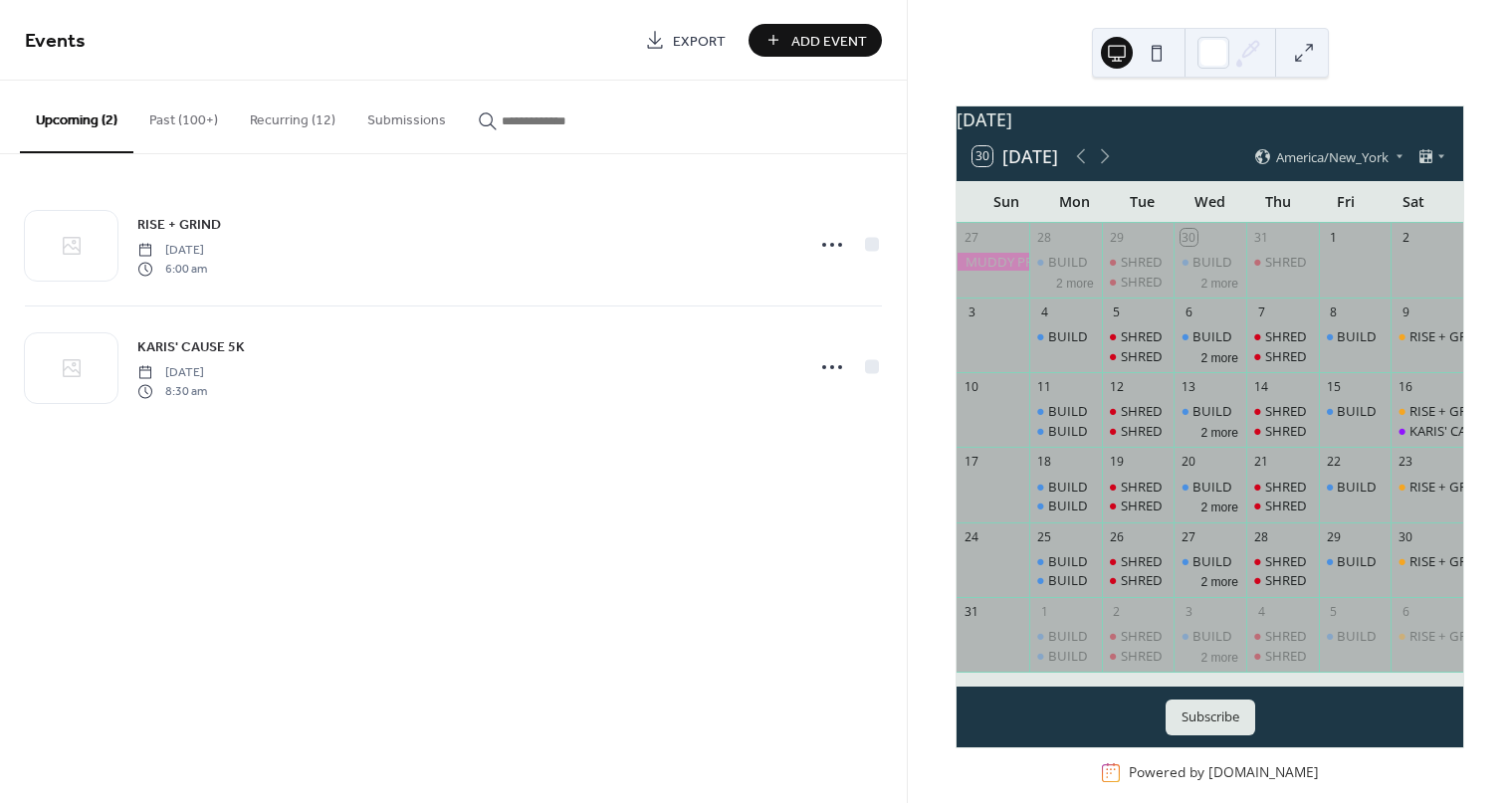 click on "Add Event" at bounding box center (829, 41) 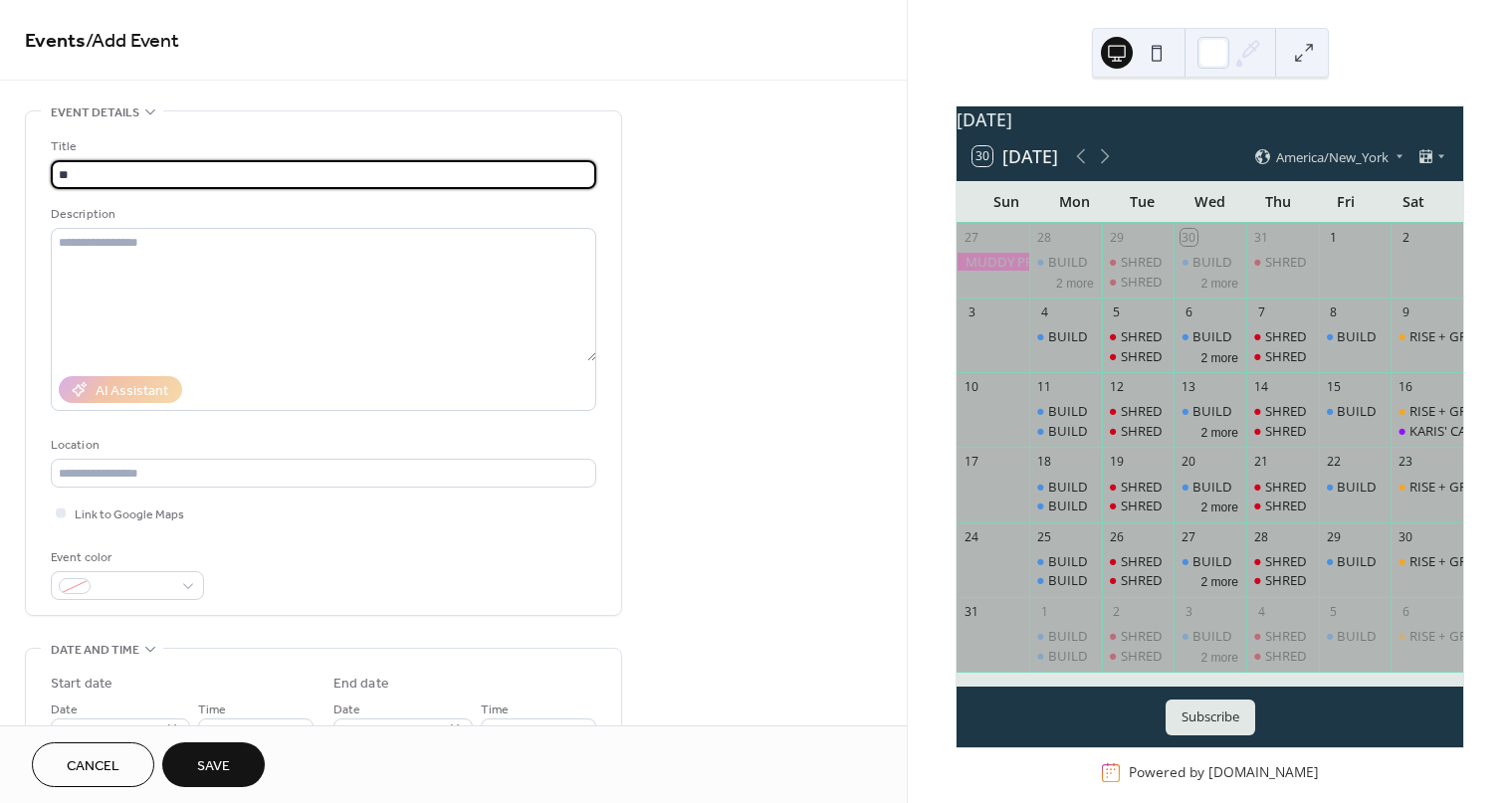 type on "*" 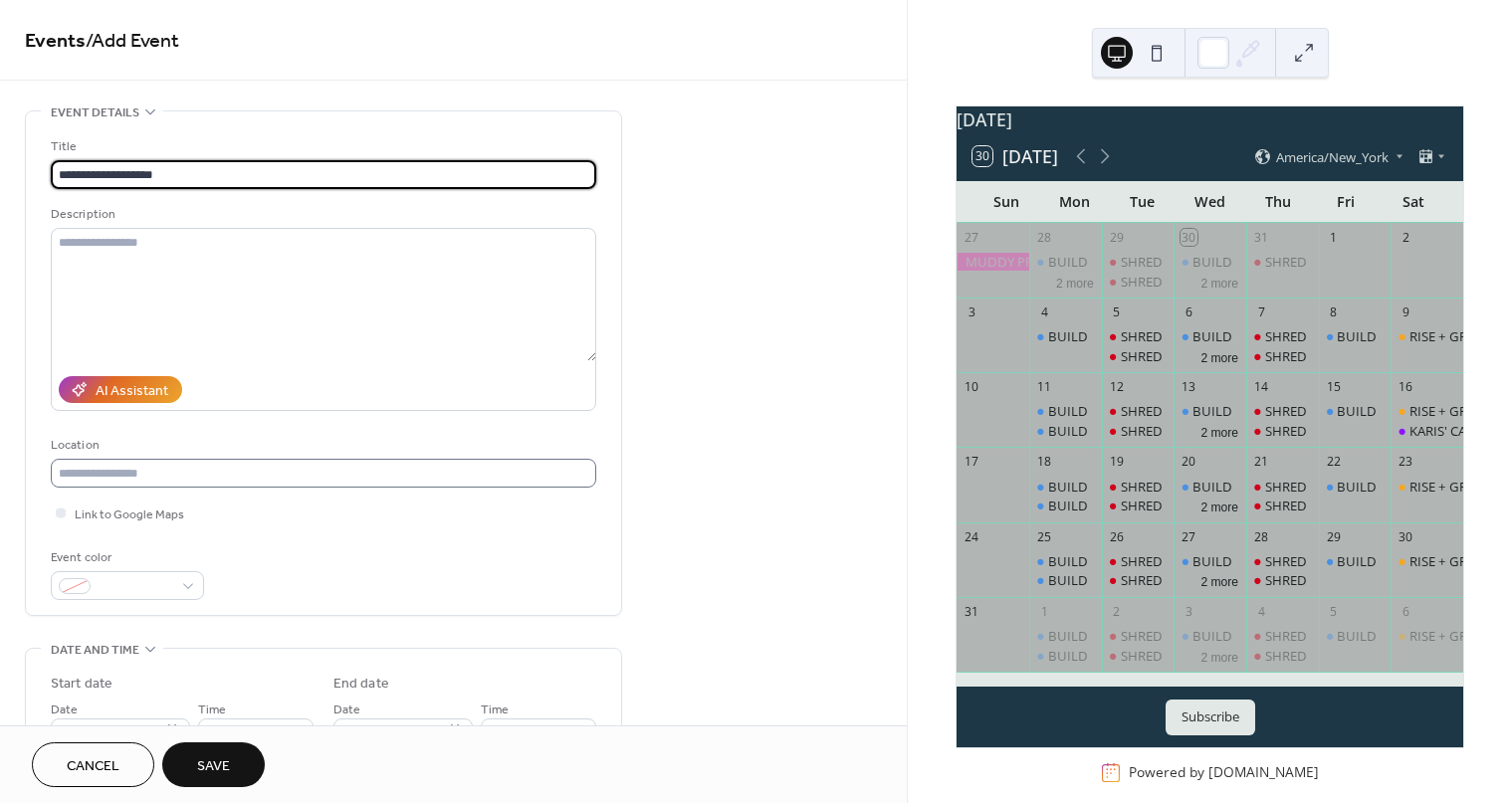 type on "**********" 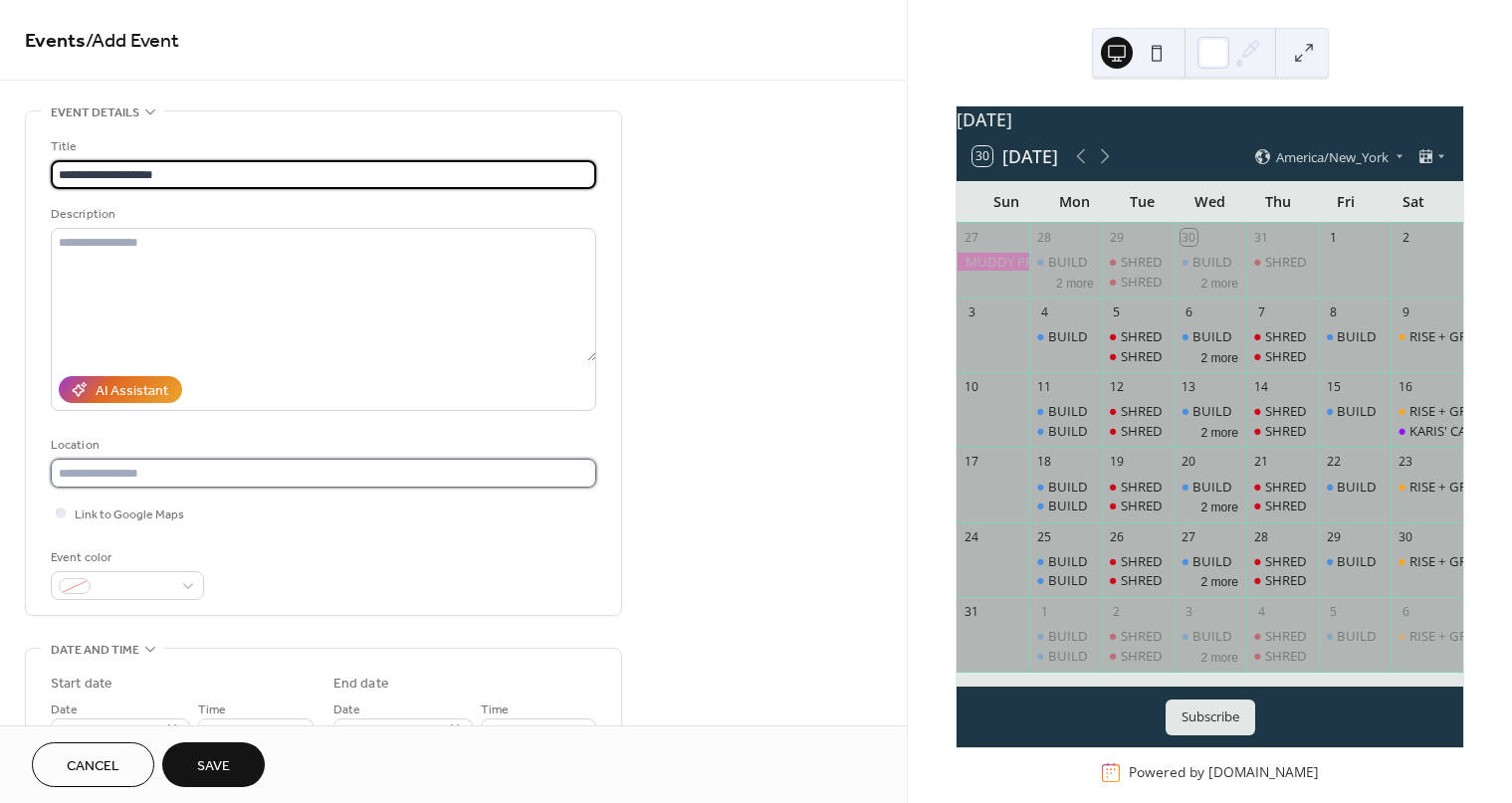click at bounding box center (324, 473) 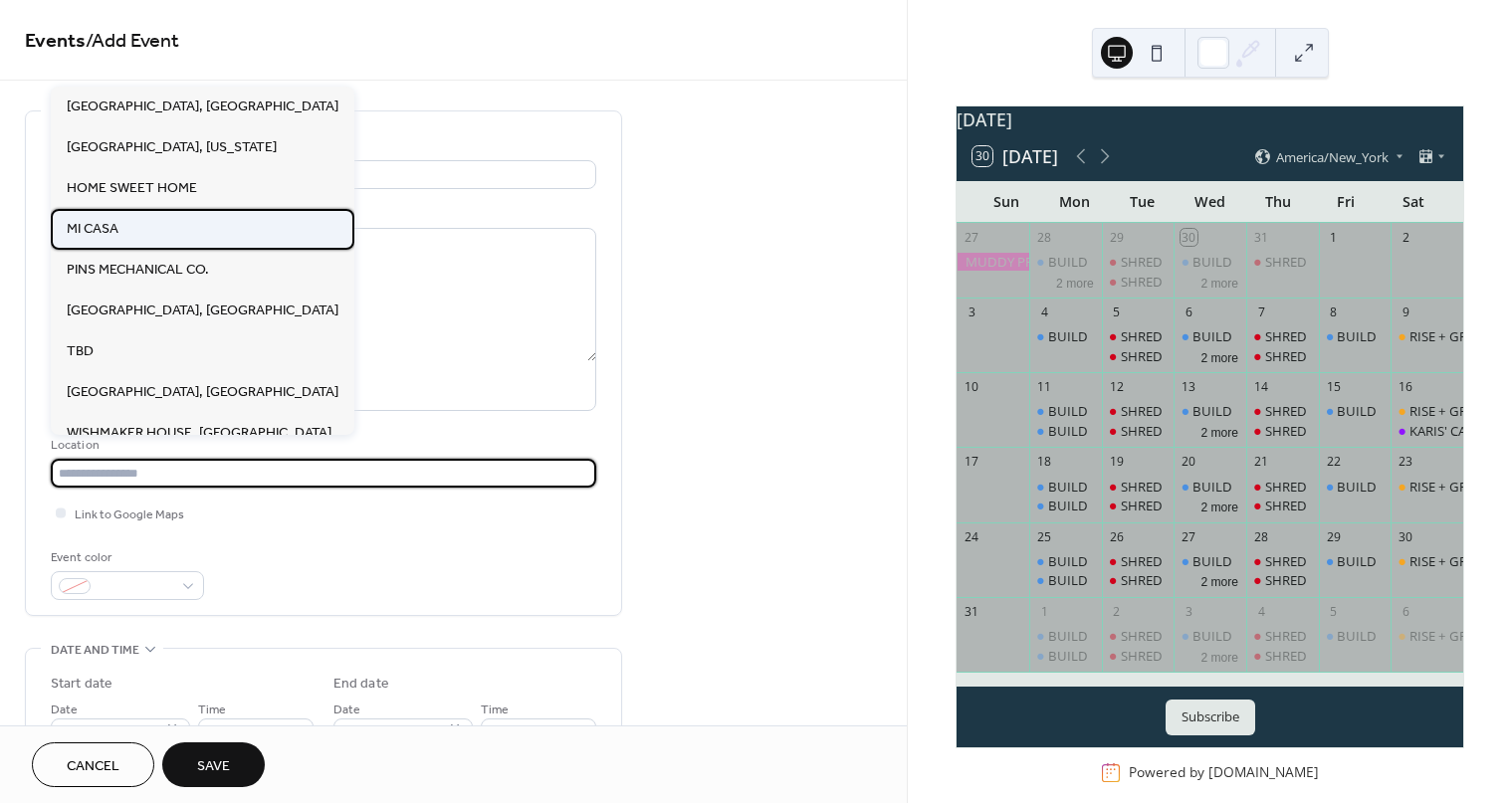 click on "MI CASA" at bounding box center (93, 229) 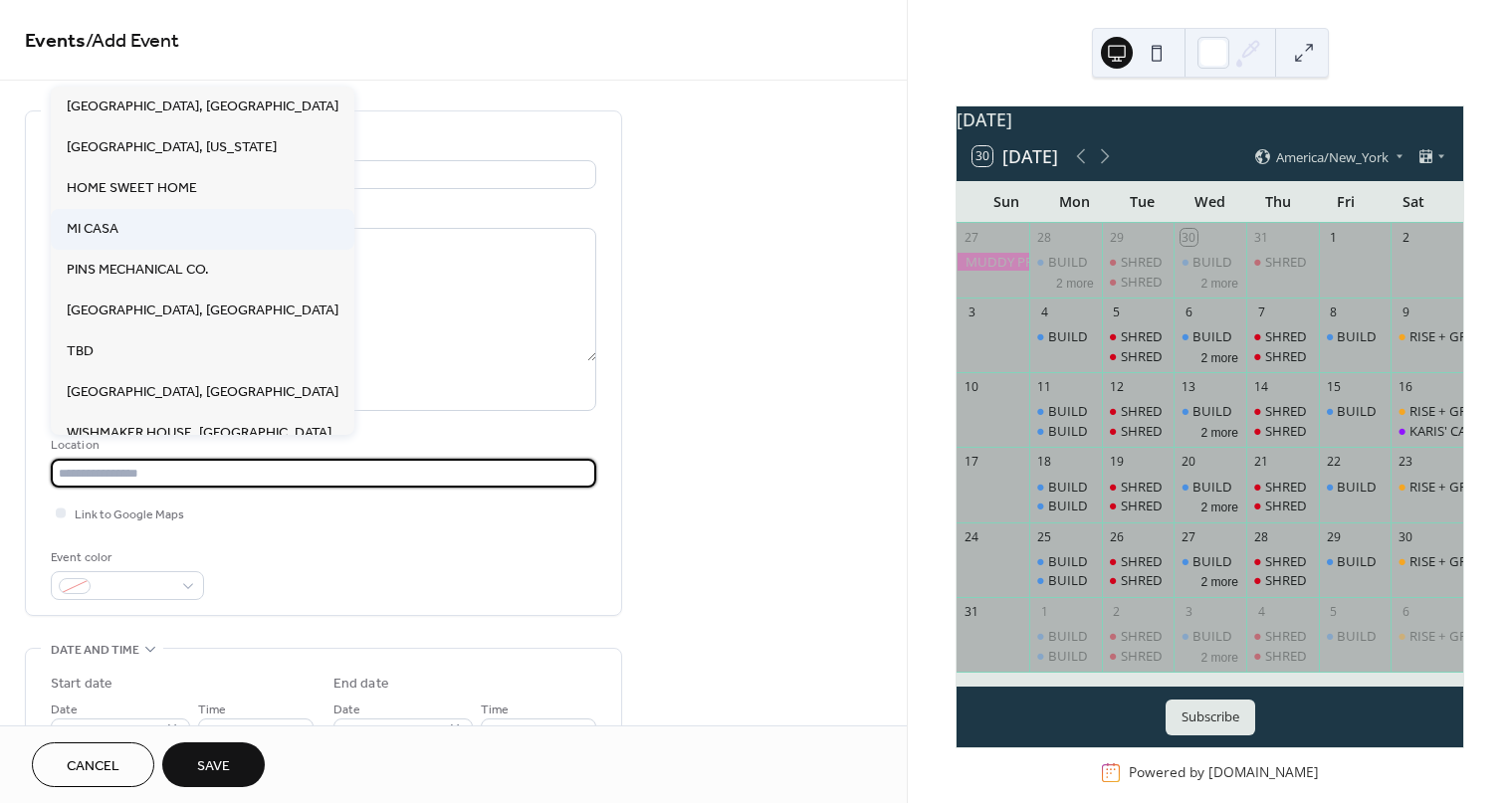 type on "*******" 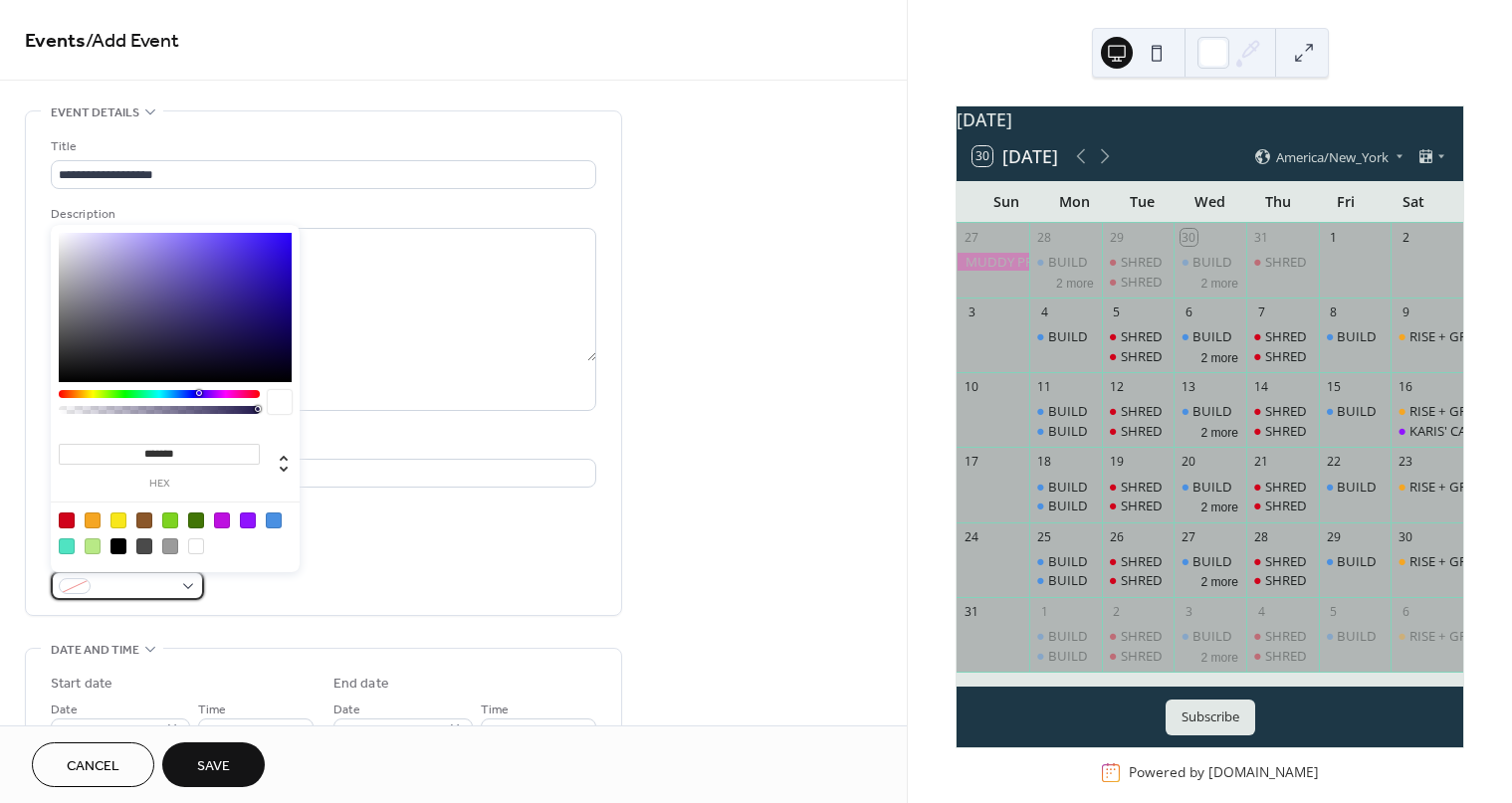 click at bounding box center (135, 587) 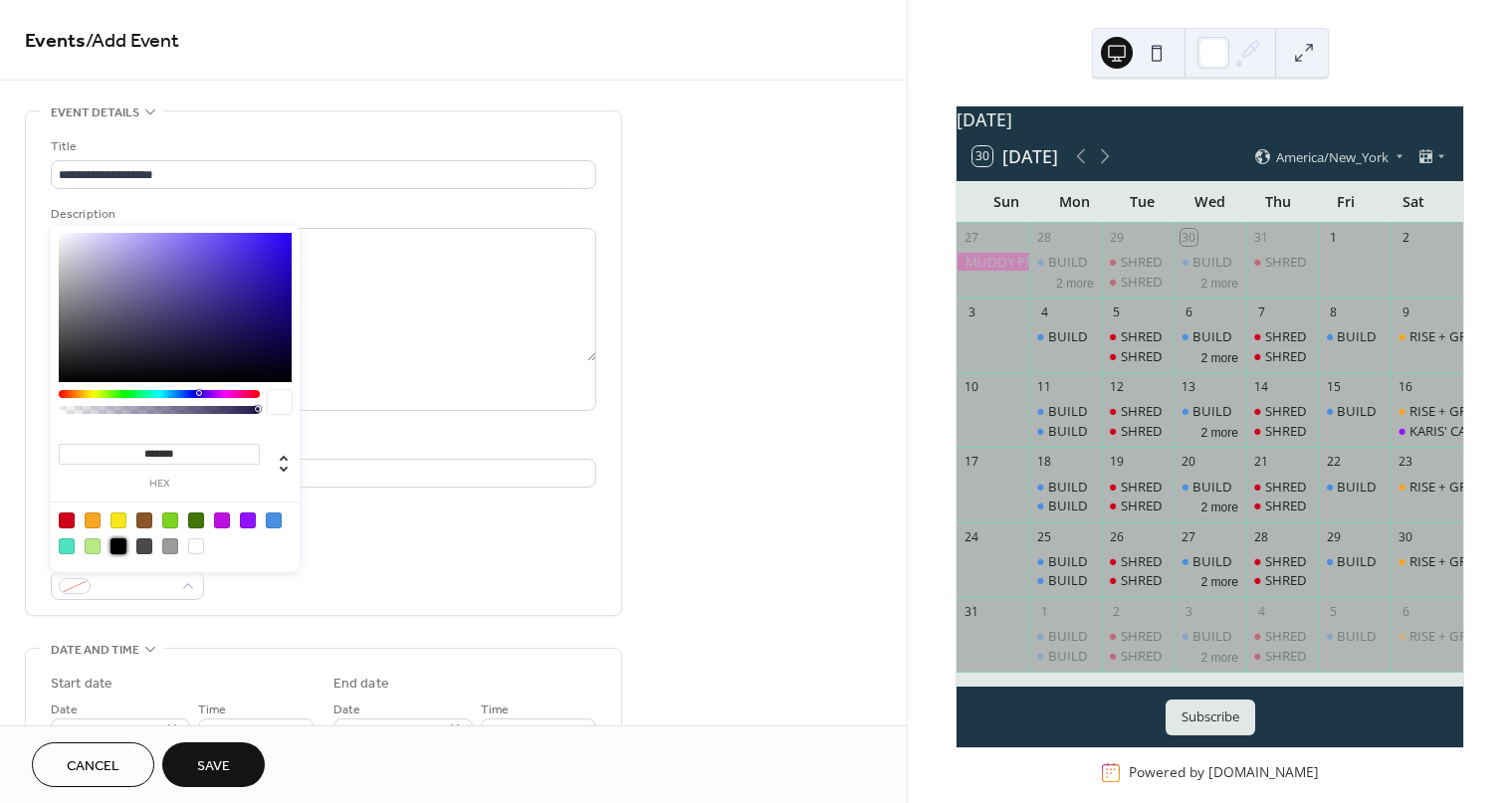 click at bounding box center [118, 546] 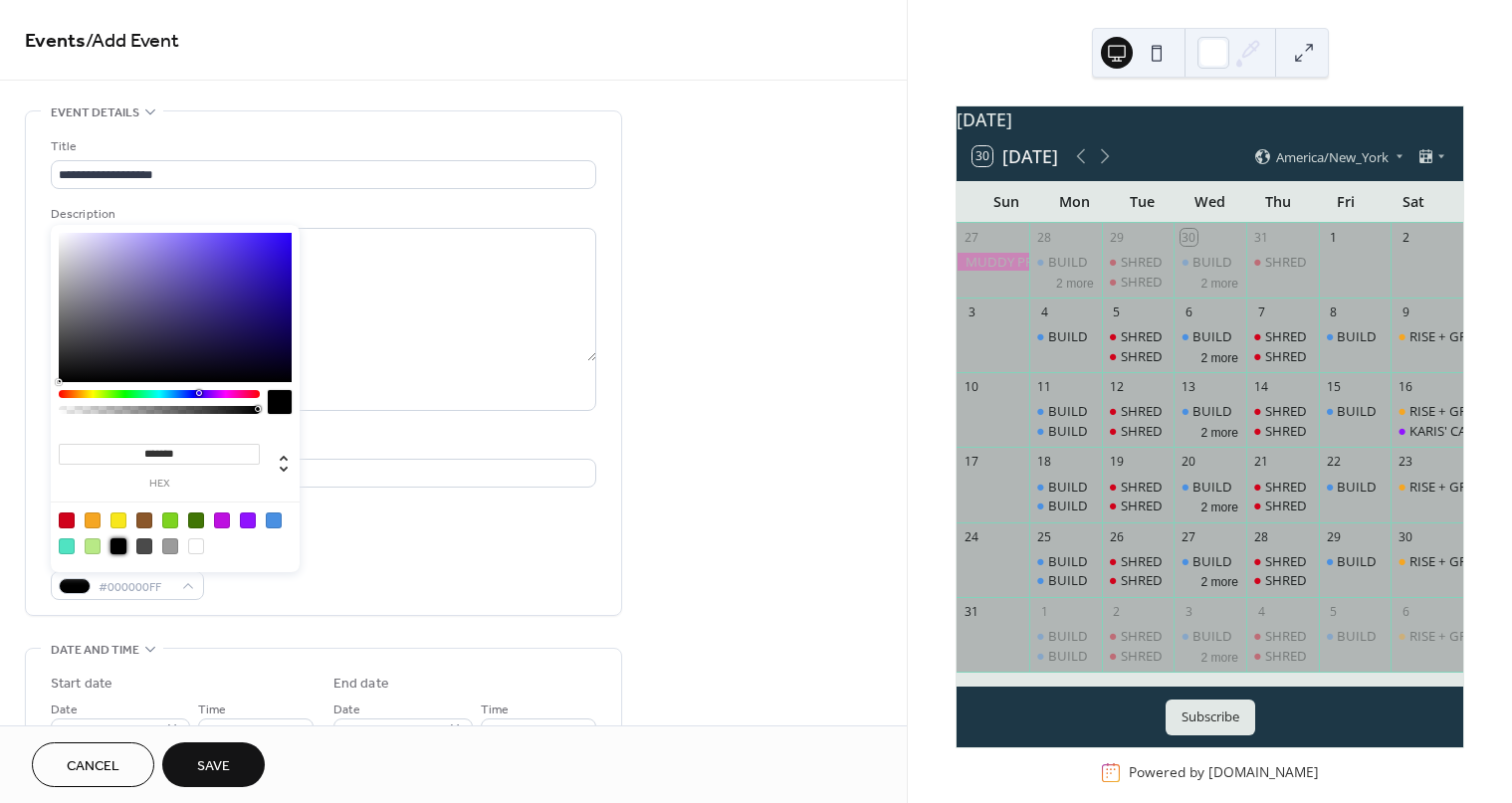scroll, scrollTop: 52, scrollLeft: 0, axis: vertical 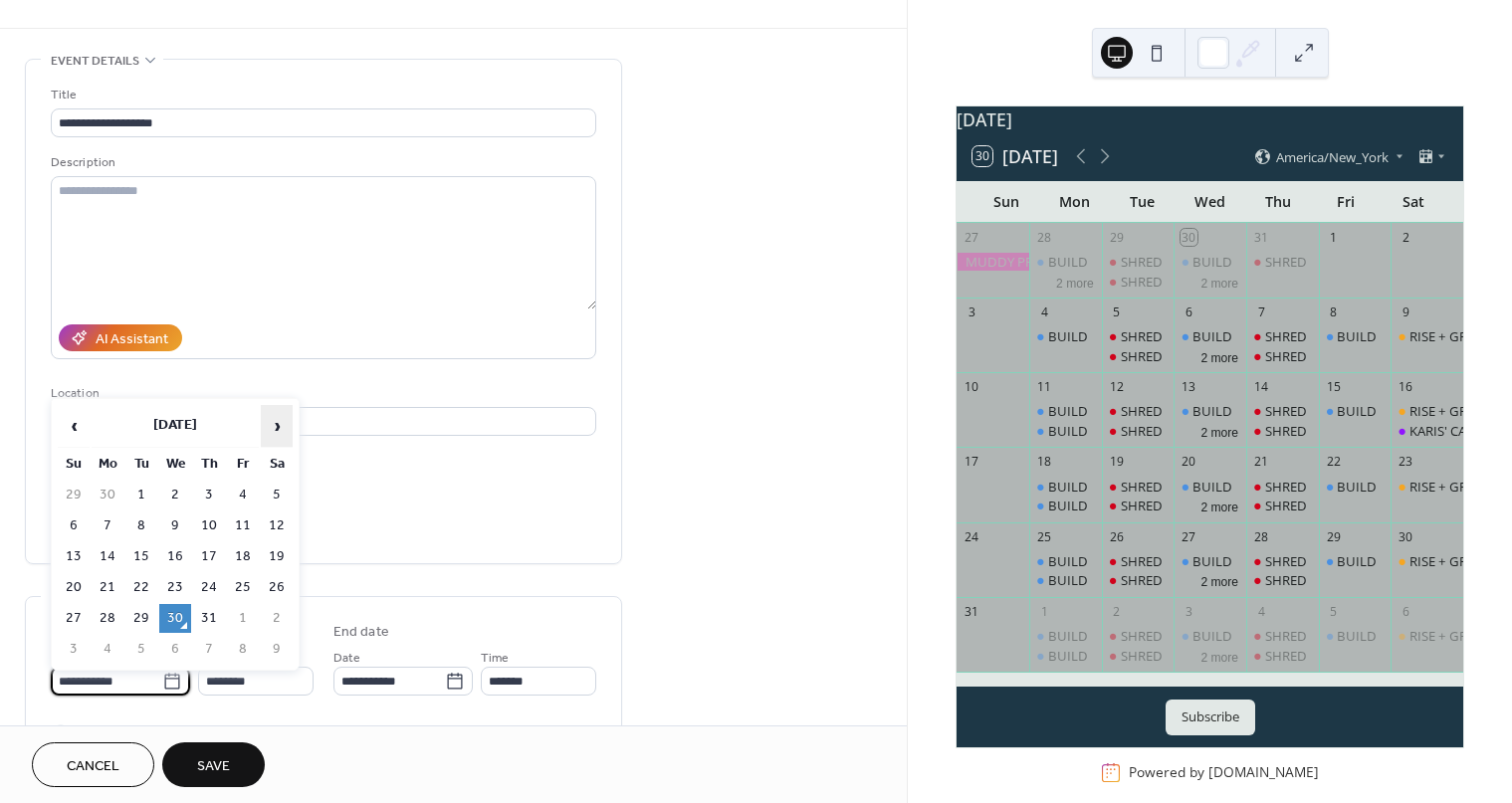 click on "›" at bounding box center [277, 426] 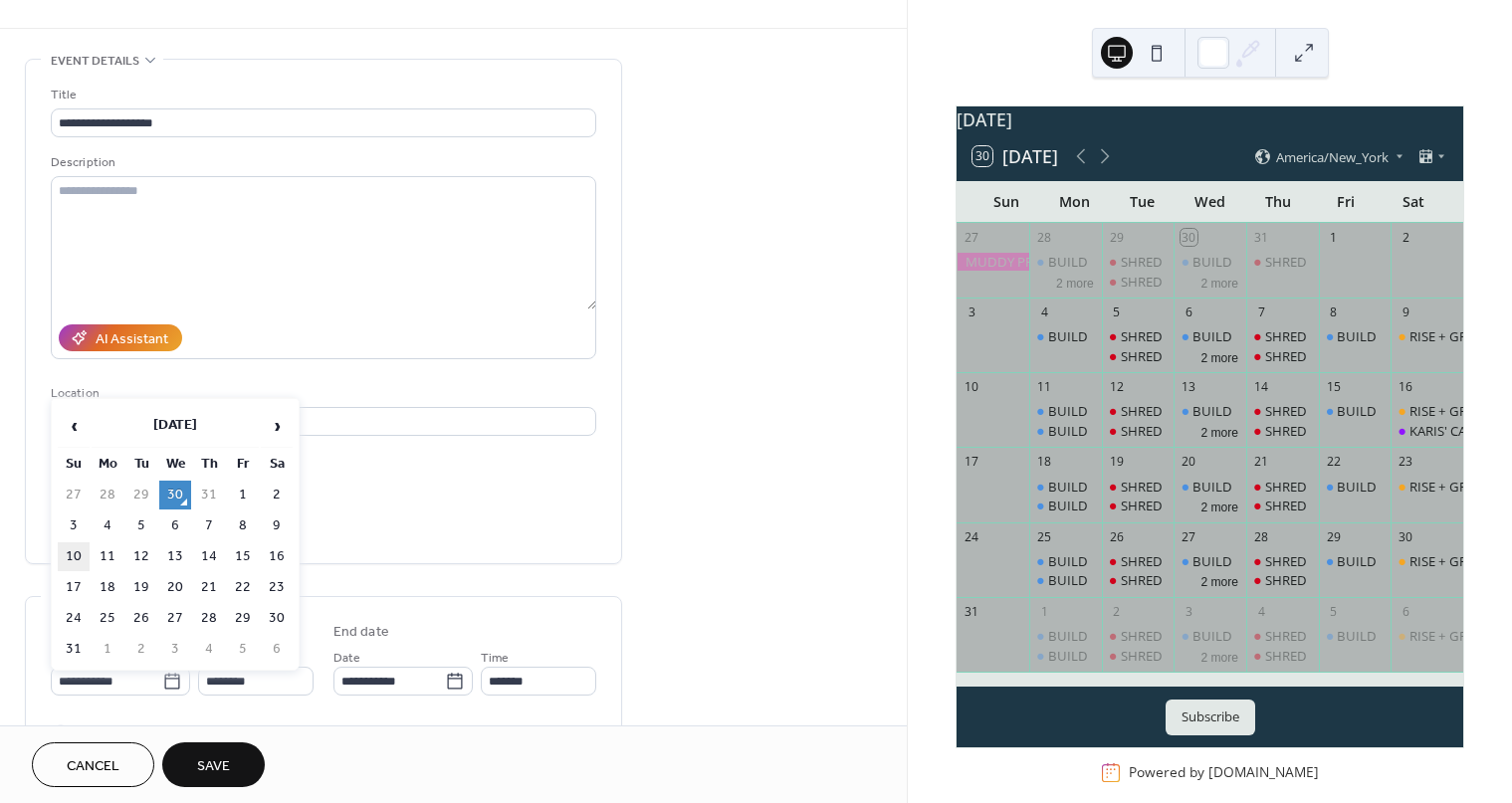 click on "10" at bounding box center (74, 556) 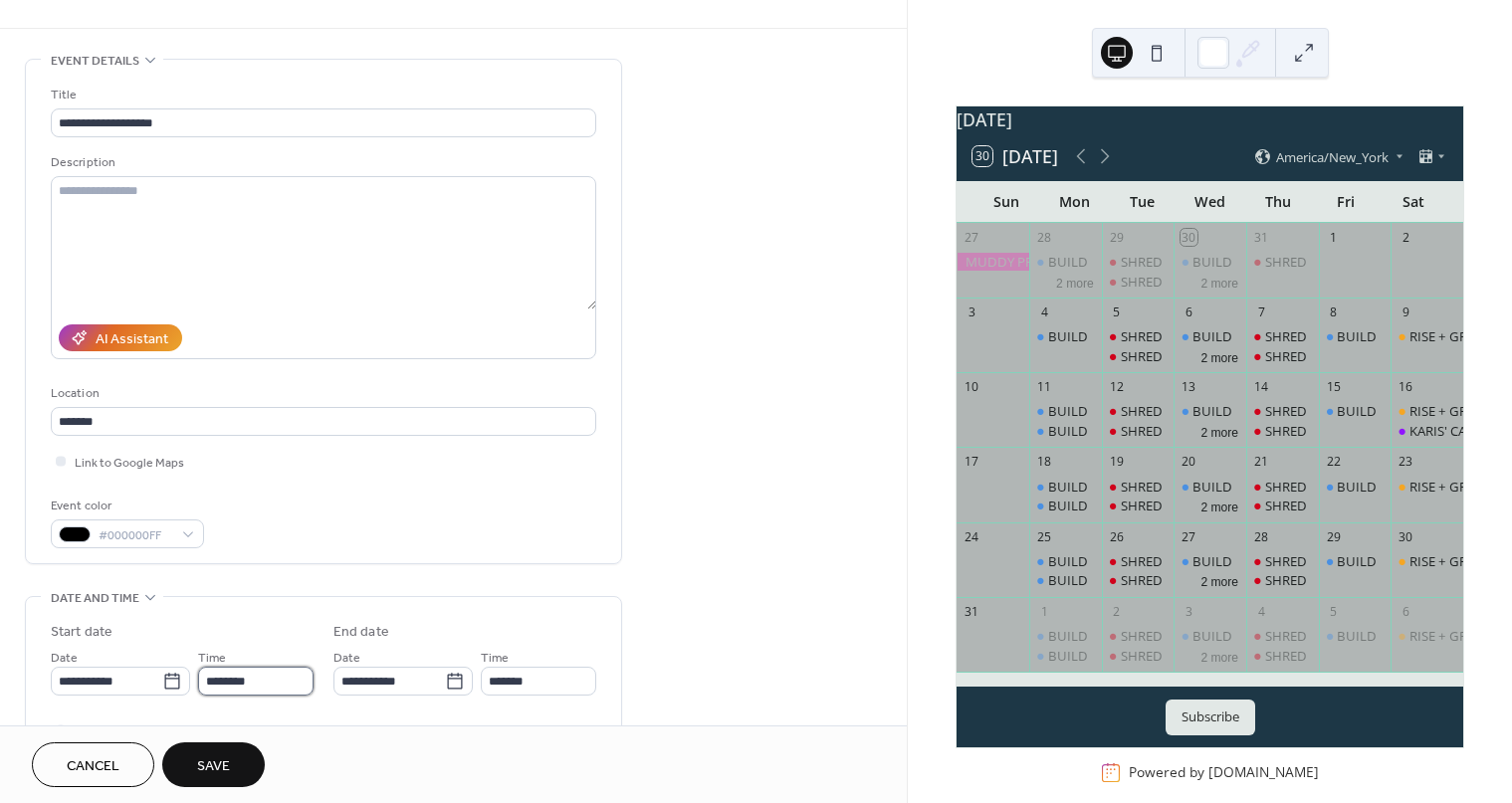 click on "********" at bounding box center (256, 681) 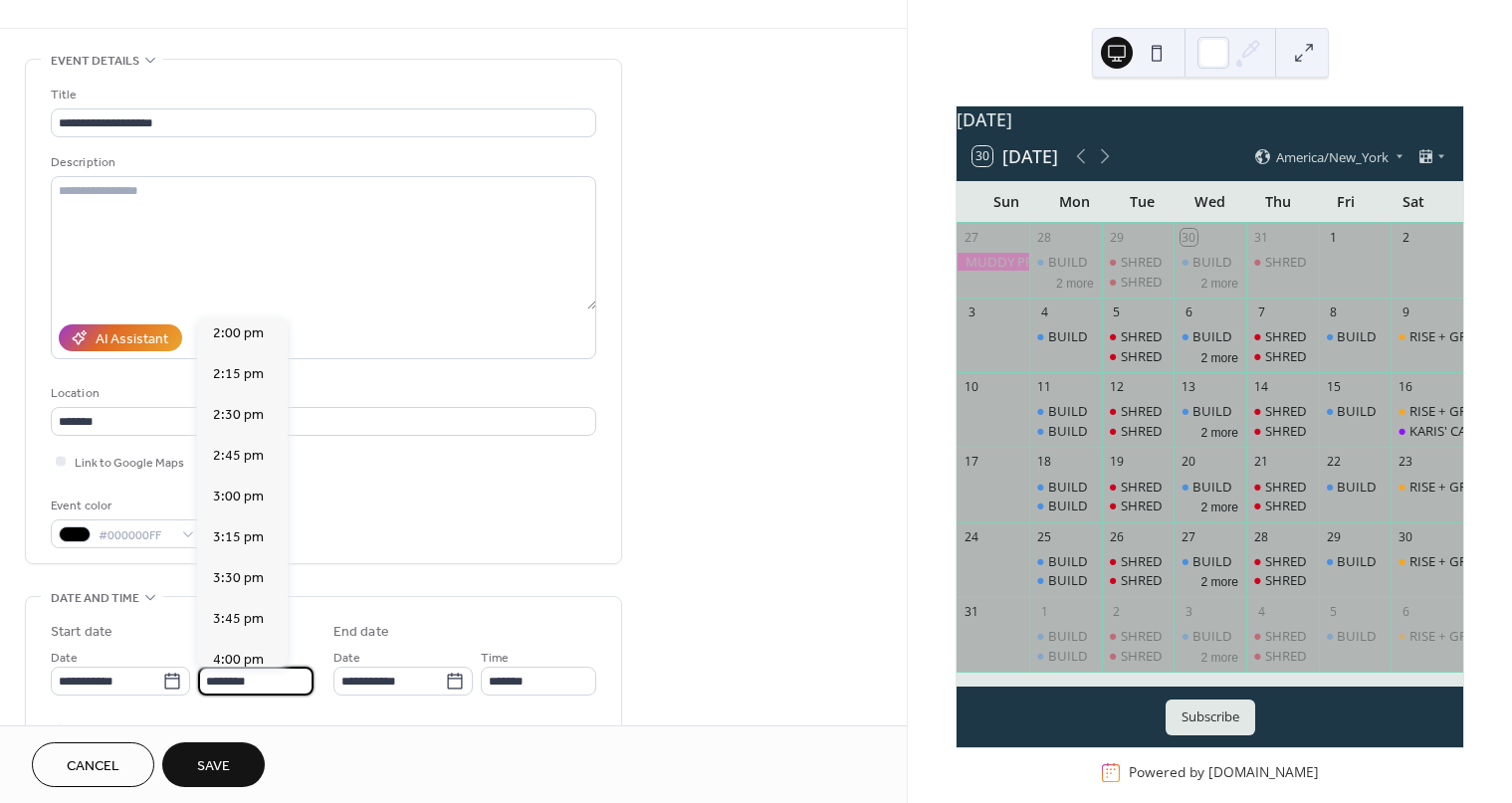 scroll, scrollTop: 2295, scrollLeft: 0, axis: vertical 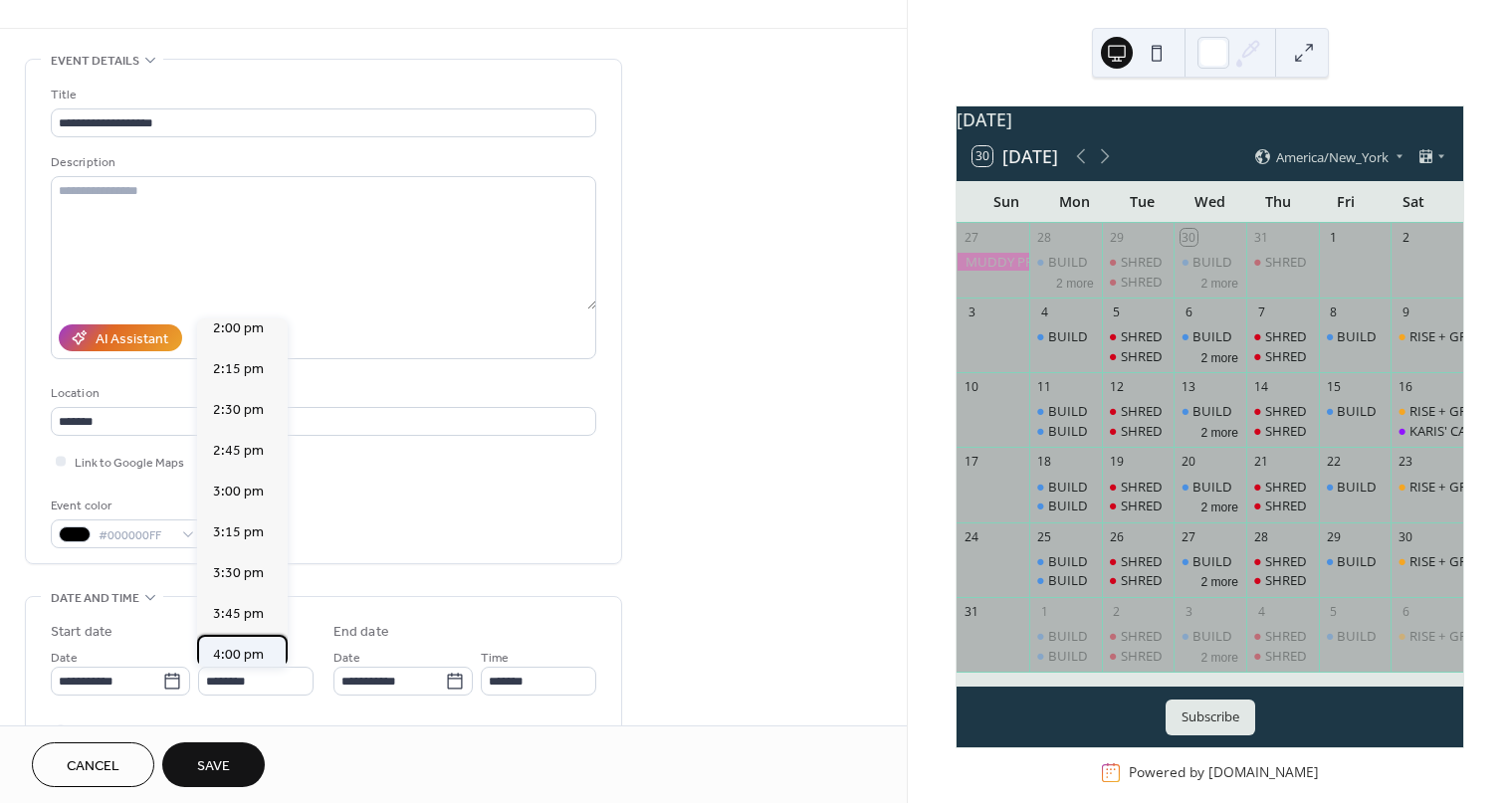 click on "4:00 pm" at bounding box center [238, 655] 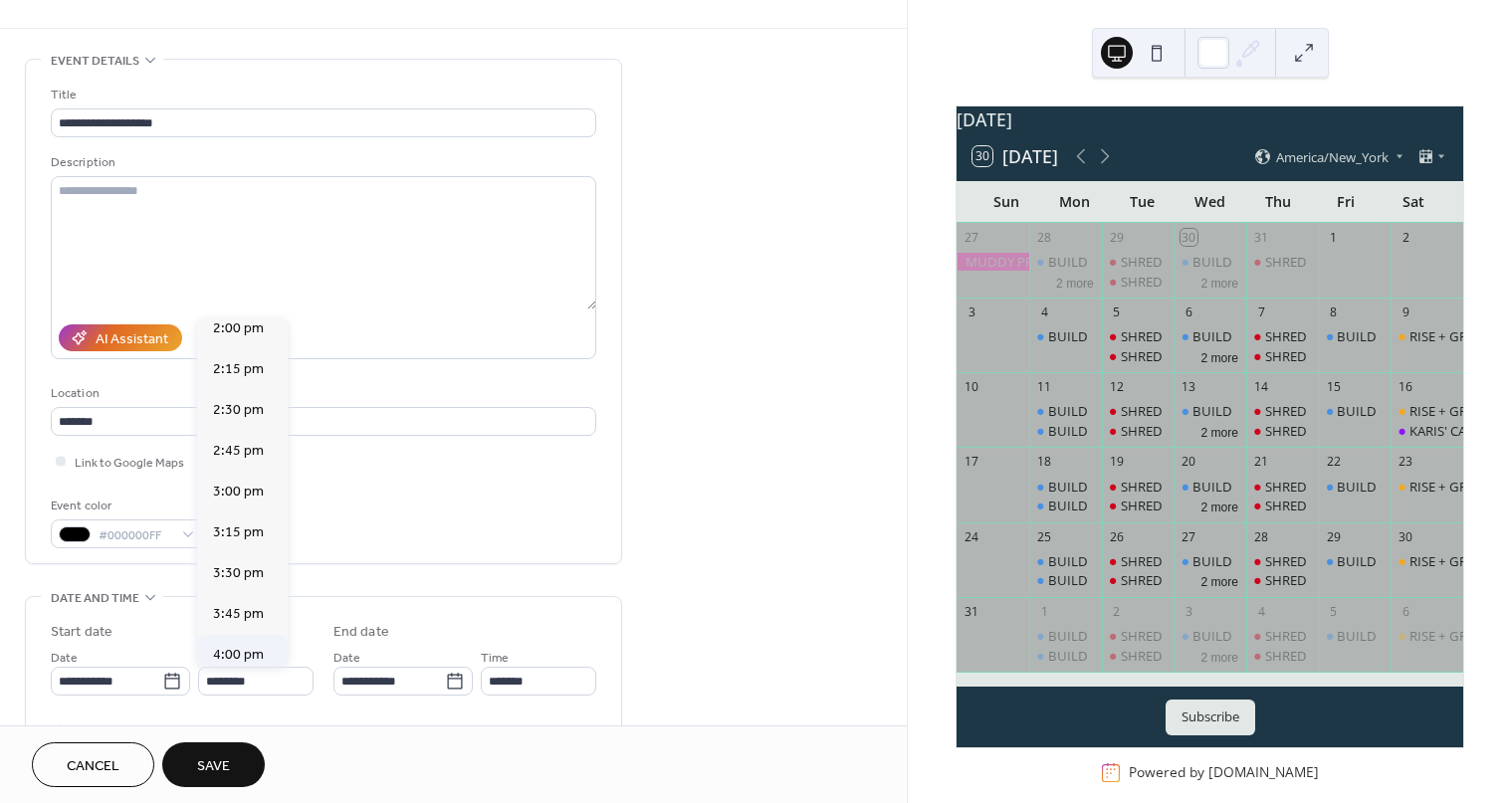 type on "*******" 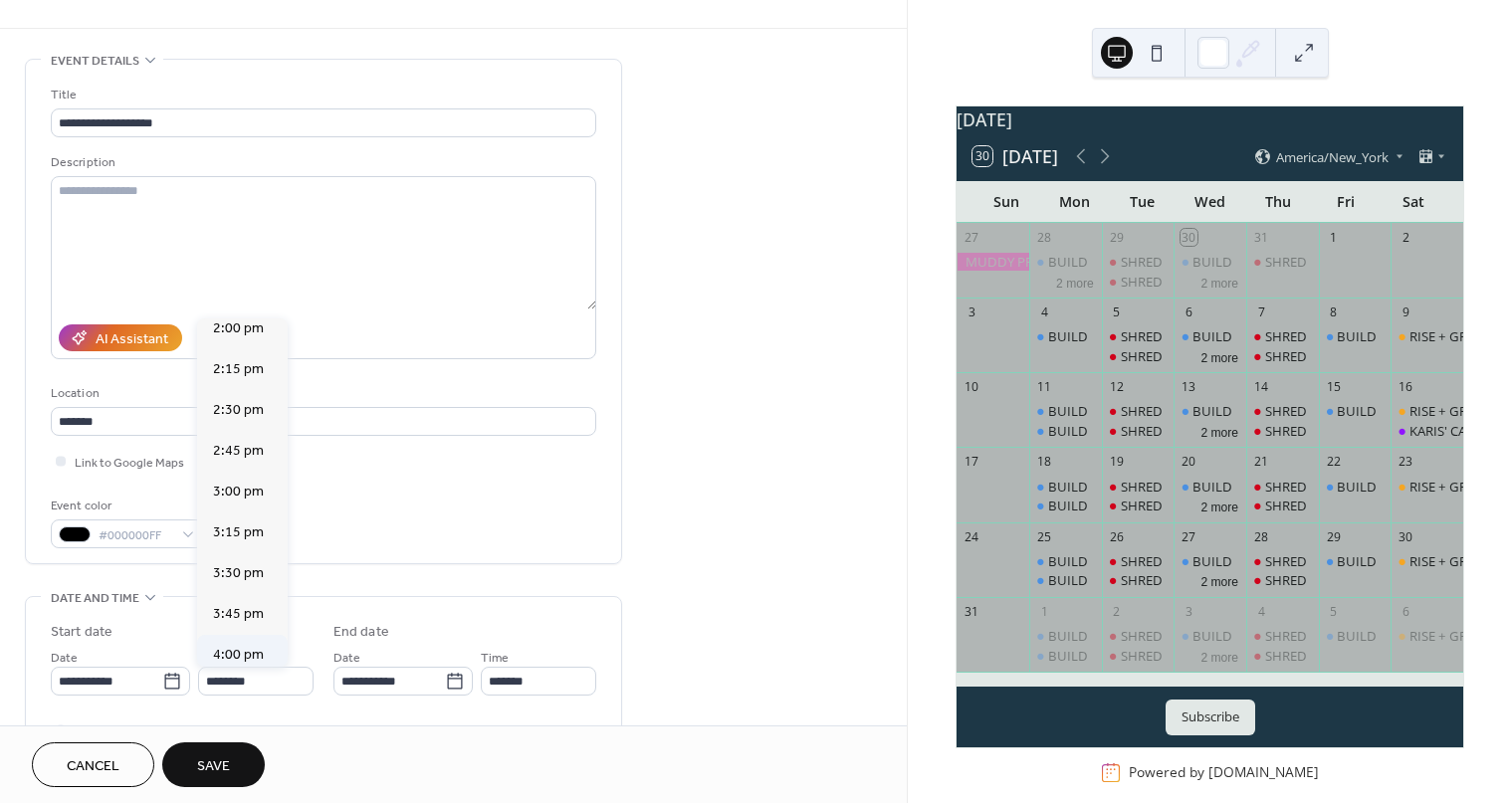 type on "*******" 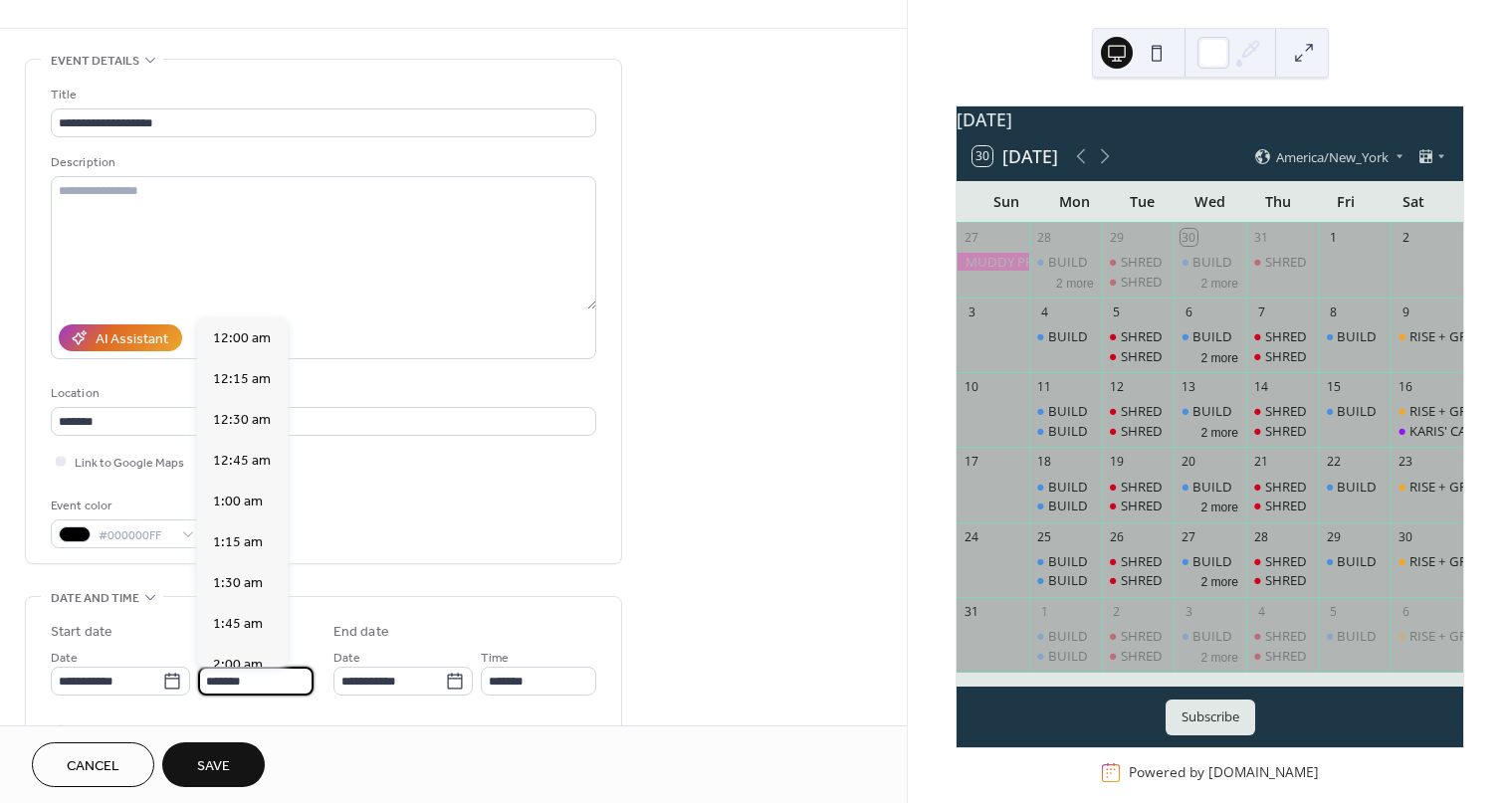 click on "*******" at bounding box center [256, 681] 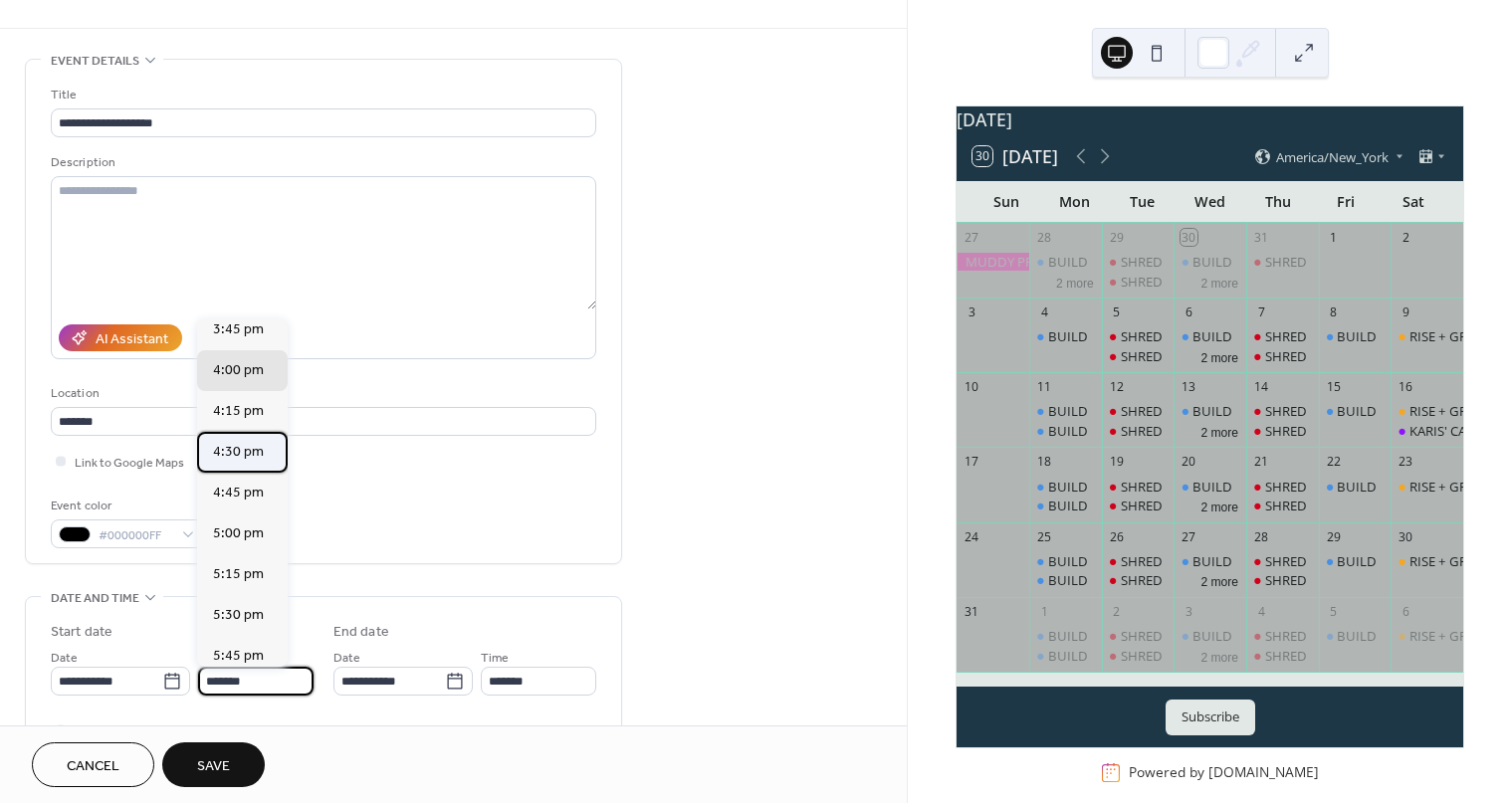click on "4:30 pm" at bounding box center [238, 452] 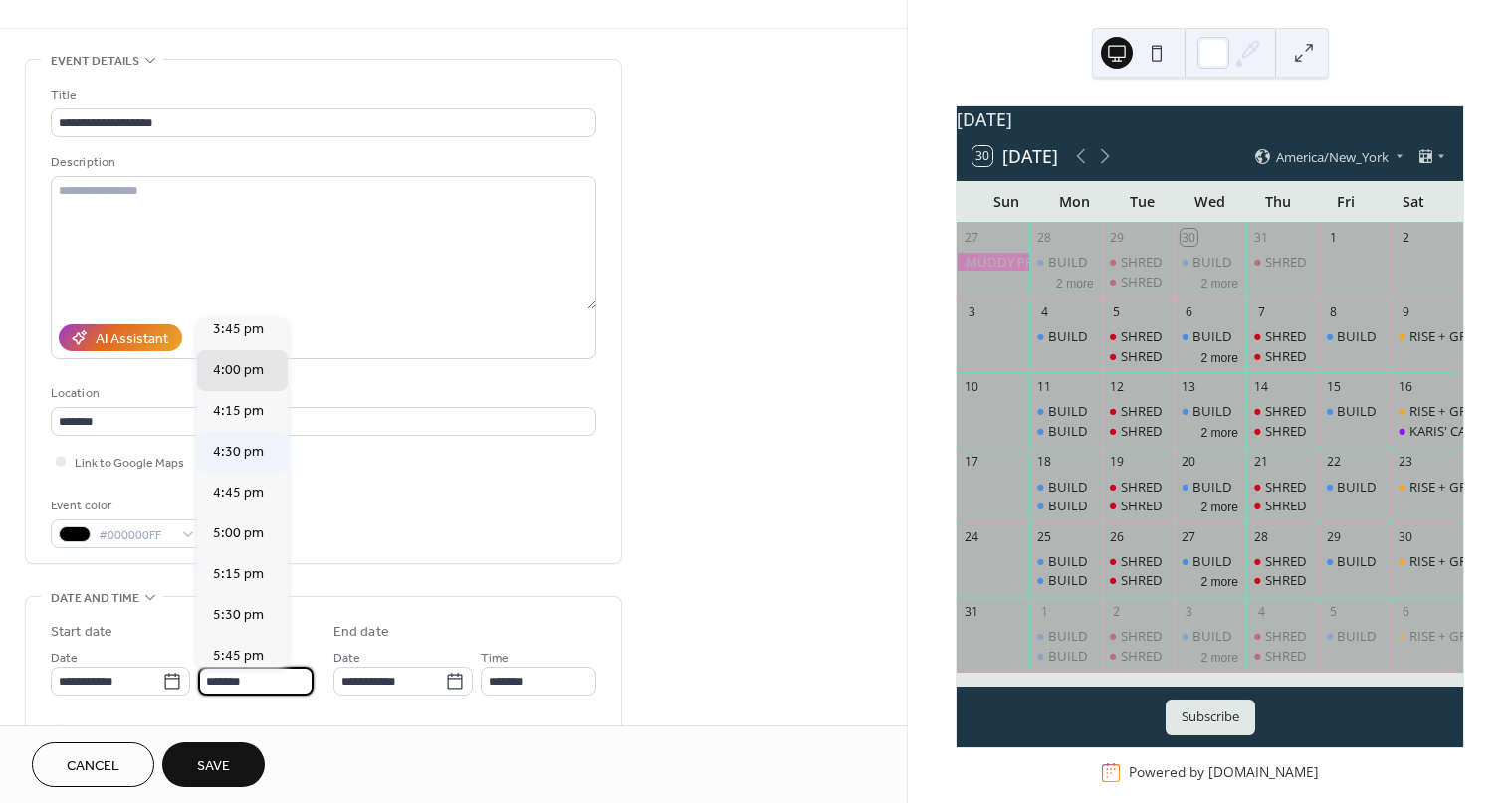 type on "*******" 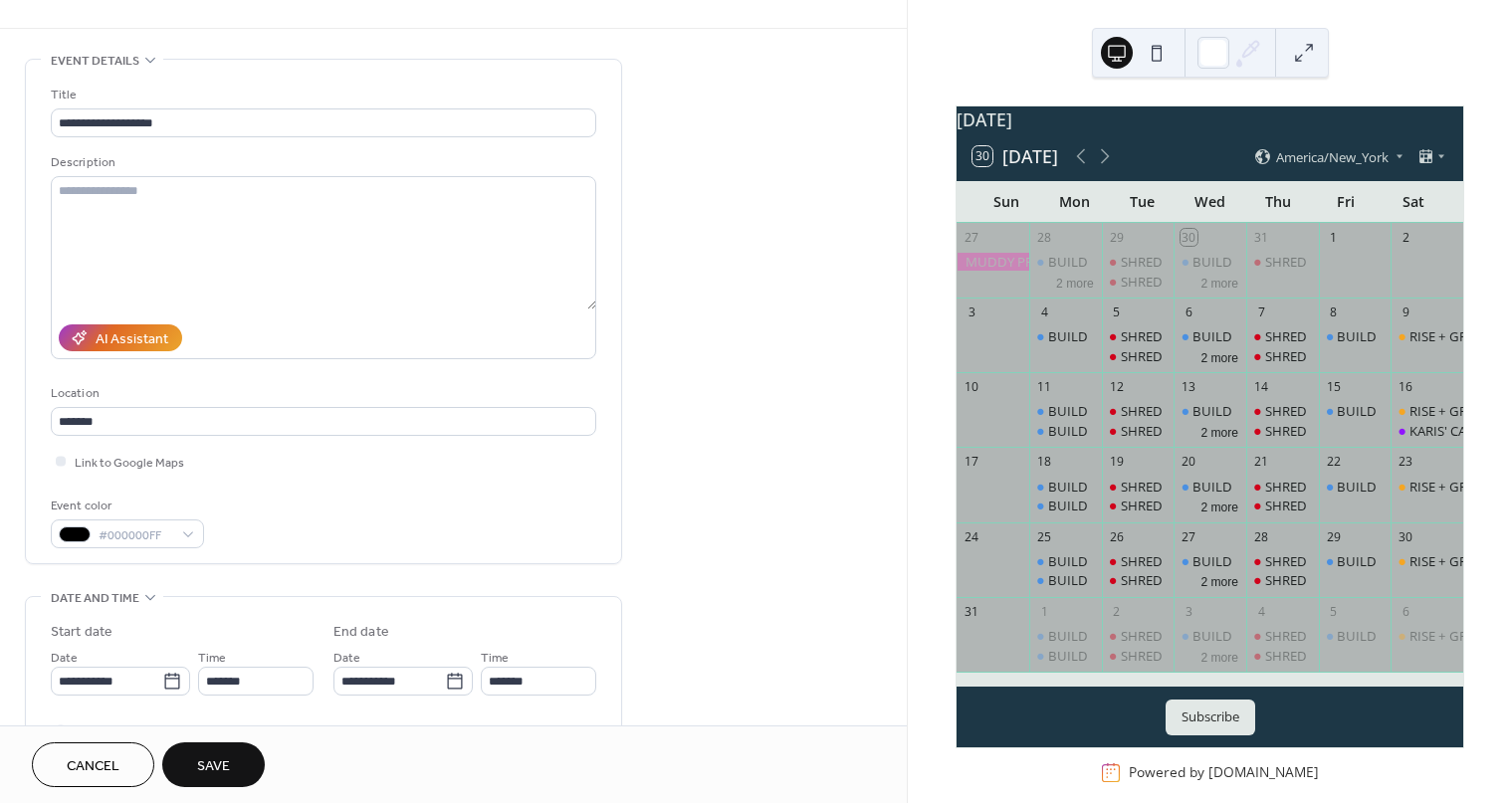 click on "**********" at bounding box center (465, 671) 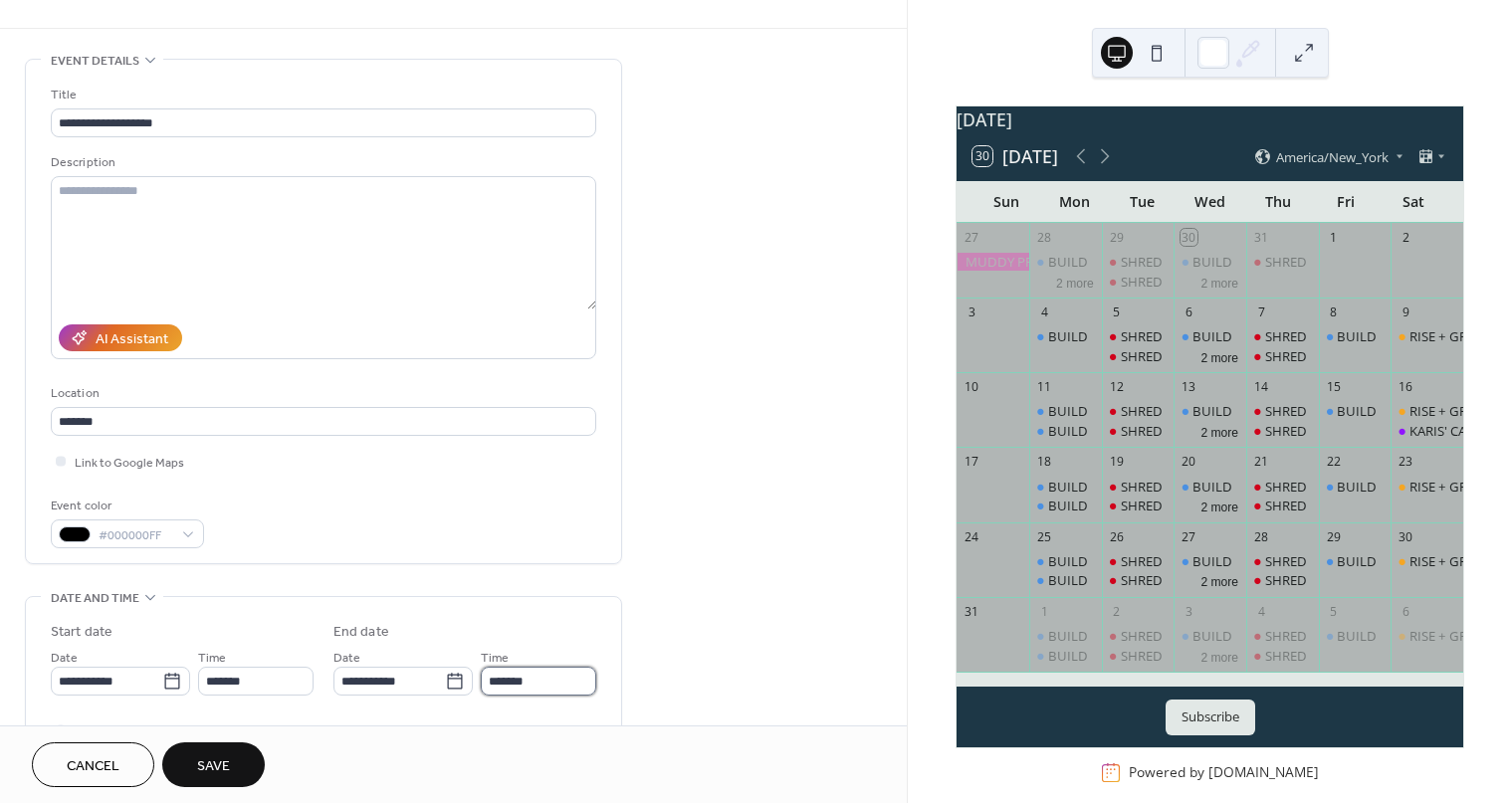click on "*******" at bounding box center [539, 681] 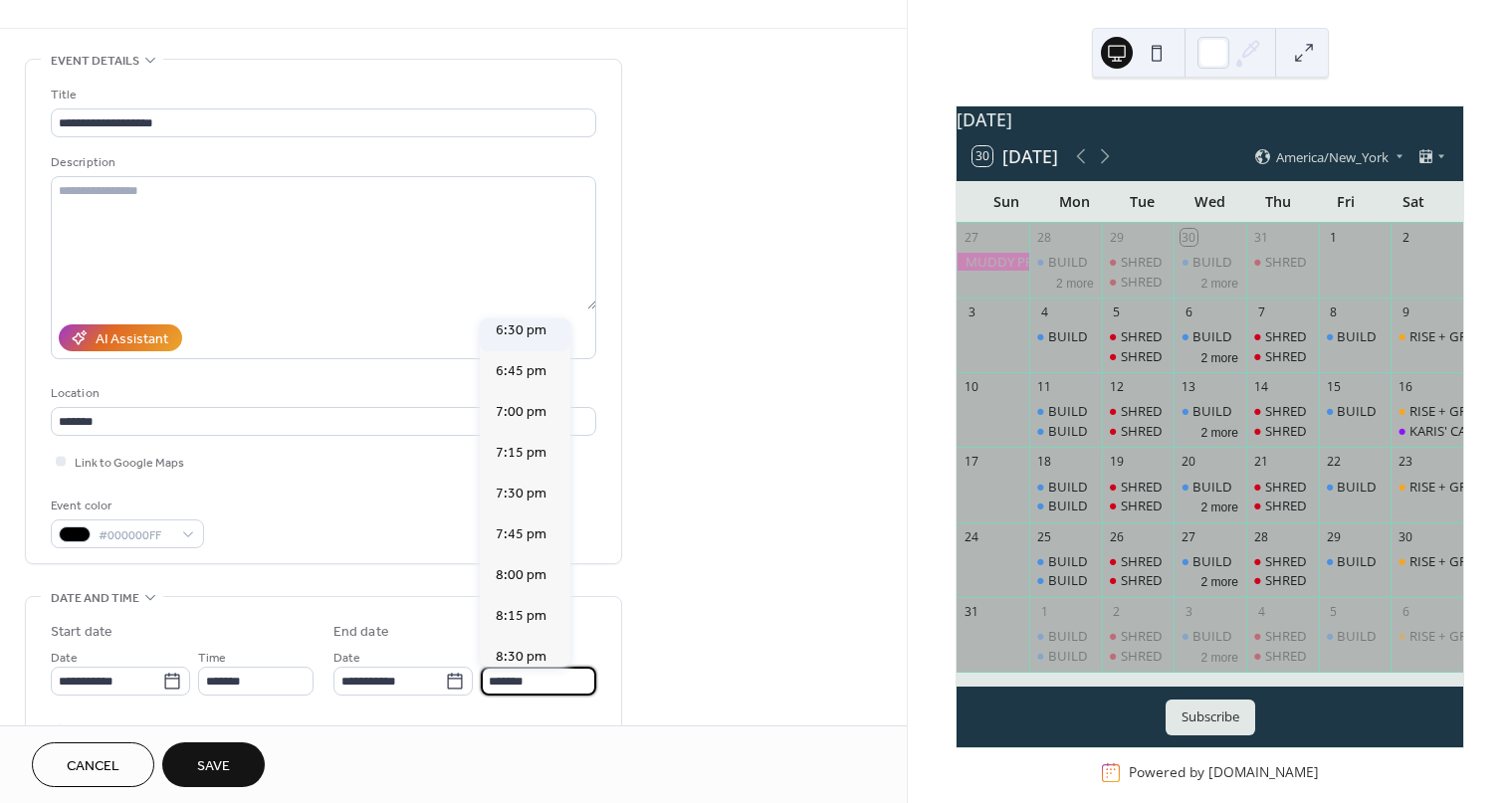 scroll, scrollTop: 300, scrollLeft: 0, axis: vertical 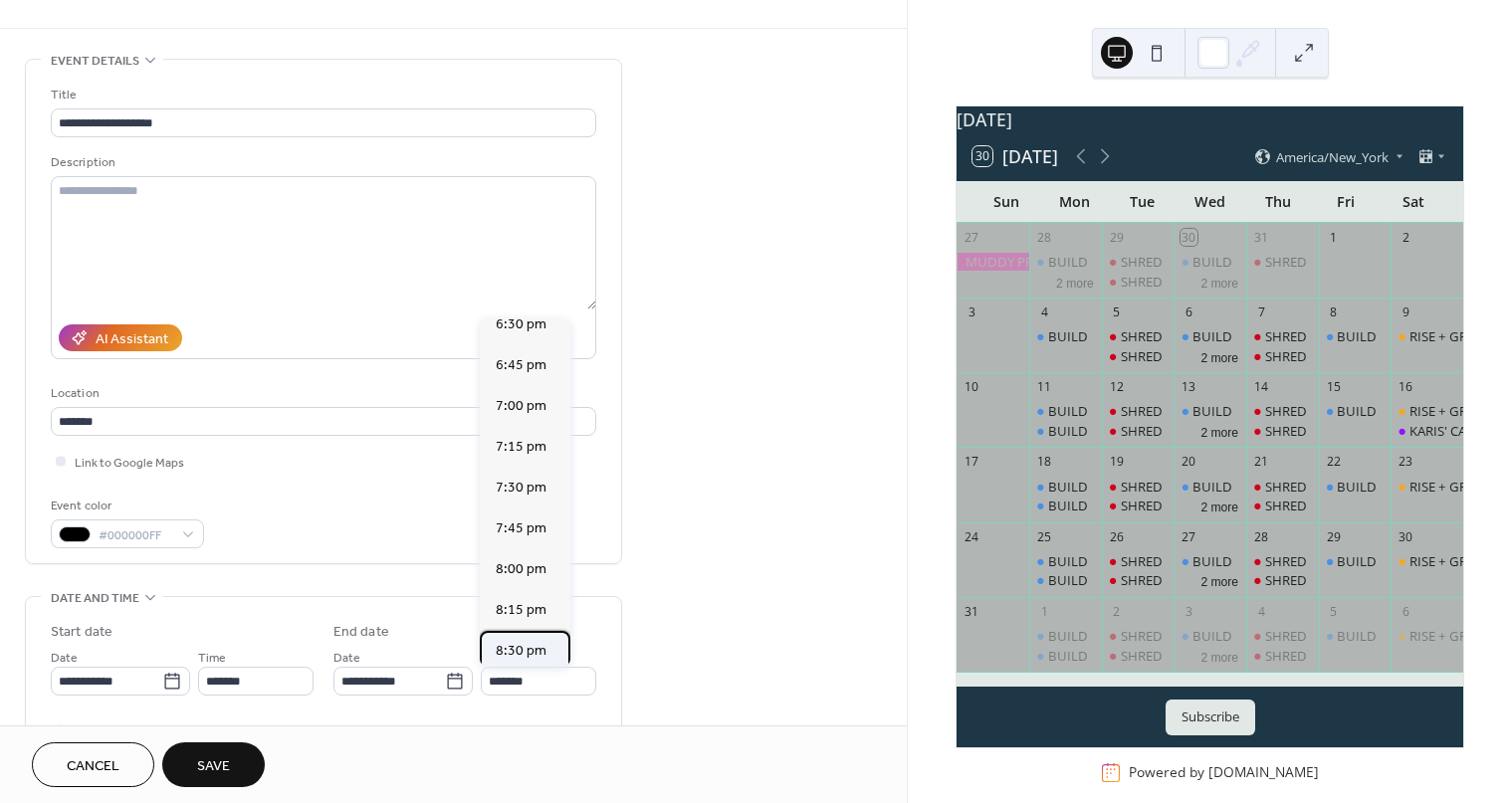 click on "8:30 pm" at bounding box center (521, 651) 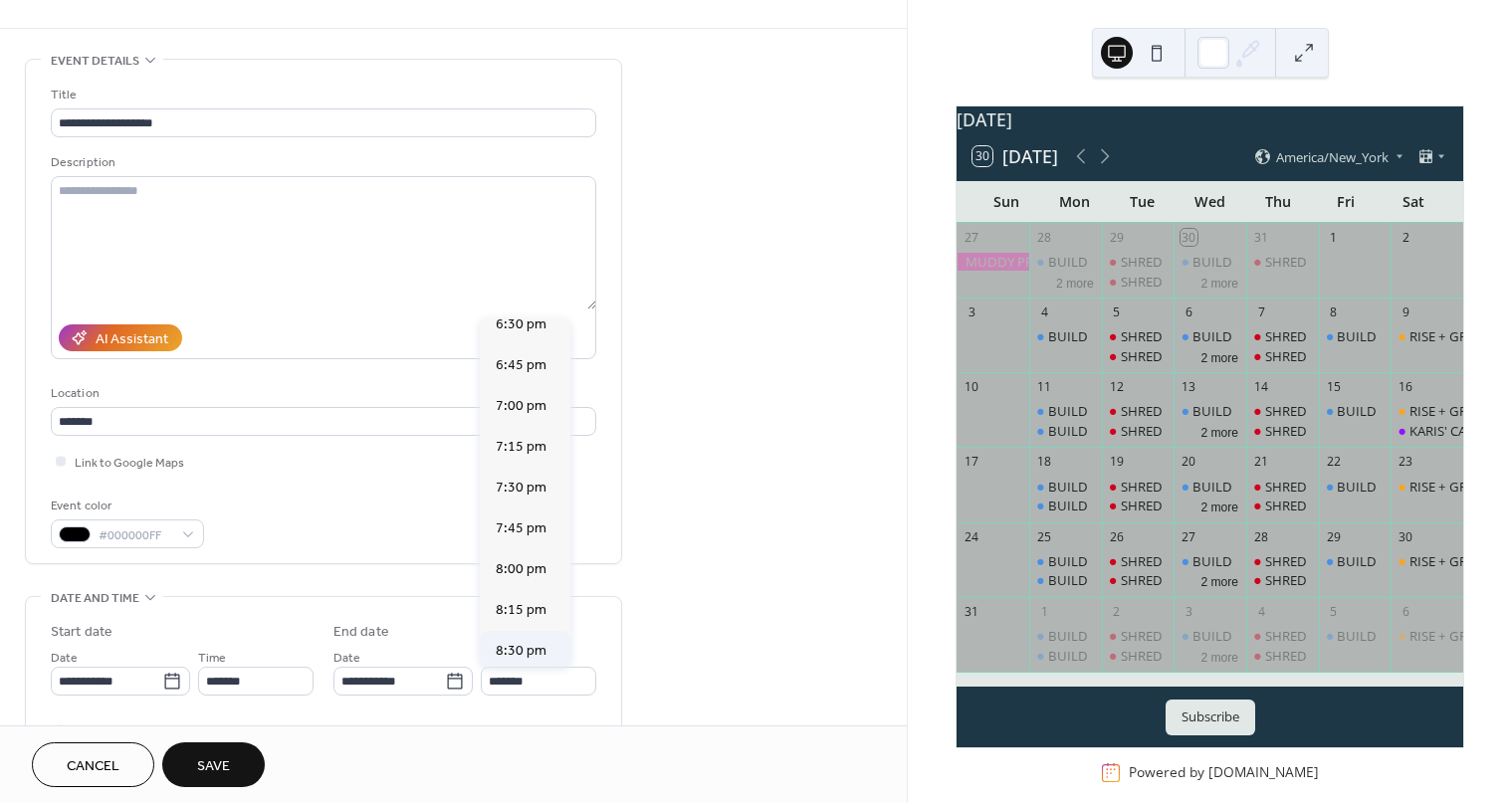 type on "*******" 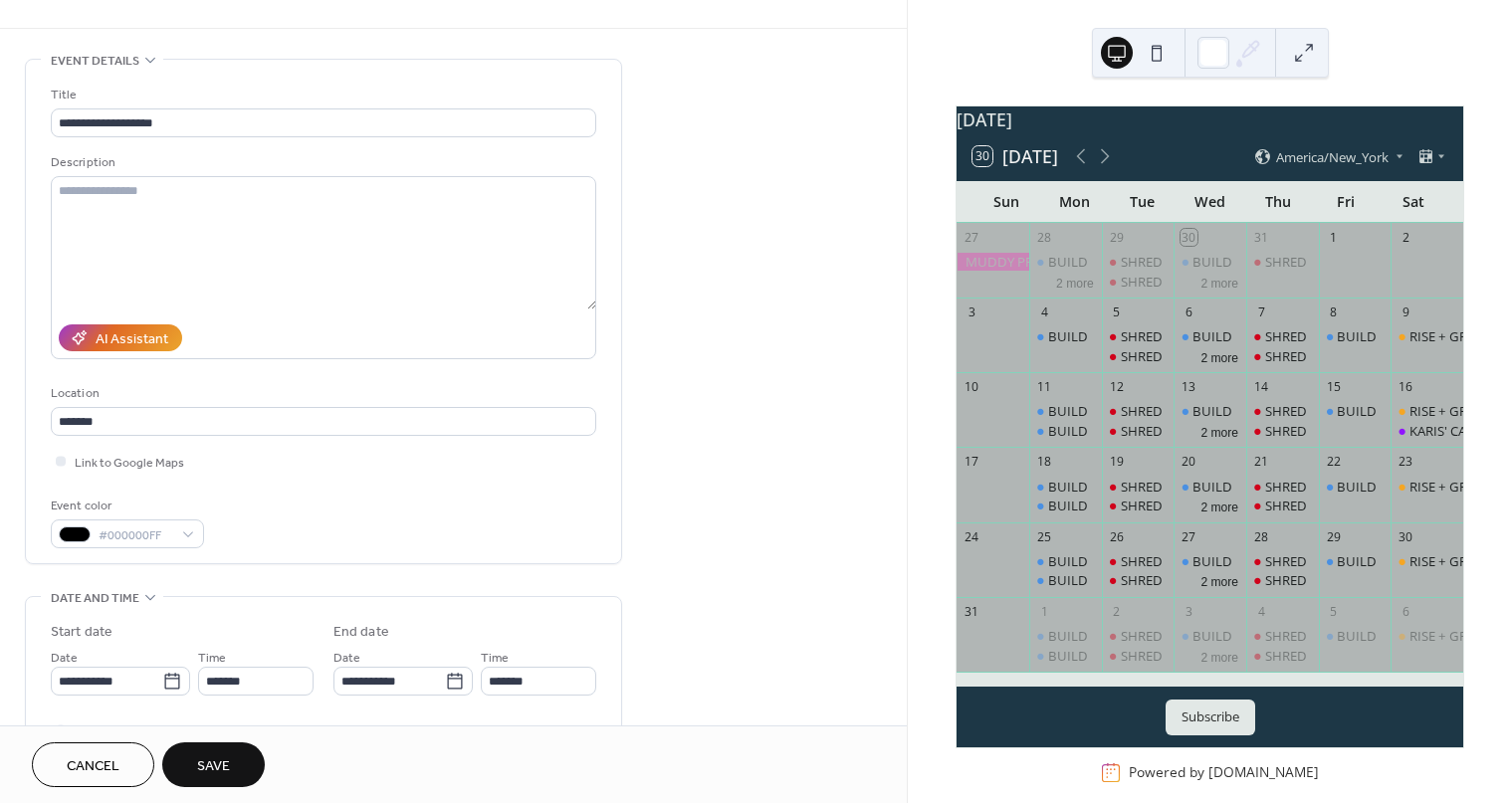click on "Save" at bounding box center [213, 766] 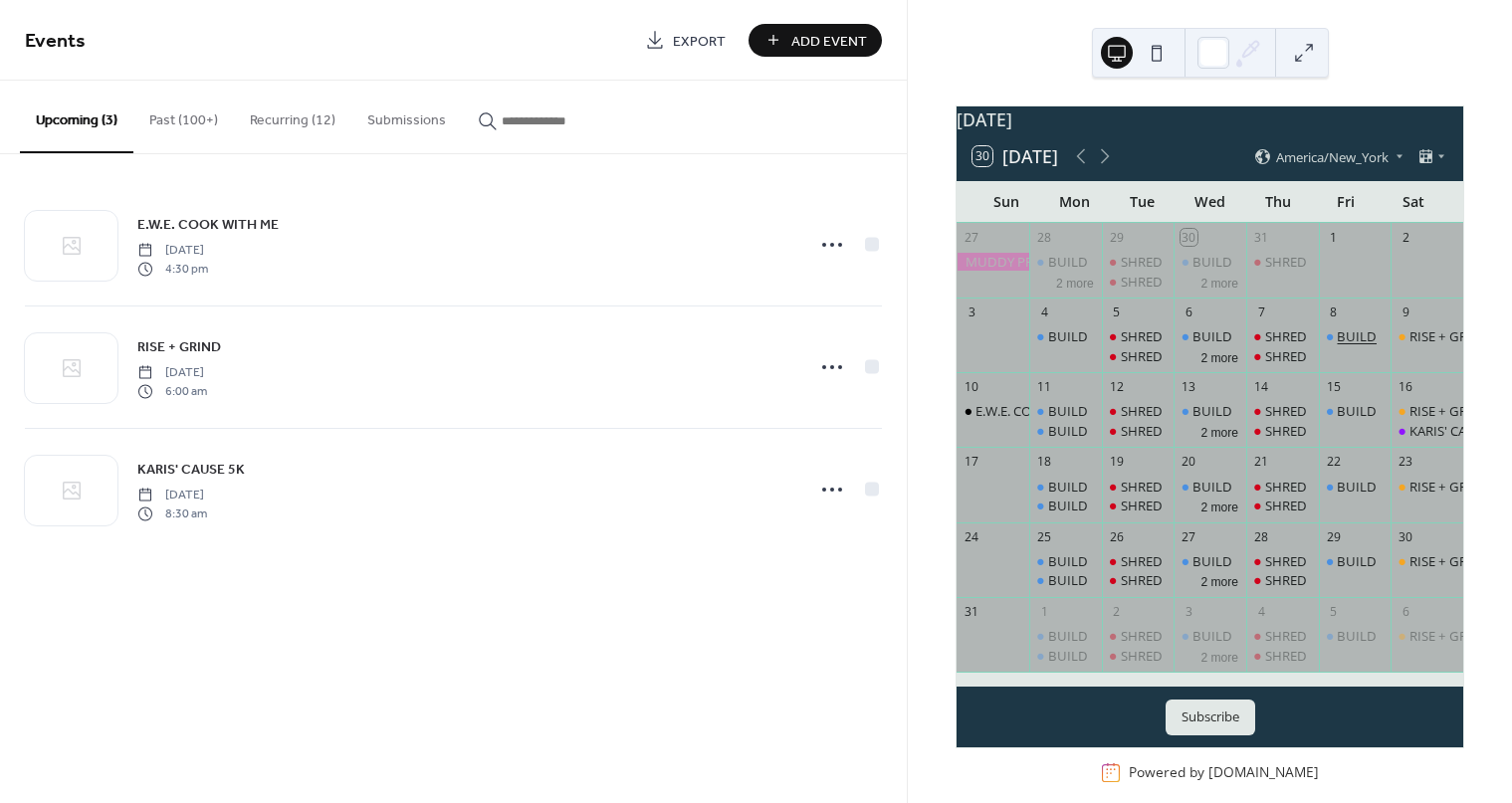 click on "BUILD" at bounding box center [1357, 336] 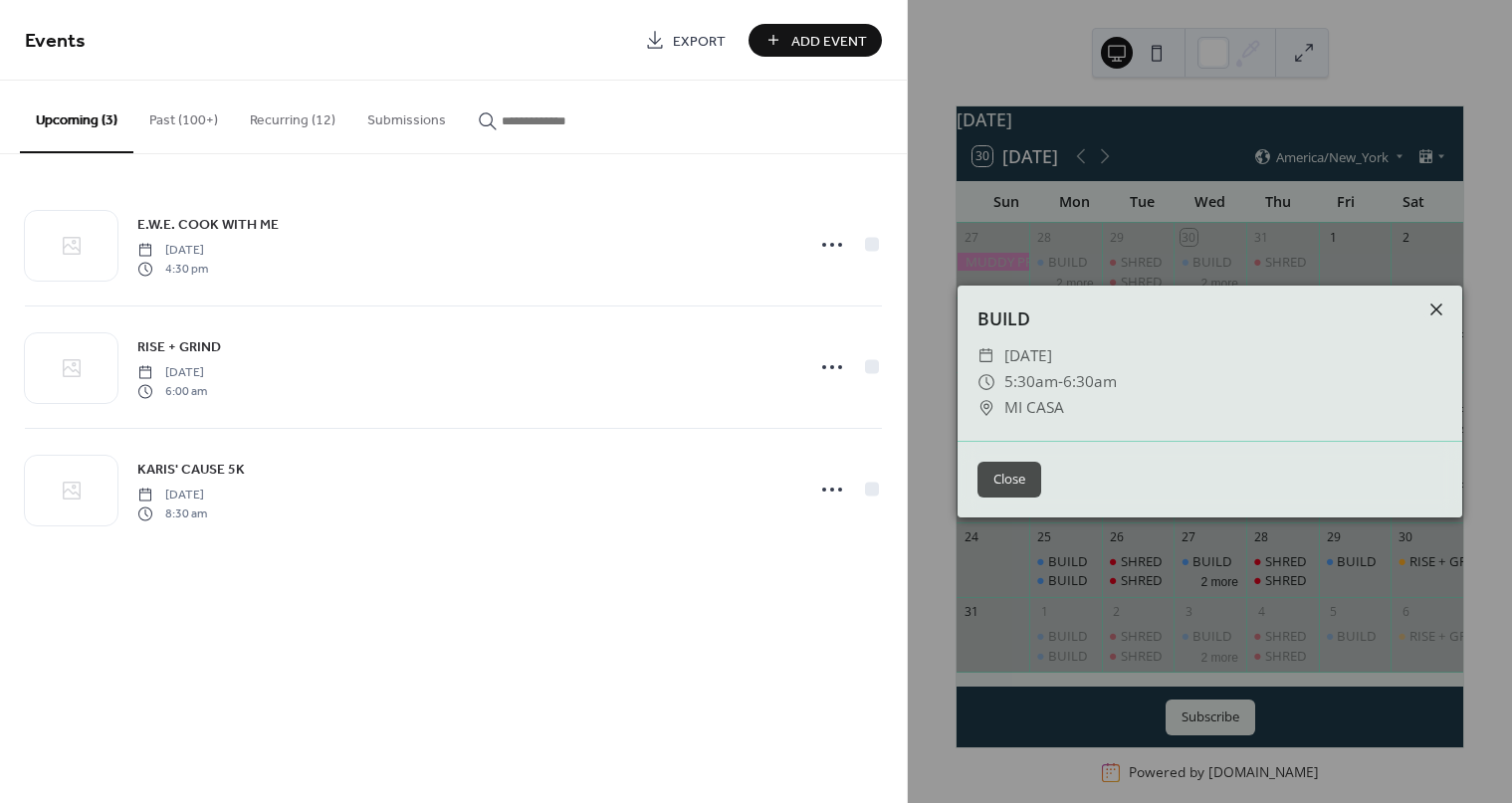 click 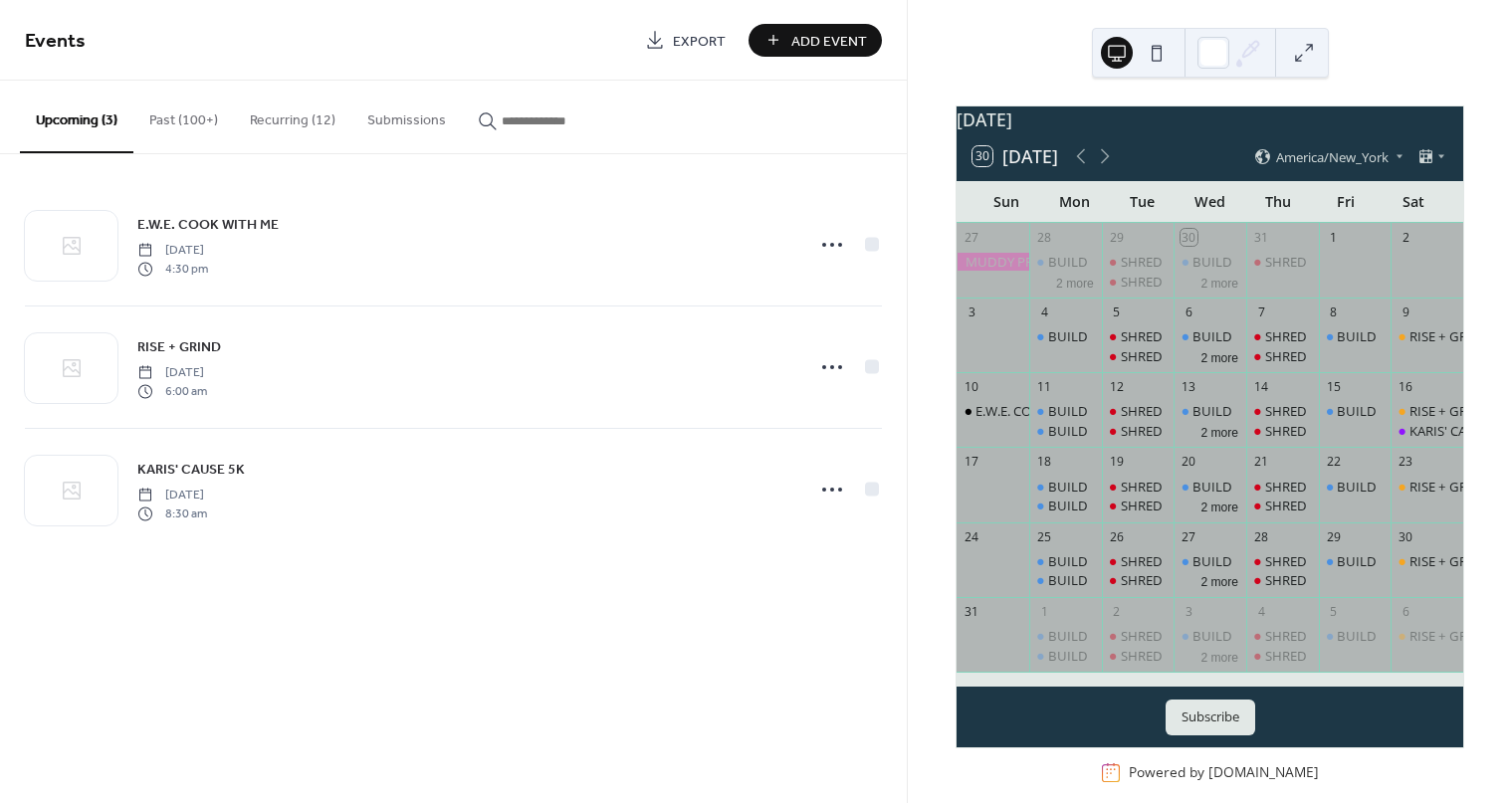 click on "Add Event" at bounding box center (829, 41) 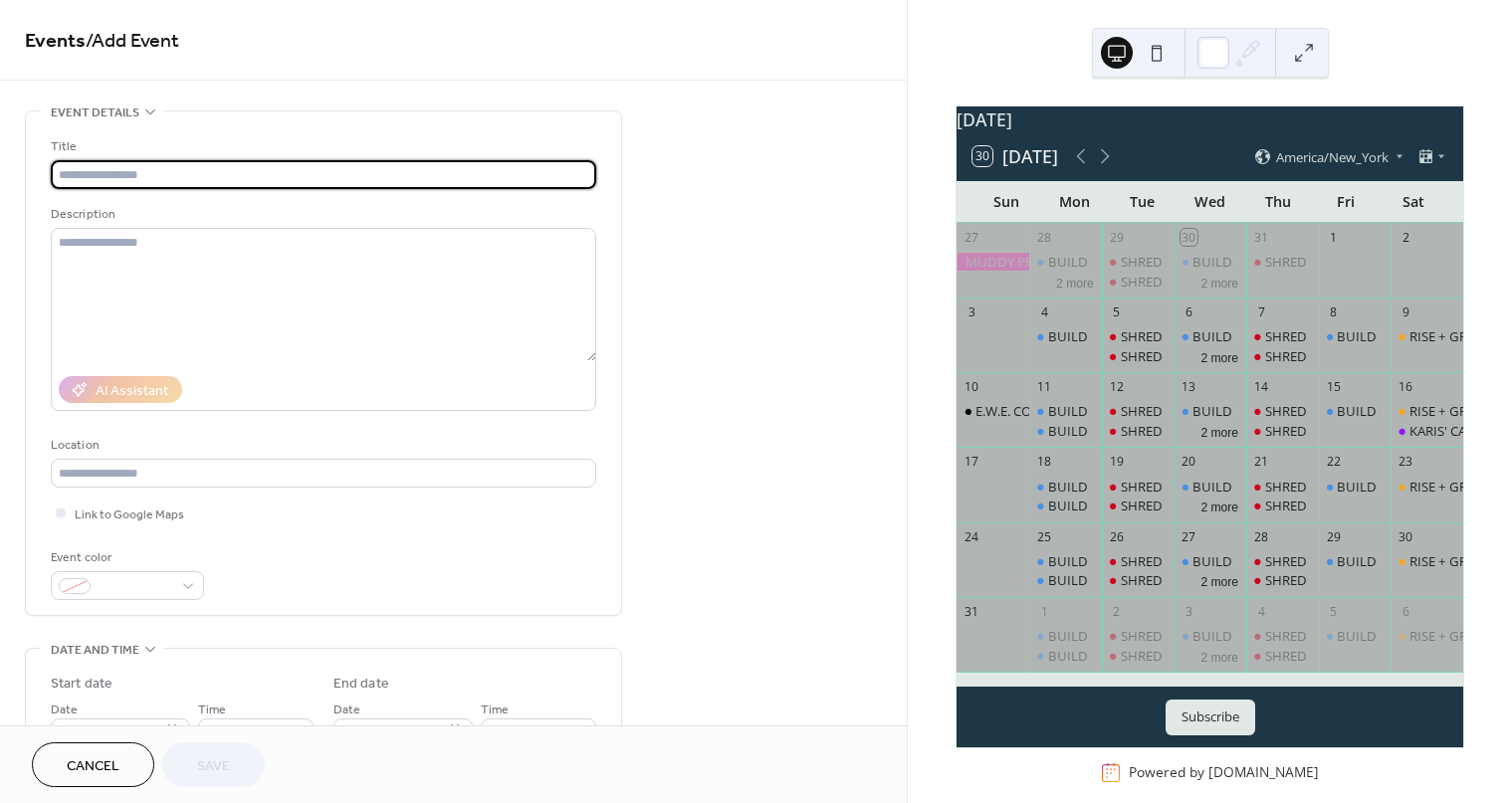 click at bounding box center [324, 174] 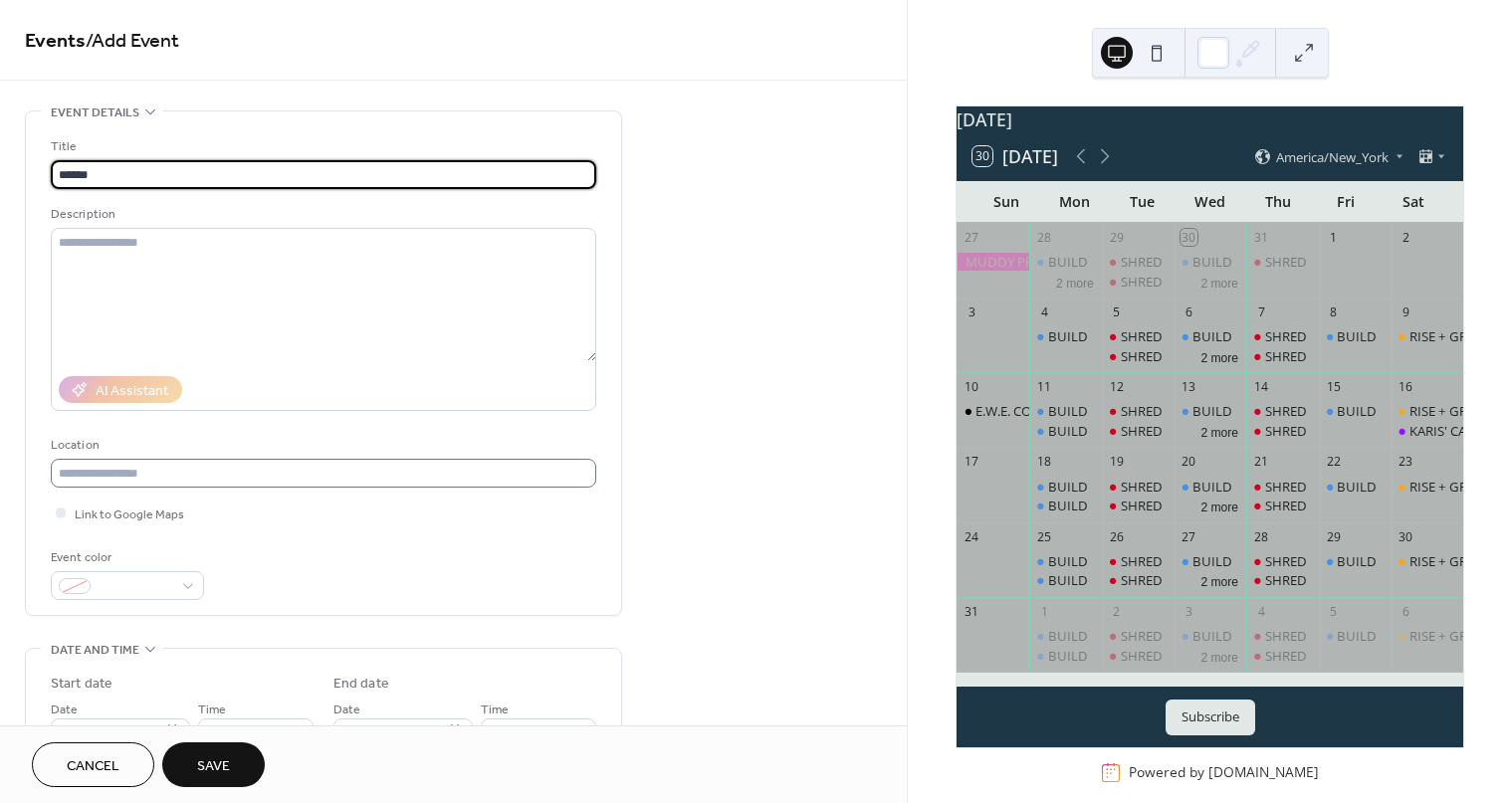type on "*****" 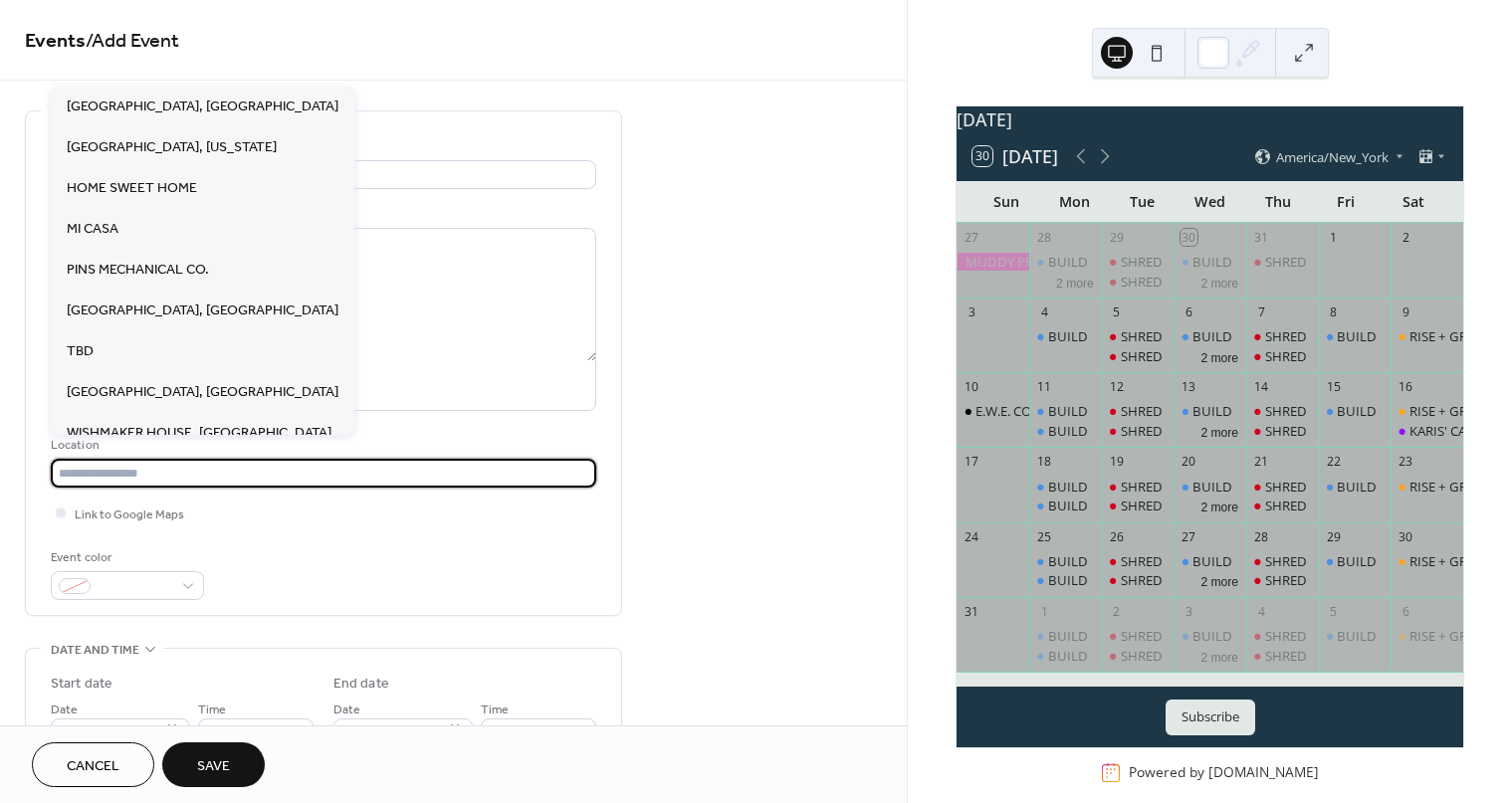 click at bounding box center (324, 473) 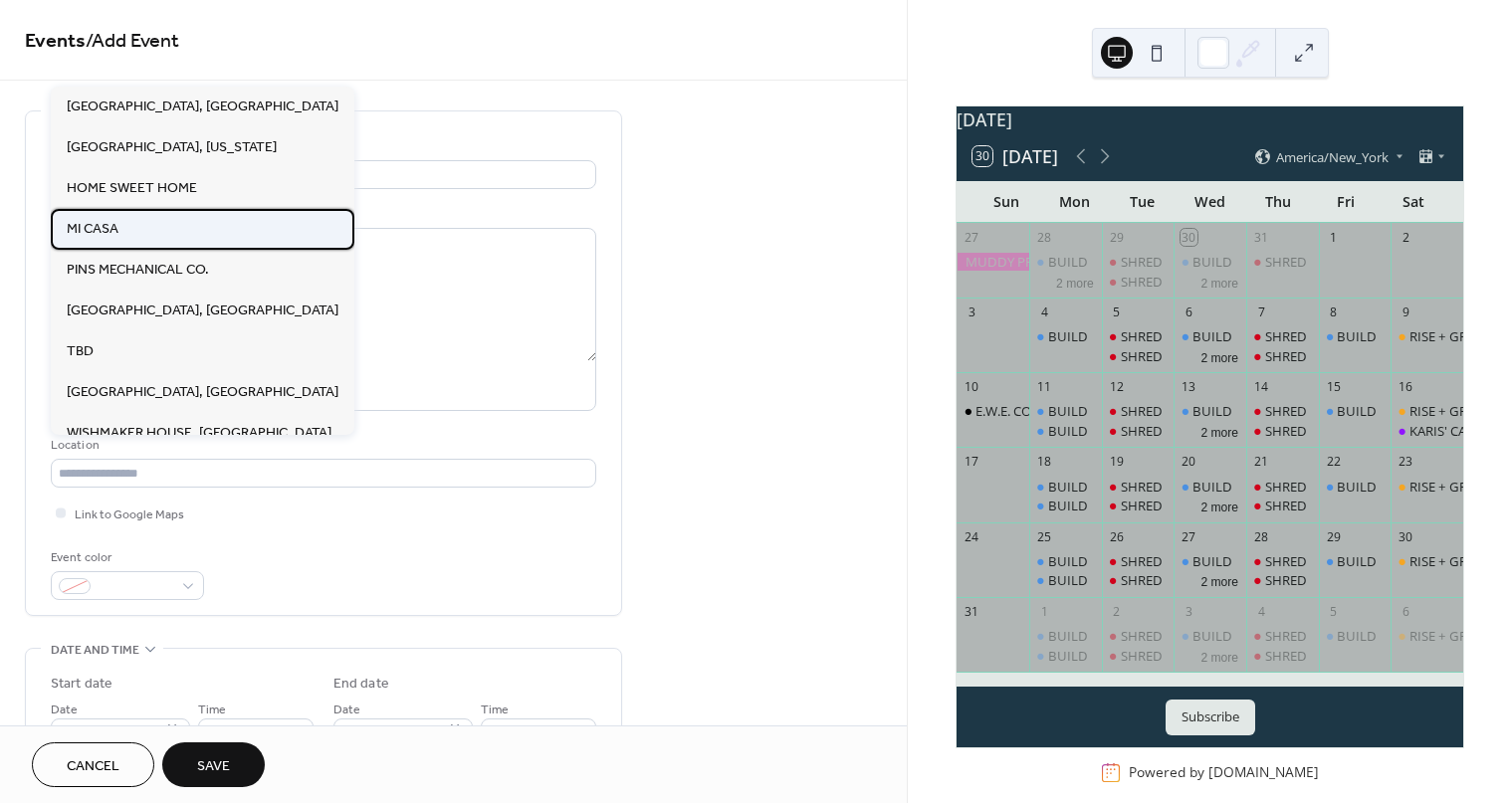 click on "MI CASA" at bounding box center [93, 229] 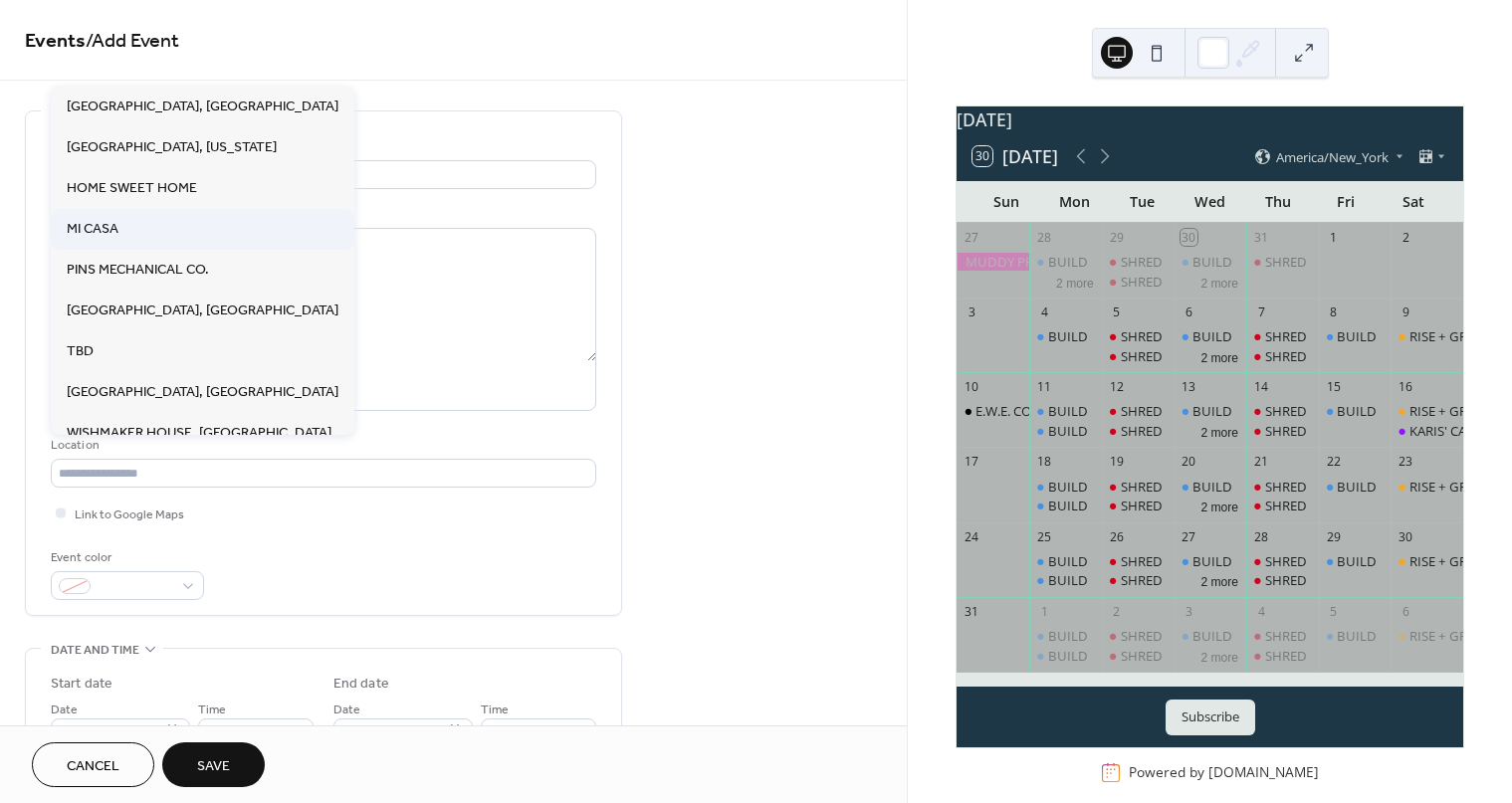type on "*******" 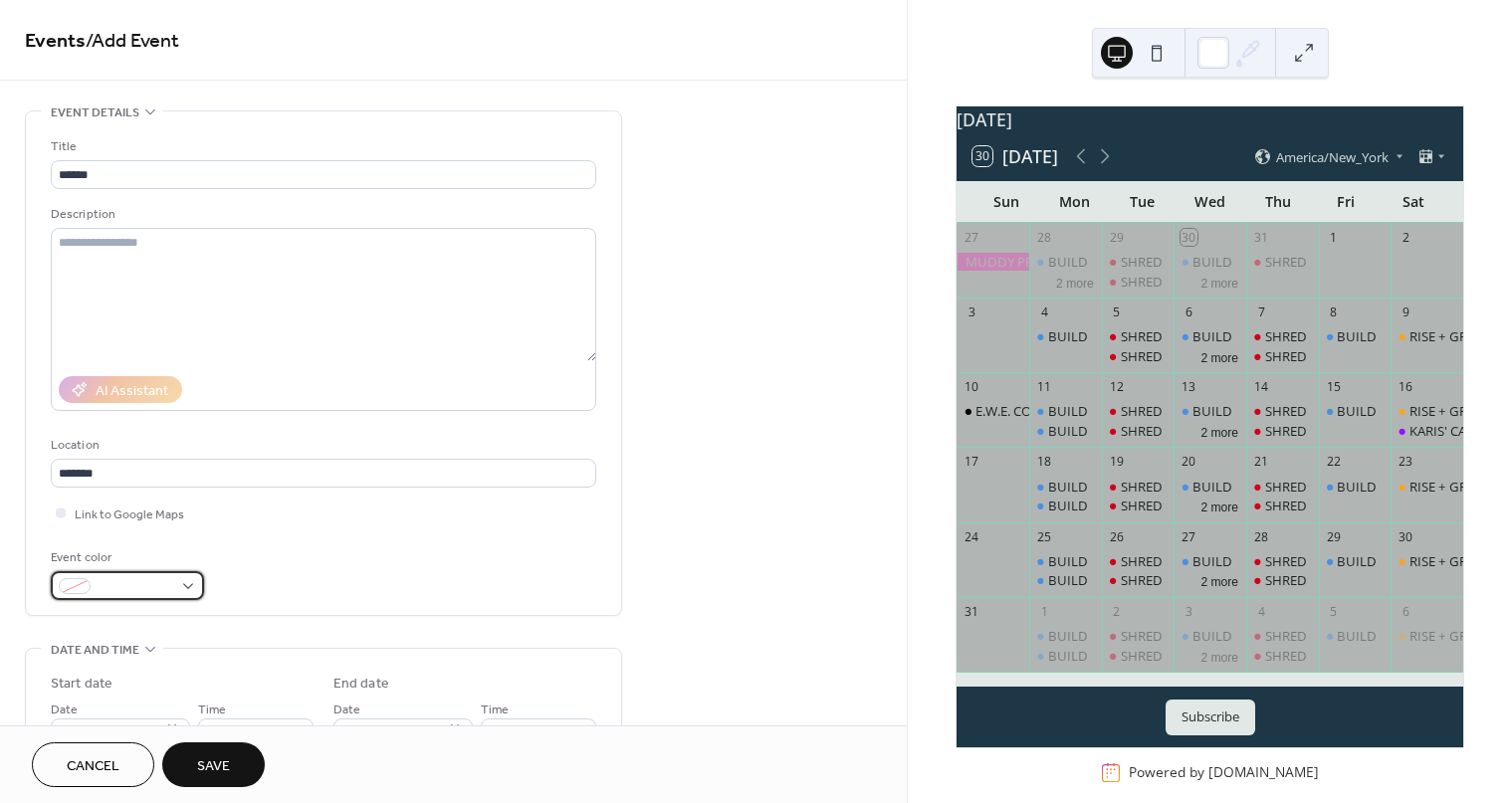 click at bounding box center [127, 585] 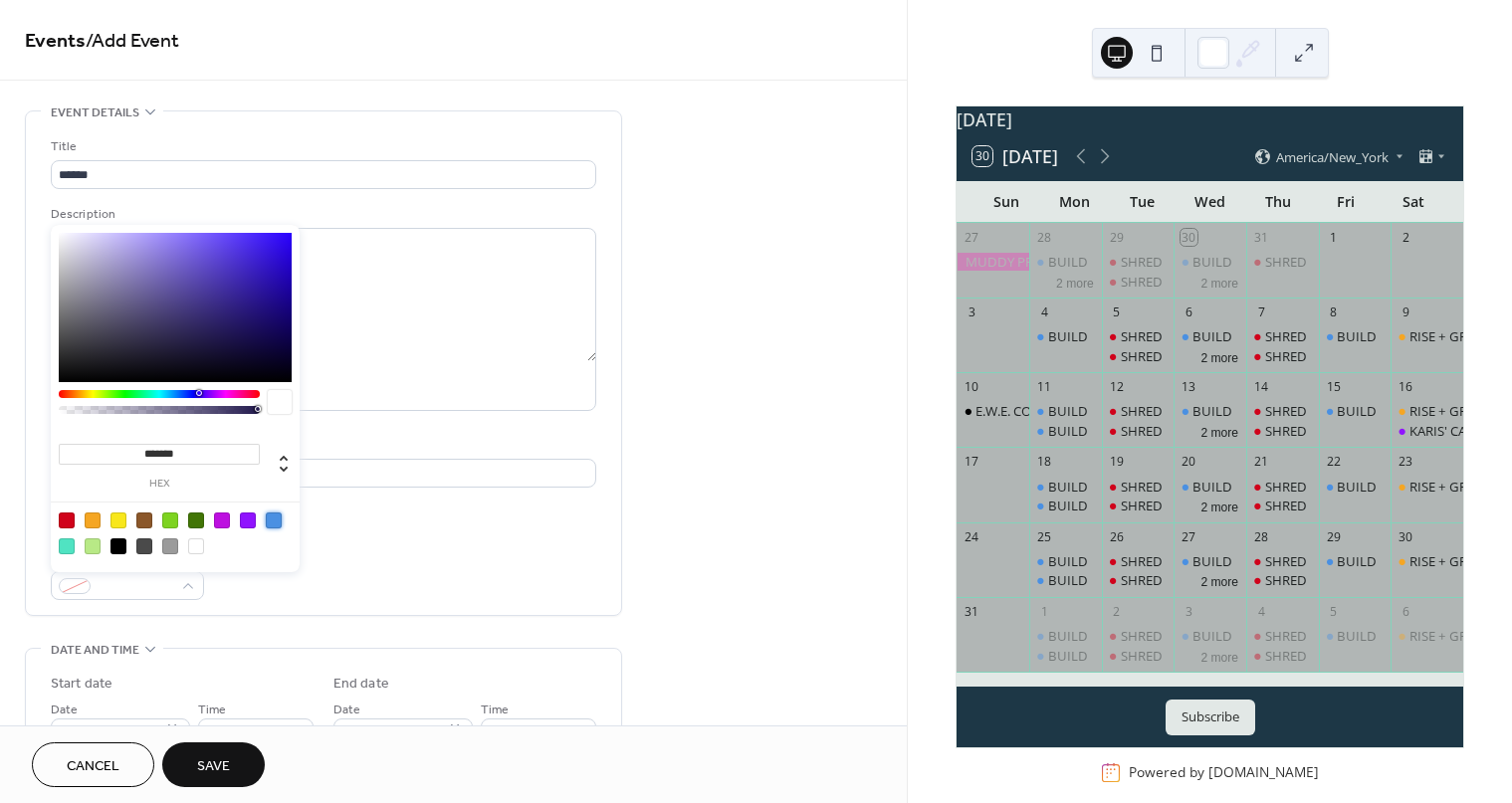 click at bounding box center (274, 520) 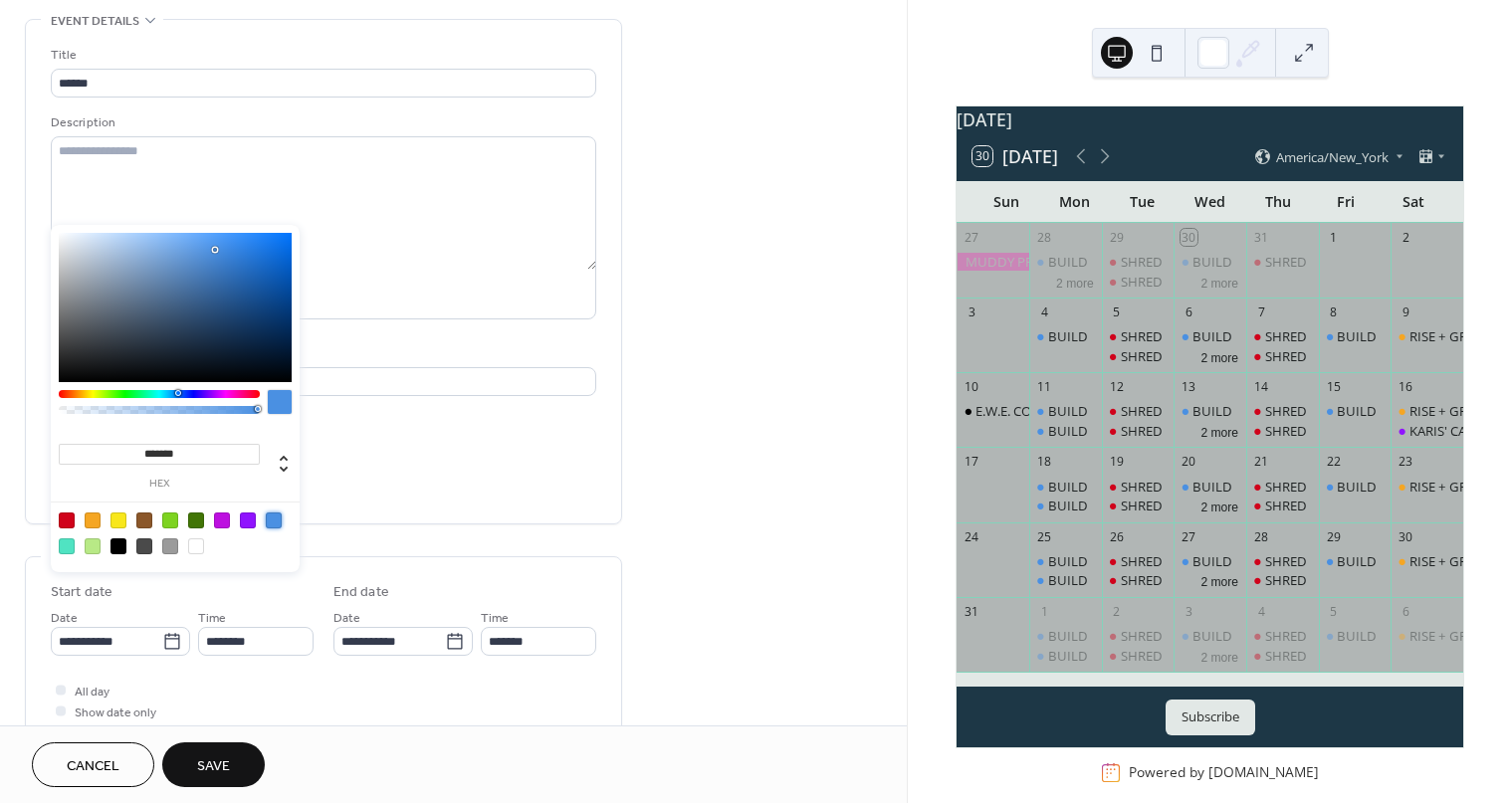 scroll, scrollTop: 93, scrollLeft: 0, axis: vertical 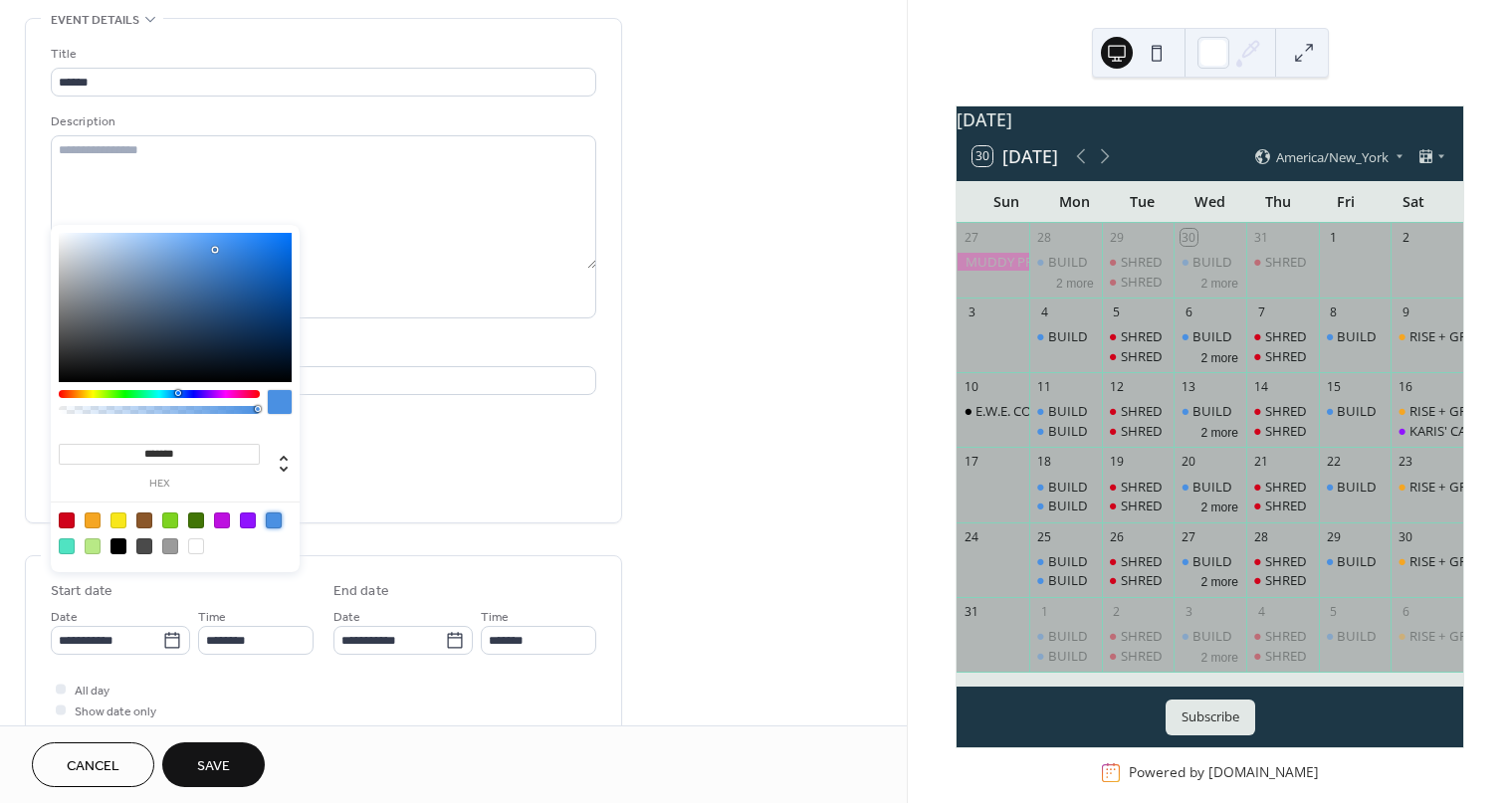 click on "All day Show date only Hide end time" at bounding box center [324, 709] 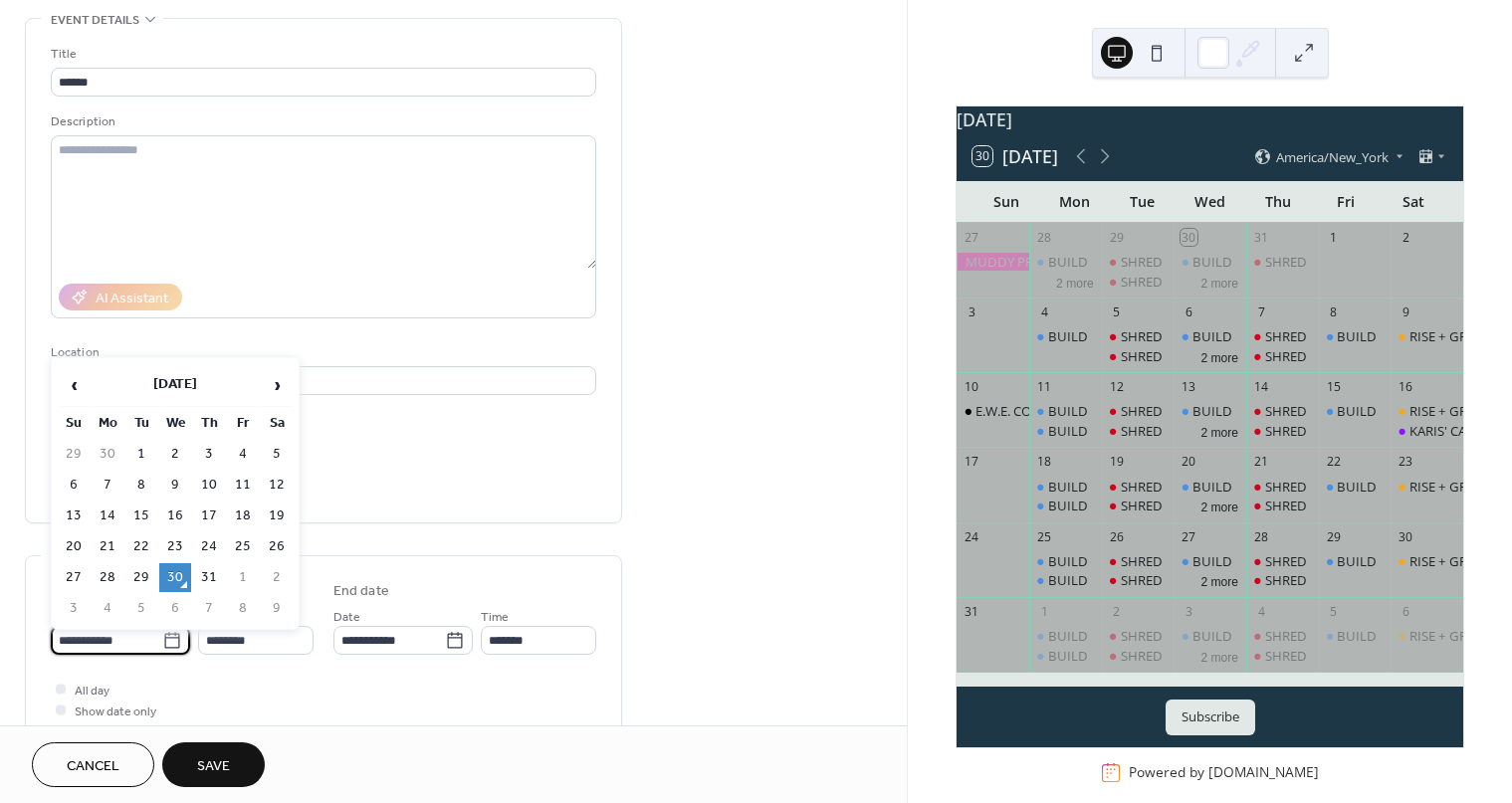 click on "**********" at bounding box center (107, 640) 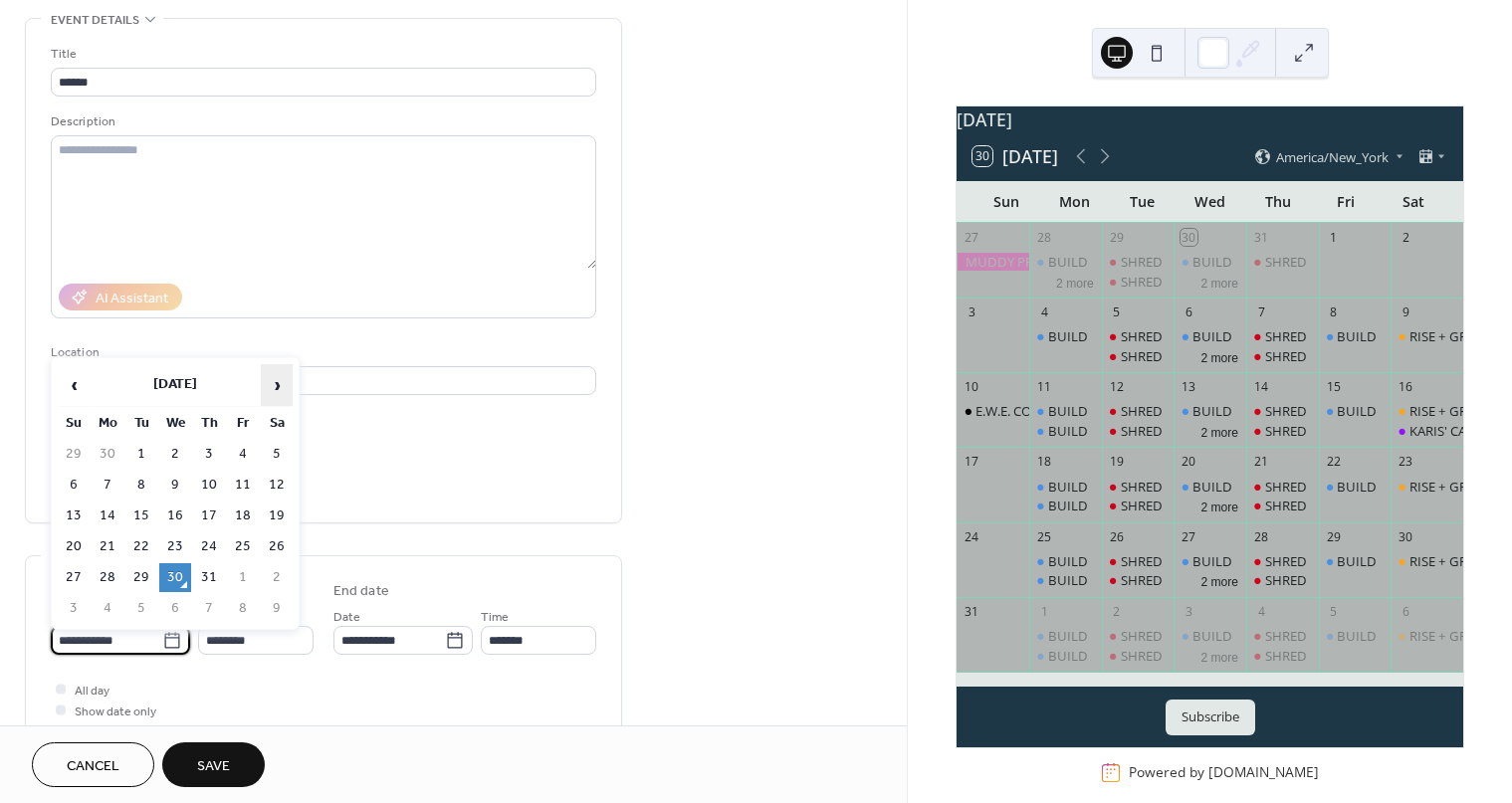 click on "›" at bounding box center (277, 385) 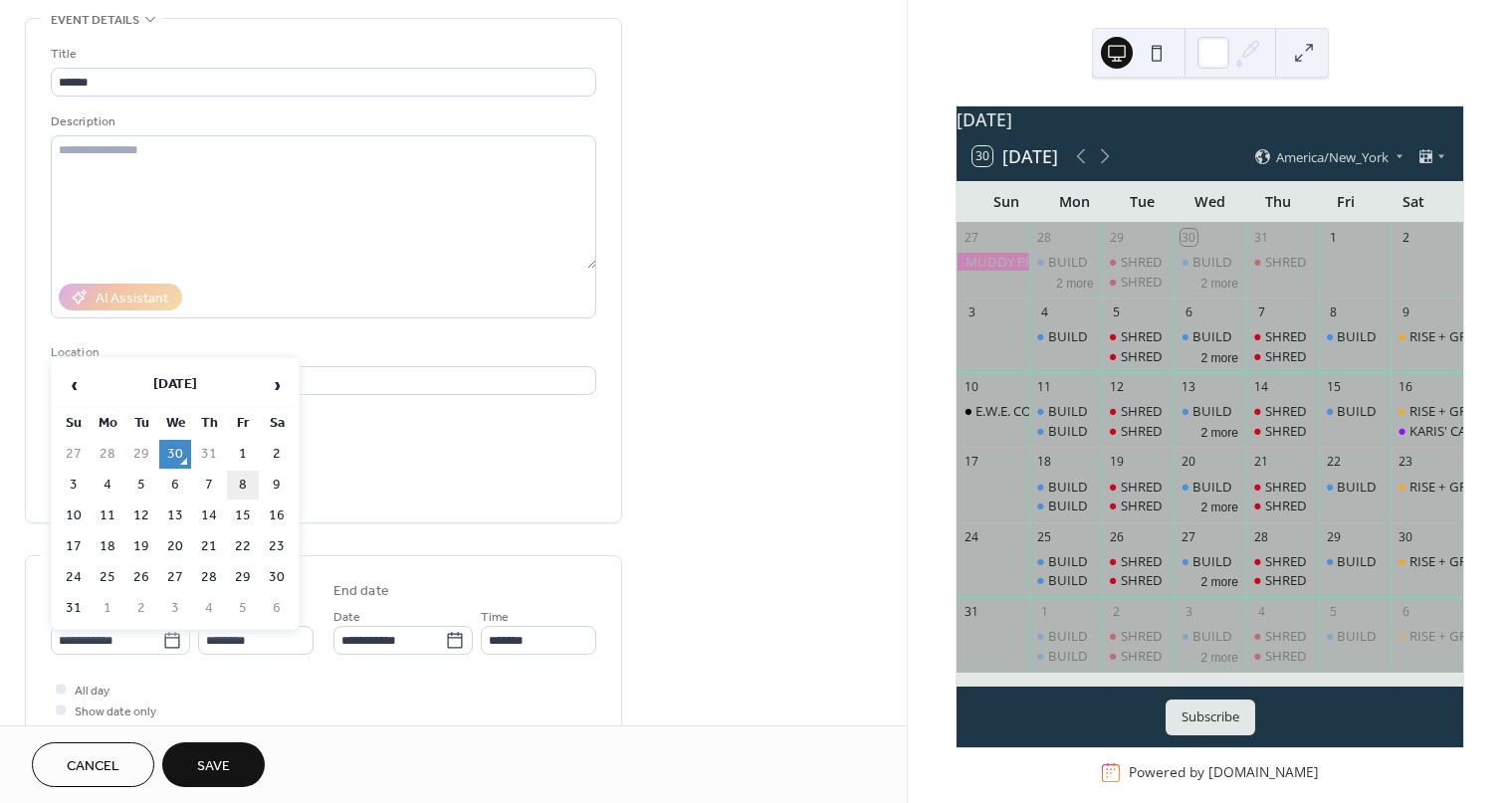 click on "8" at bounding box center [243, 485] 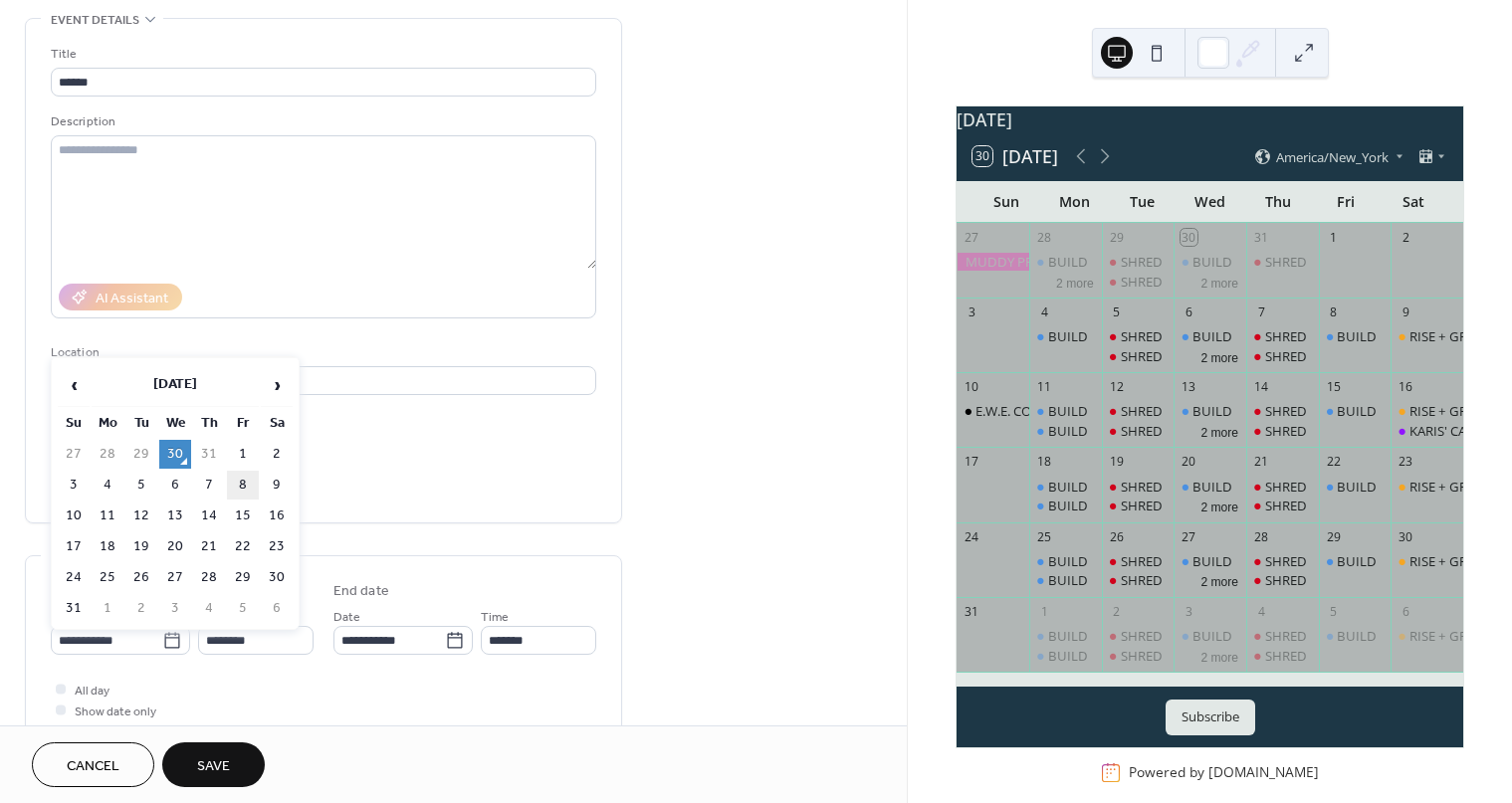 type on "**********" 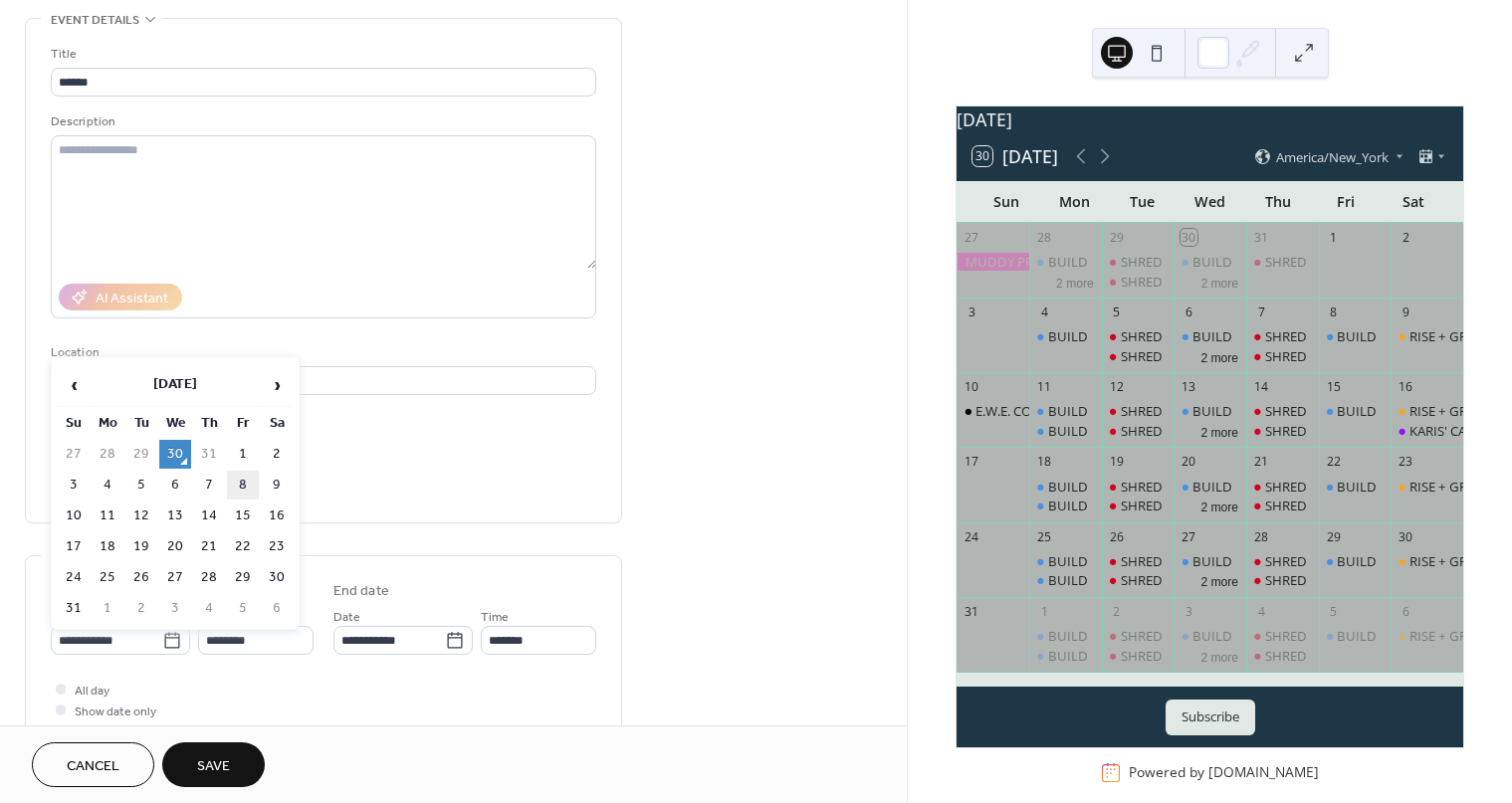 type on "**********" 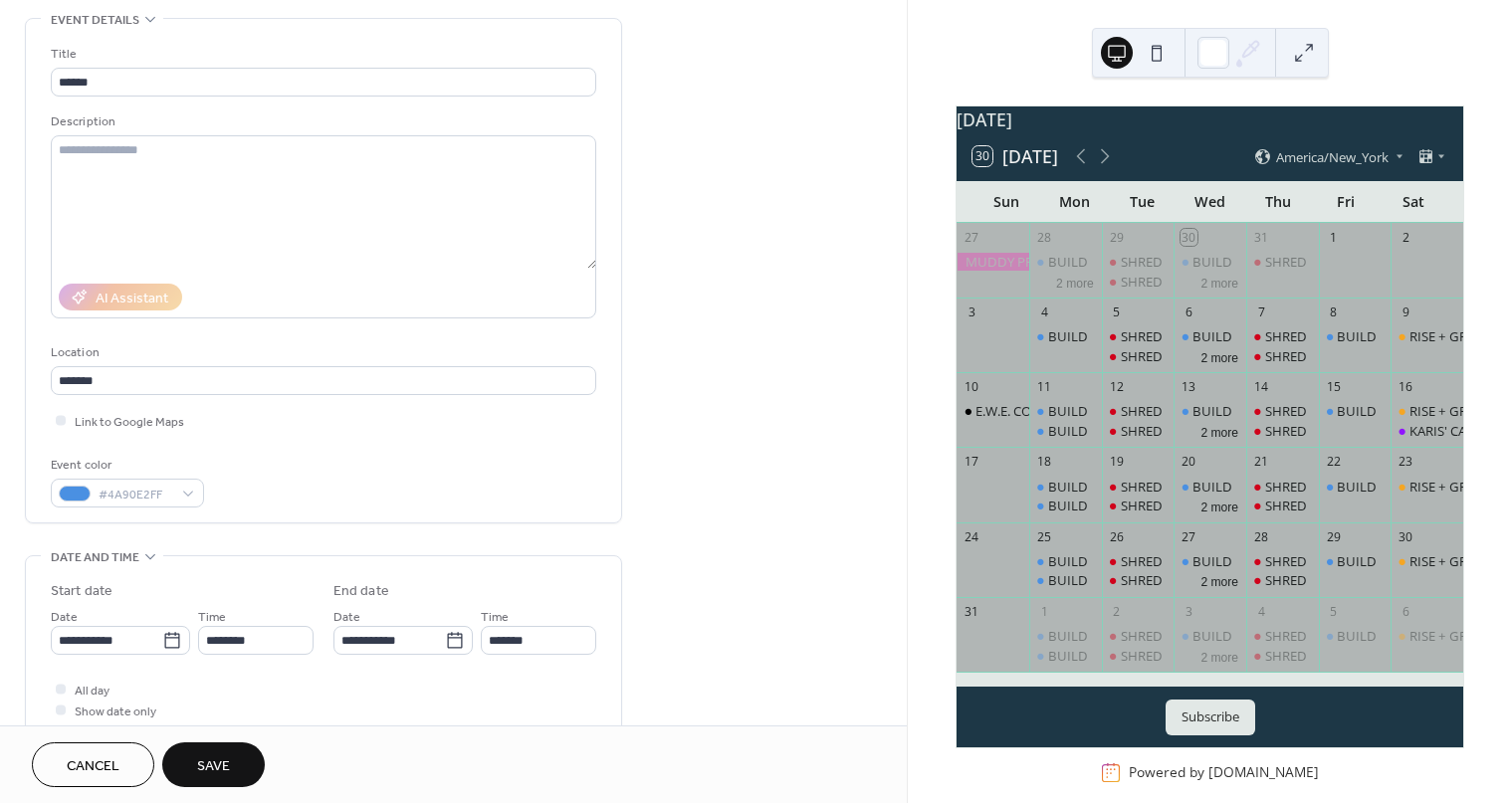 click on "All day Show date only Hide end time" at bounding box center [324, 709] 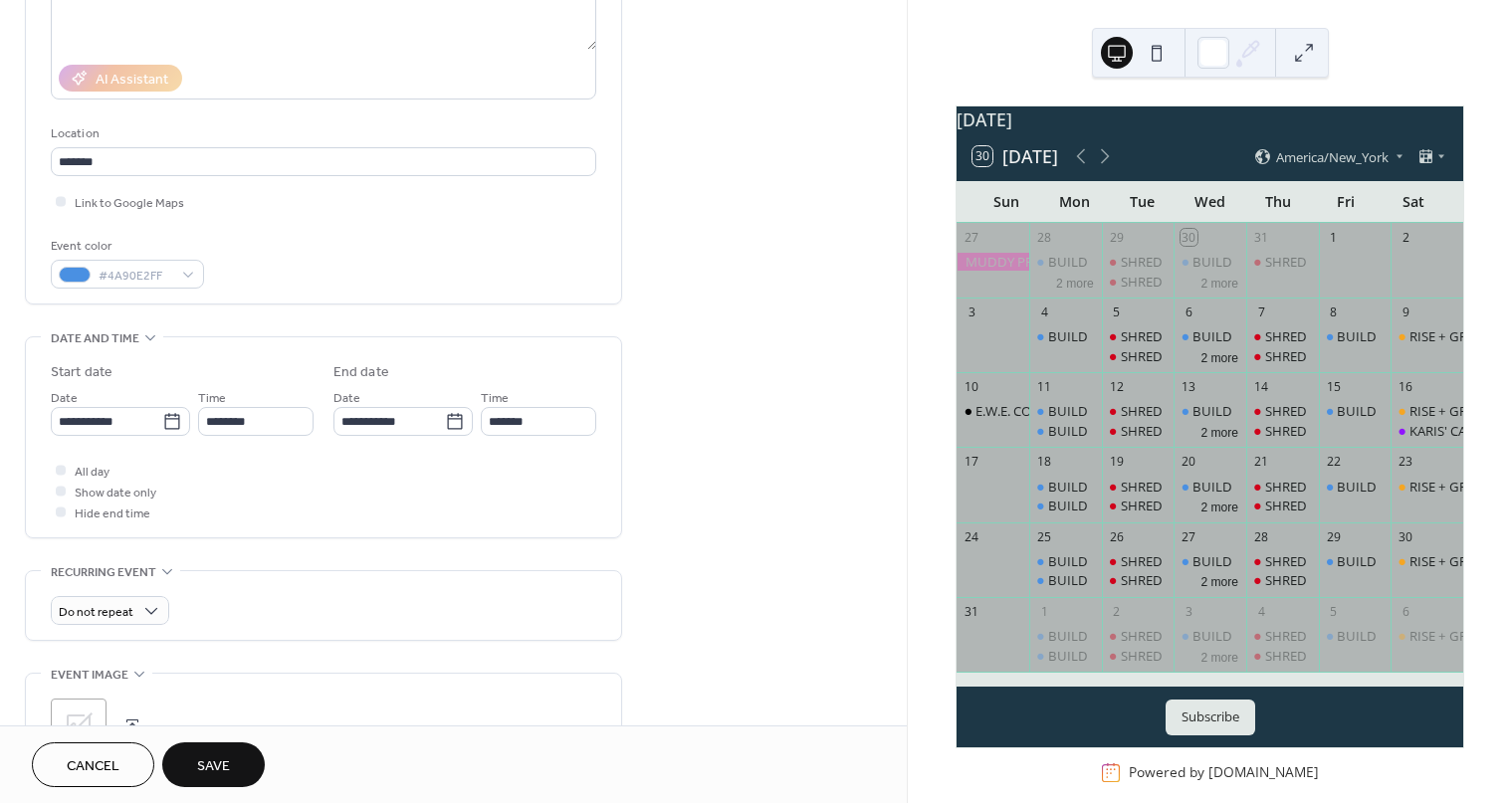 scroll, scrollTop: 324, scrollLeft: 0, axis: vertical 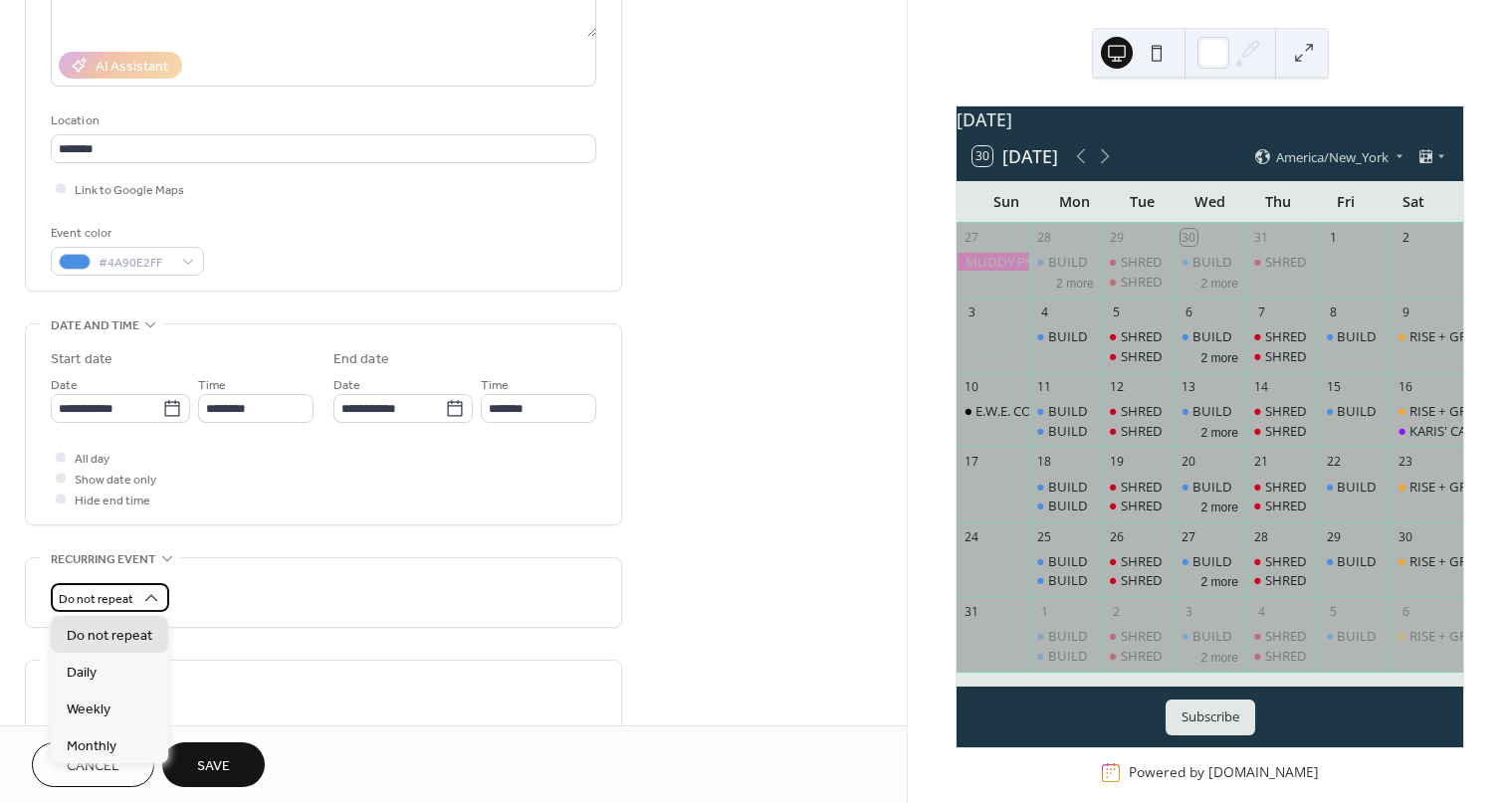 click on "Do not repeat" at bounding box center (96, 599) 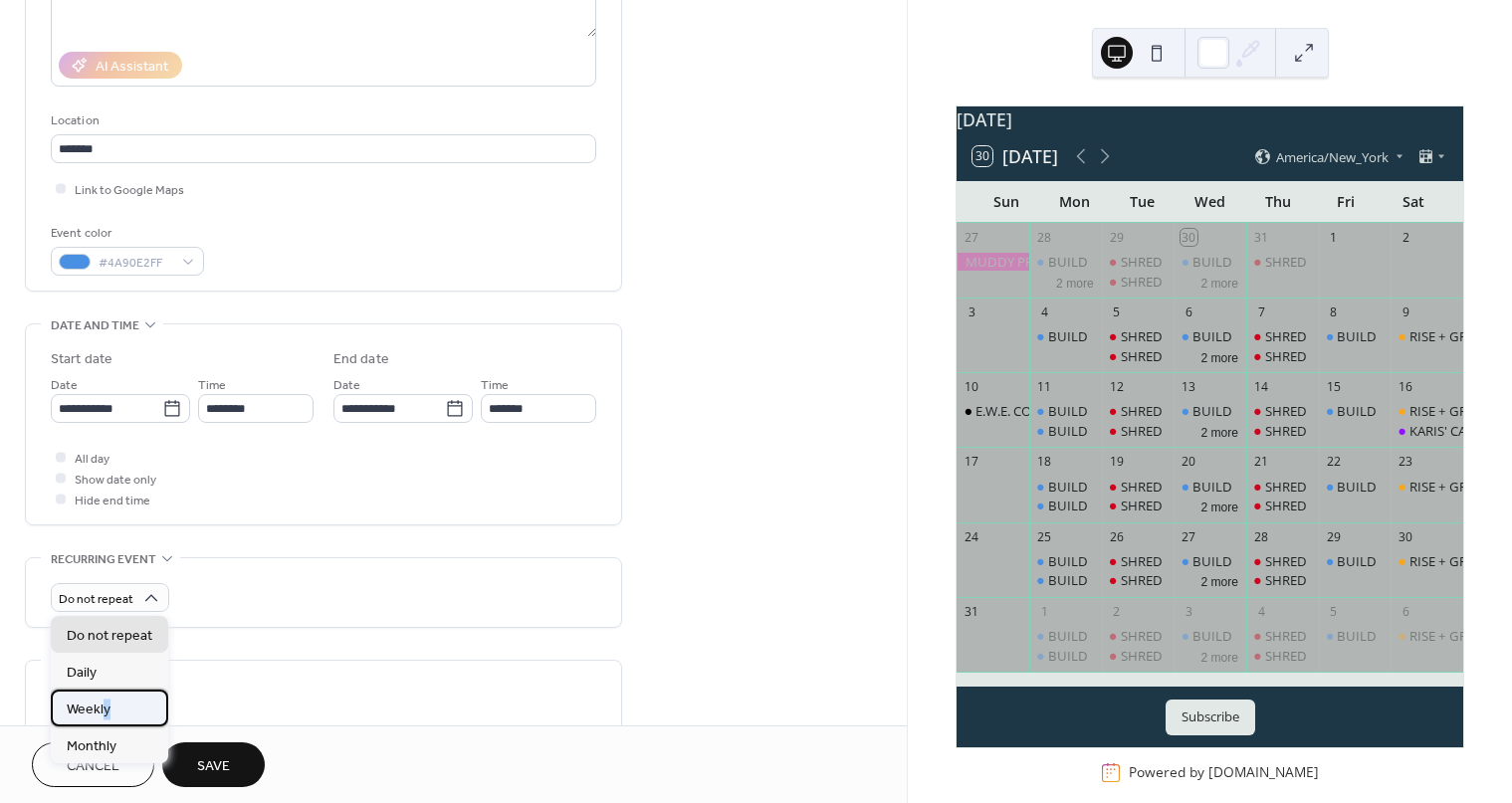 click on "Weekly" at bounding box center (109, 707) 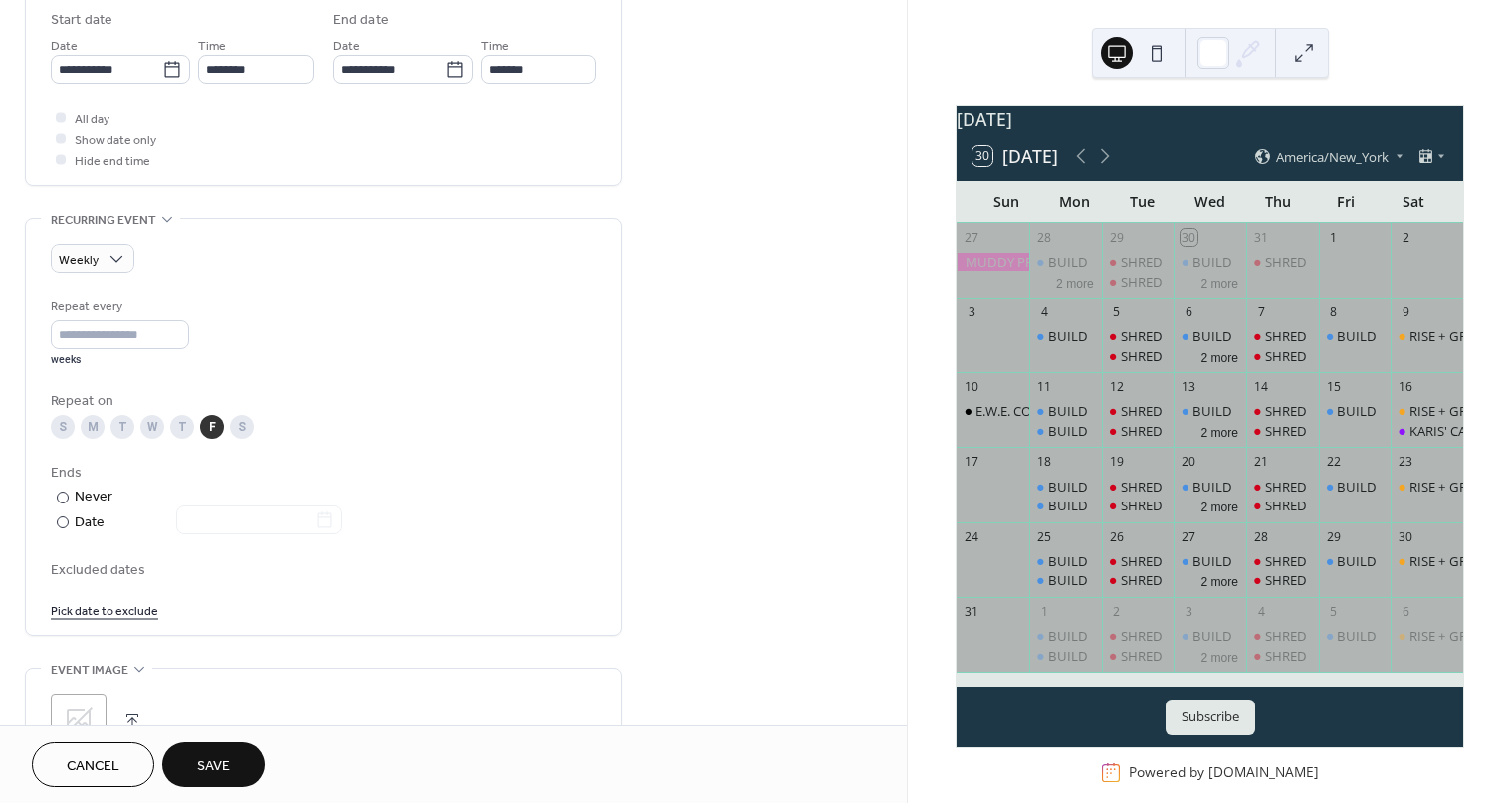 scroll, scrollTop: 665, scrollLeft: 0, axis: vertical 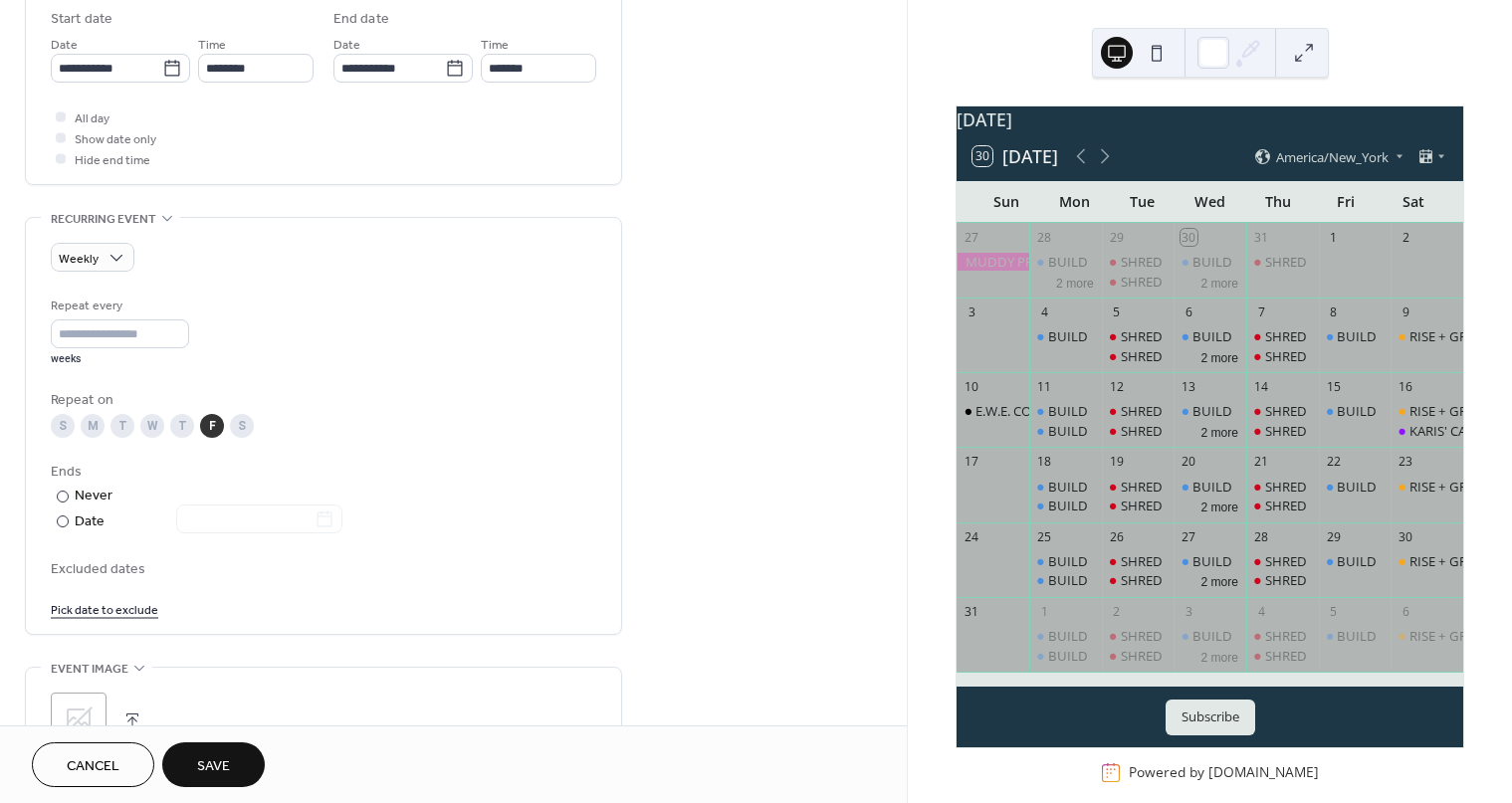 click on "Pick date to exclude" at bounding box center [105, 608] 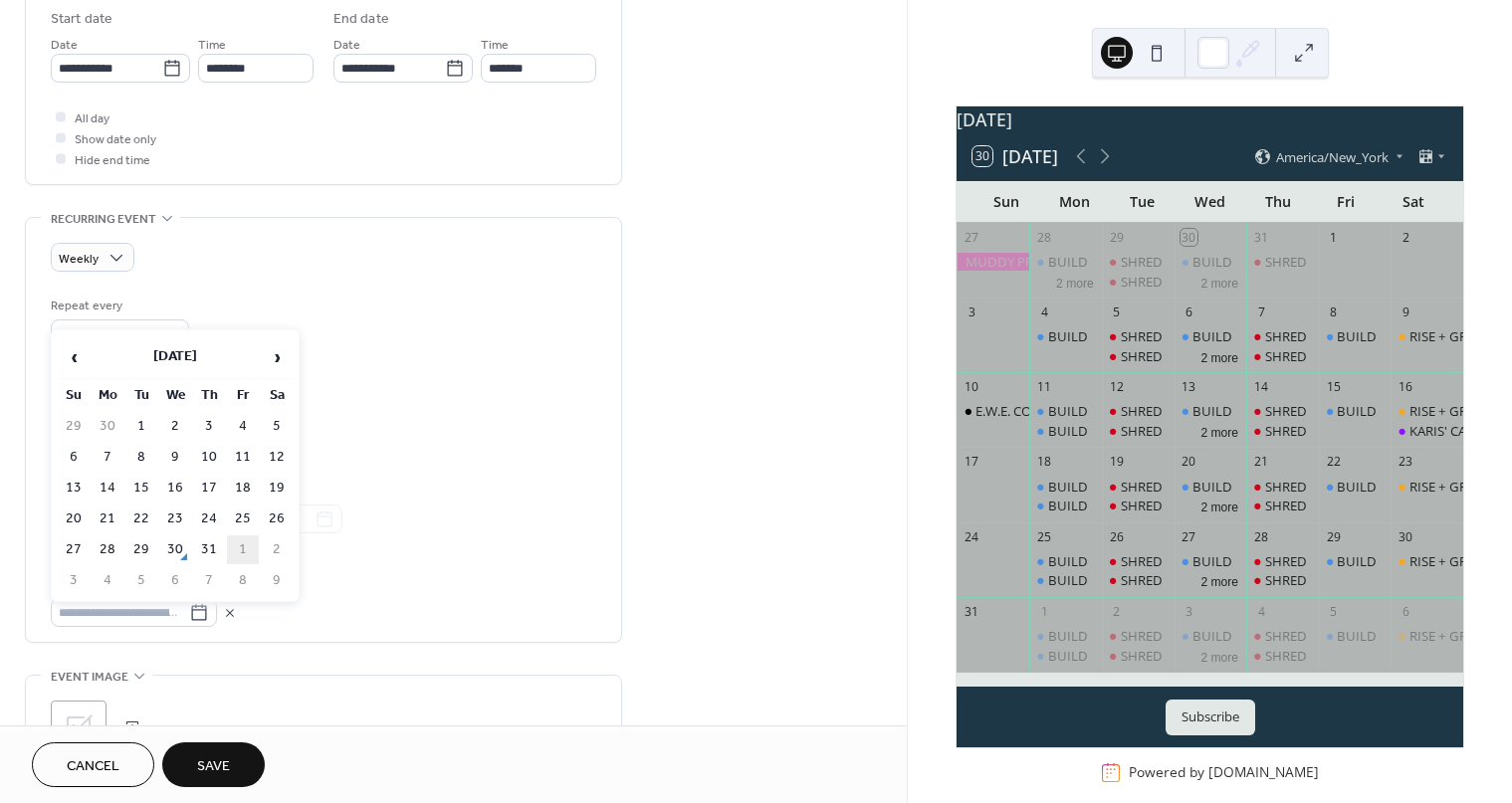 click on "1" at bounding box center (243, 549) 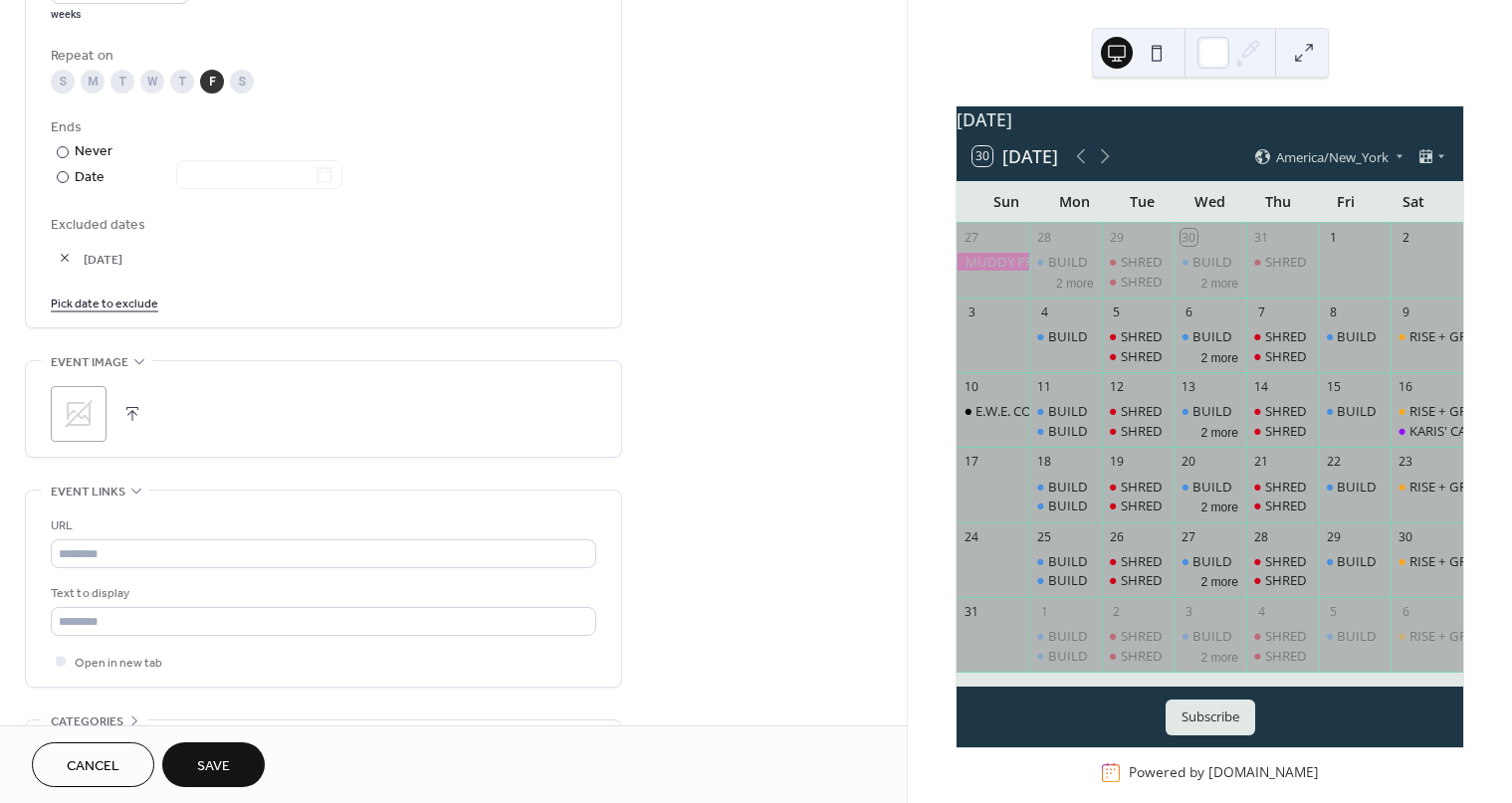 scroll, scrollTop: 1011, scrollLeft: 0, axis: vertical 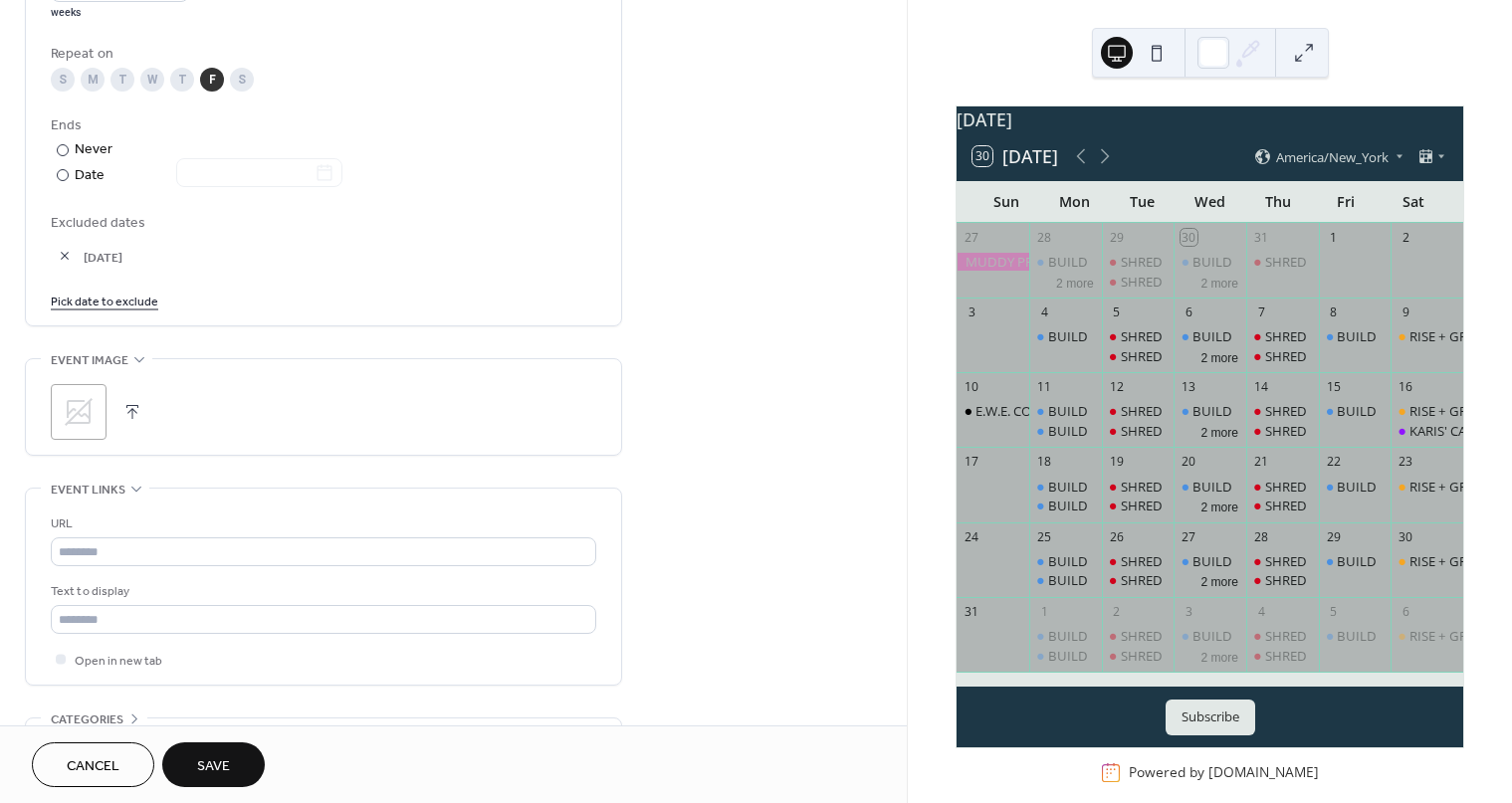 click on "Save" at bounding box center [213, 764] 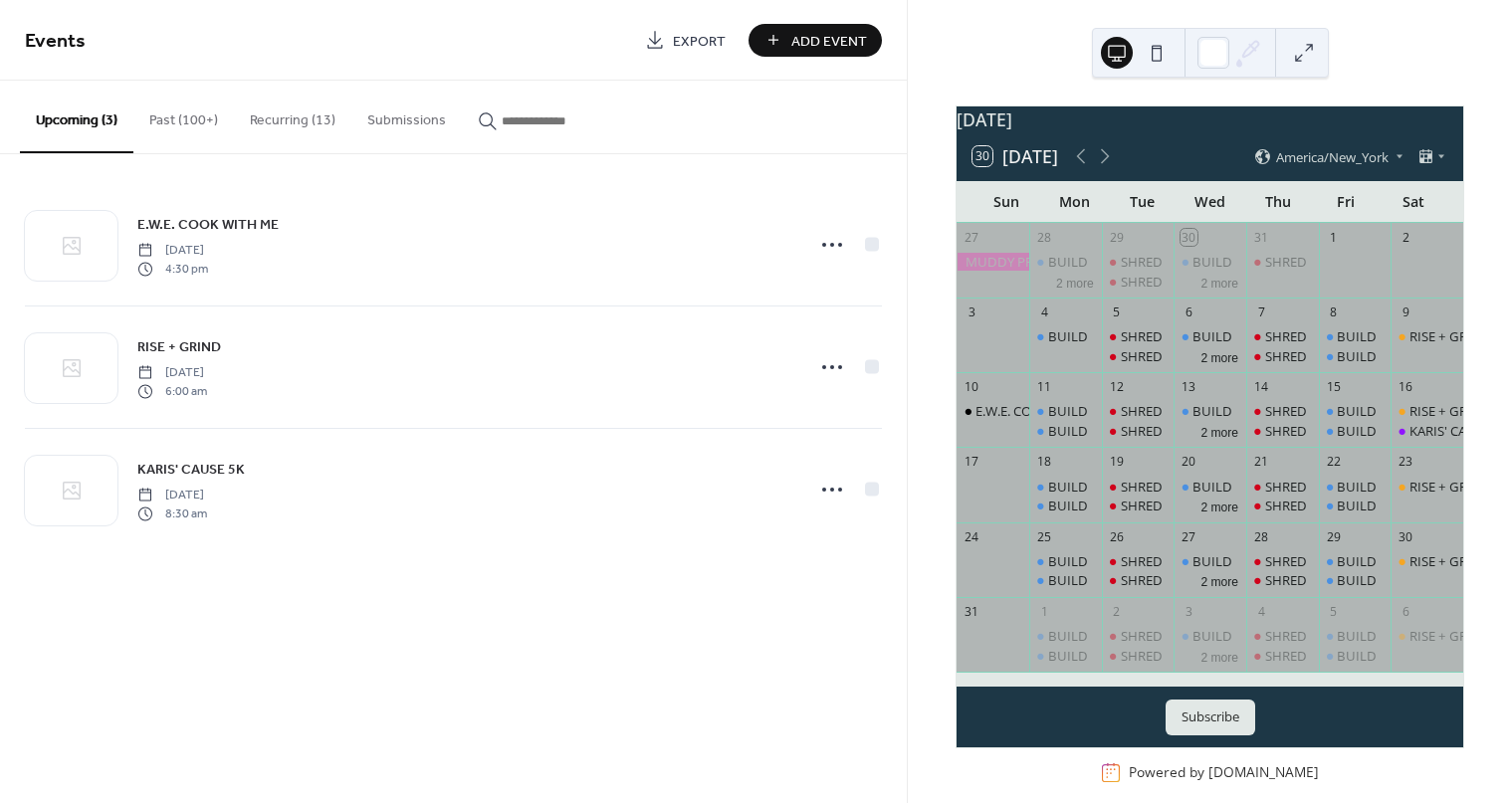 click on "Add Event" at bounding box center [829, 41] 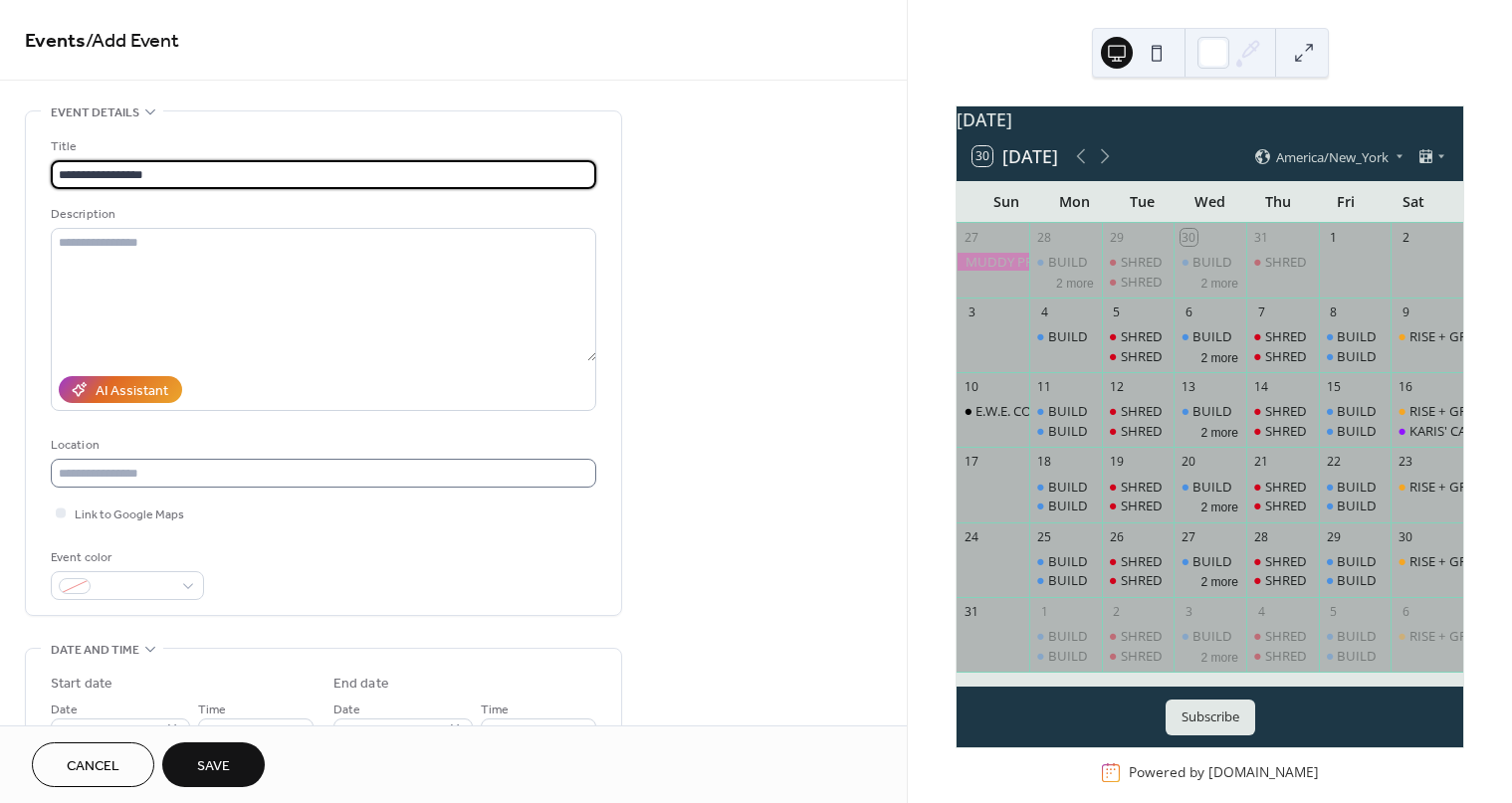 type on "**********" 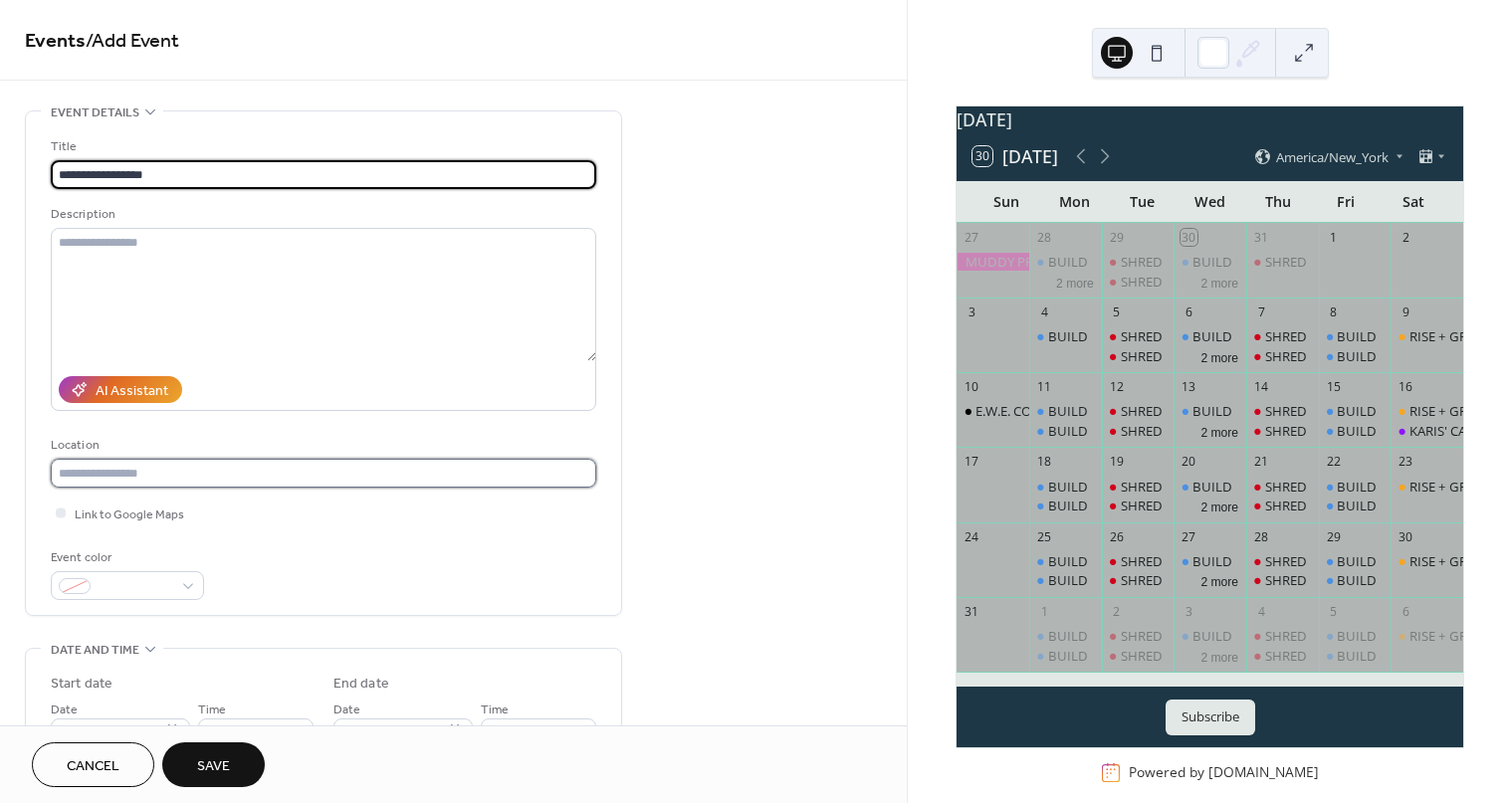 click at bounding box center (324, 473) 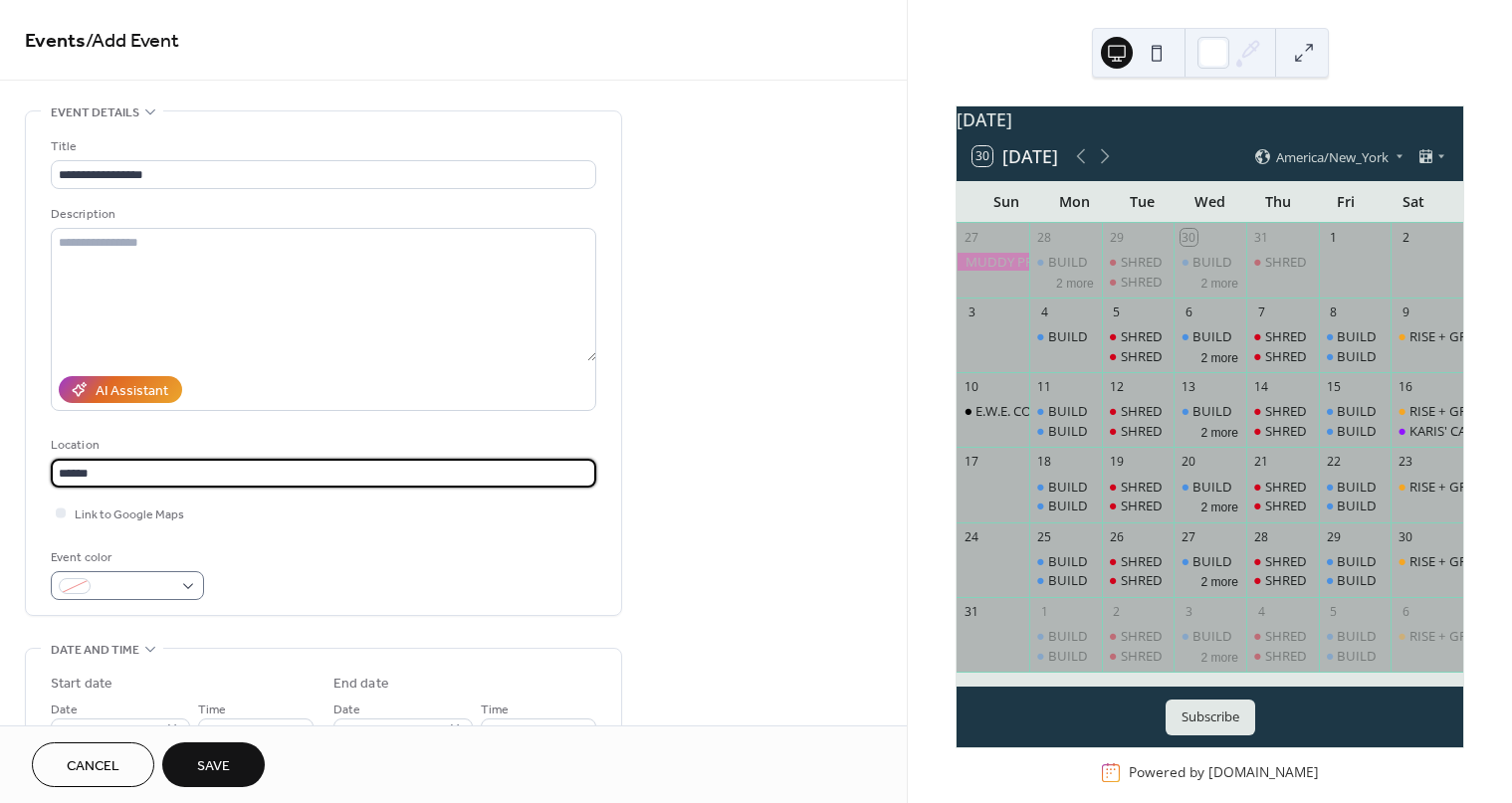 type on "******" 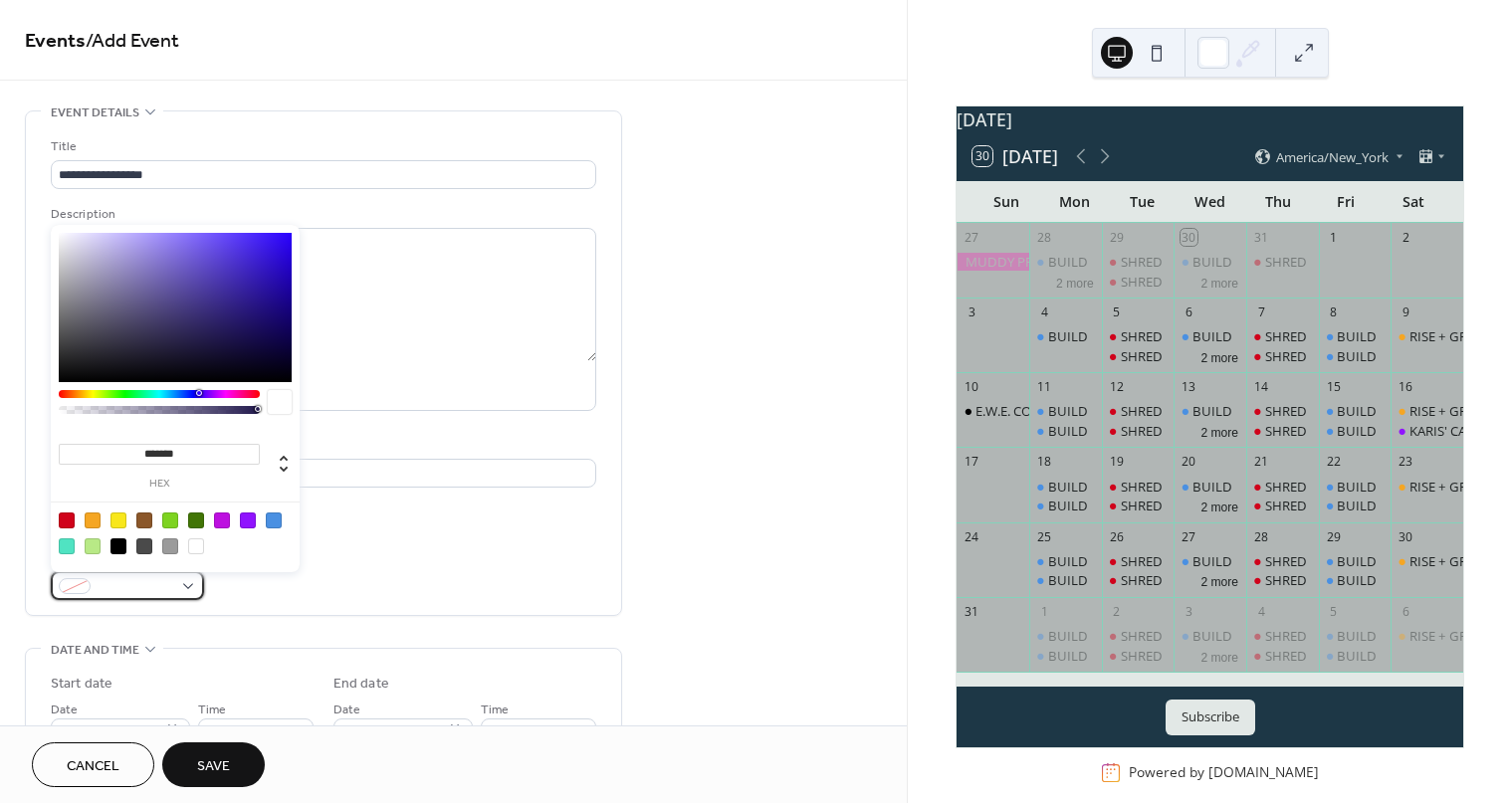 click at bounding box center (135, 587) 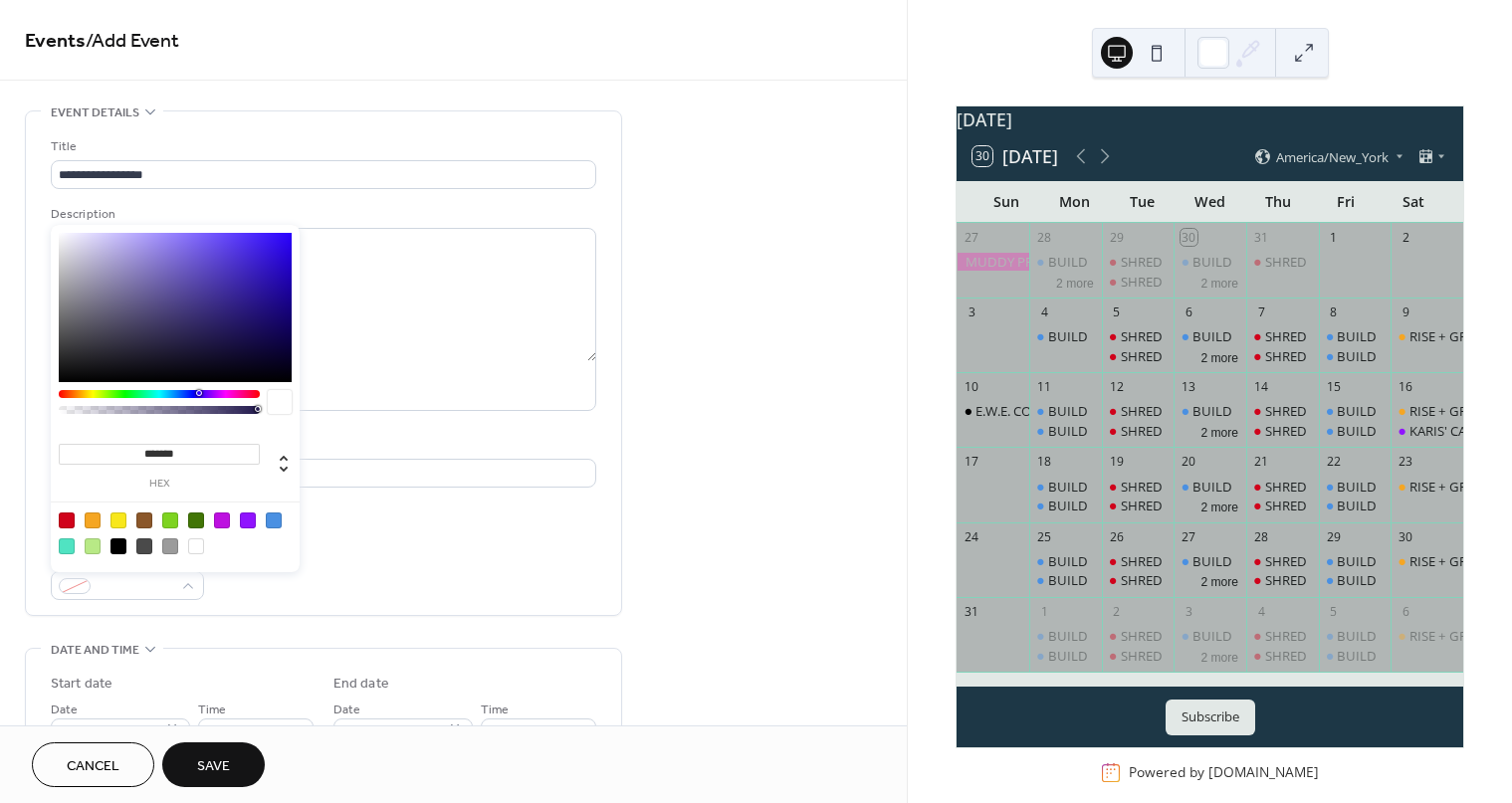 click at bounding box center (222, 520) 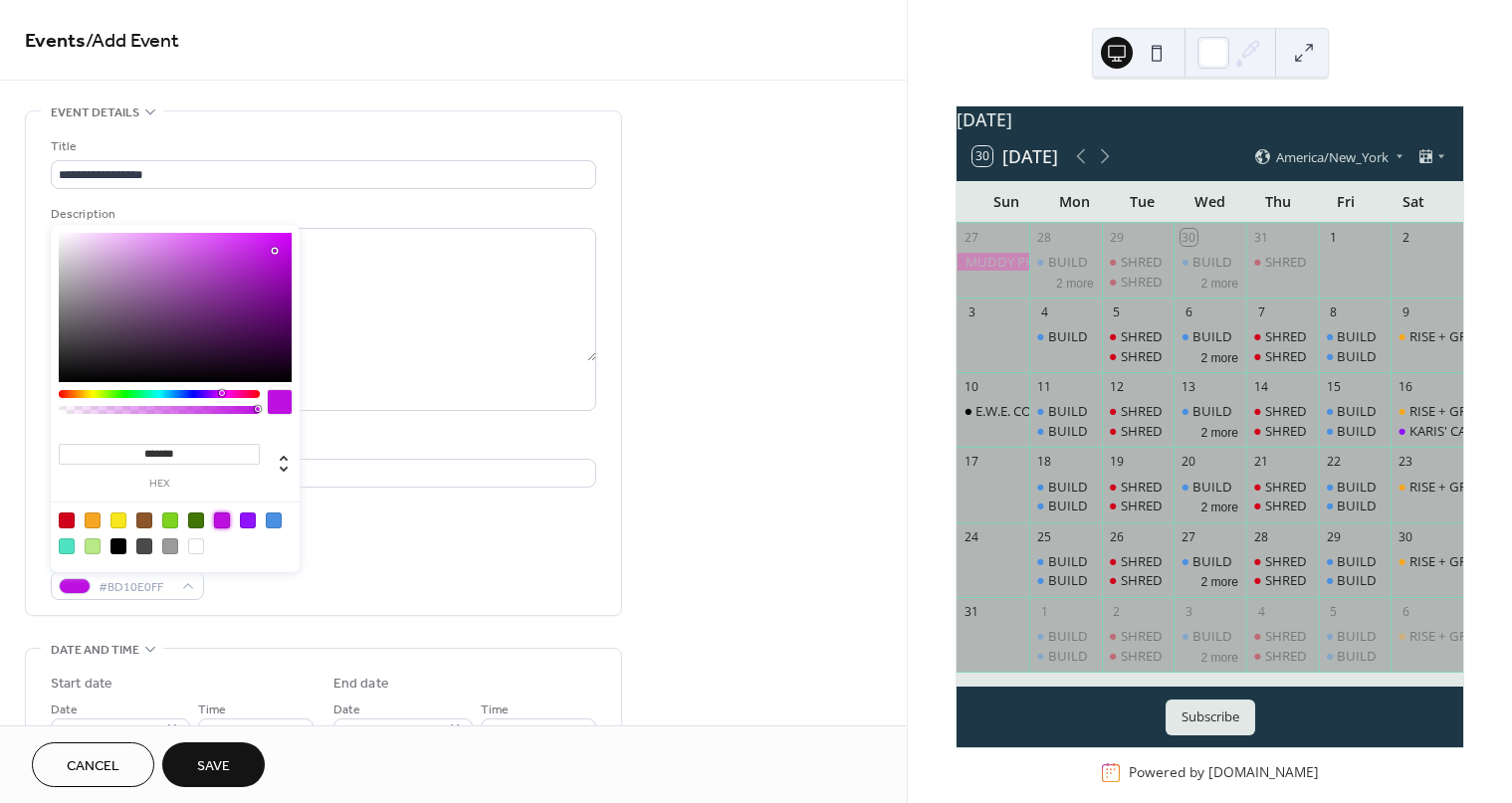 click on "Start date" at bounding box center (182, 684) 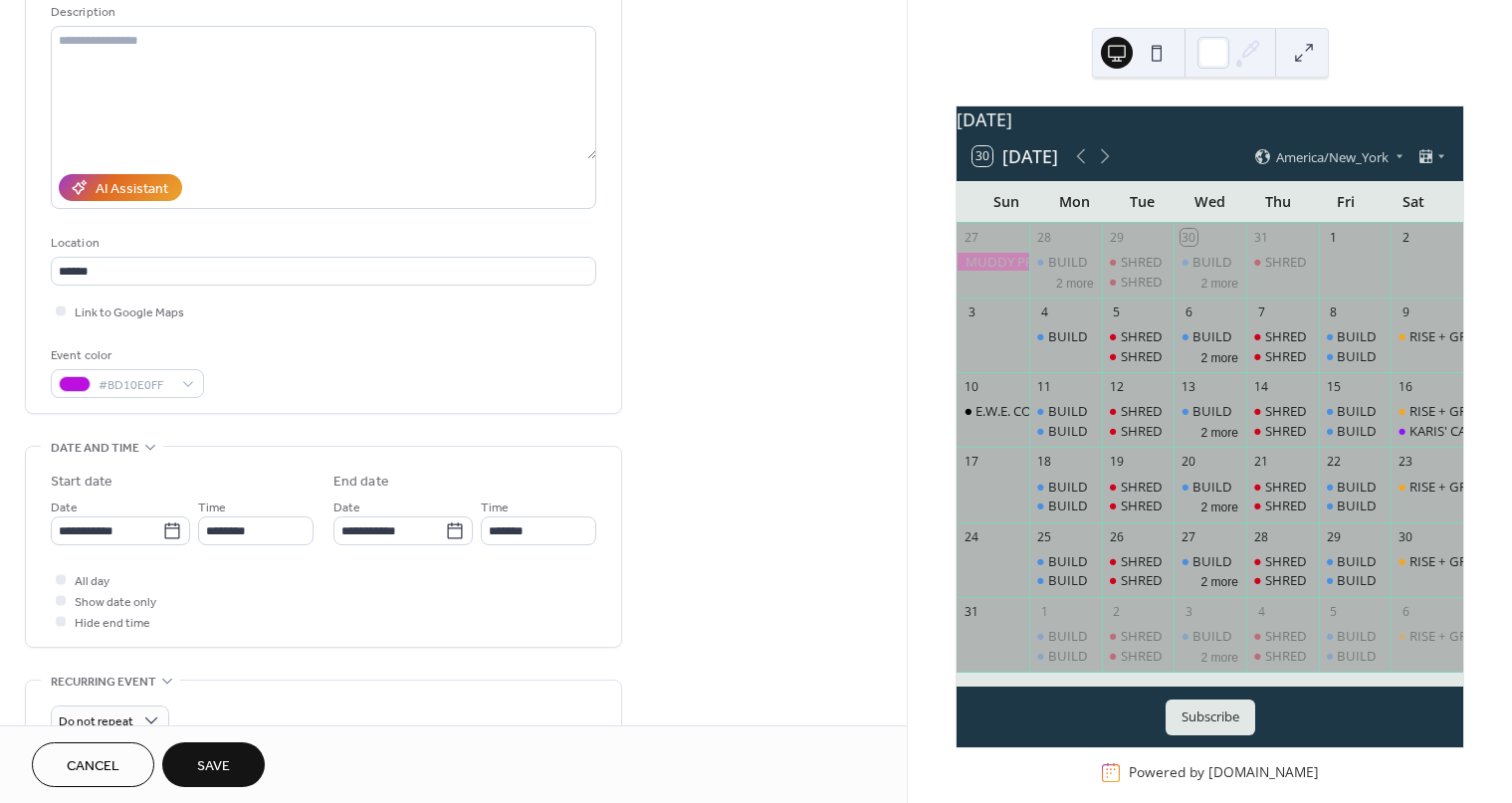 scroll, scrollTop: 204, scrollLeft: 0, axis: vertical 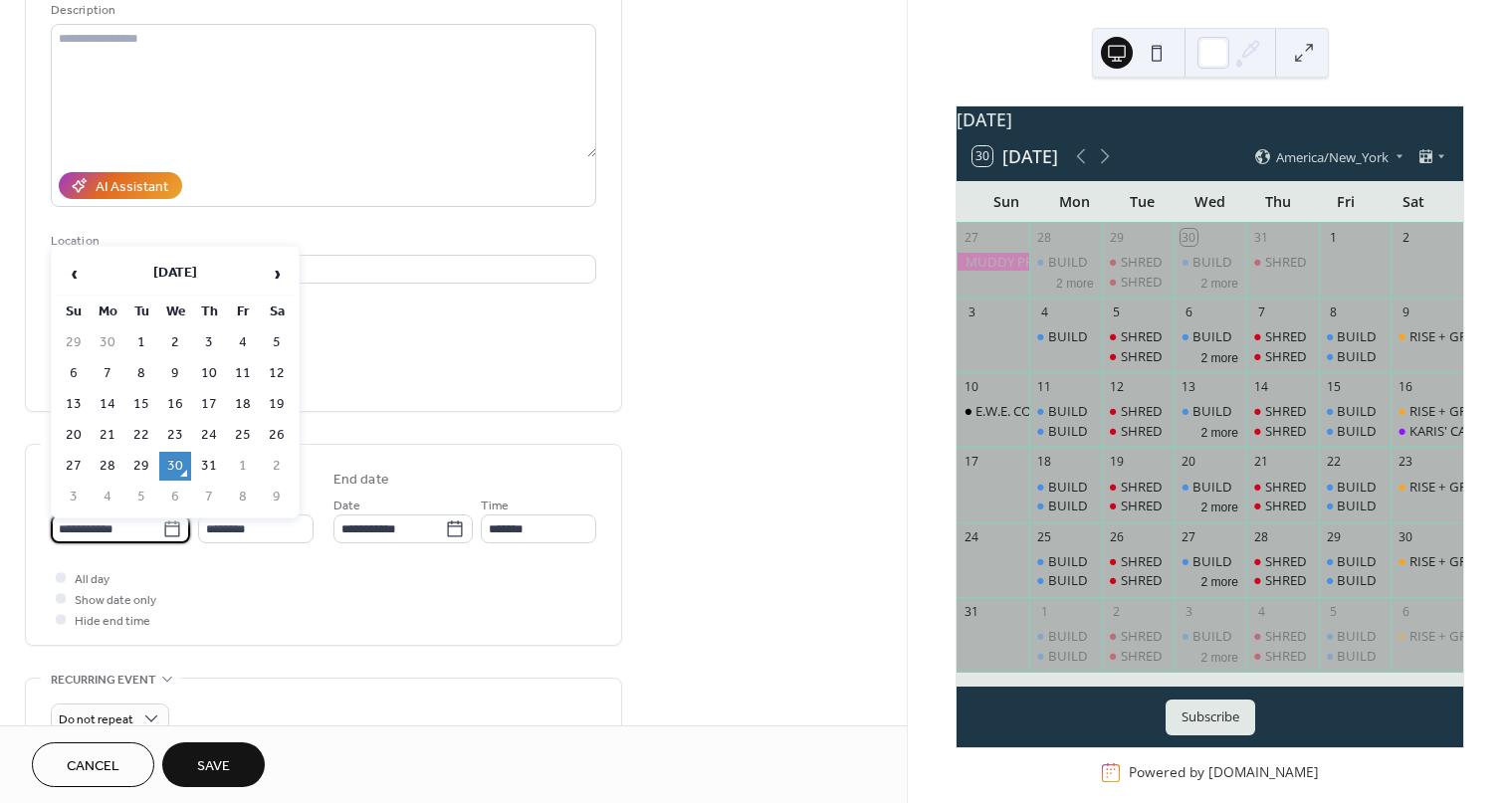 click on "**********" at bounding box center (107, 528) 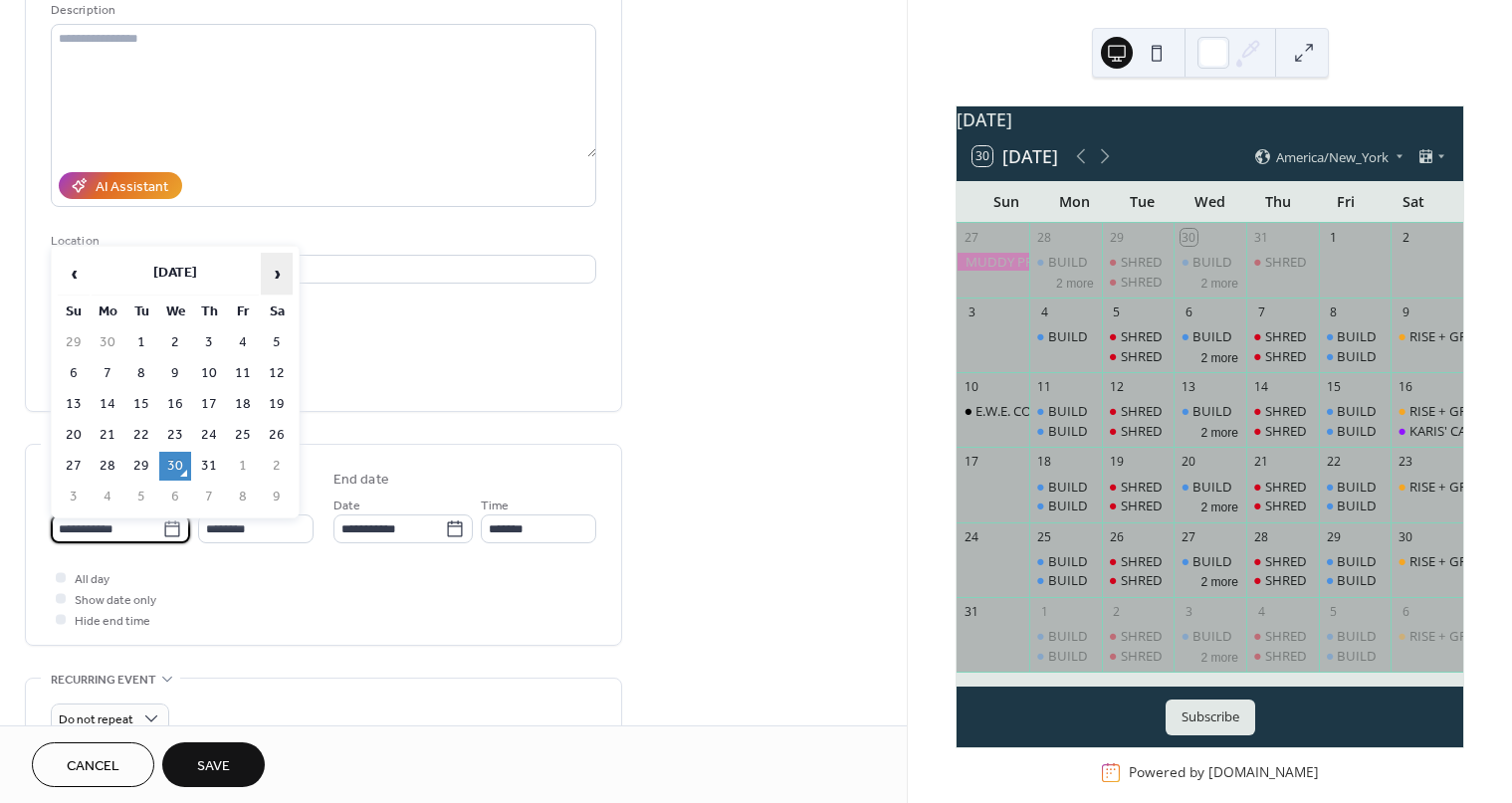 click on "›" at bounding box center [277, 274] 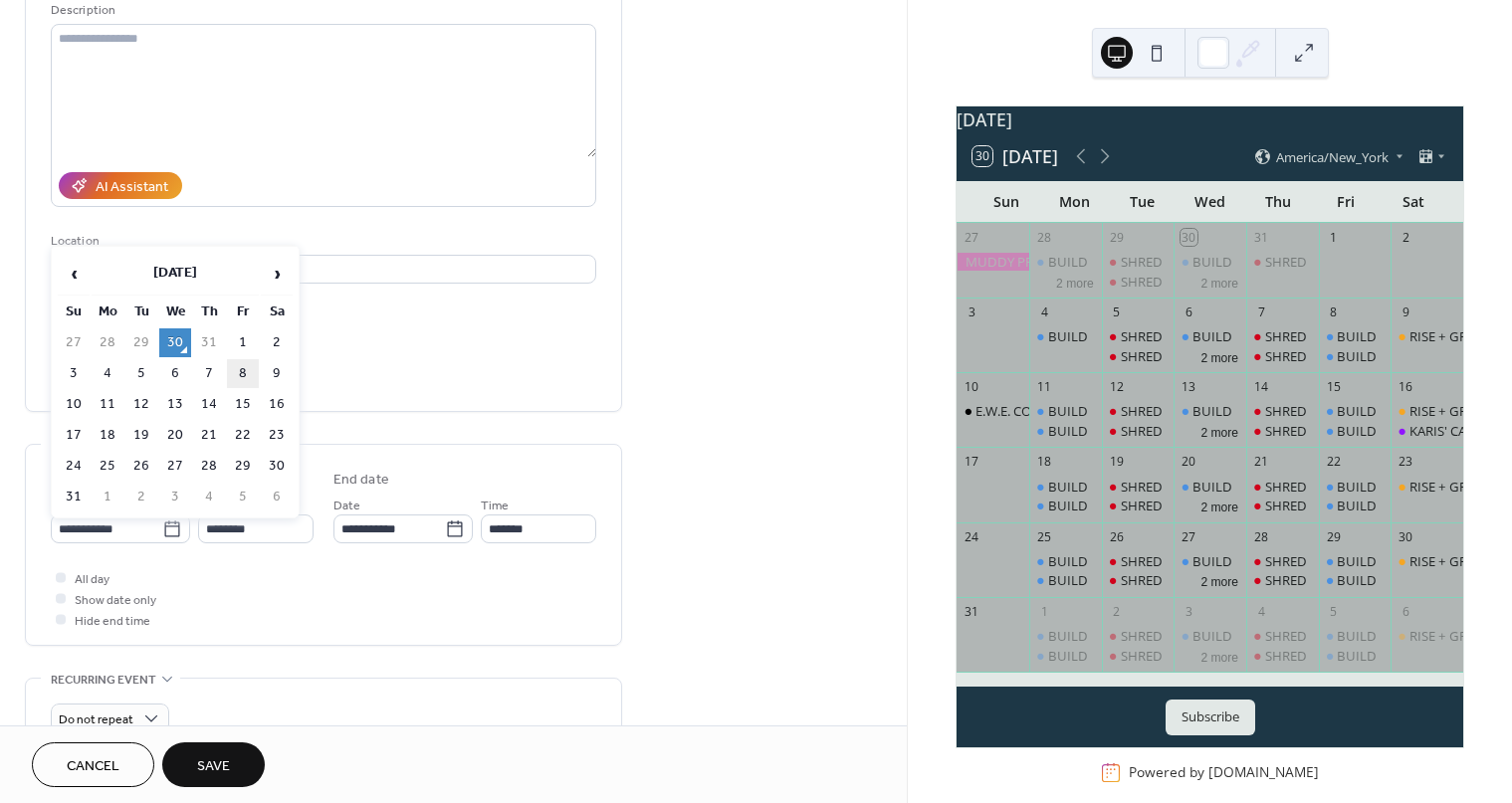 click on "8" at bounding box center (243, 373) 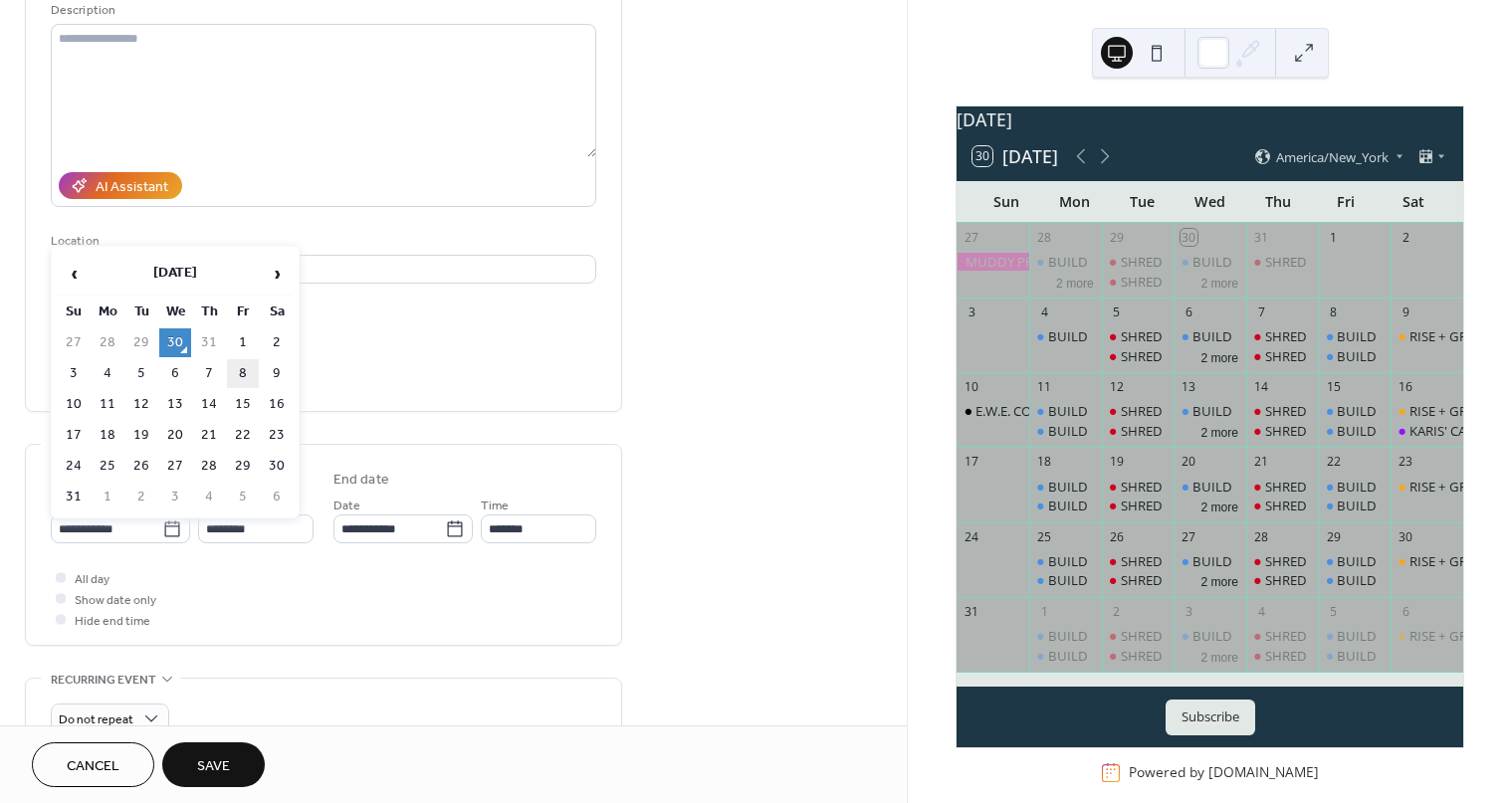 type on "**********" 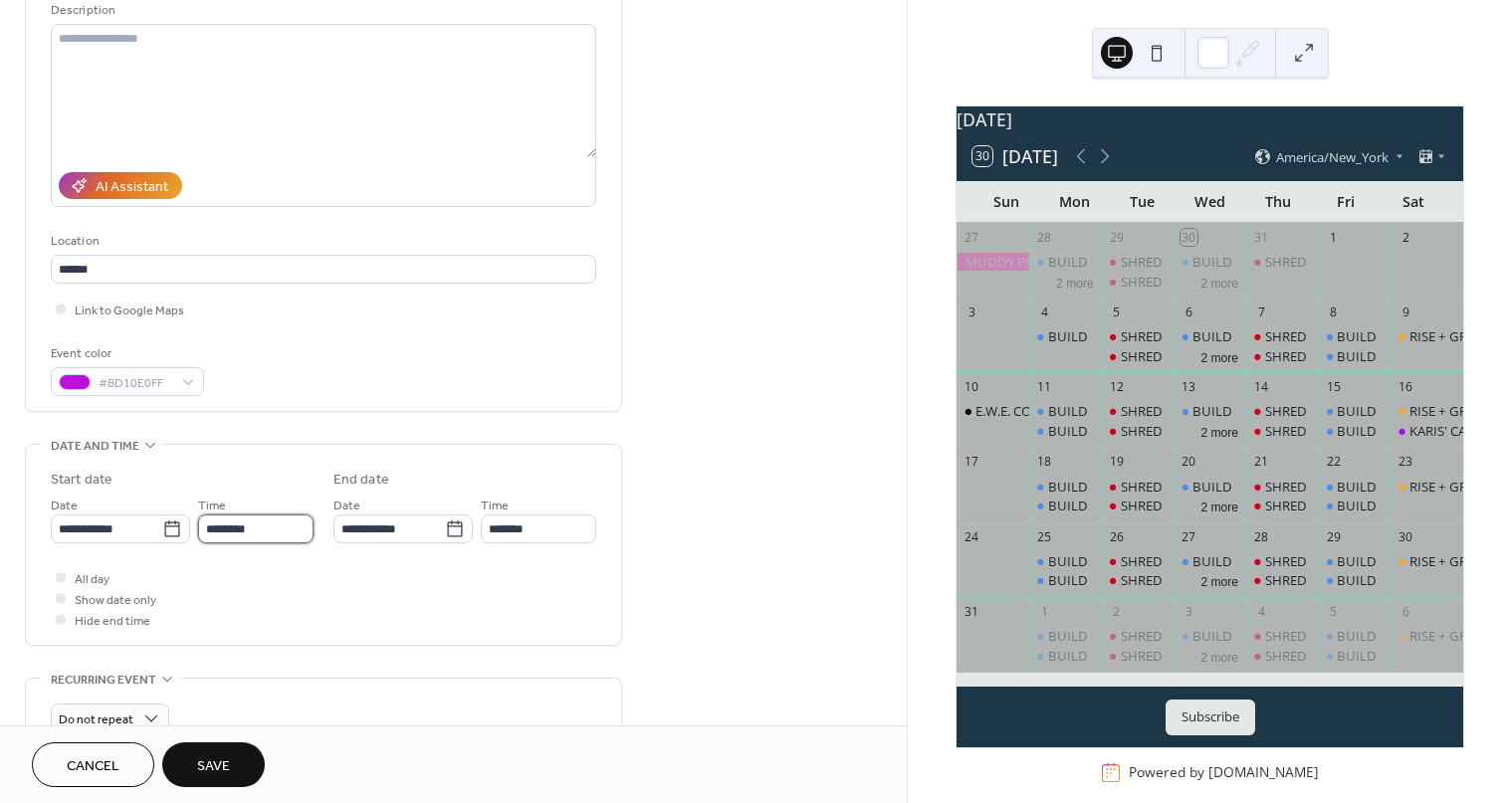 click on "********" at bounding box center (256, 528) 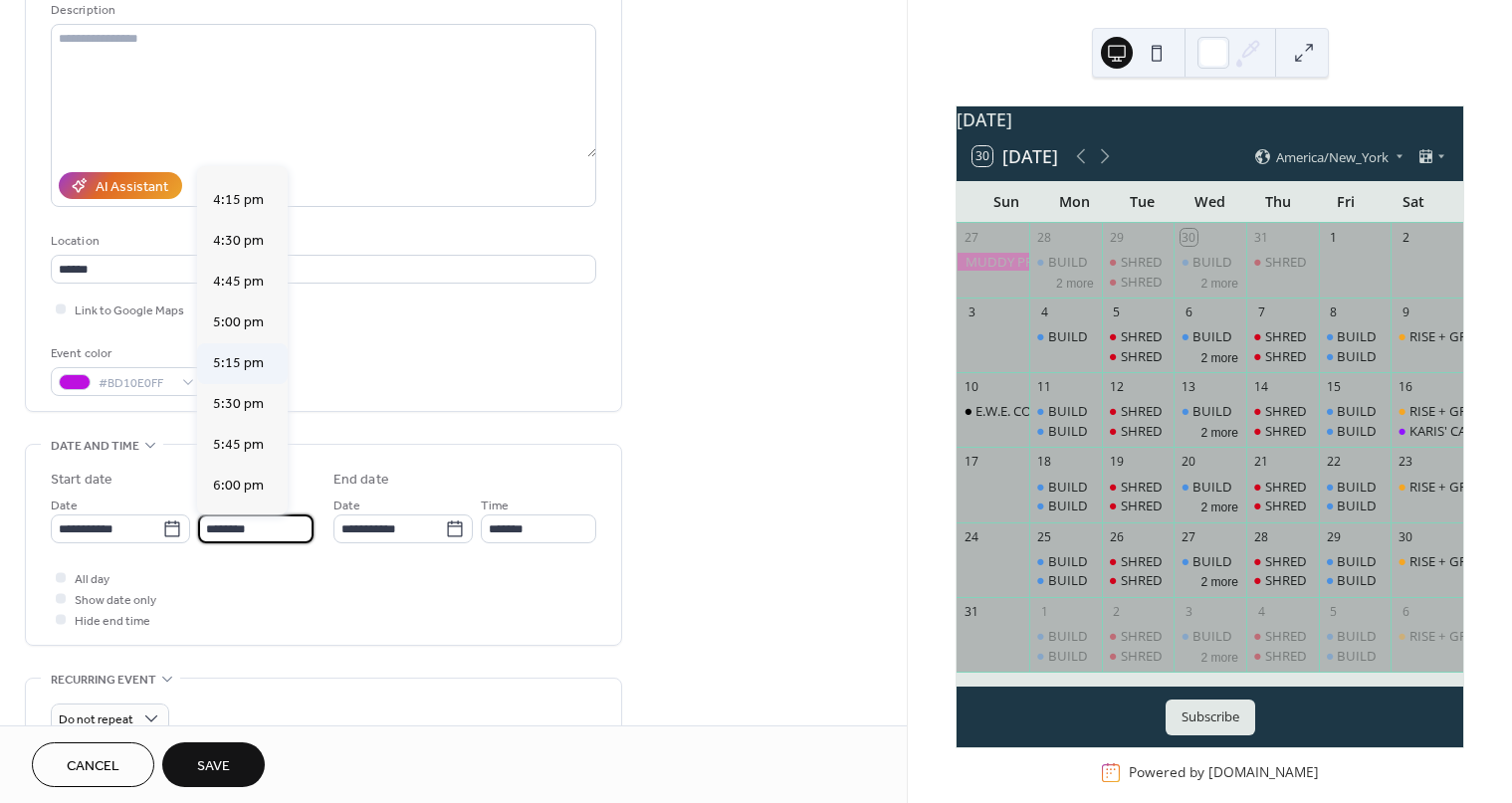scroll, scrollTop: 2639, scrollLeft: 0, axis: vertical 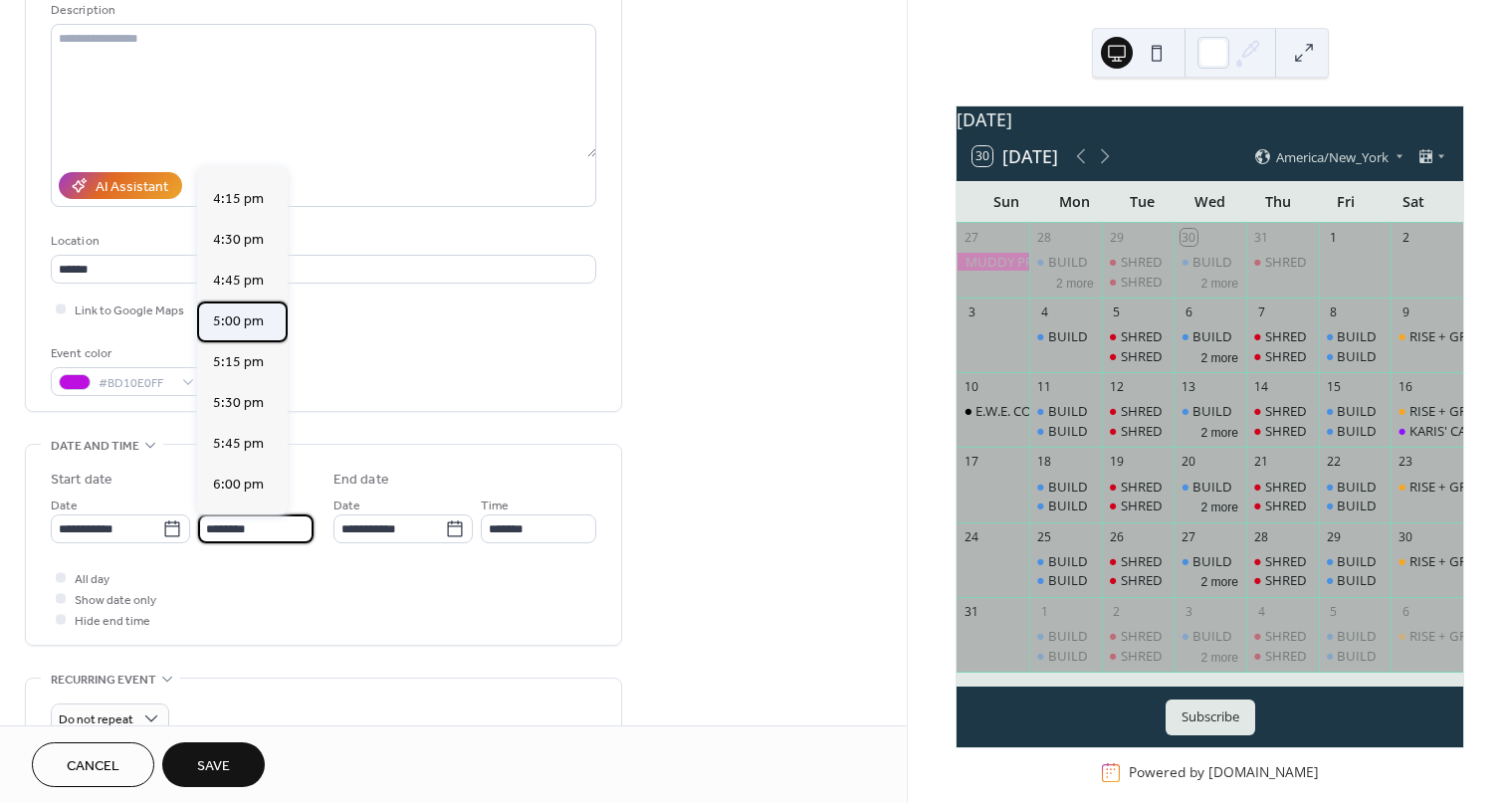 click on "5:00 pm" at bounding box center [238, 321] 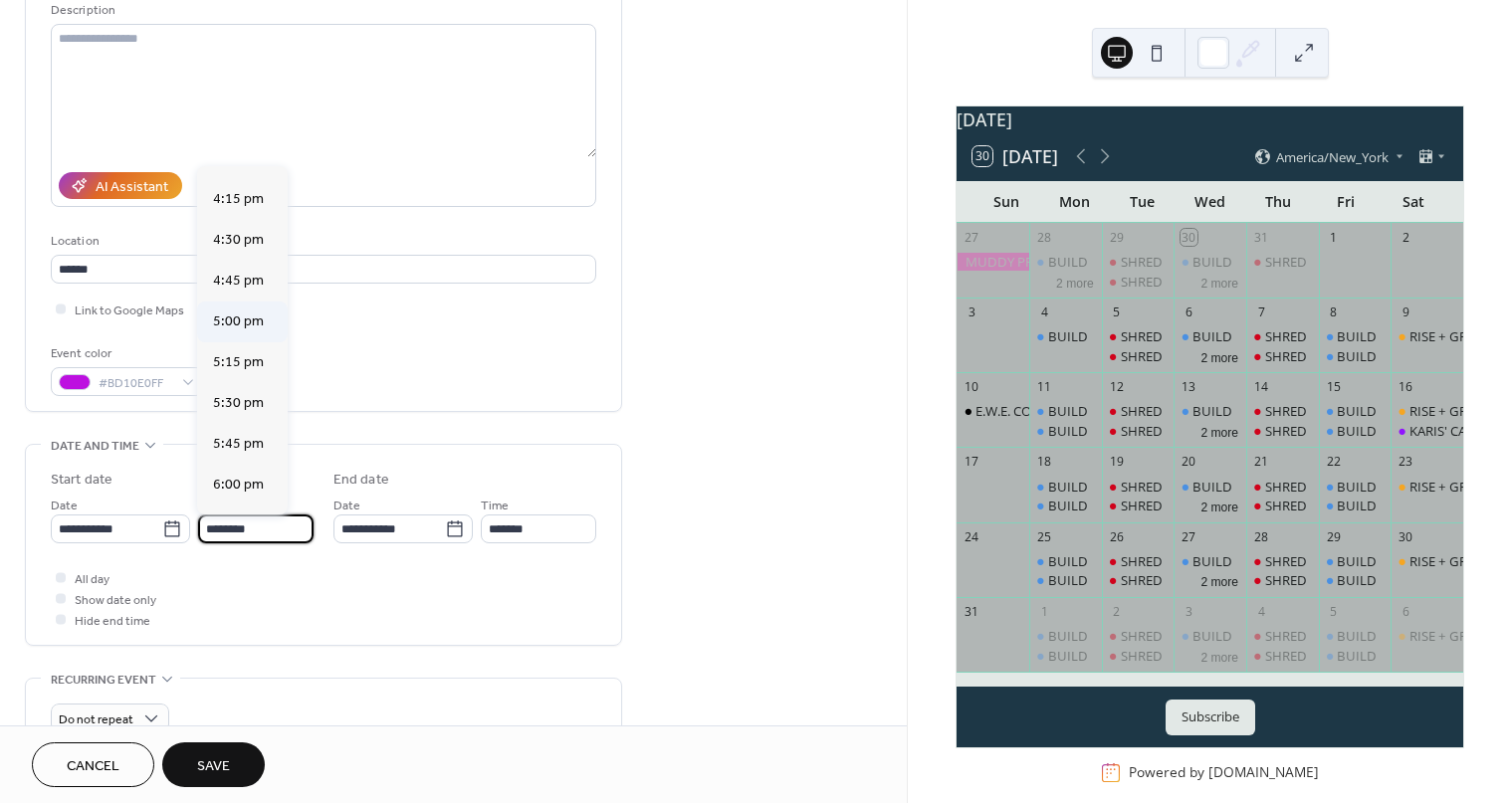 type on "*******" 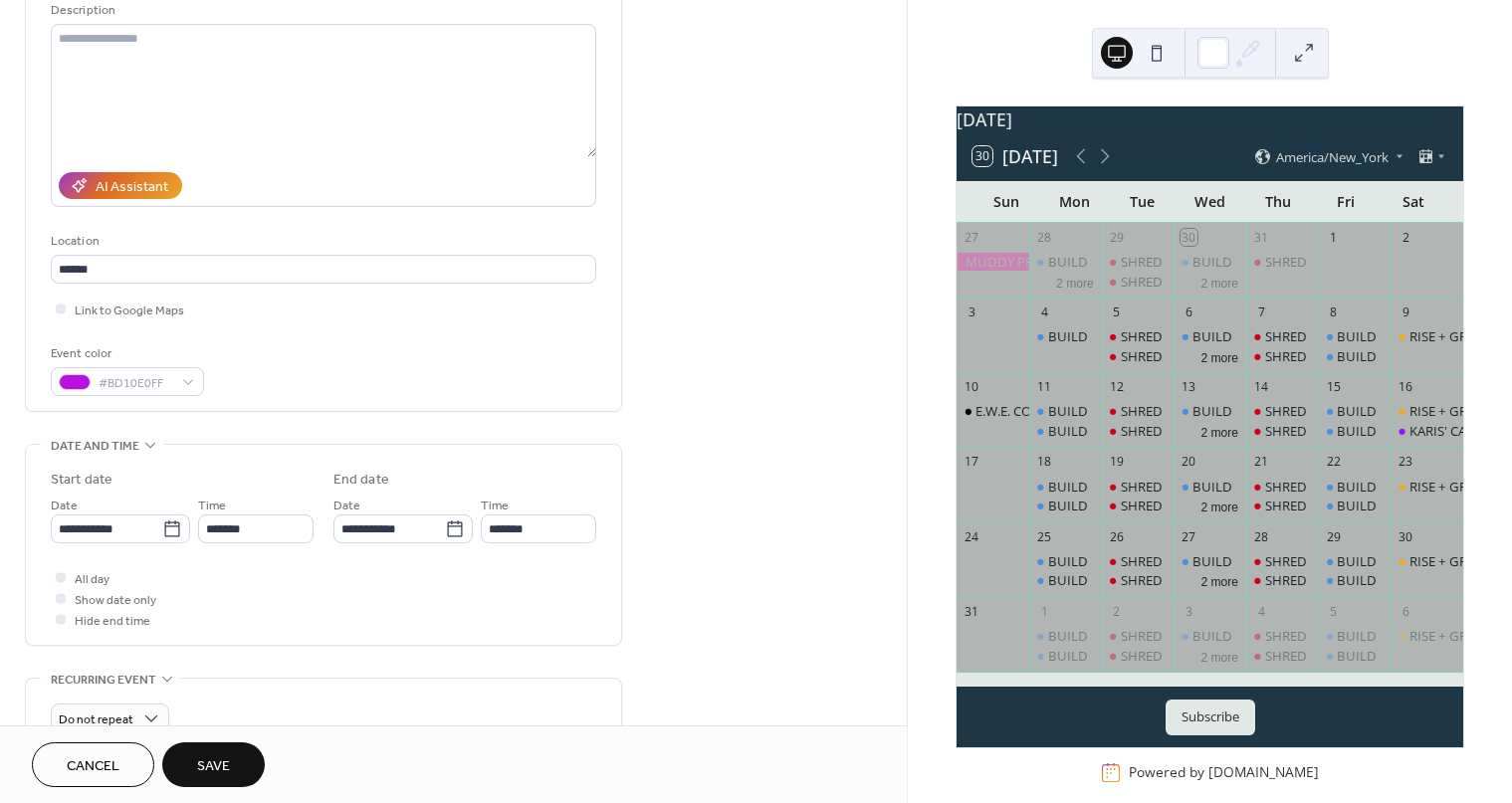 click on "Time *******" at bounding box center [539, 518] 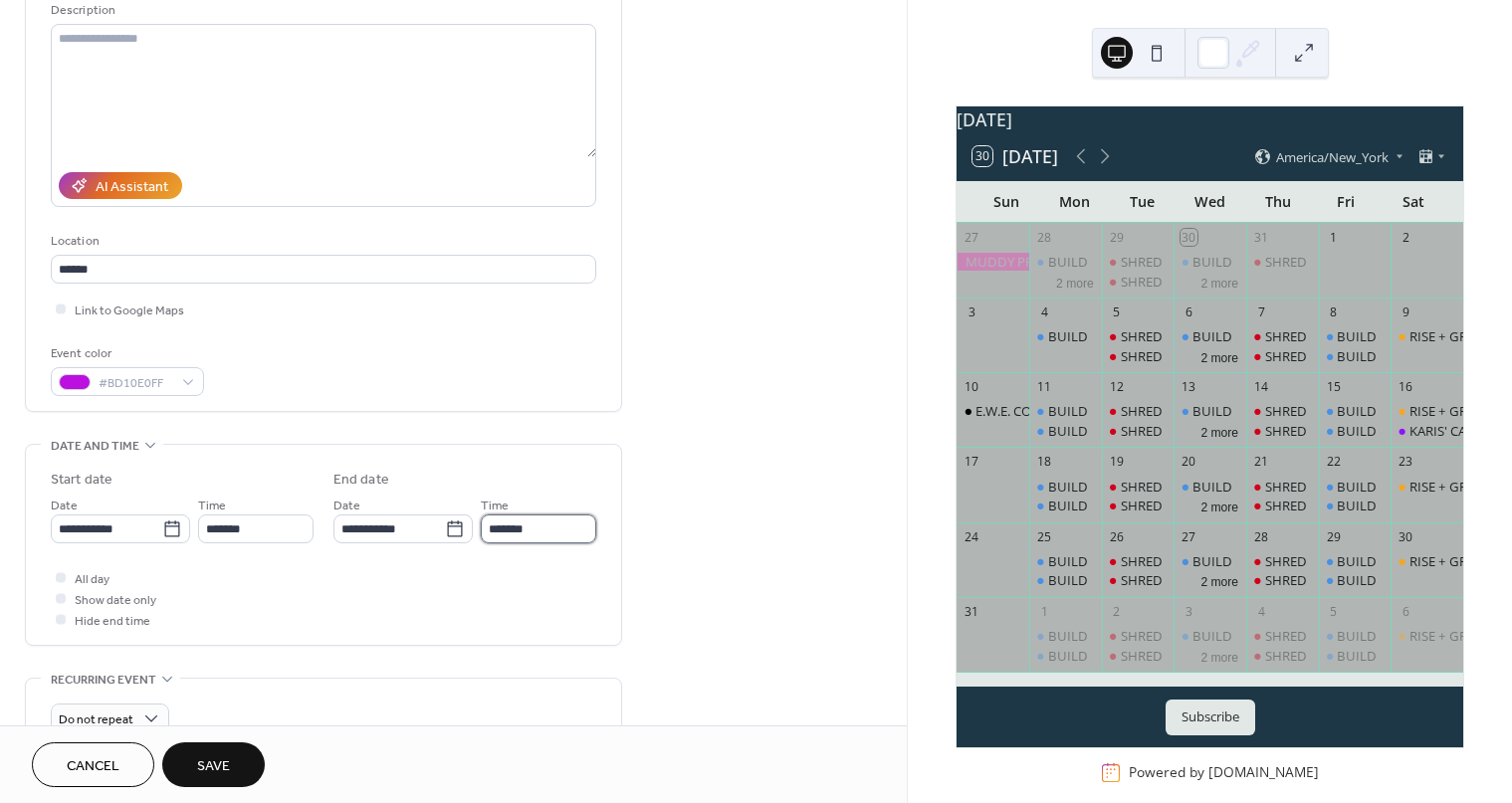 click on "*******" at bounding box center (539, 528) 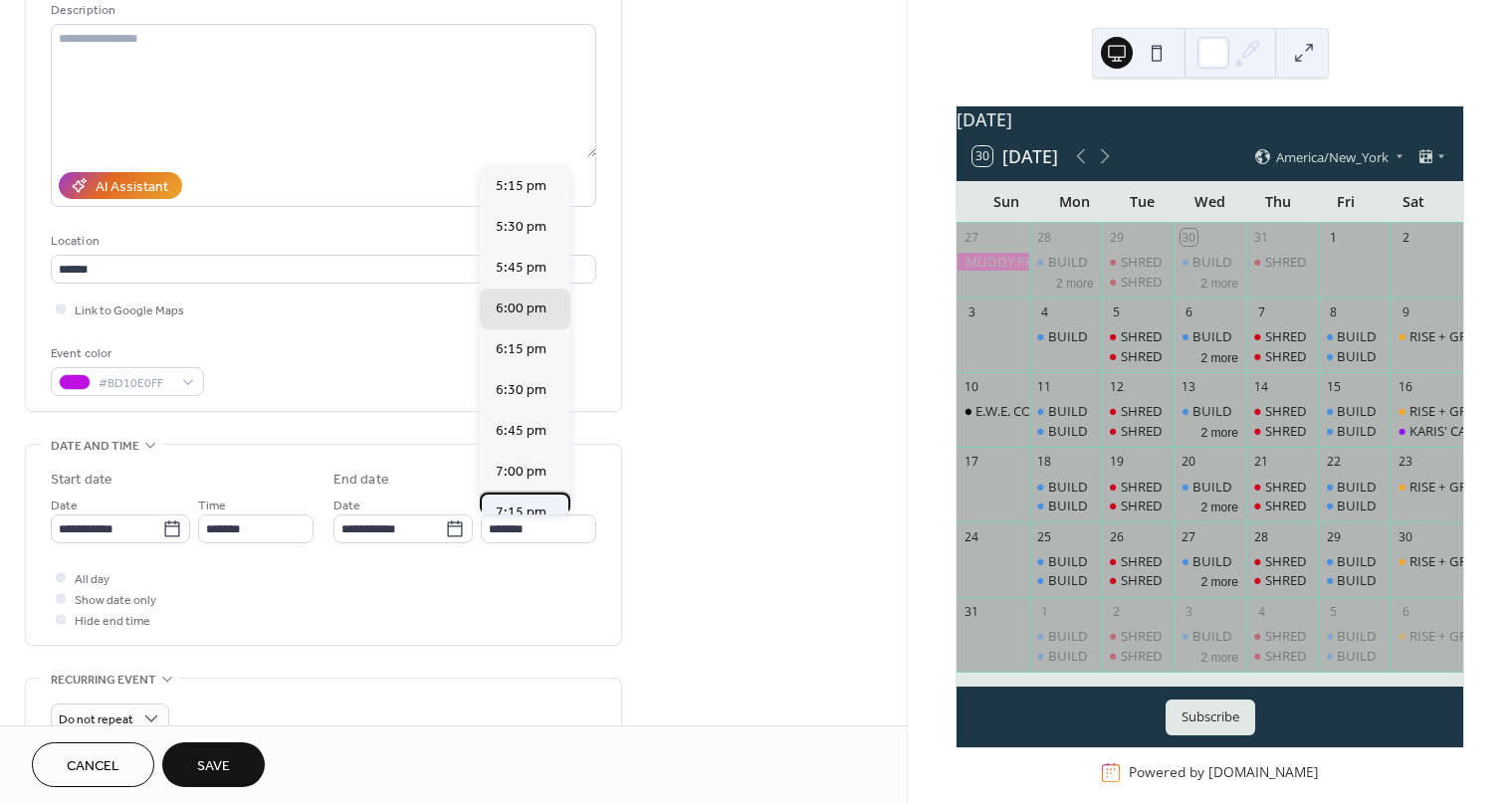 click on "7:15 pm" at bounding box center (525, 512) 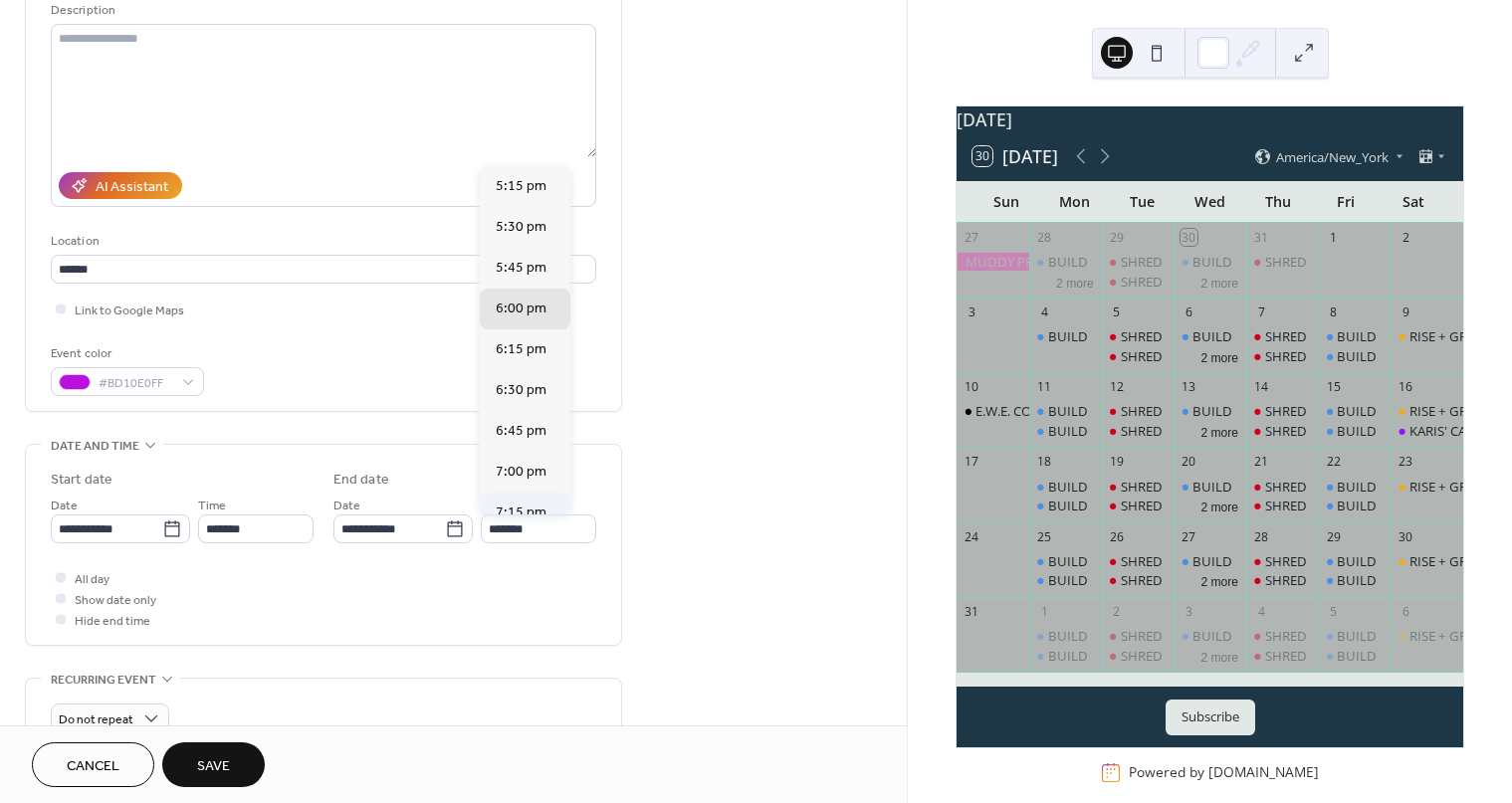 type on "*******" 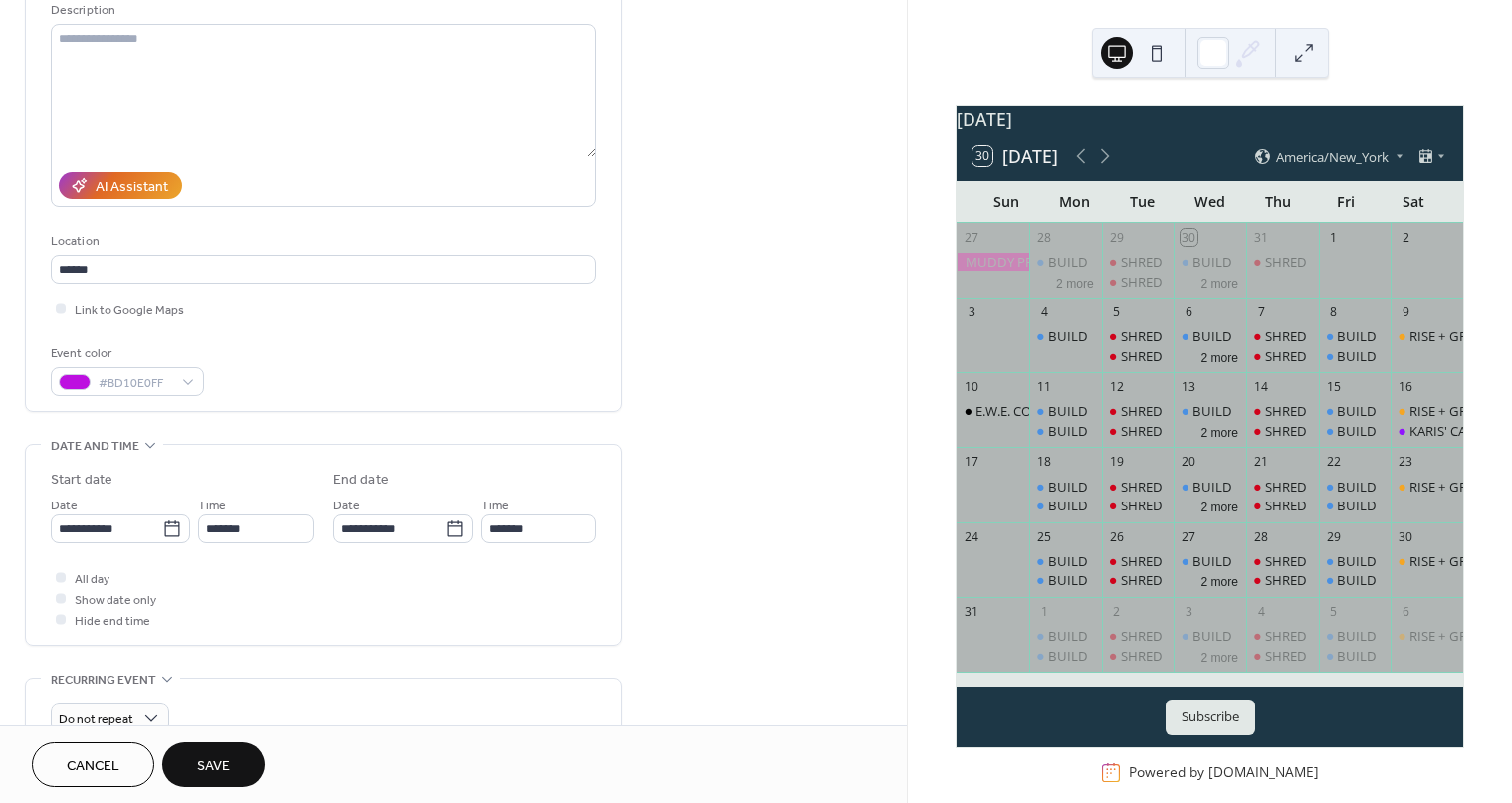 click on "All day Show date only Hide end time" at bounding box center [324, 598] 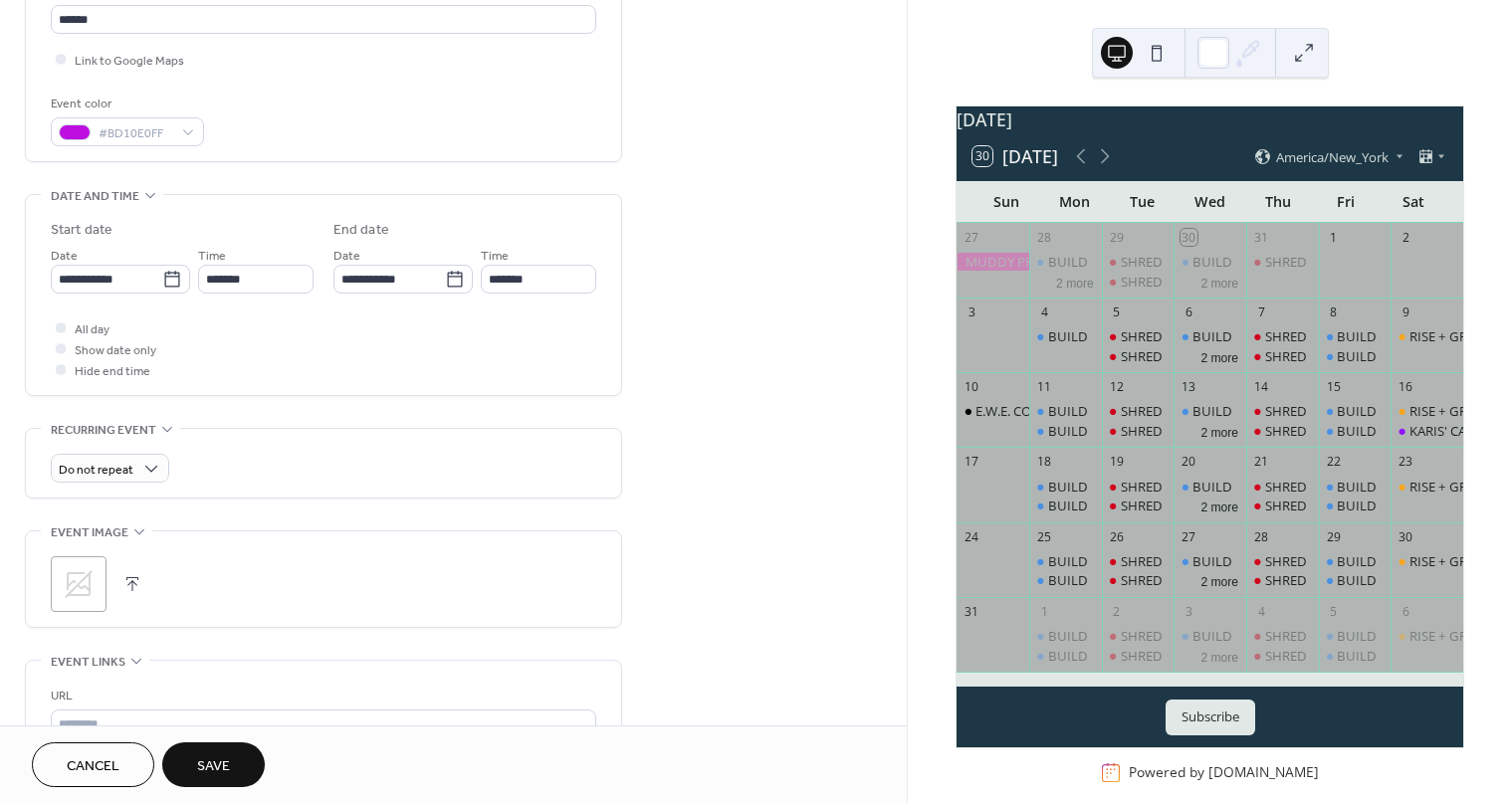 scroll, scrollTop: 462, scrollLeft: 0, axis: vertical 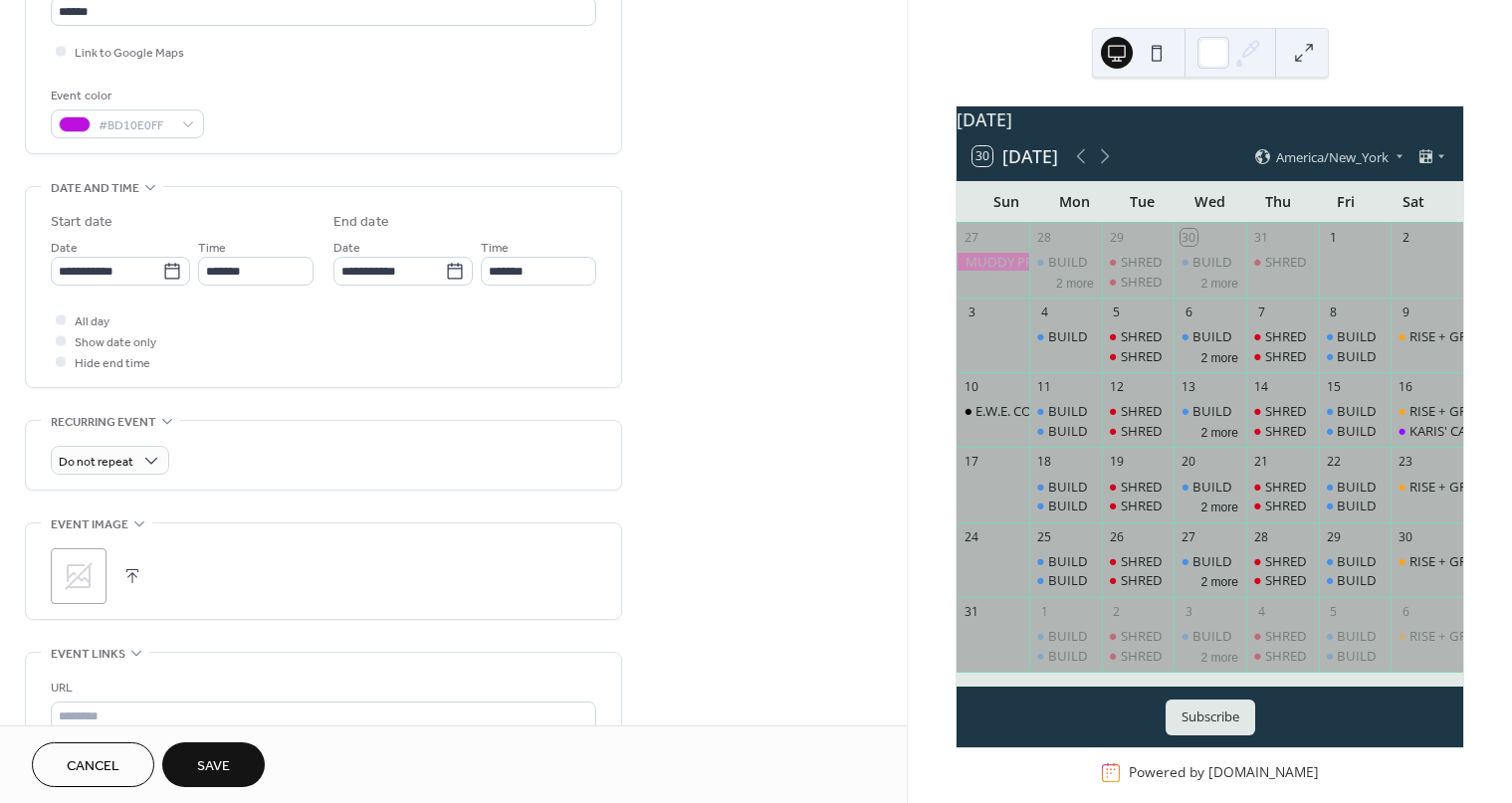 click on "Save" at bounding box center (213, 764) 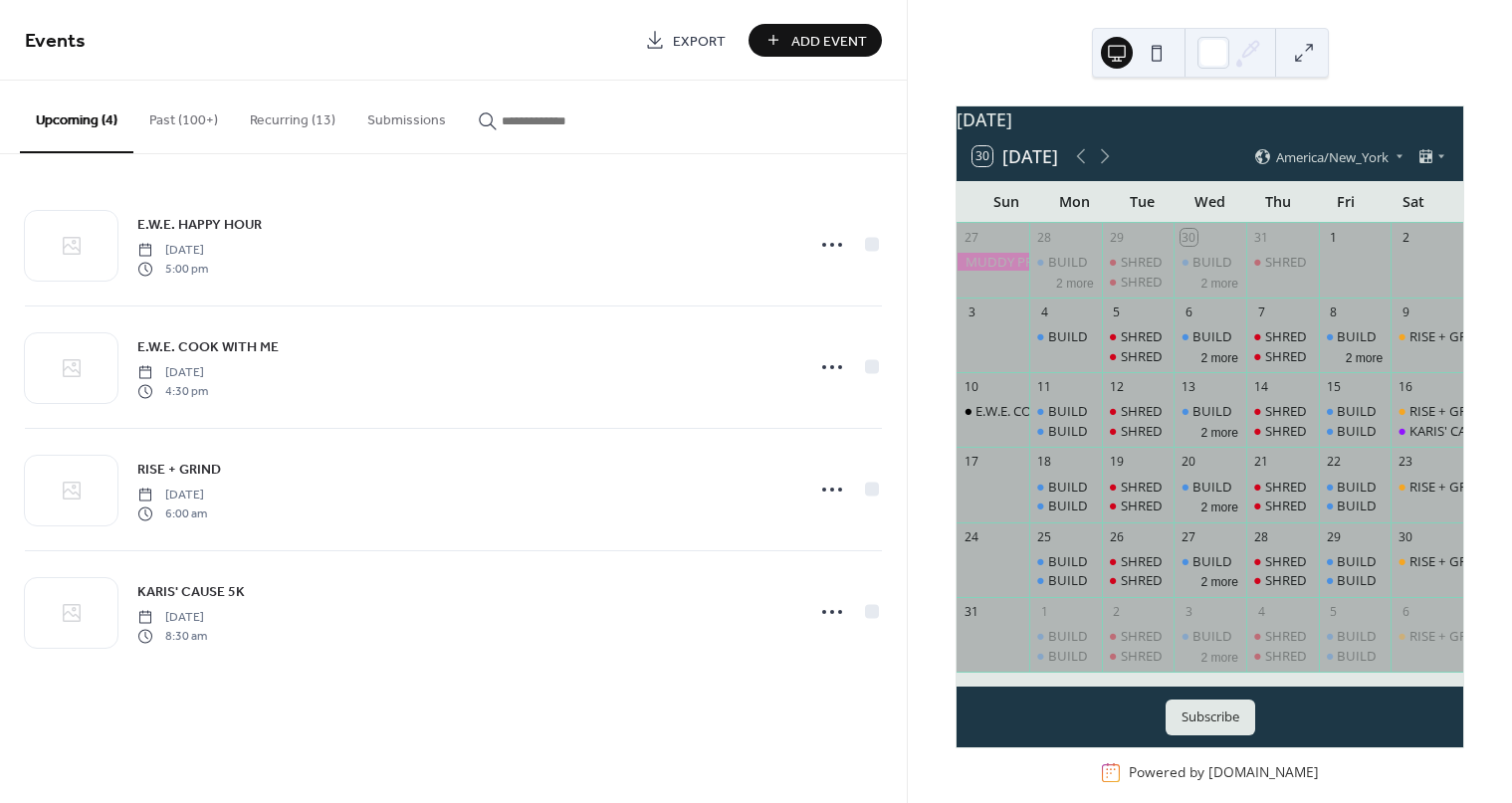 click on "Add Event" at bounding box center (829, 41) 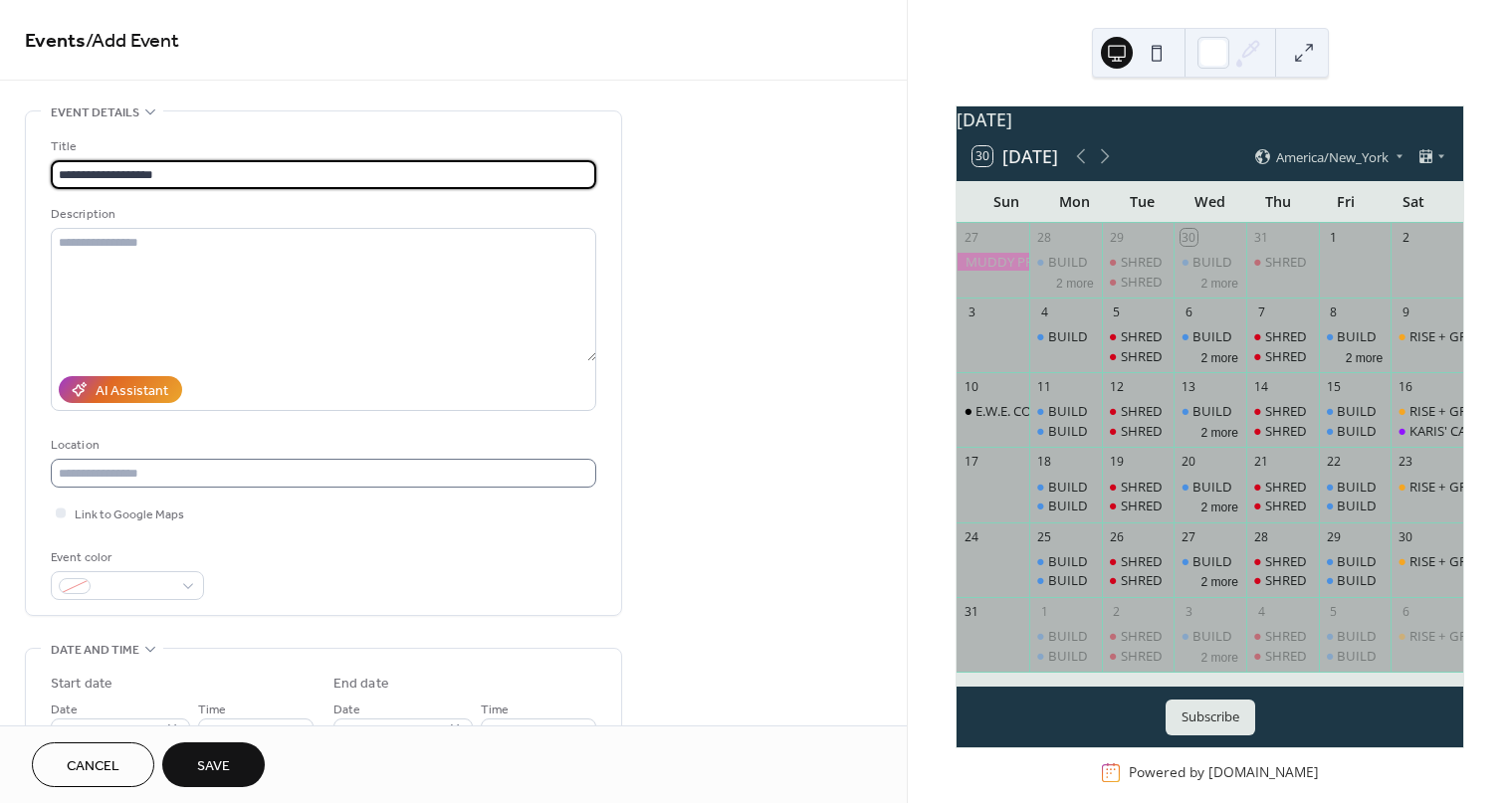 type on "**********" 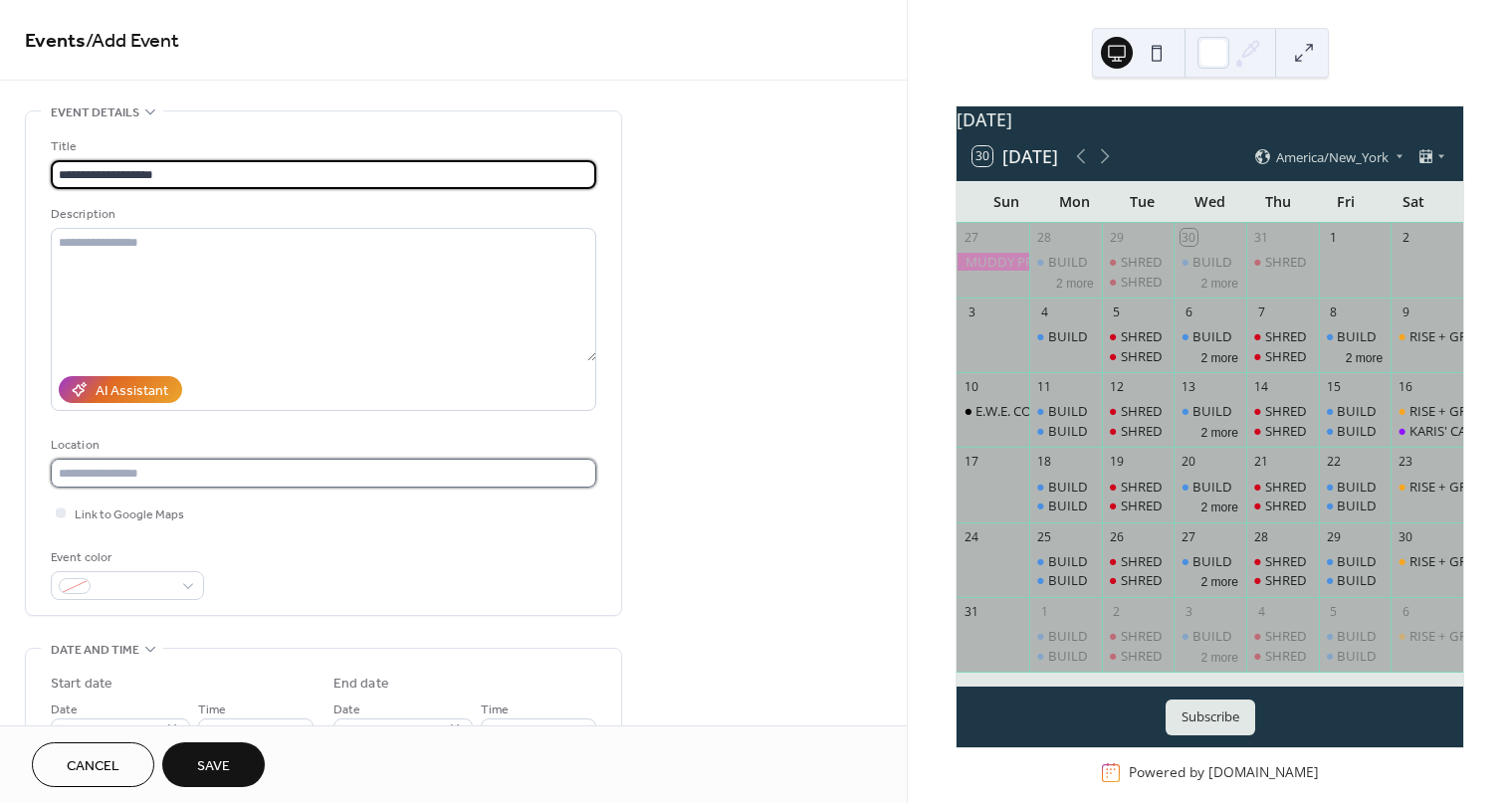click at bounding box center (324, 473) 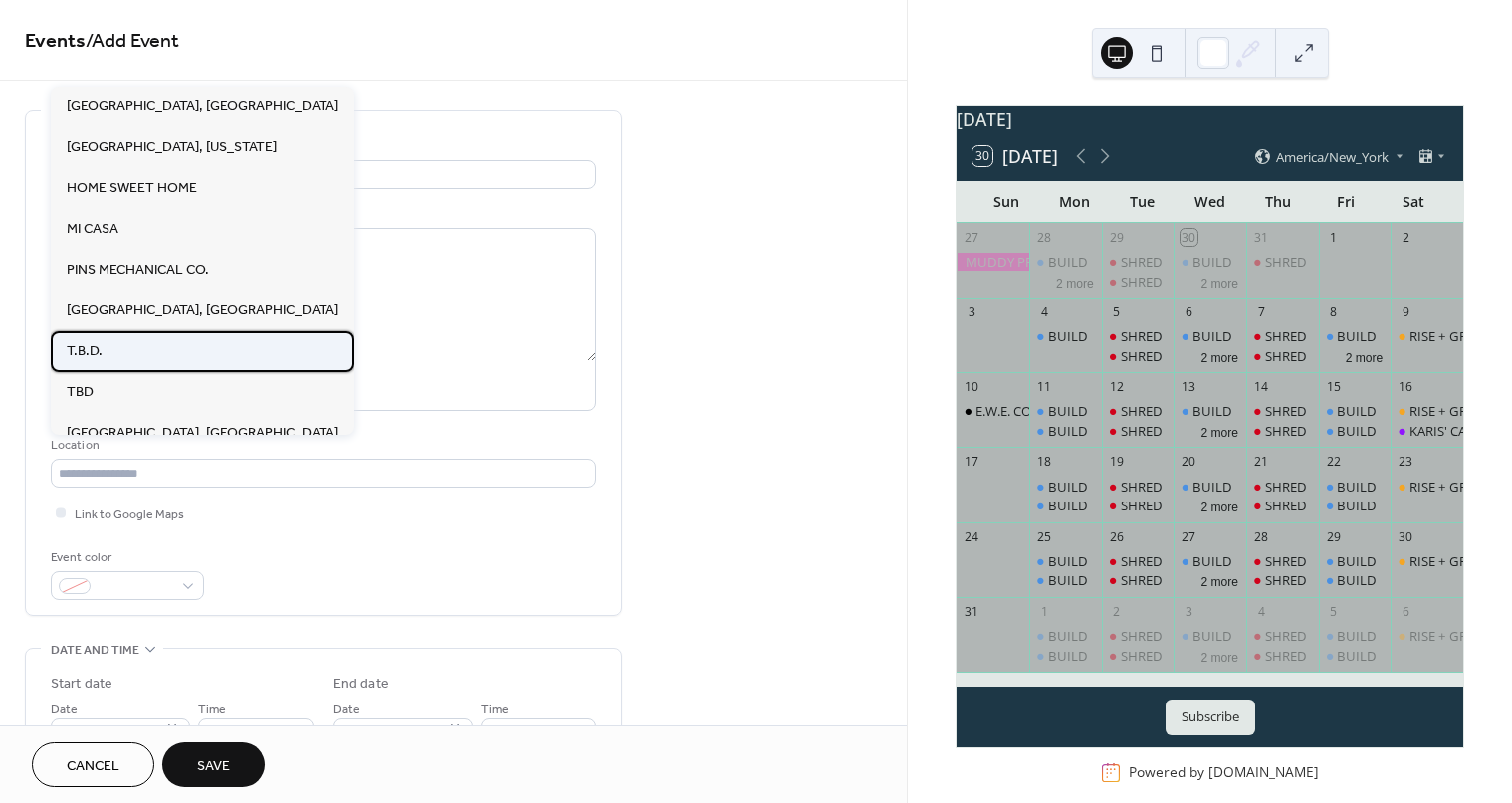 click on "T.B.D." at bounding box center (202, 351) 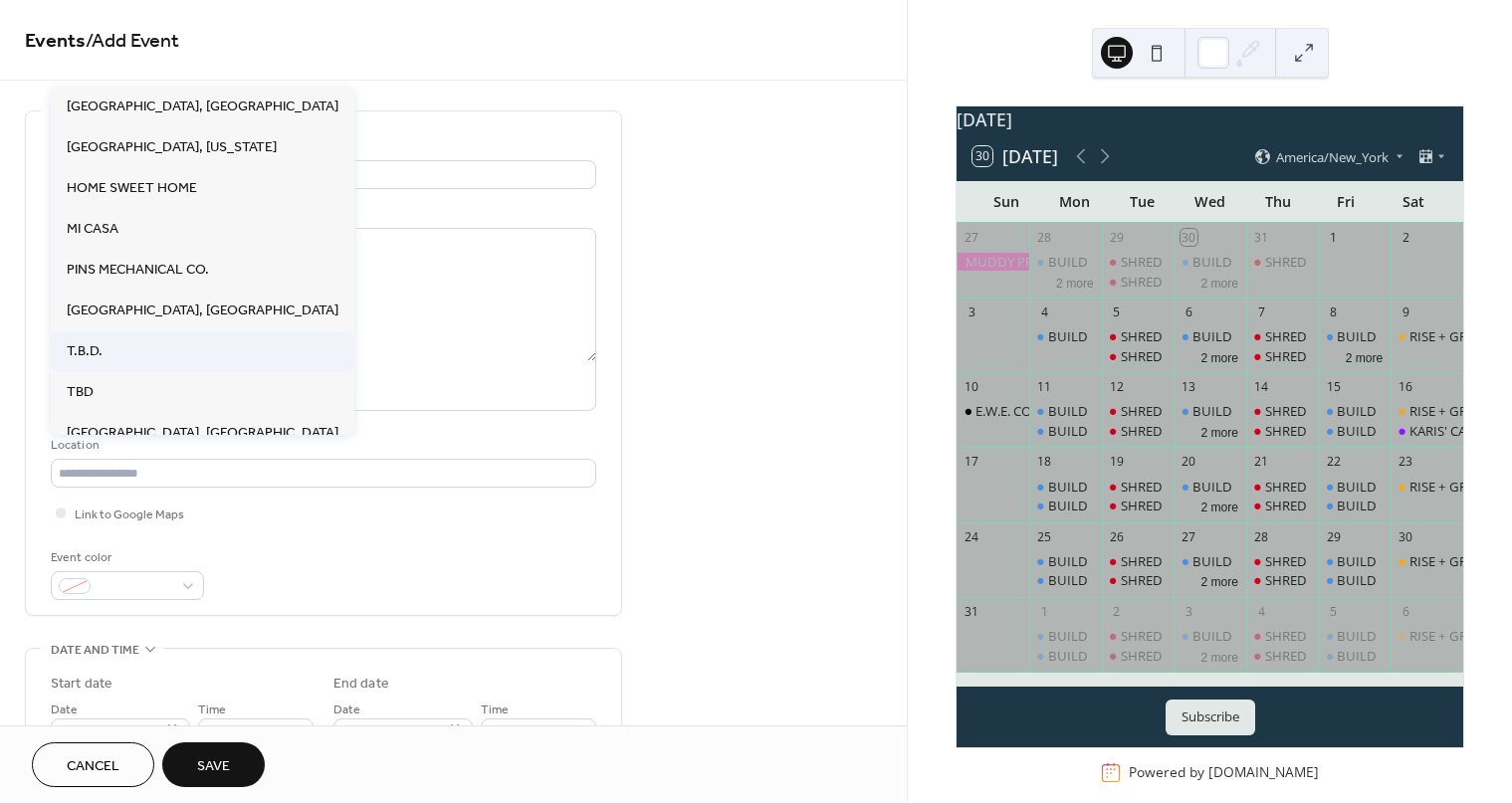 type on "******" 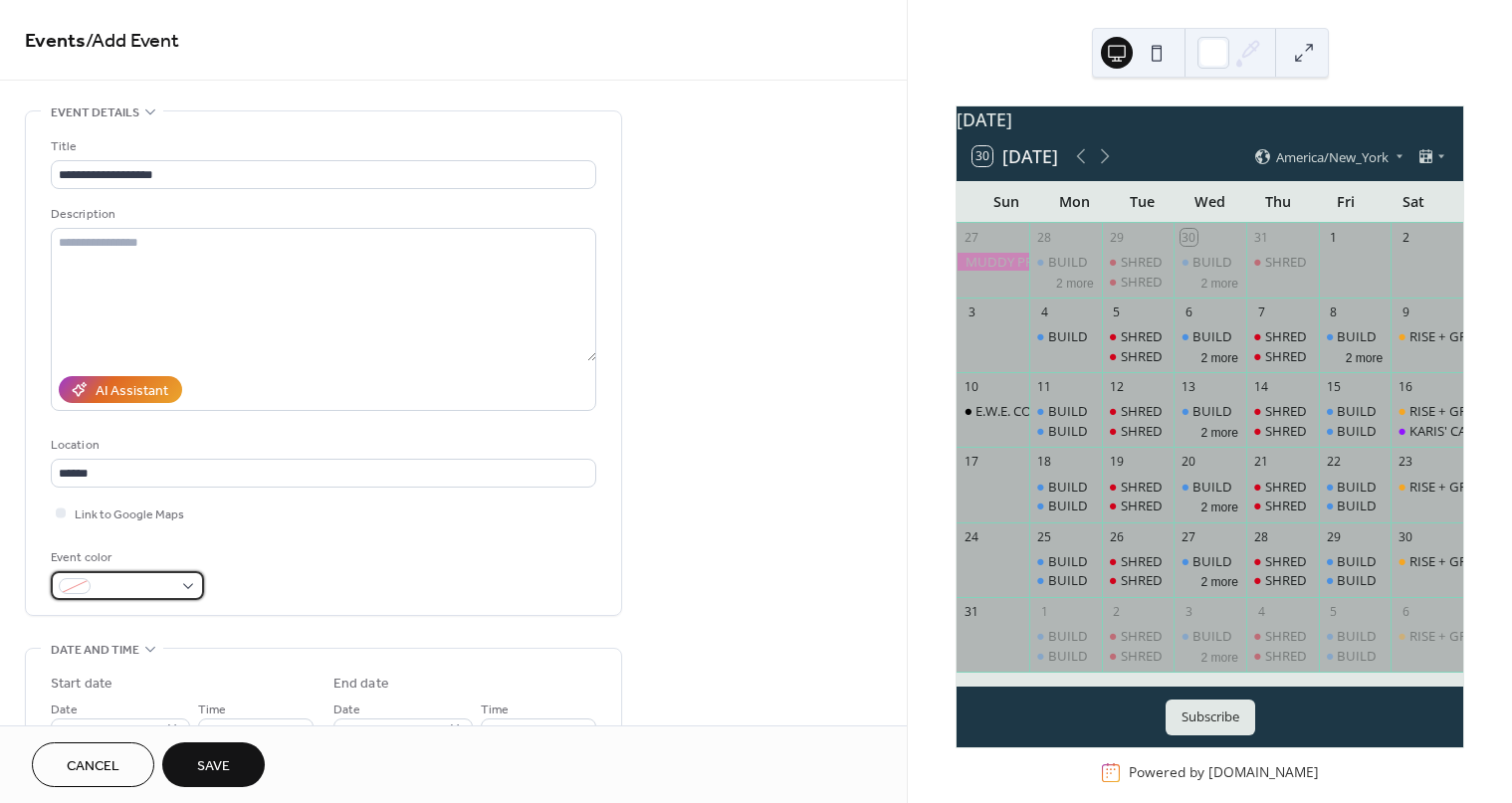 click at bounding box center [135, 587] 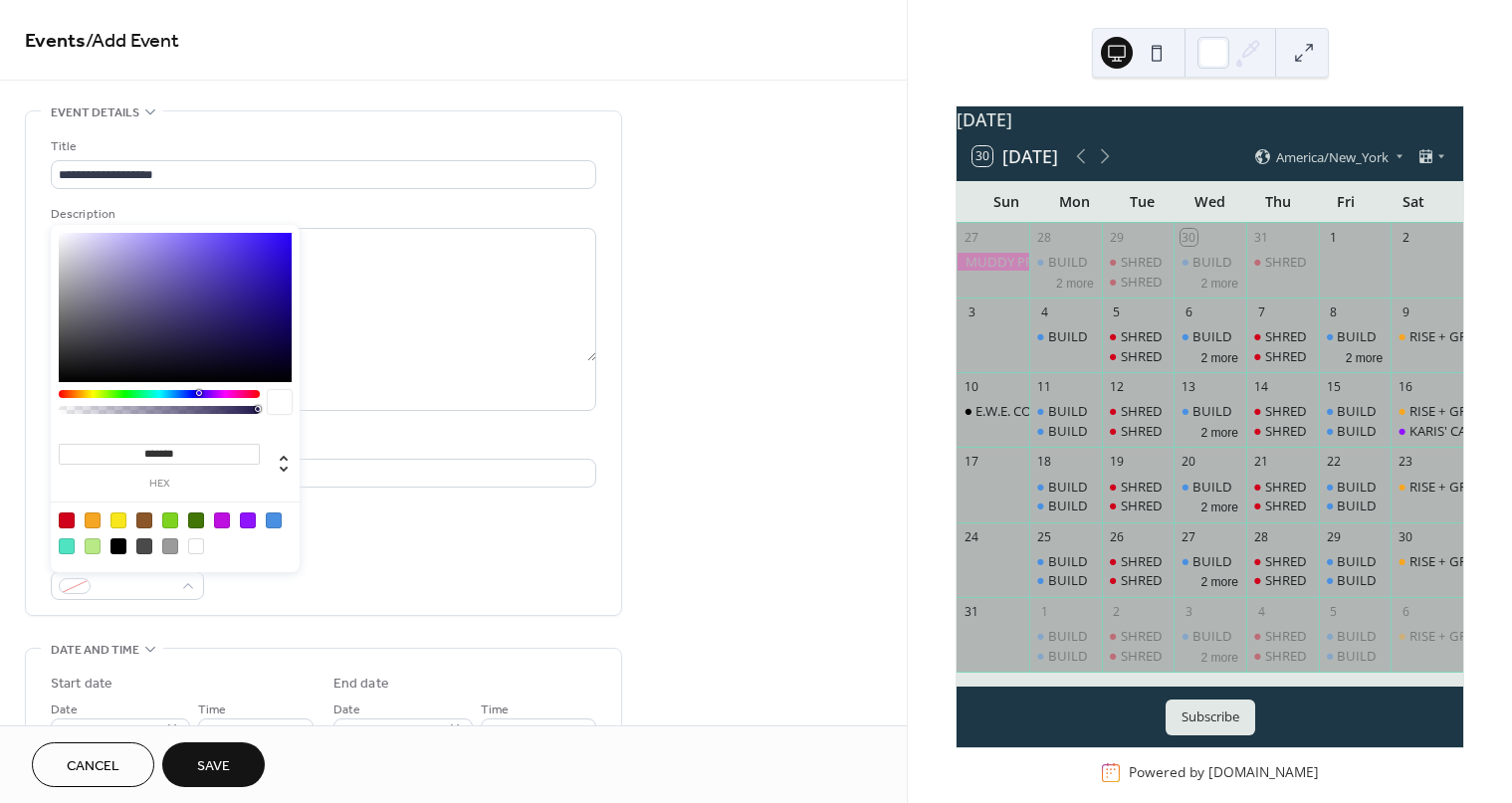 click at bounding box center [67, 546] 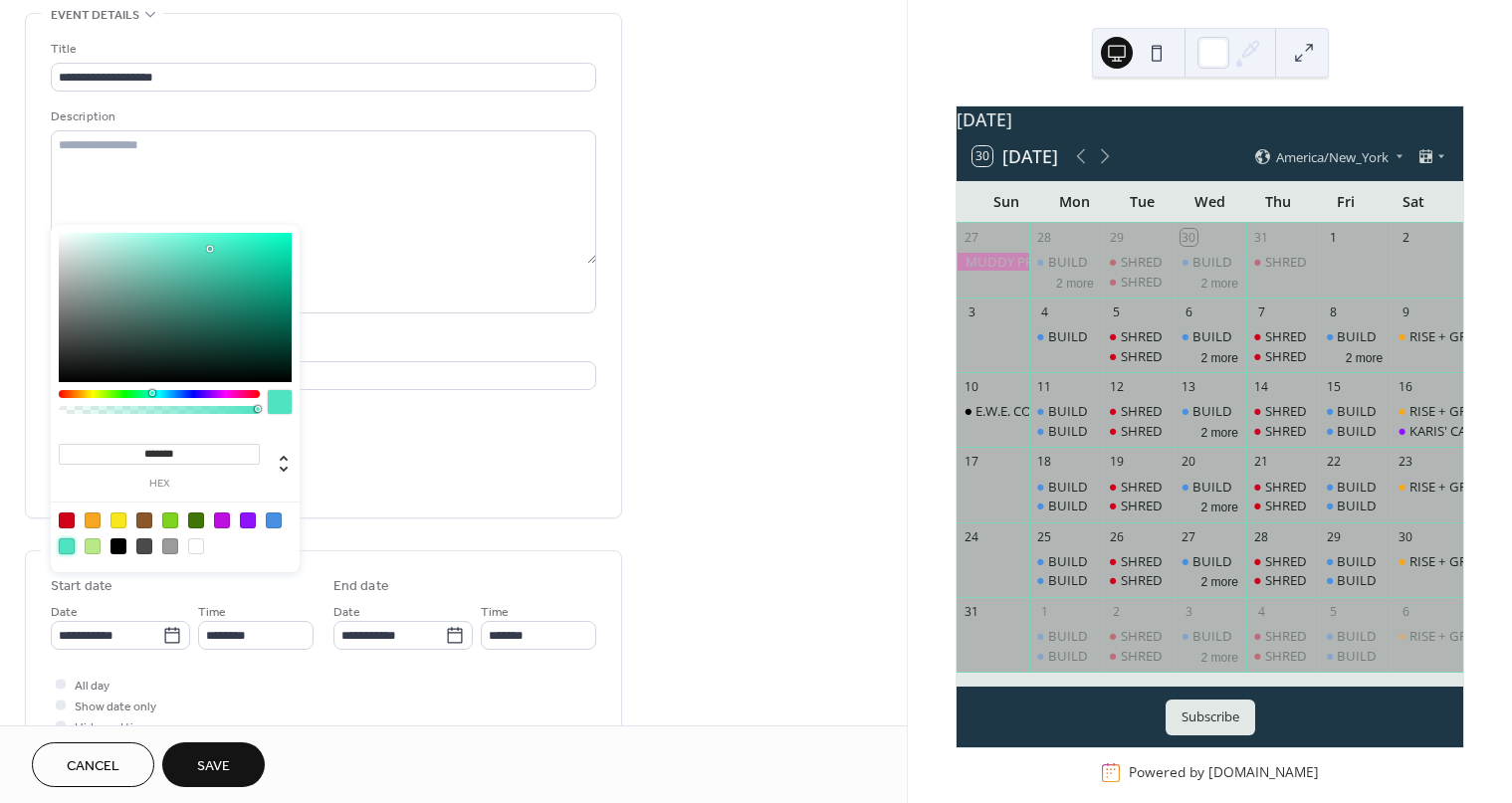 scroll, scrollTop: 100, scrollLeft: 0, axis: vertical 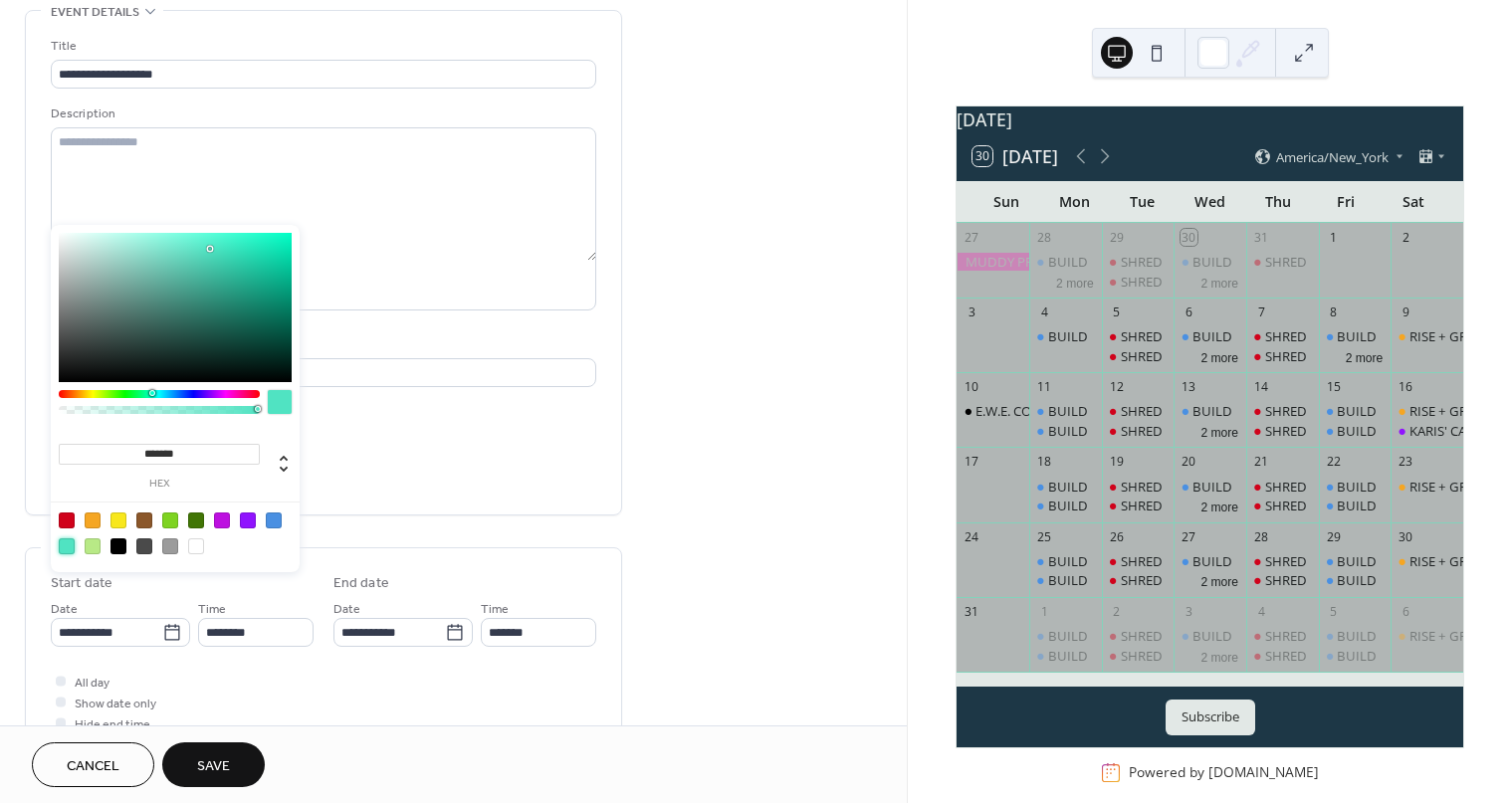click on "Event color #50E3C2FF" at bounding box center [324, 473] 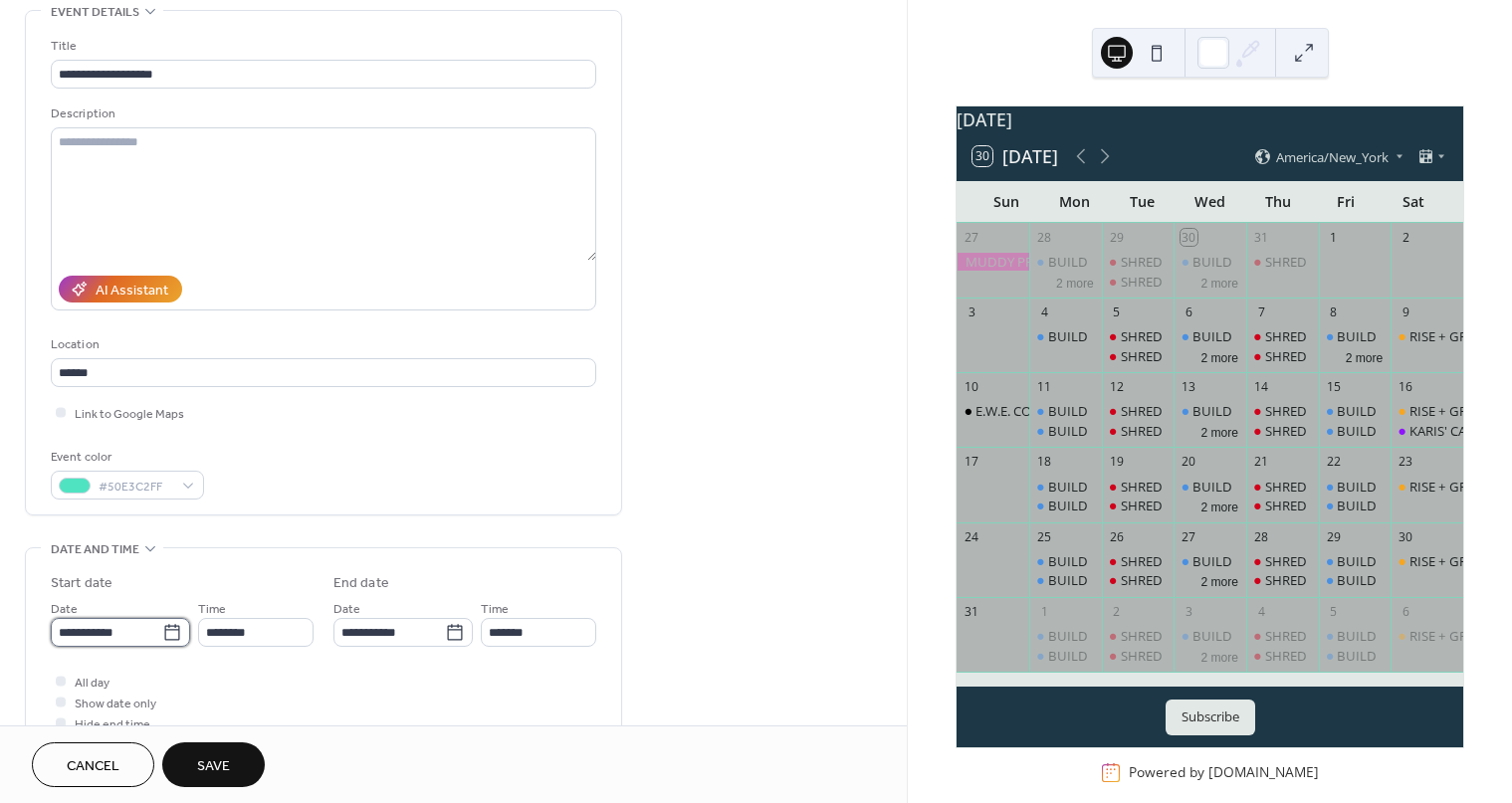 click on "**********" at bounding box center [107, 632] 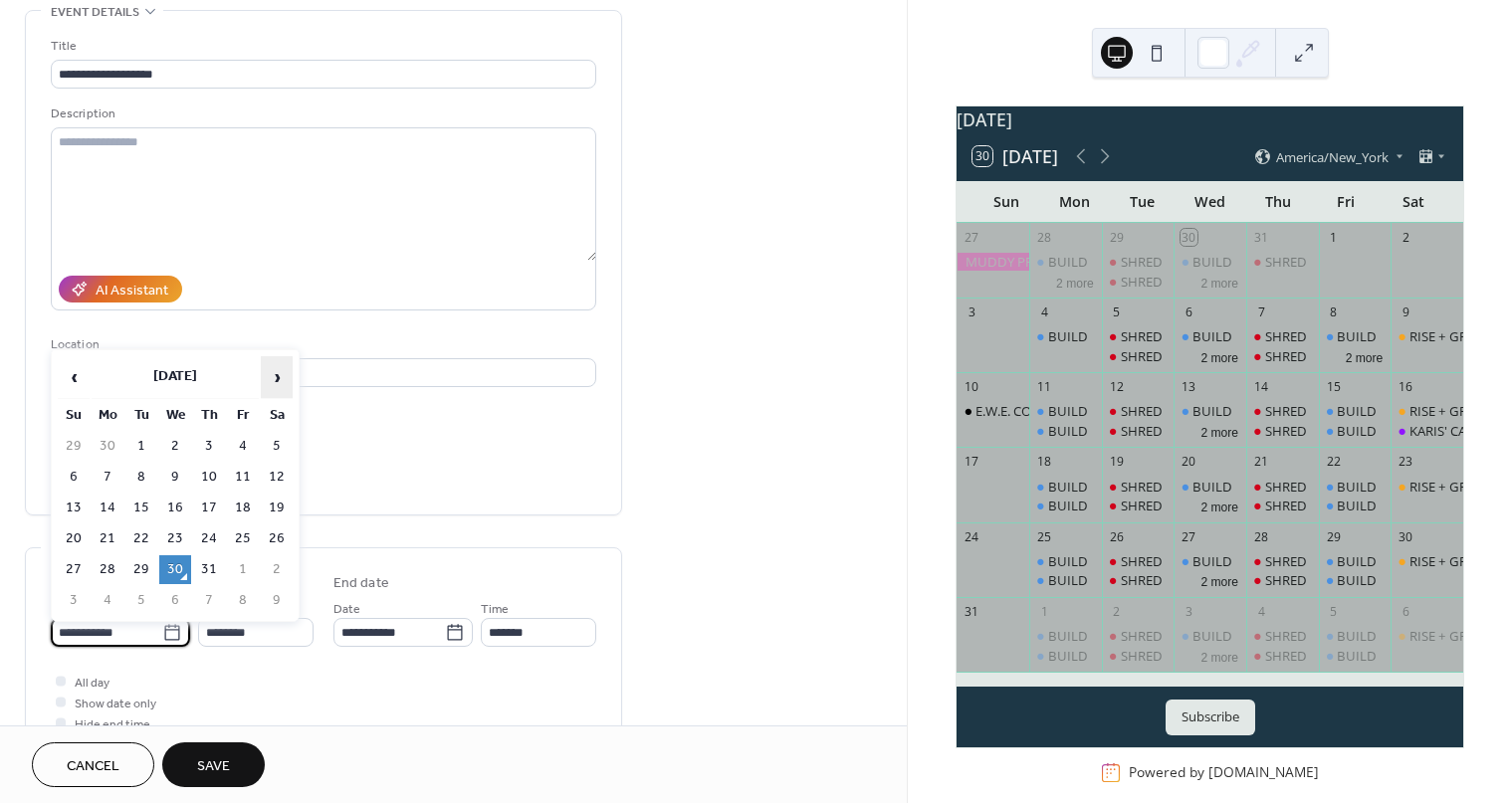 click on "›" at bounding box center [277, 377] 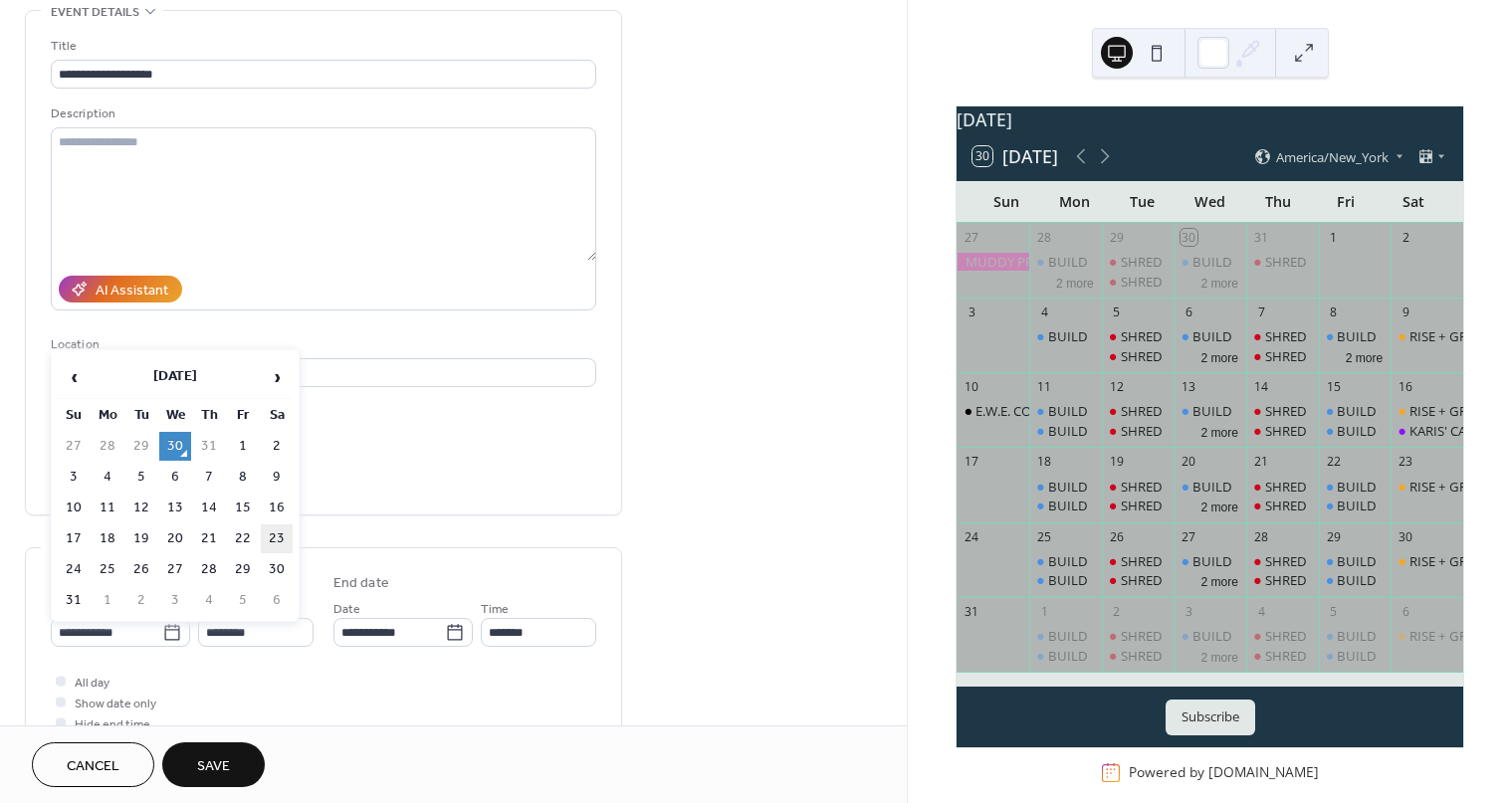 click on "23" at bounding box center (277, 538) 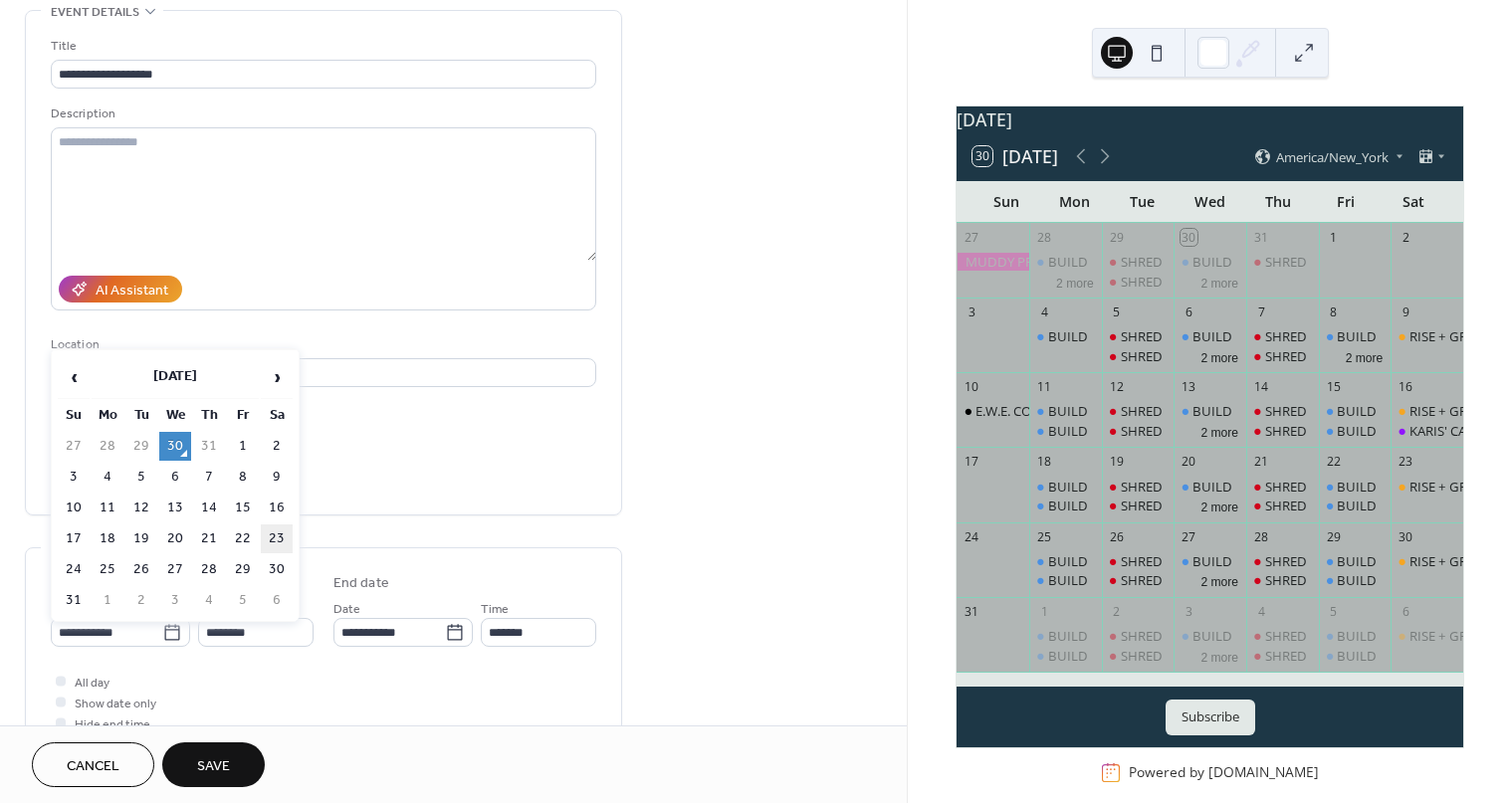 type on "**********" 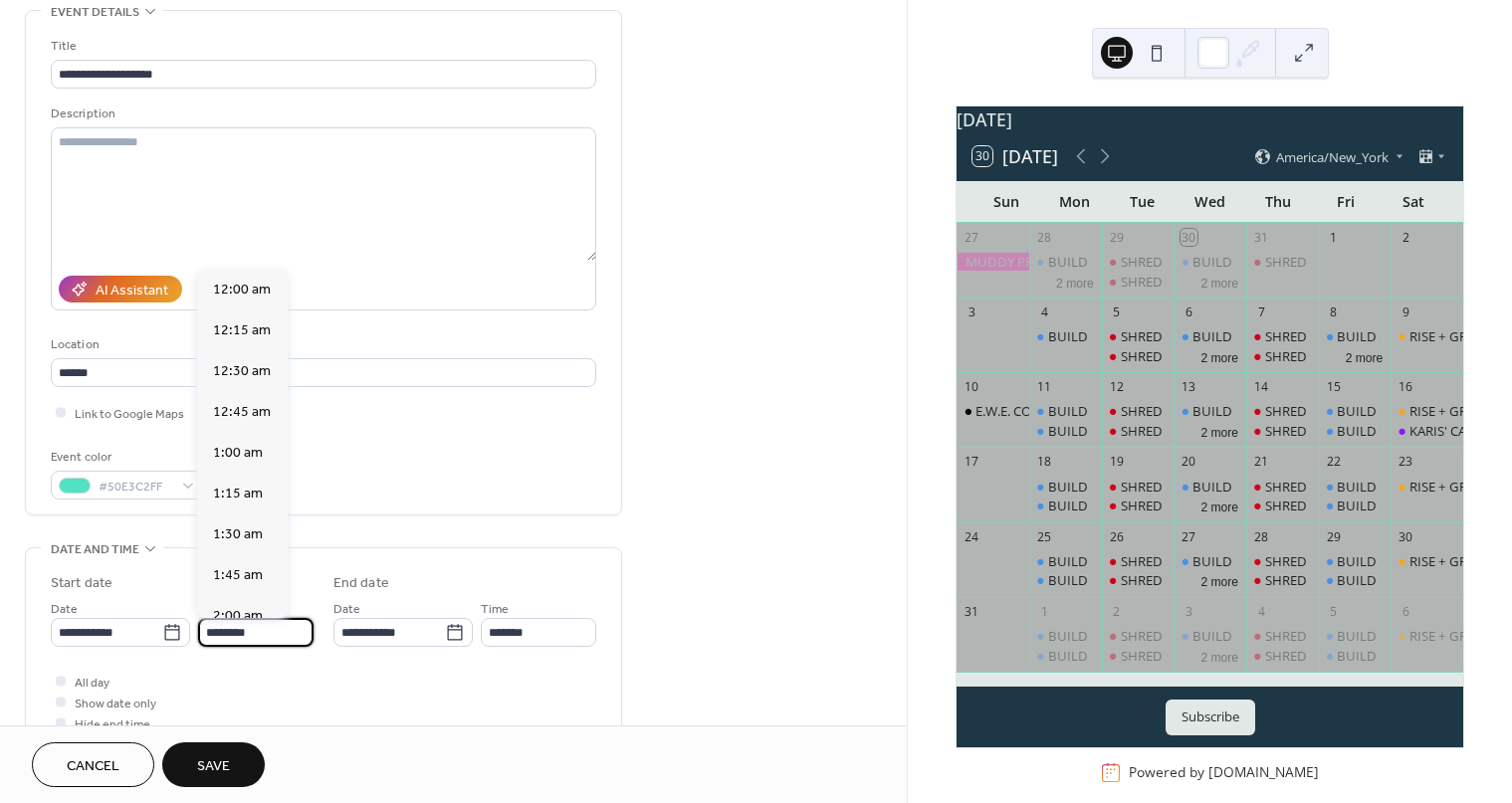 click on "********" at bounding box center (256, 632) 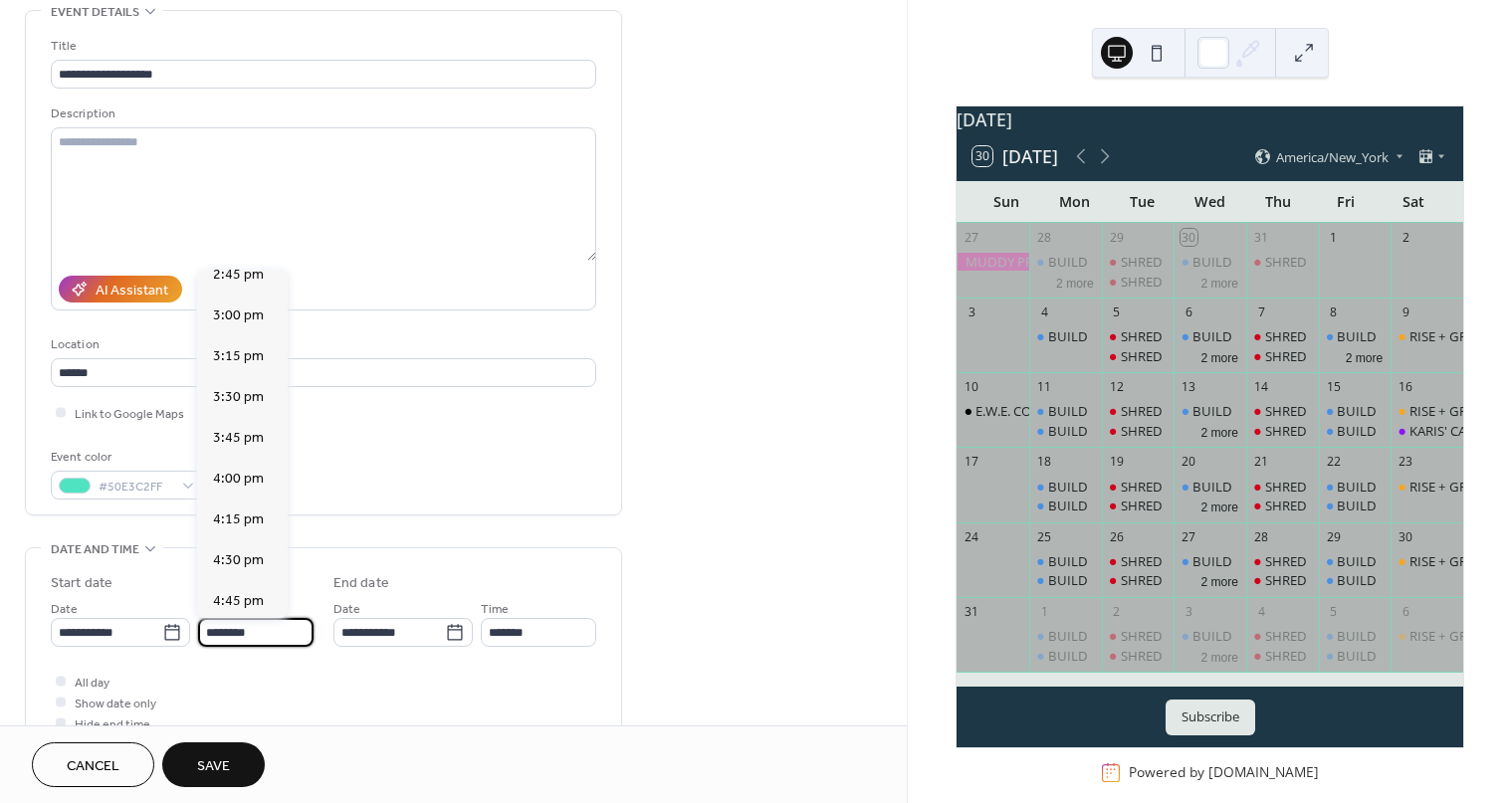 scroll, scrollTop: 2424, scrollLeft: 0, axis: vertical 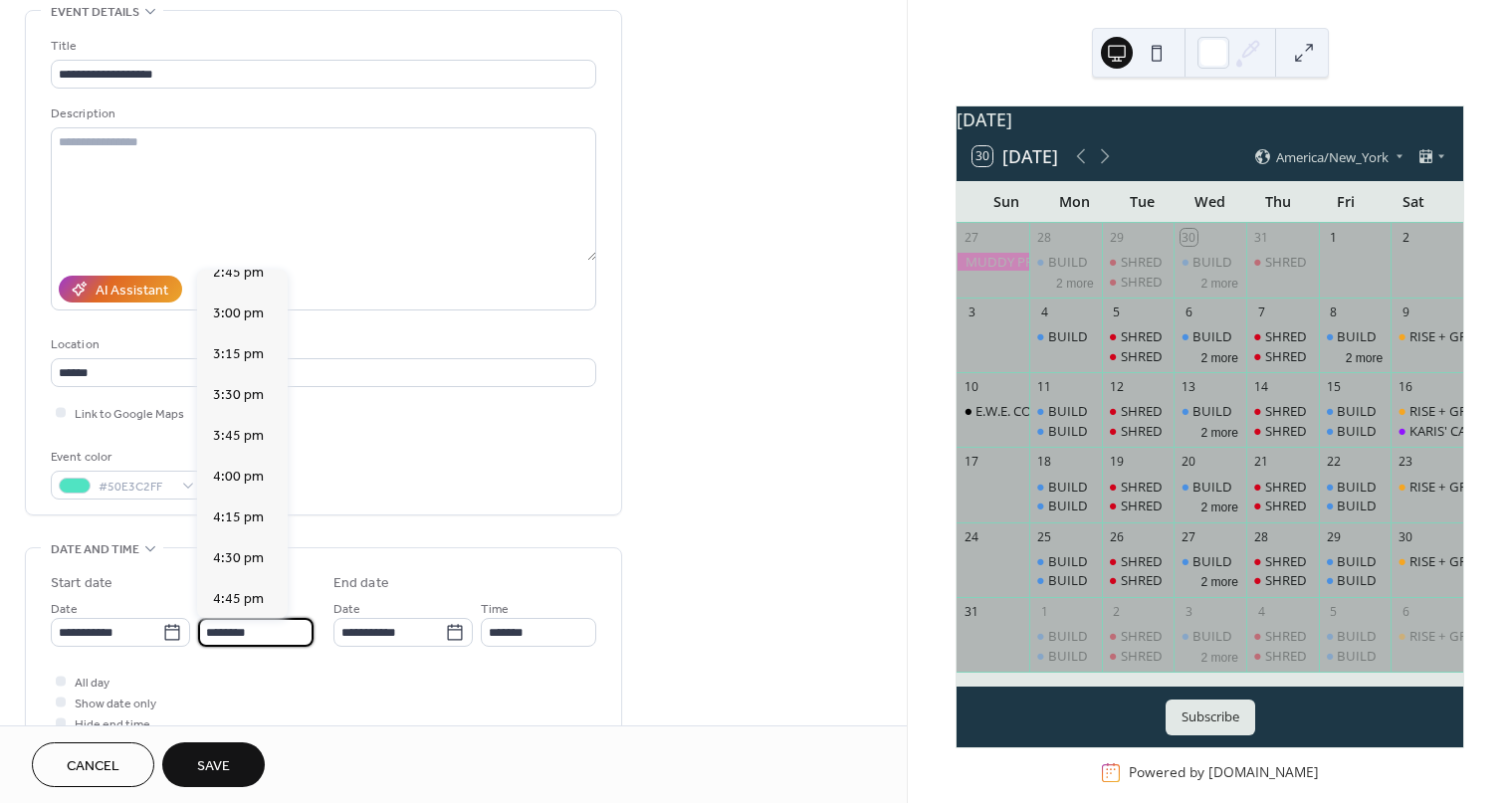 click on "5:00 pm" at bounding box center [238, 640] 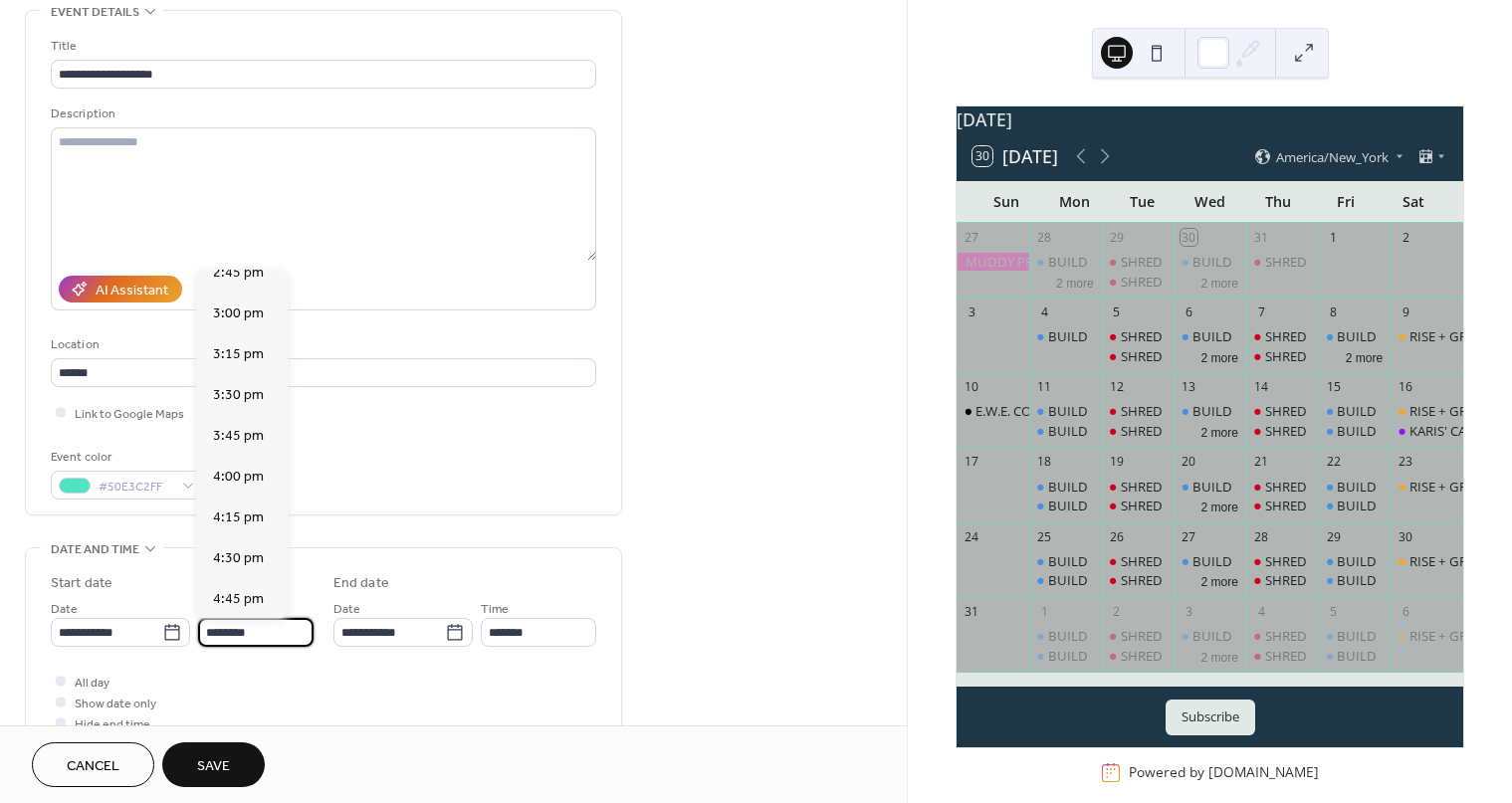 type on "*******" 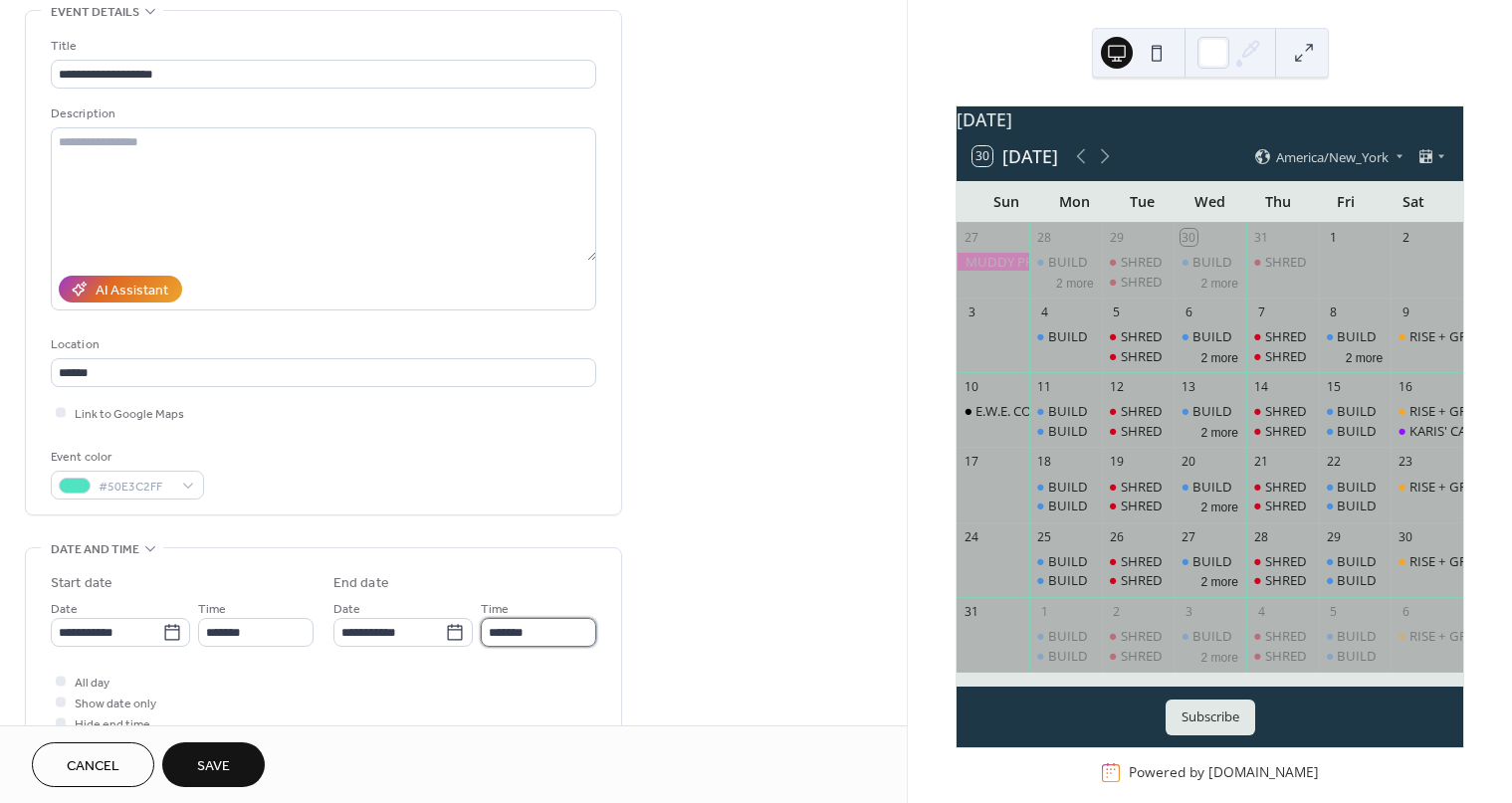 click on "*******" at bounding box center [539, 632] 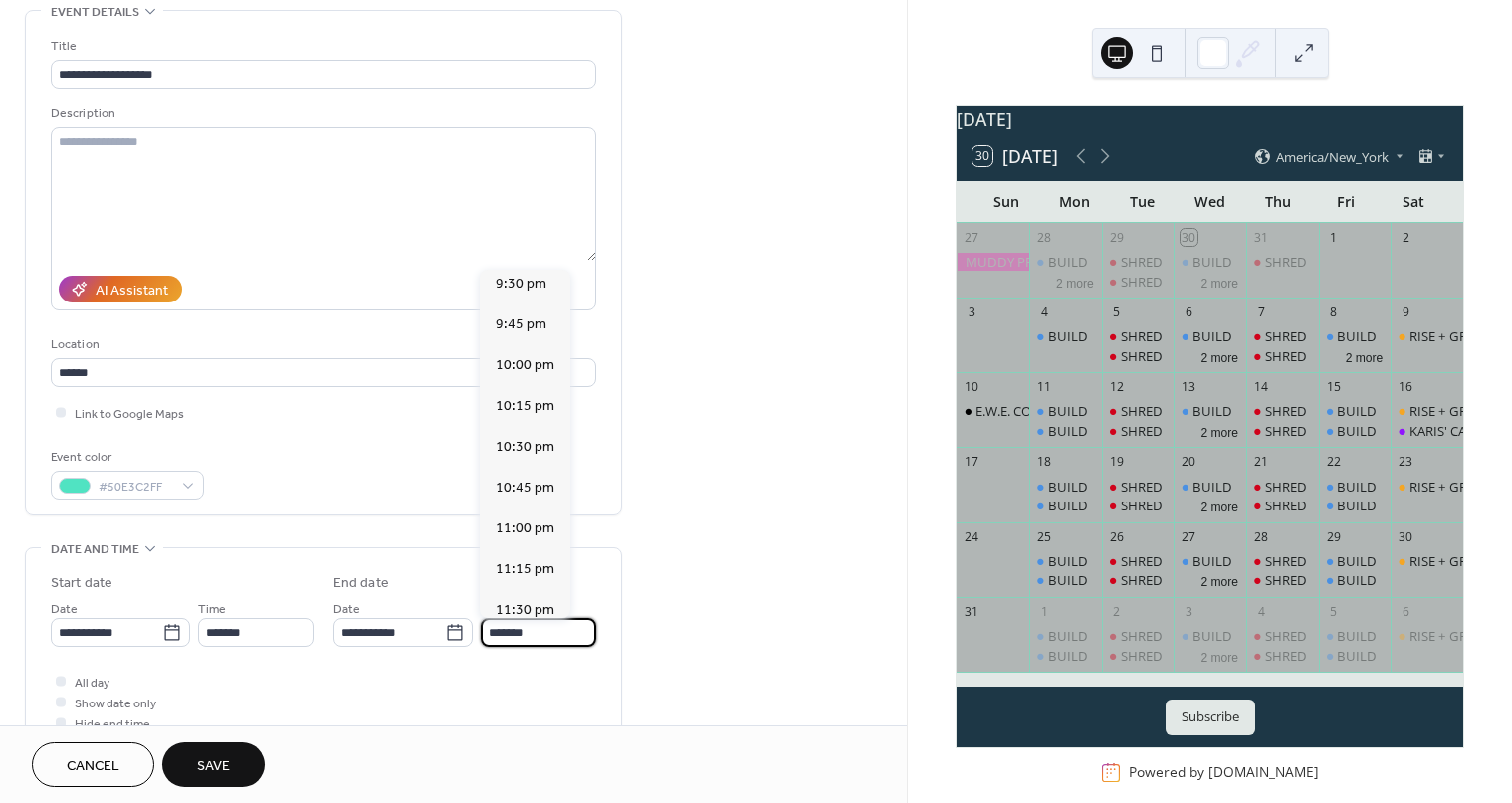 scroll, scrollTop: 739, scrollLeft: 0, axis: vertical 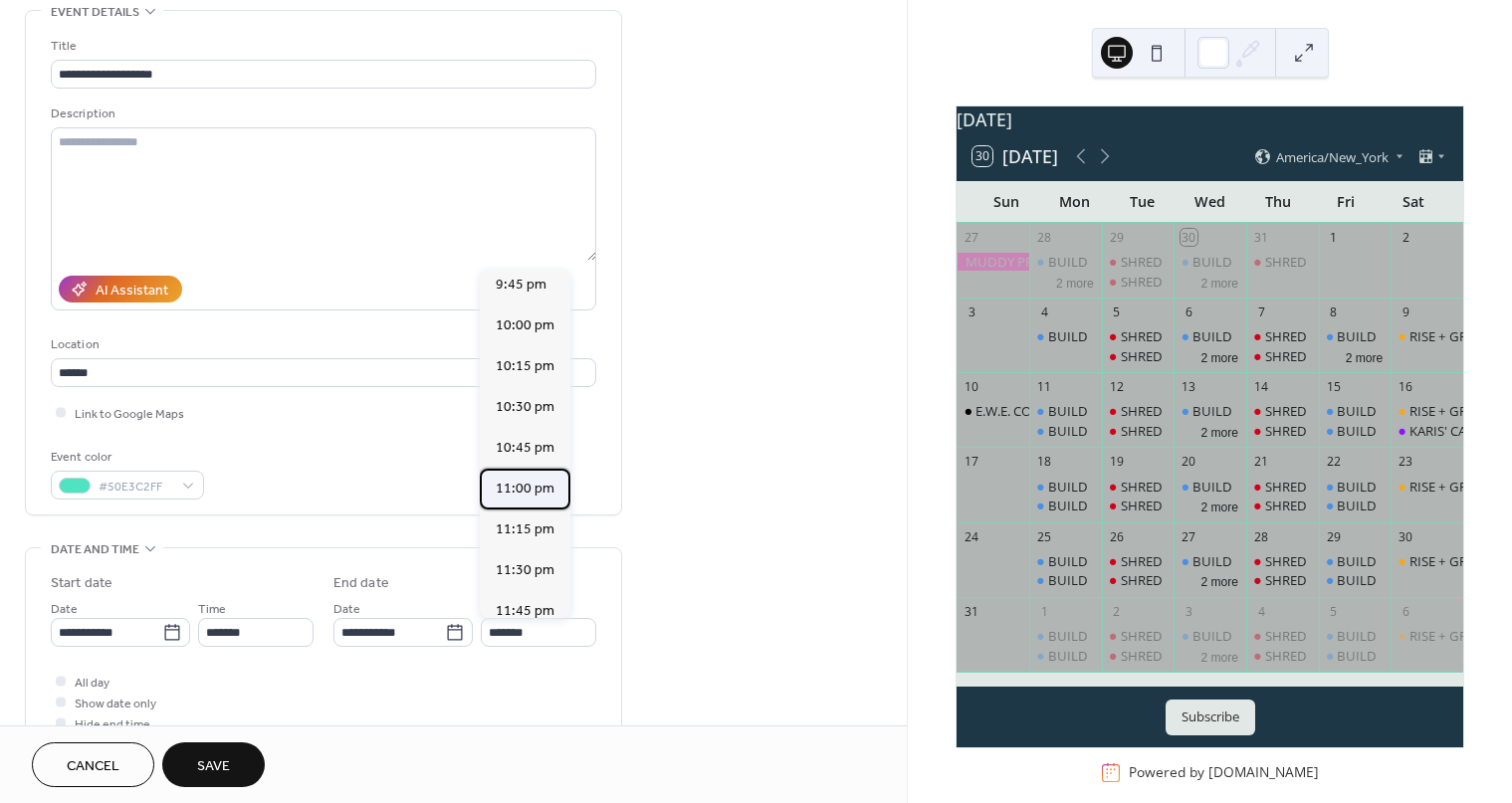 click on "11:00 pm" at bounding box center (525, 489) 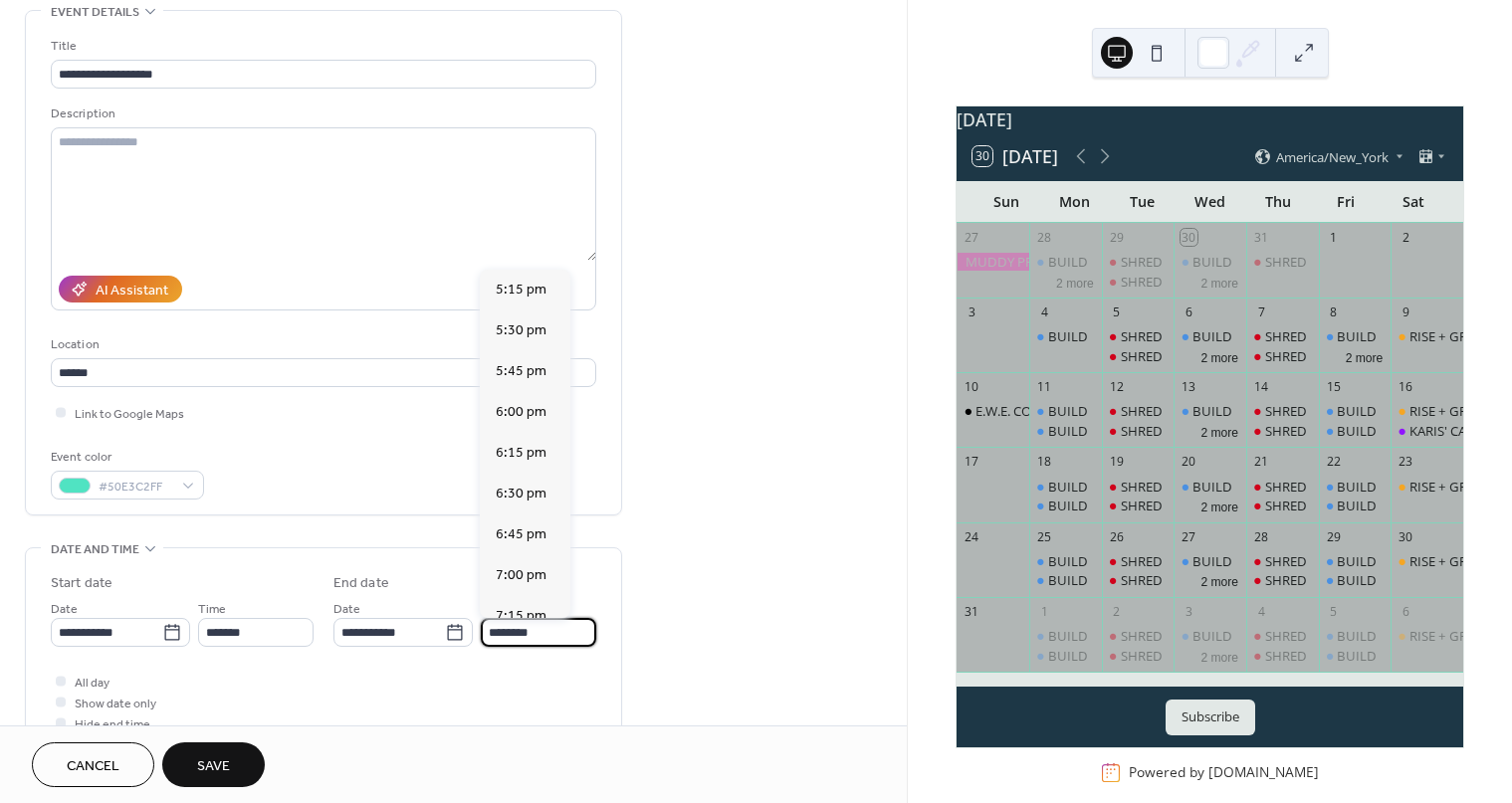 click on "********" at bounding box center (539, 632) 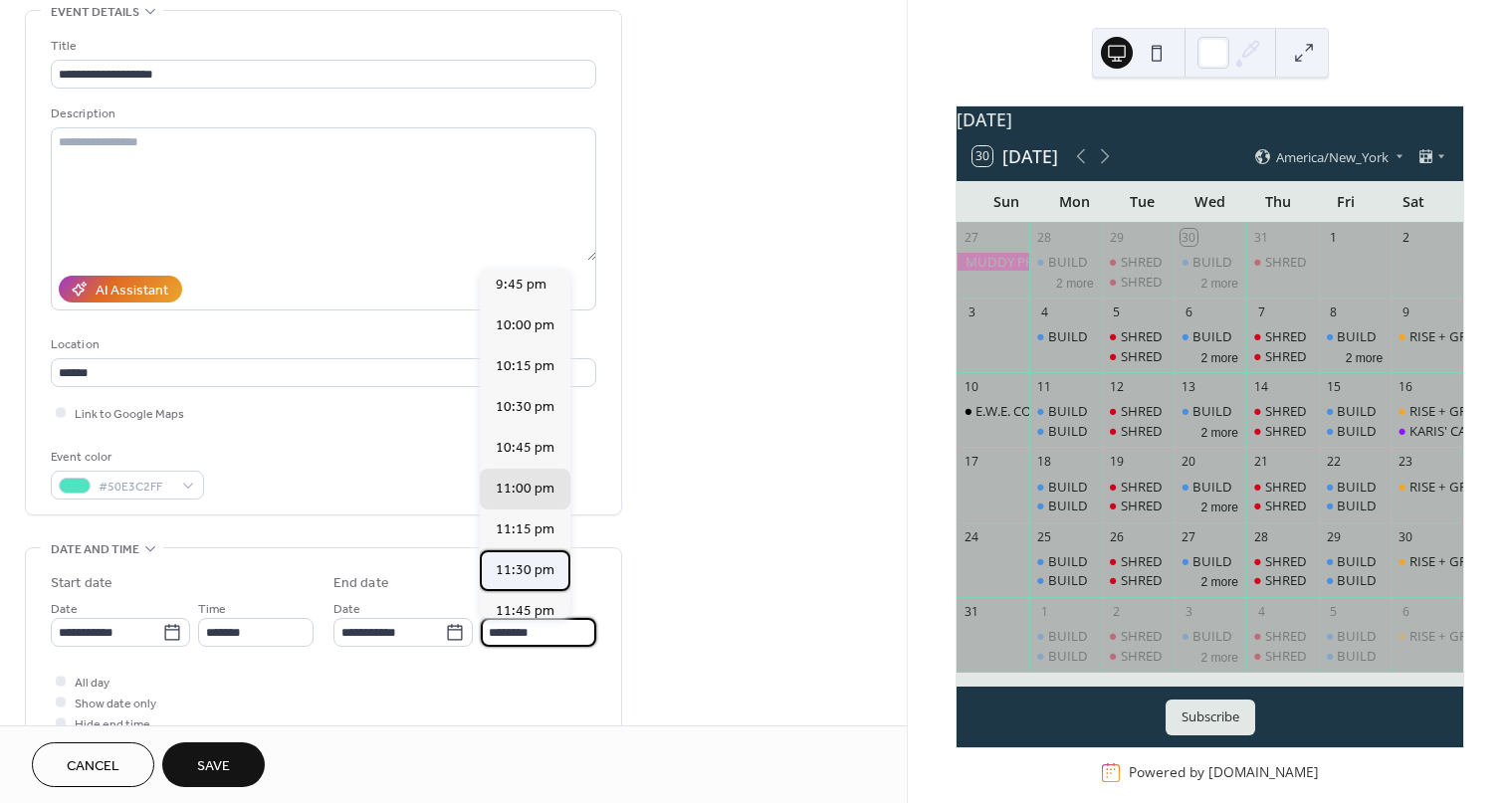 click on "11:30 pm" at bounding box center [525, 570] 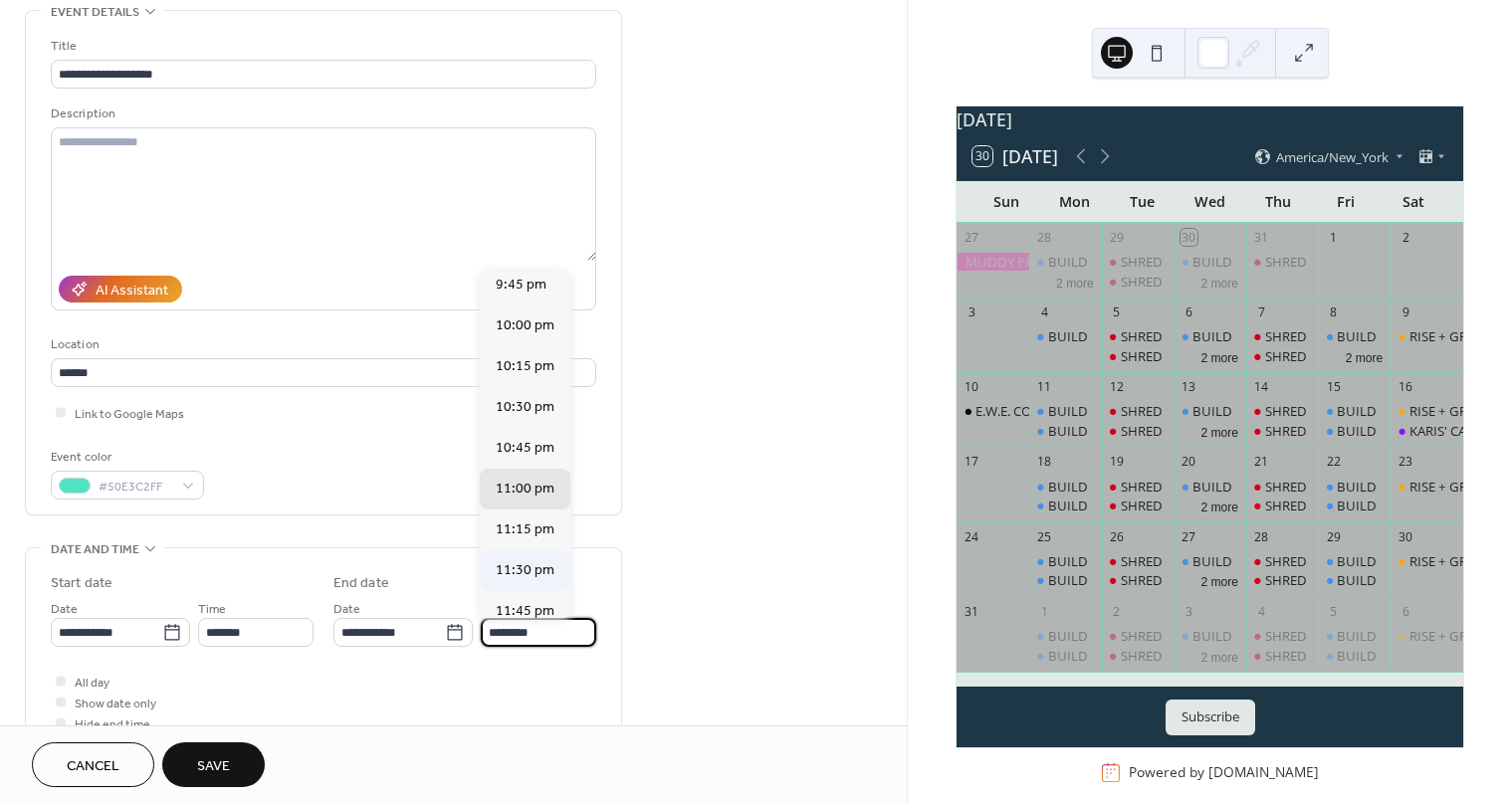 type on "********" 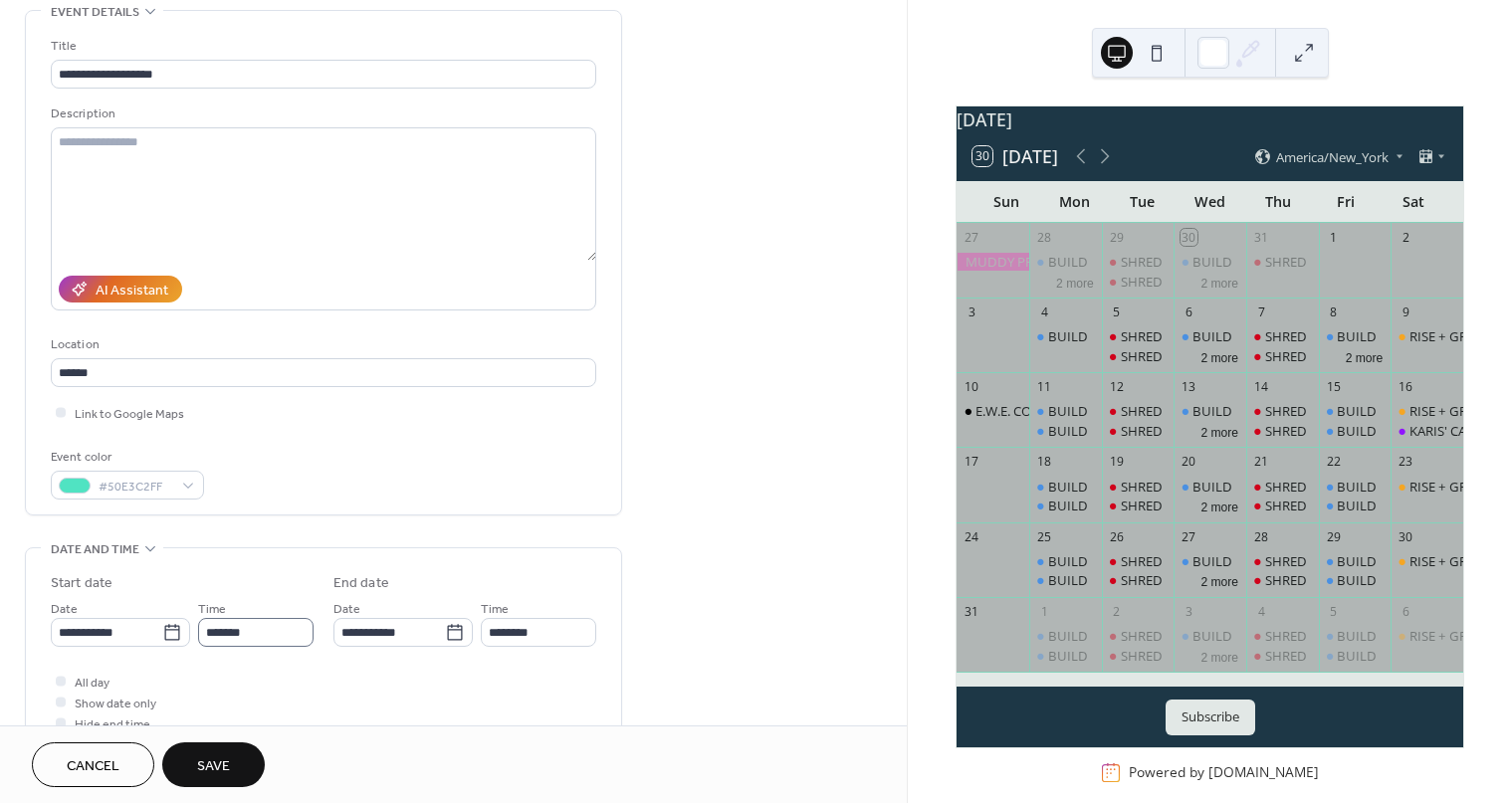scroll, scrollTop: 1, scrollLeft: 0, axis: vertical 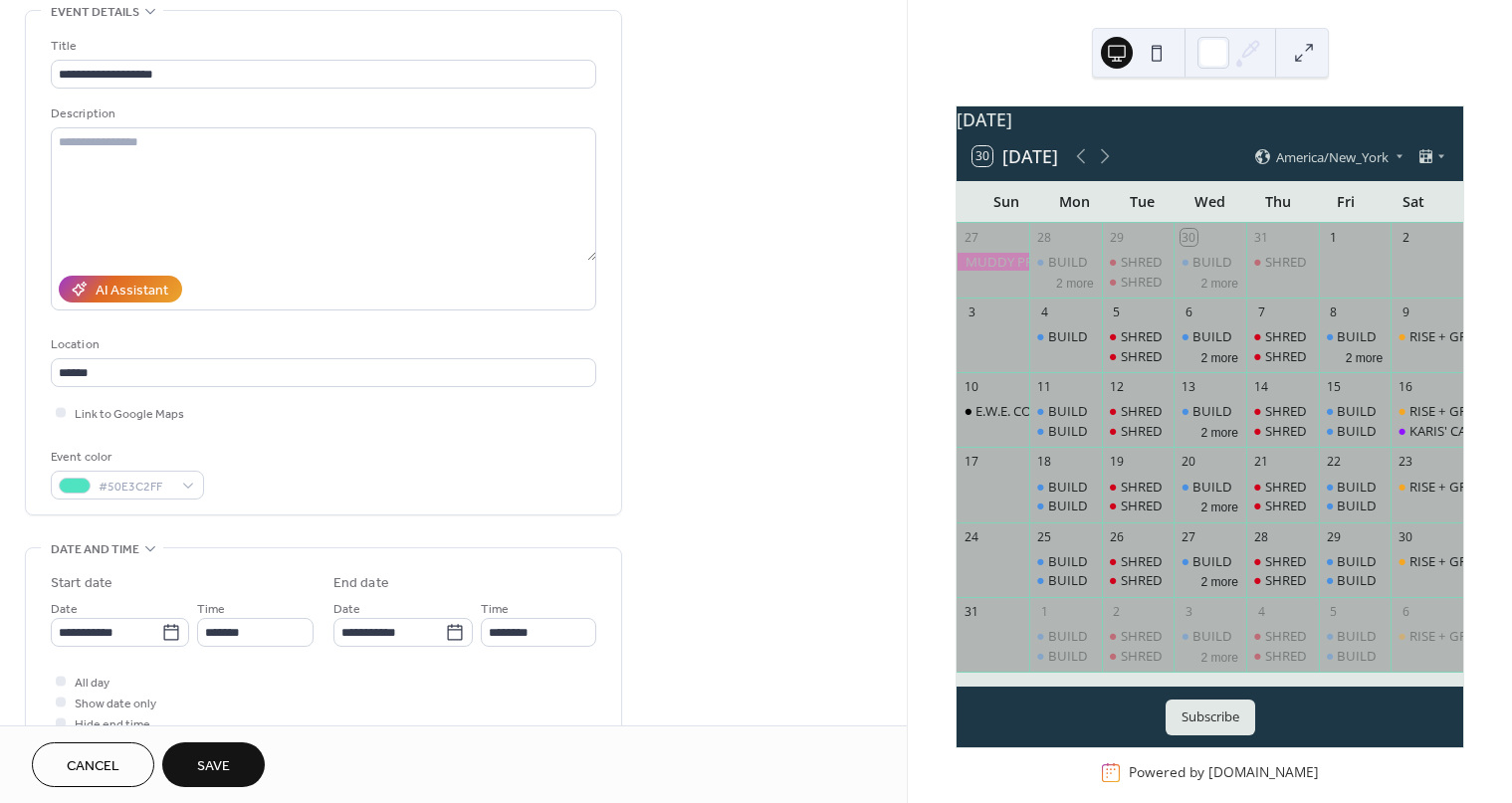 click on "All day Show date only Hide end time" at bounding box center (324, 702) 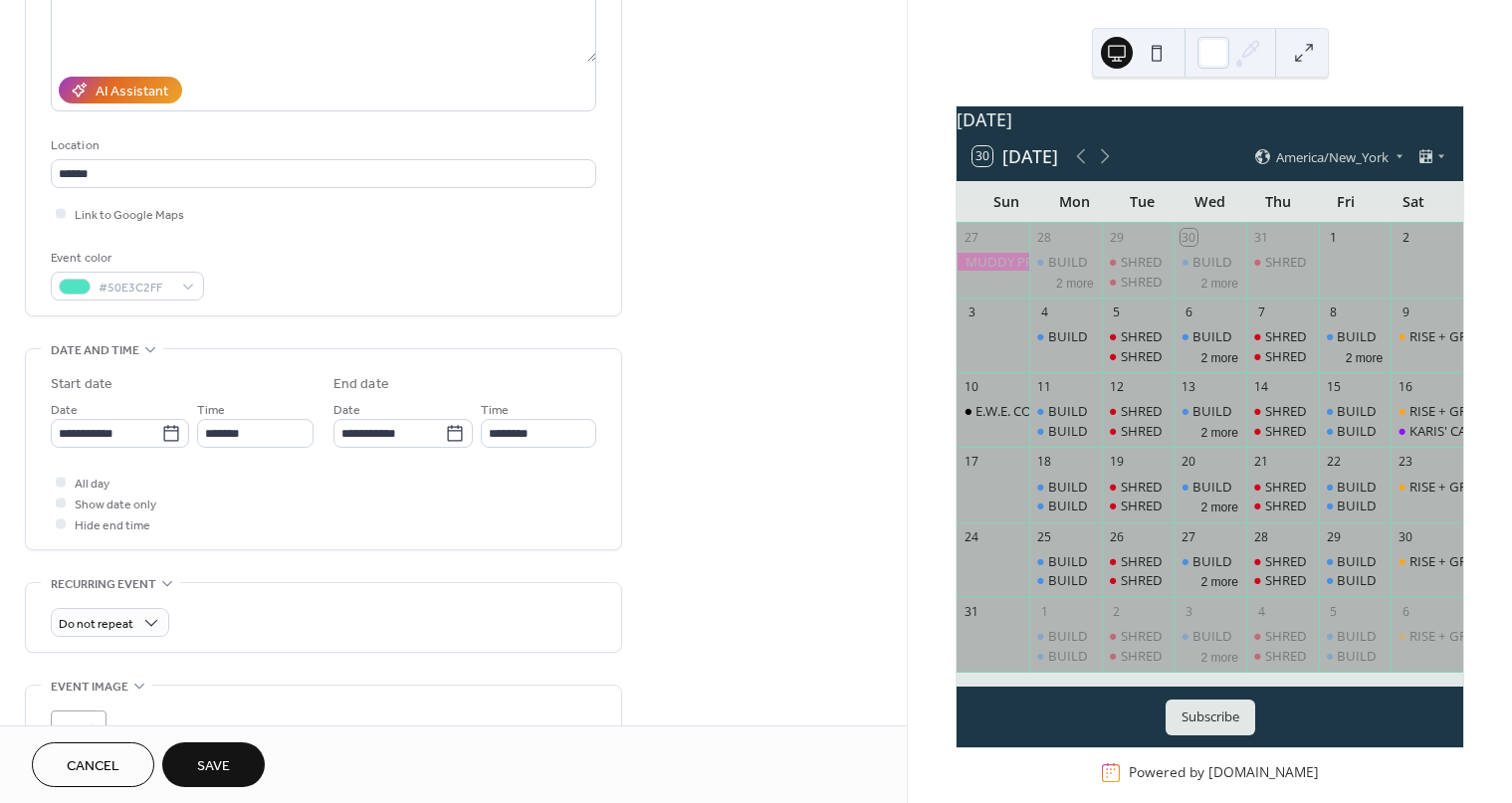 scroll, scrollTop: 301, scrollLeft: 0, axis: vertical 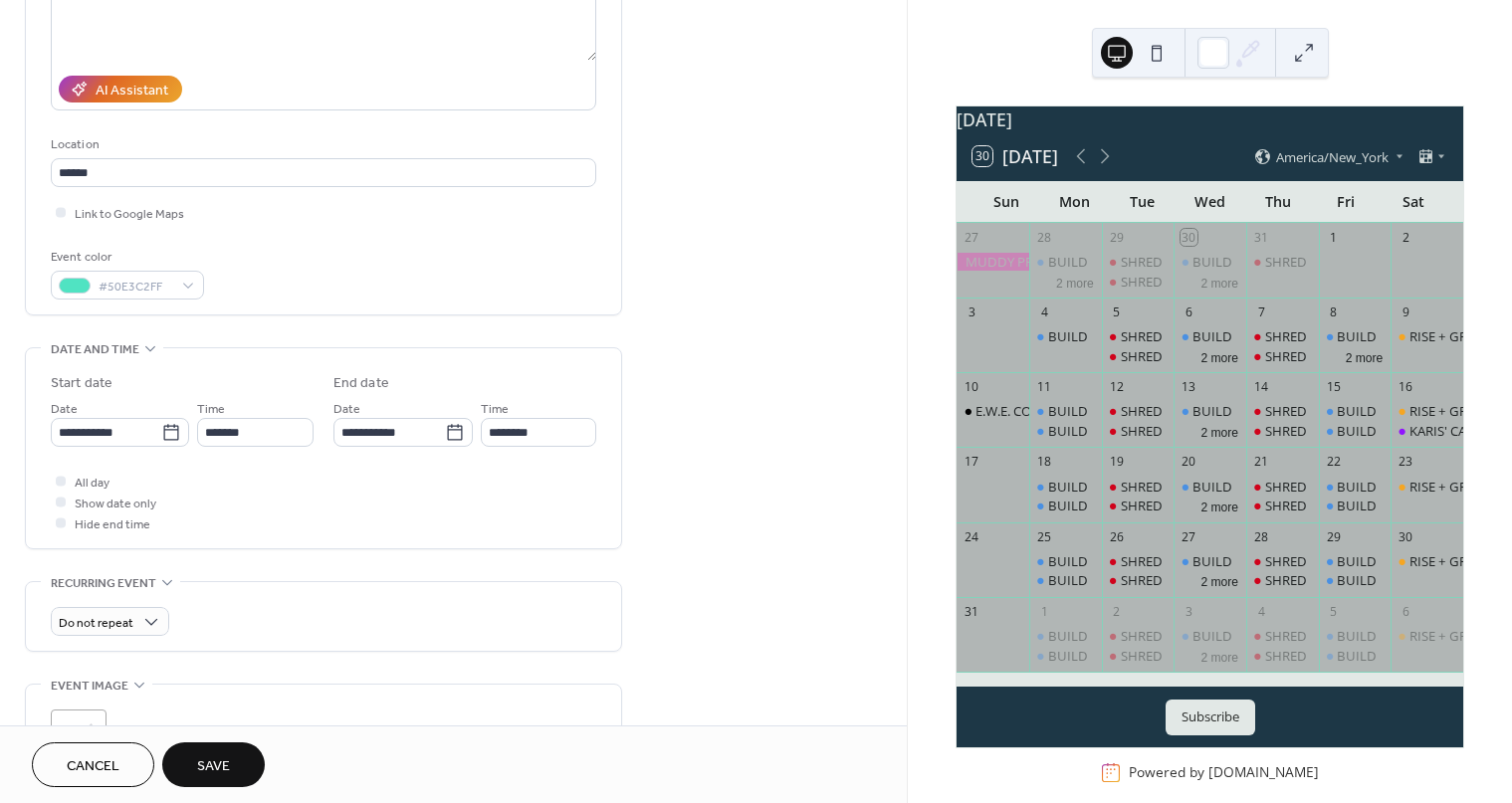 click on "Cancel Save" at bounding box center [453, 764] 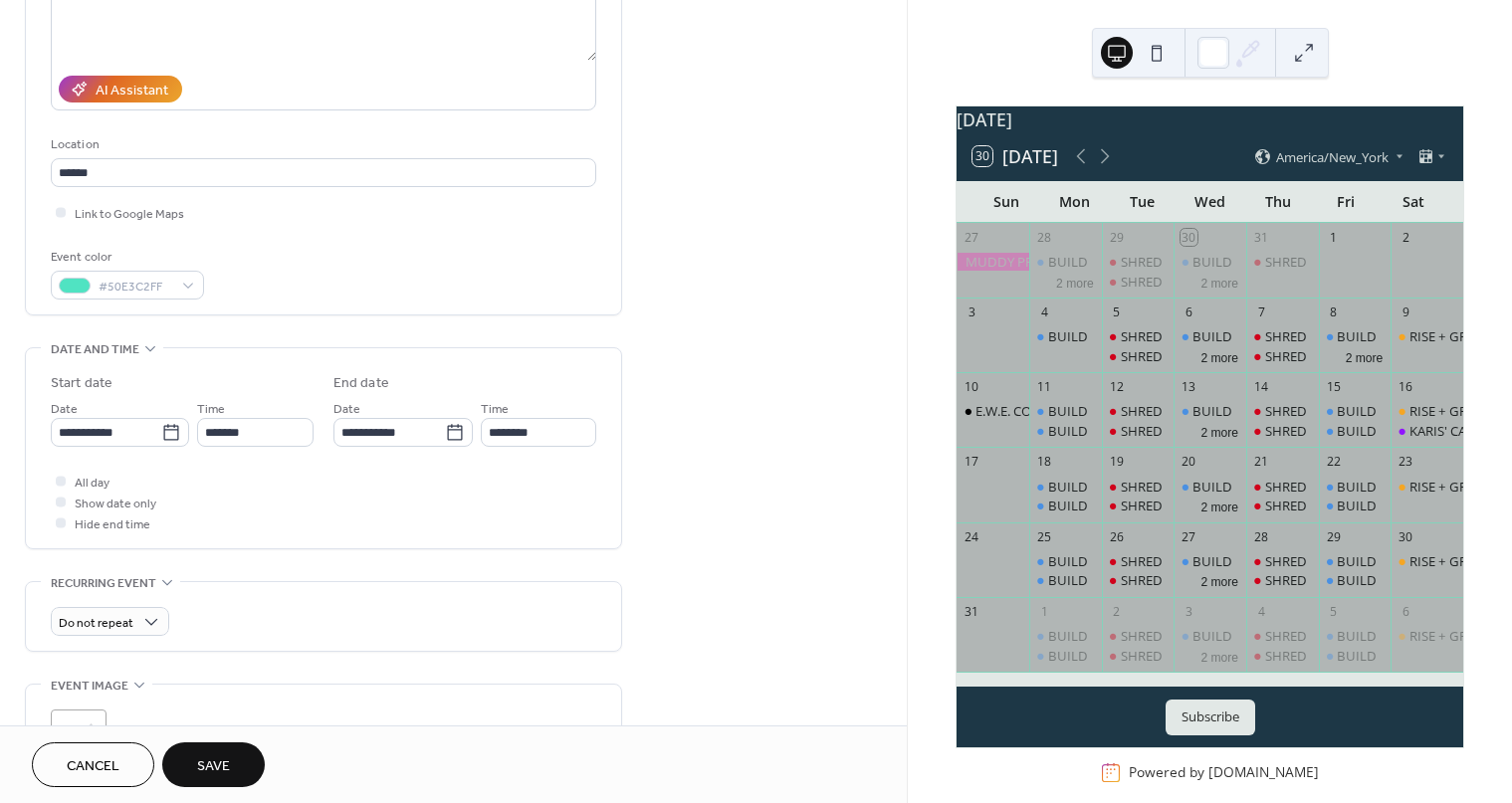 click on "Save" at bounding box center [213, 764] 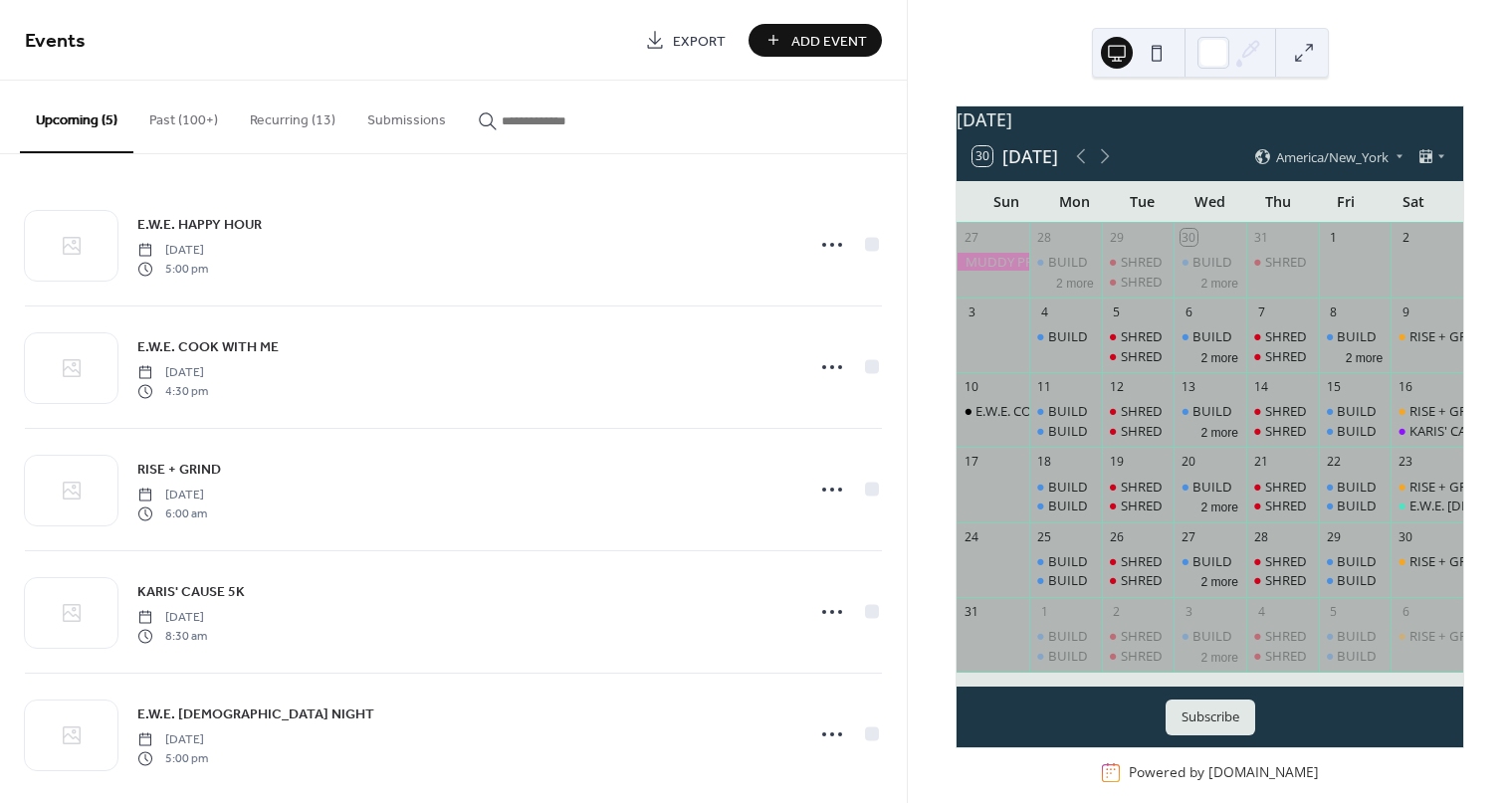 scroll, scrollTop: 34, scrollLeft: 0, axis: vertical 